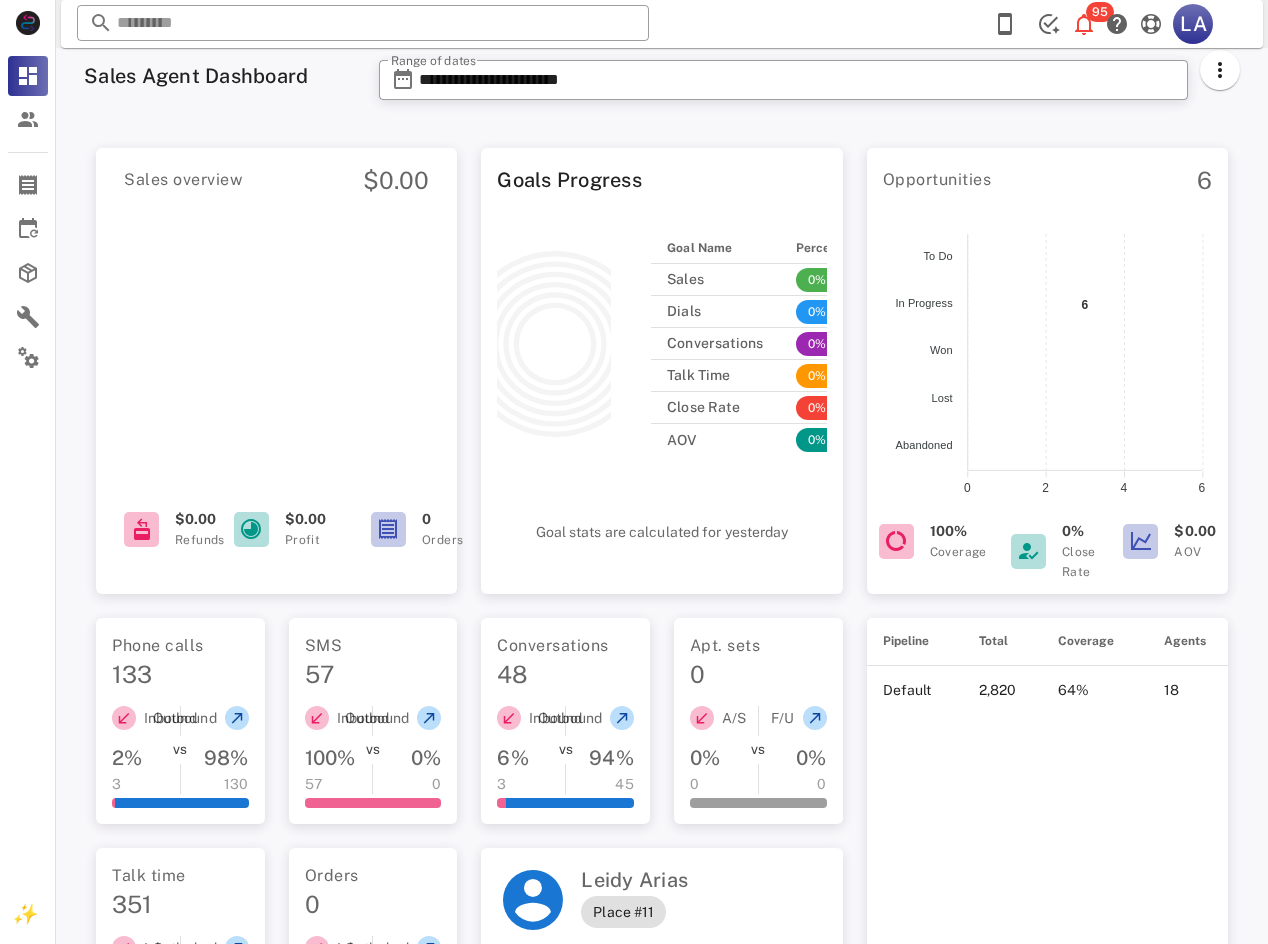 scroll, scrollTop: 0, scrollLeft: 0, axis: both 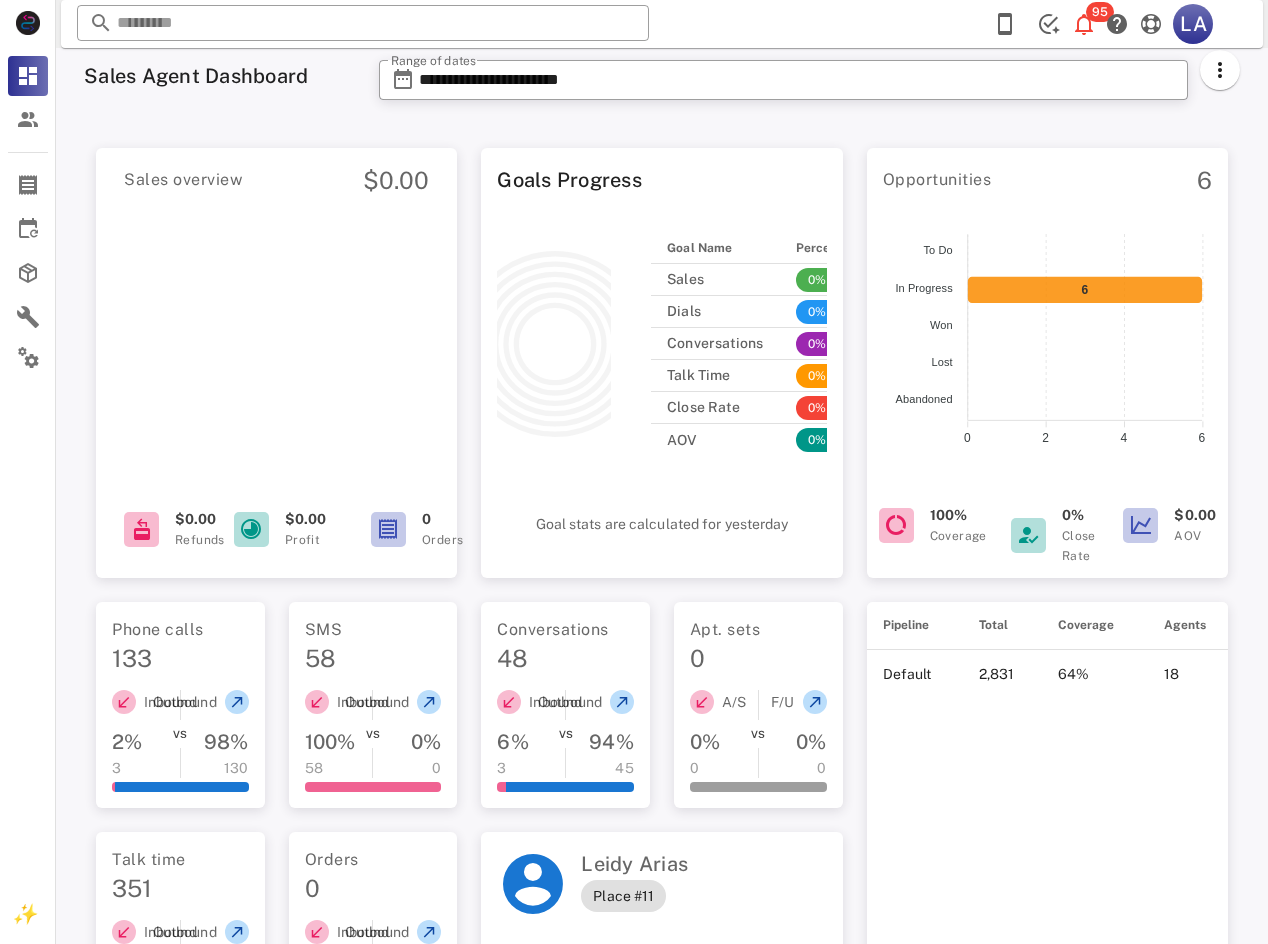 click on "​ 95 LA Reload browser Accept" at bounding box center (662, 24) 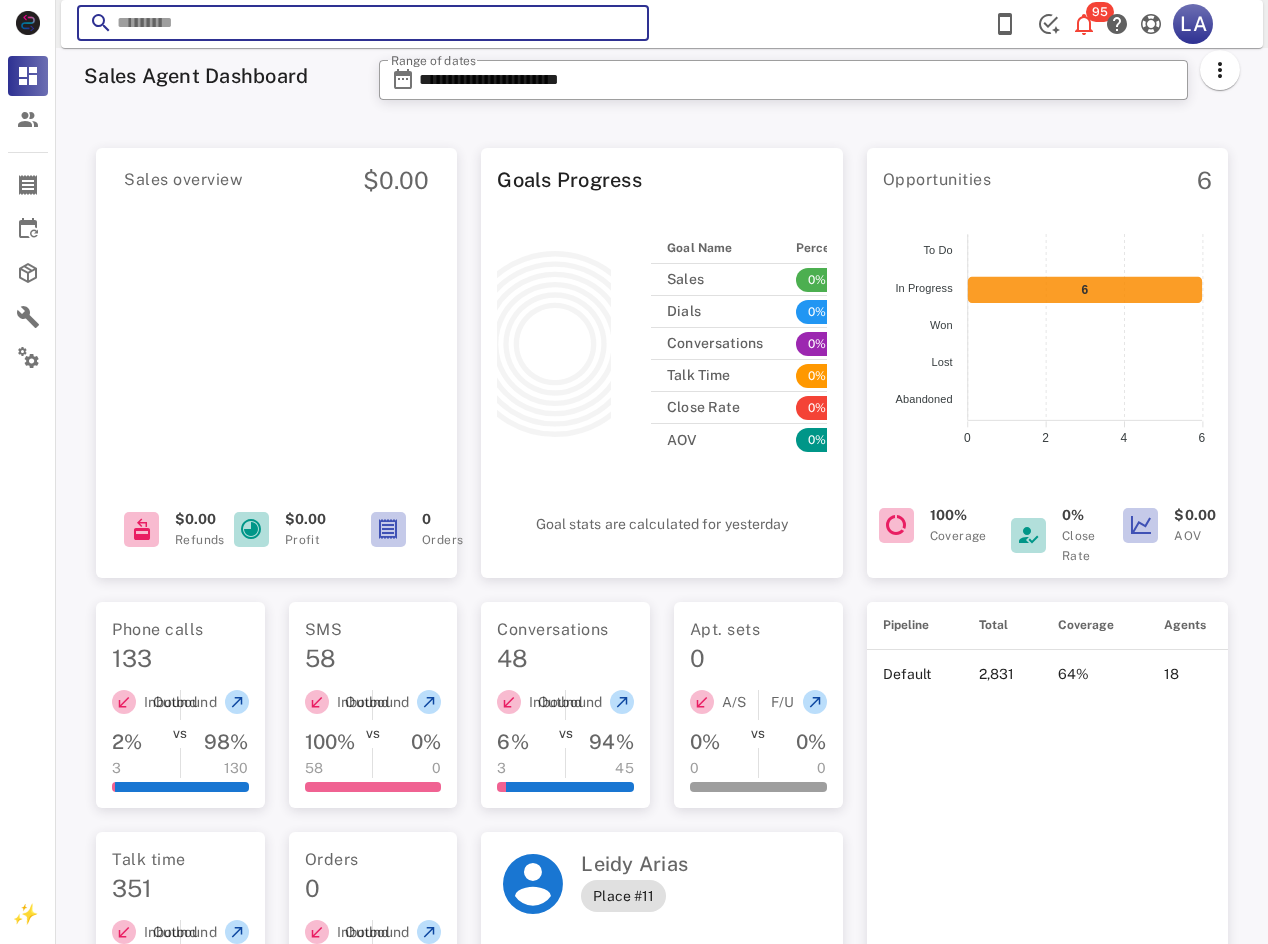 click at bounding box center [363, 23] 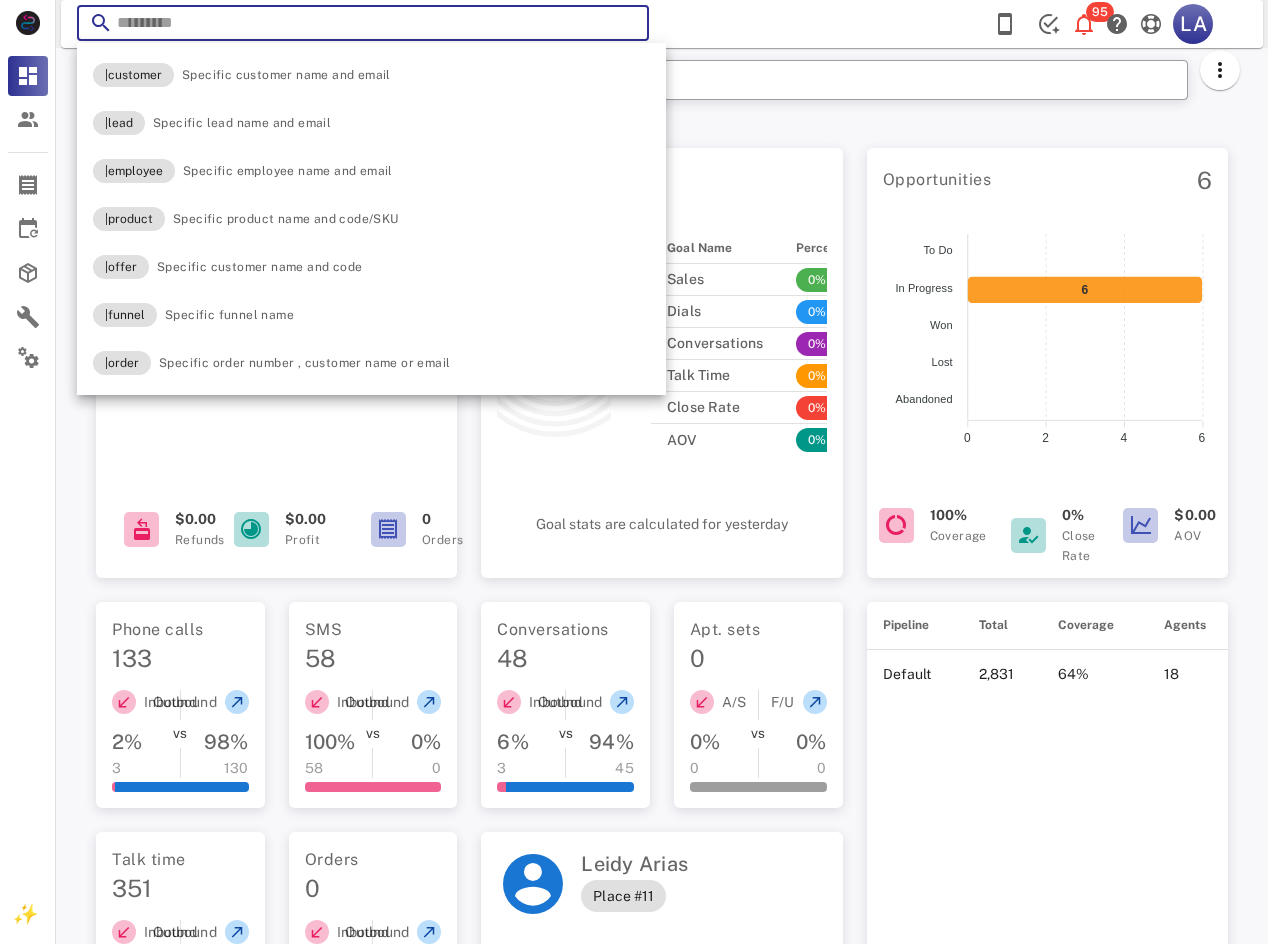 paste on "**********" 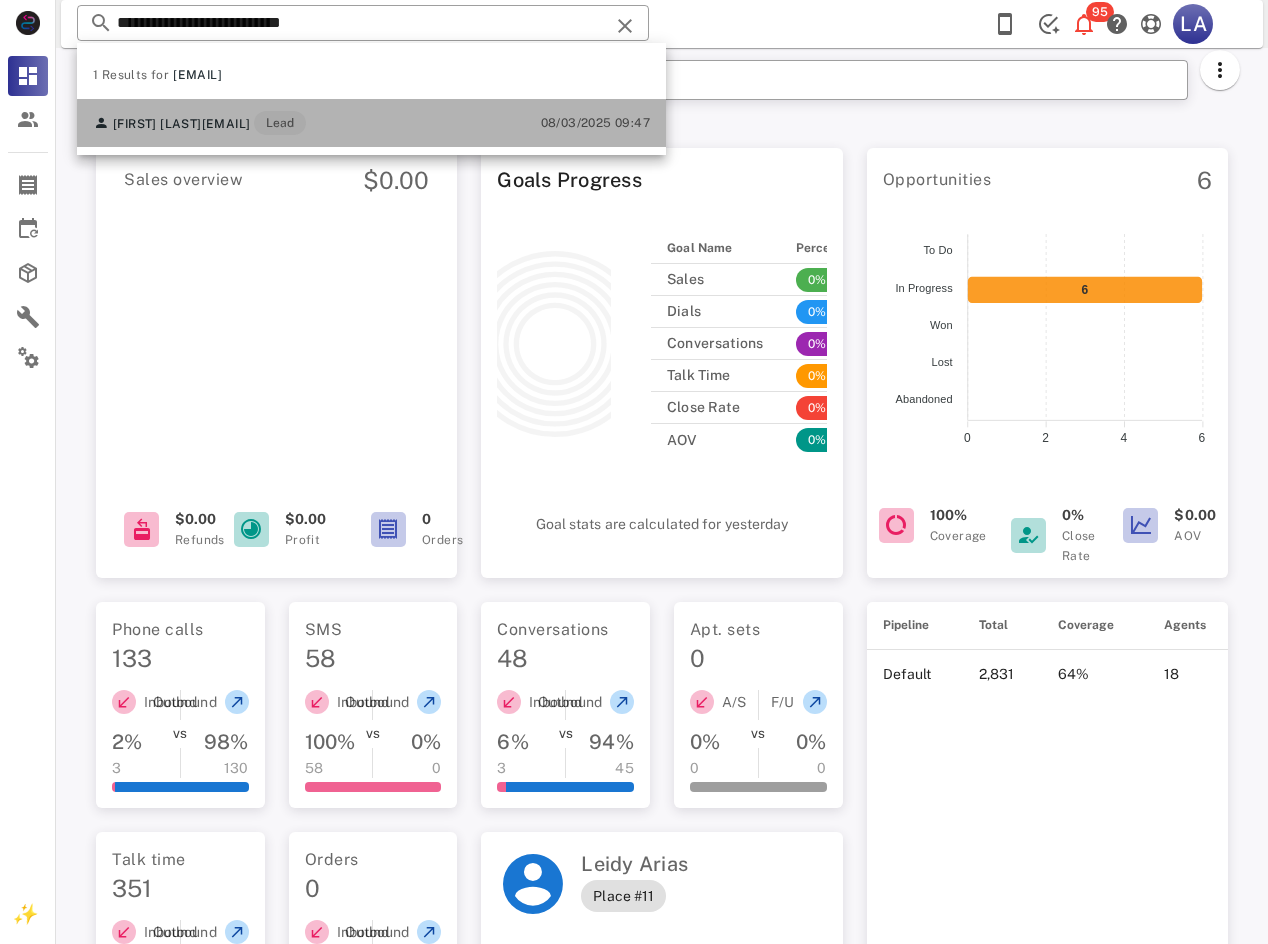 click on "Lead" at bounding box center (280, 123) 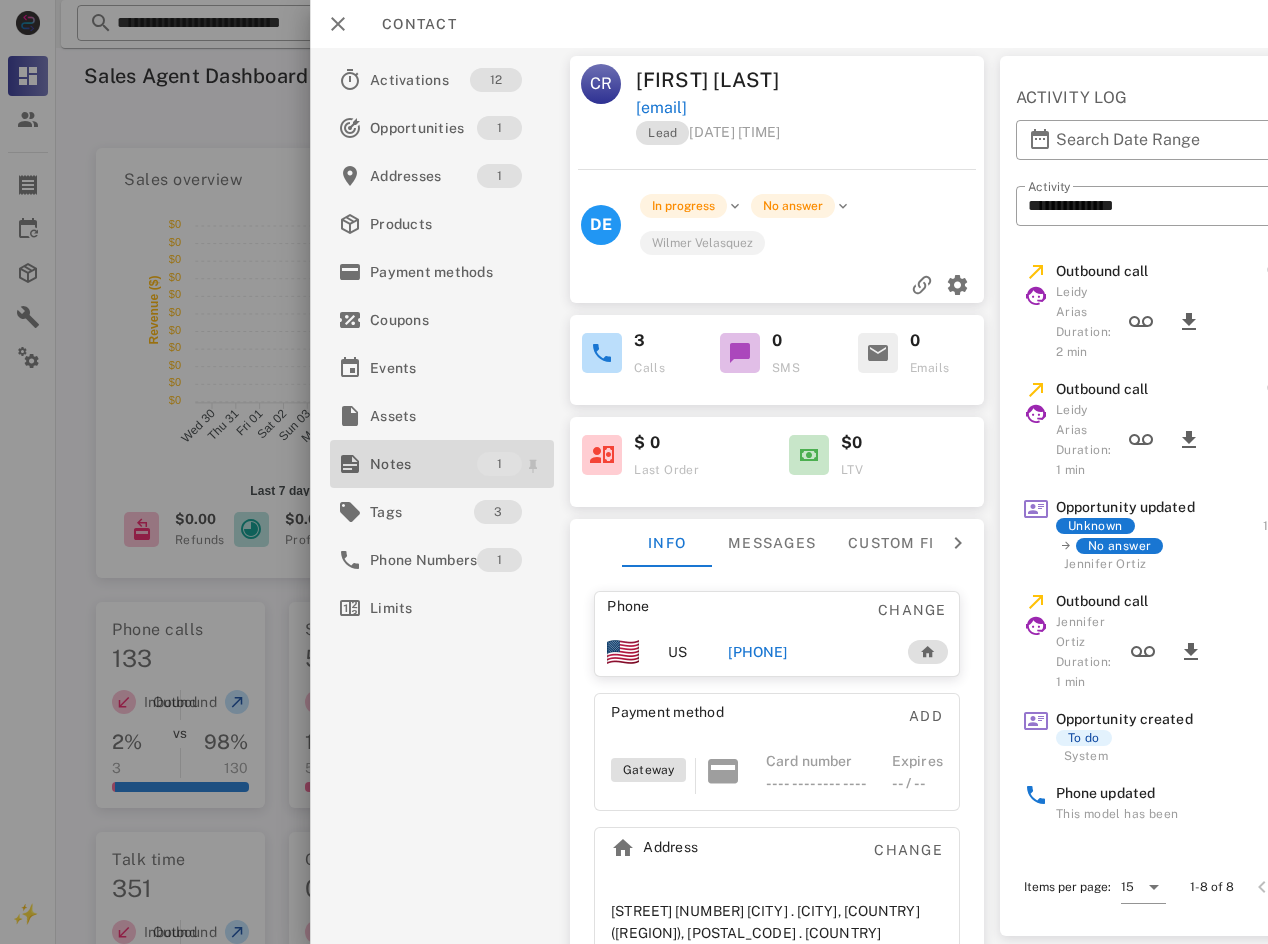 click on "Notes" at bounding box center [423, 464] 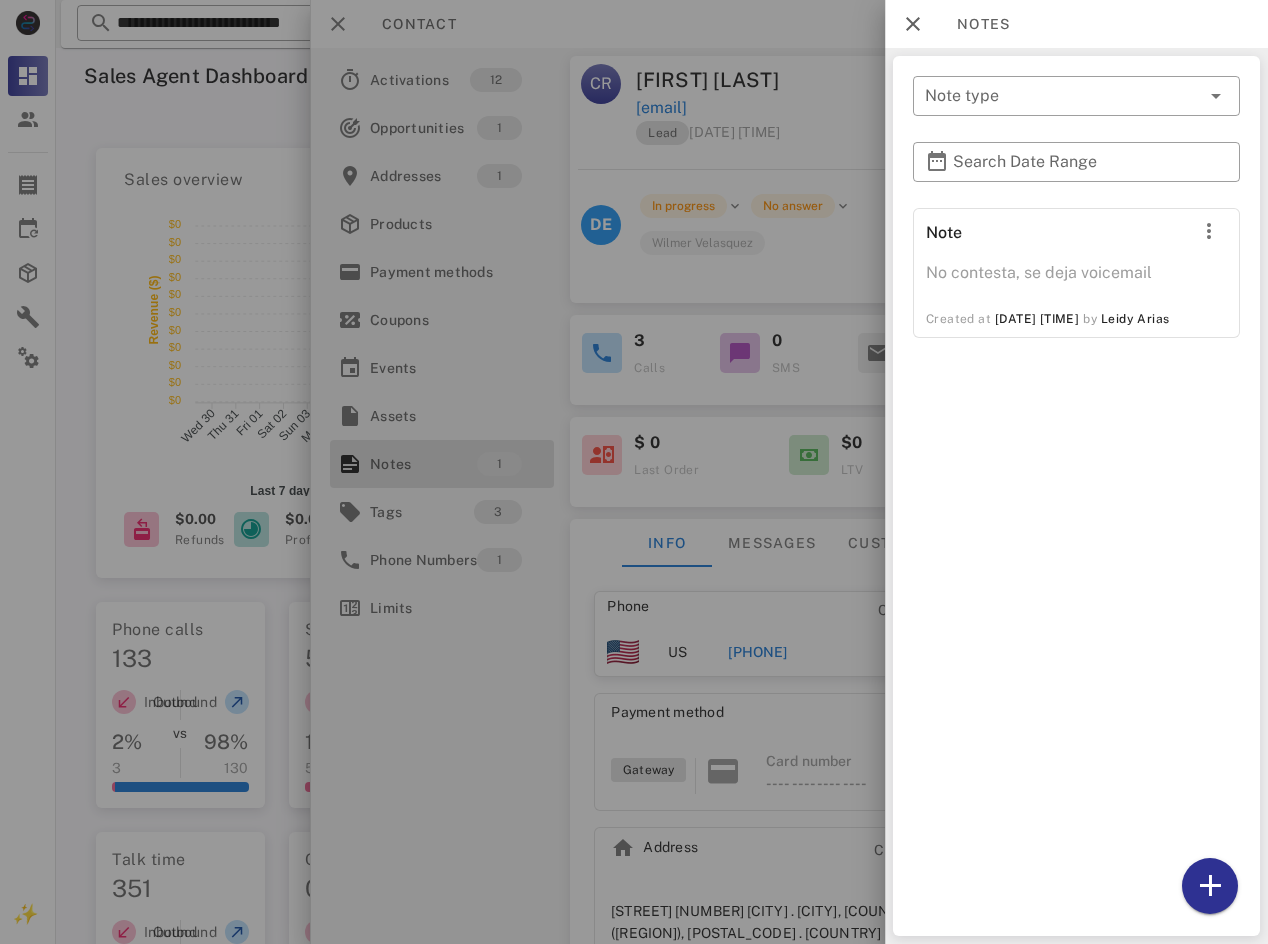 click at bounding box center [634, 472] 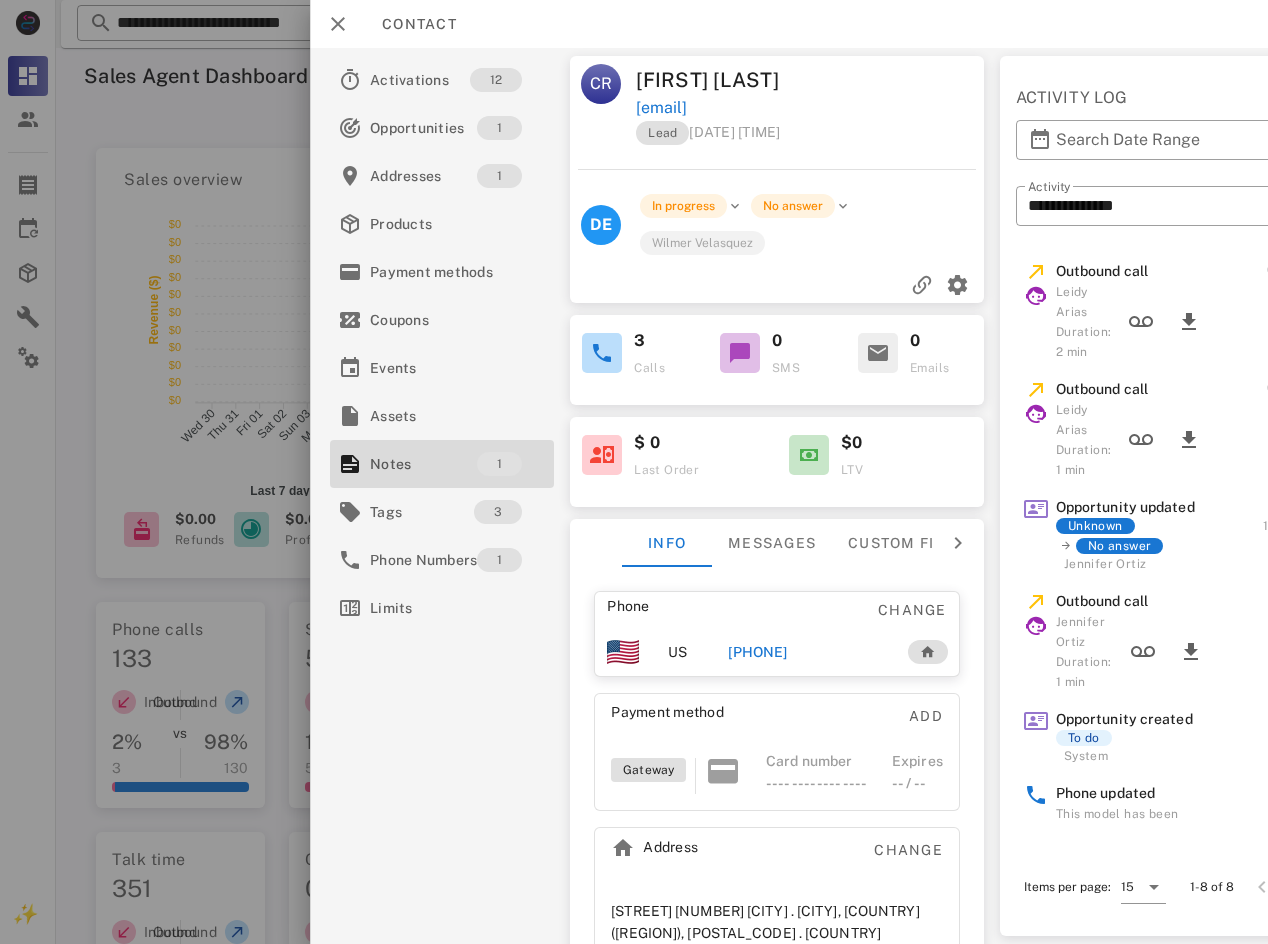 click at bounding box center (634, 472) 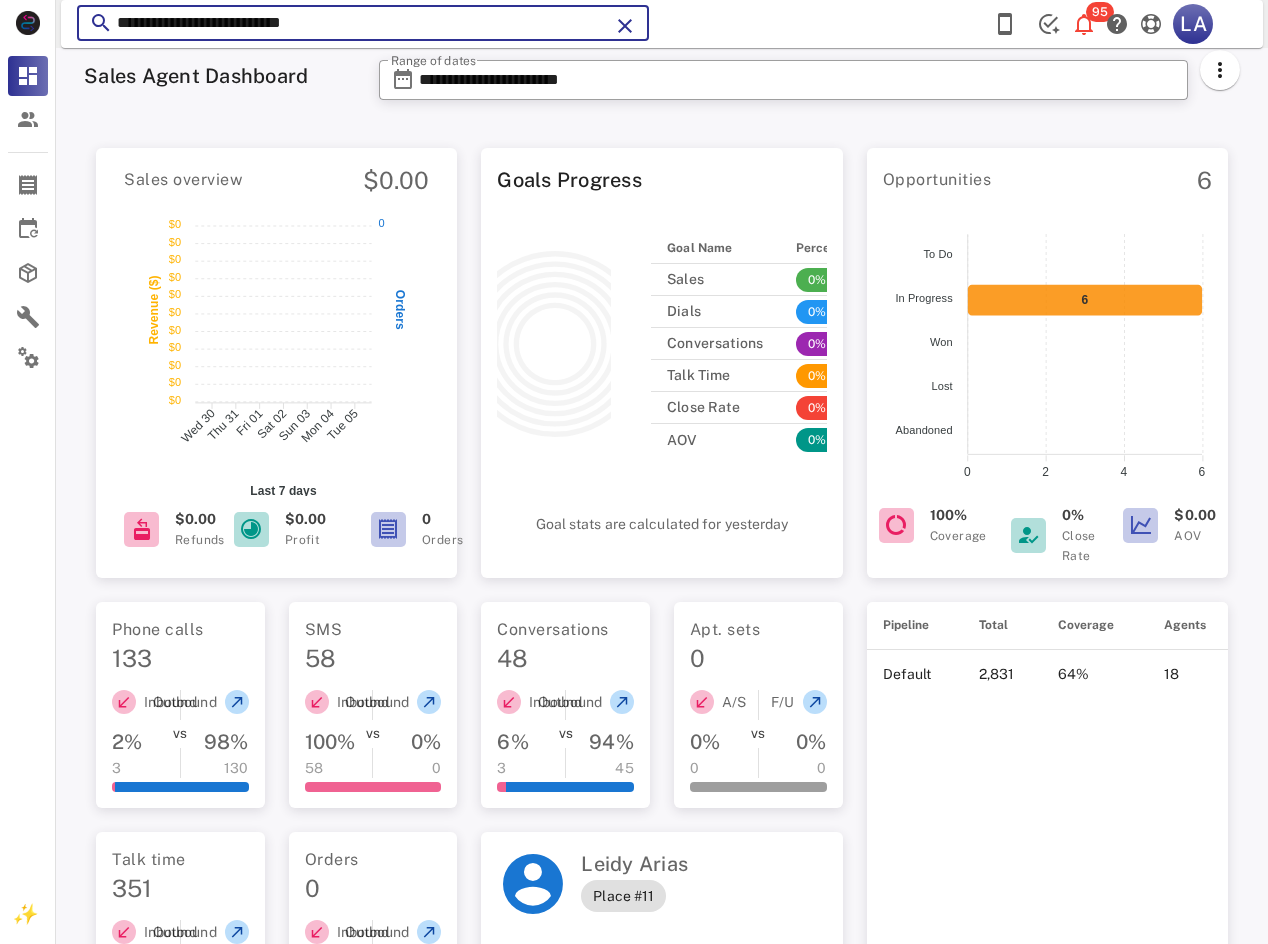 click on "**********" at bounding box center (363, 23) 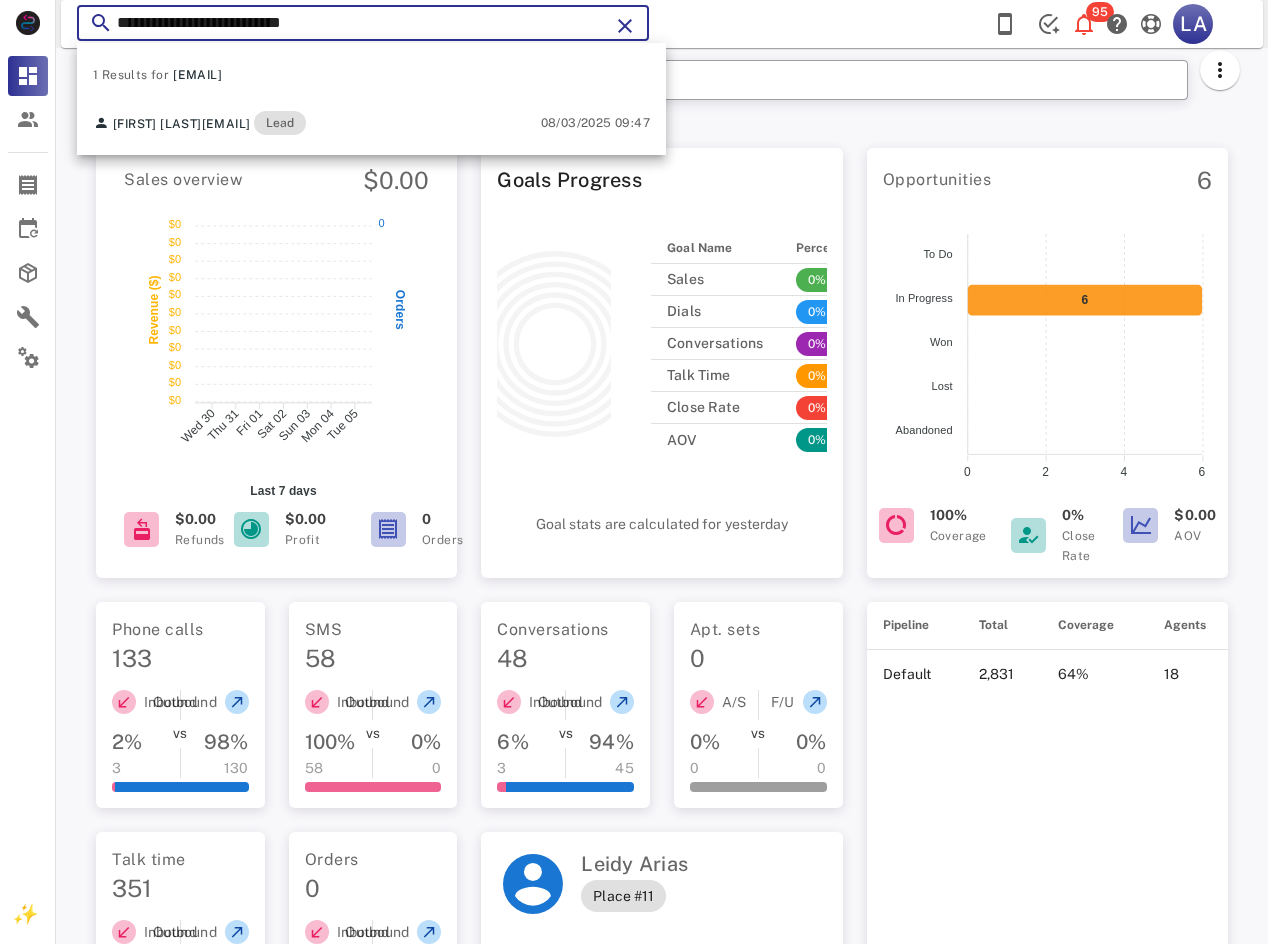 click on "**********" at bounding box center (363, 23) 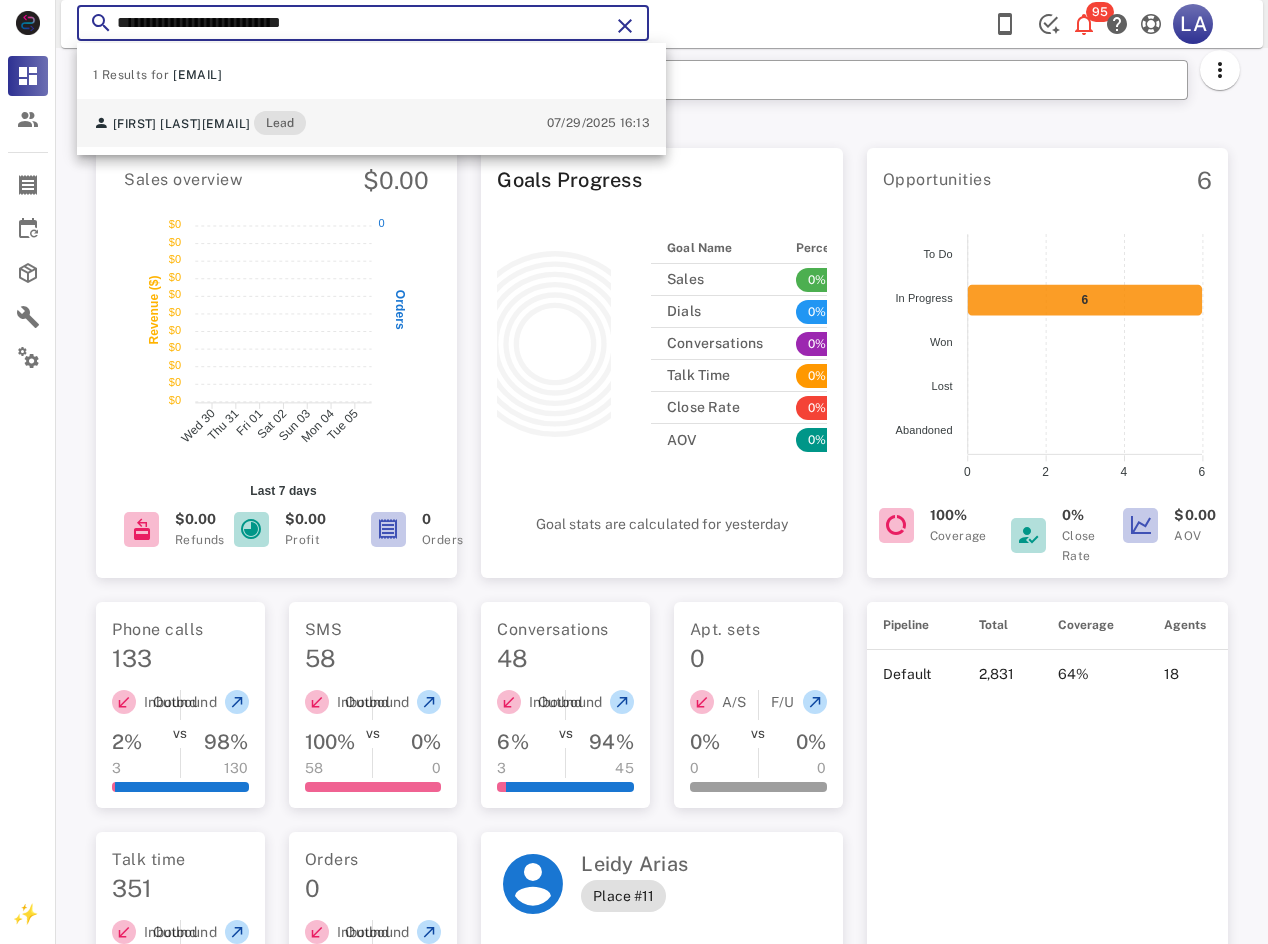 type on "**********" 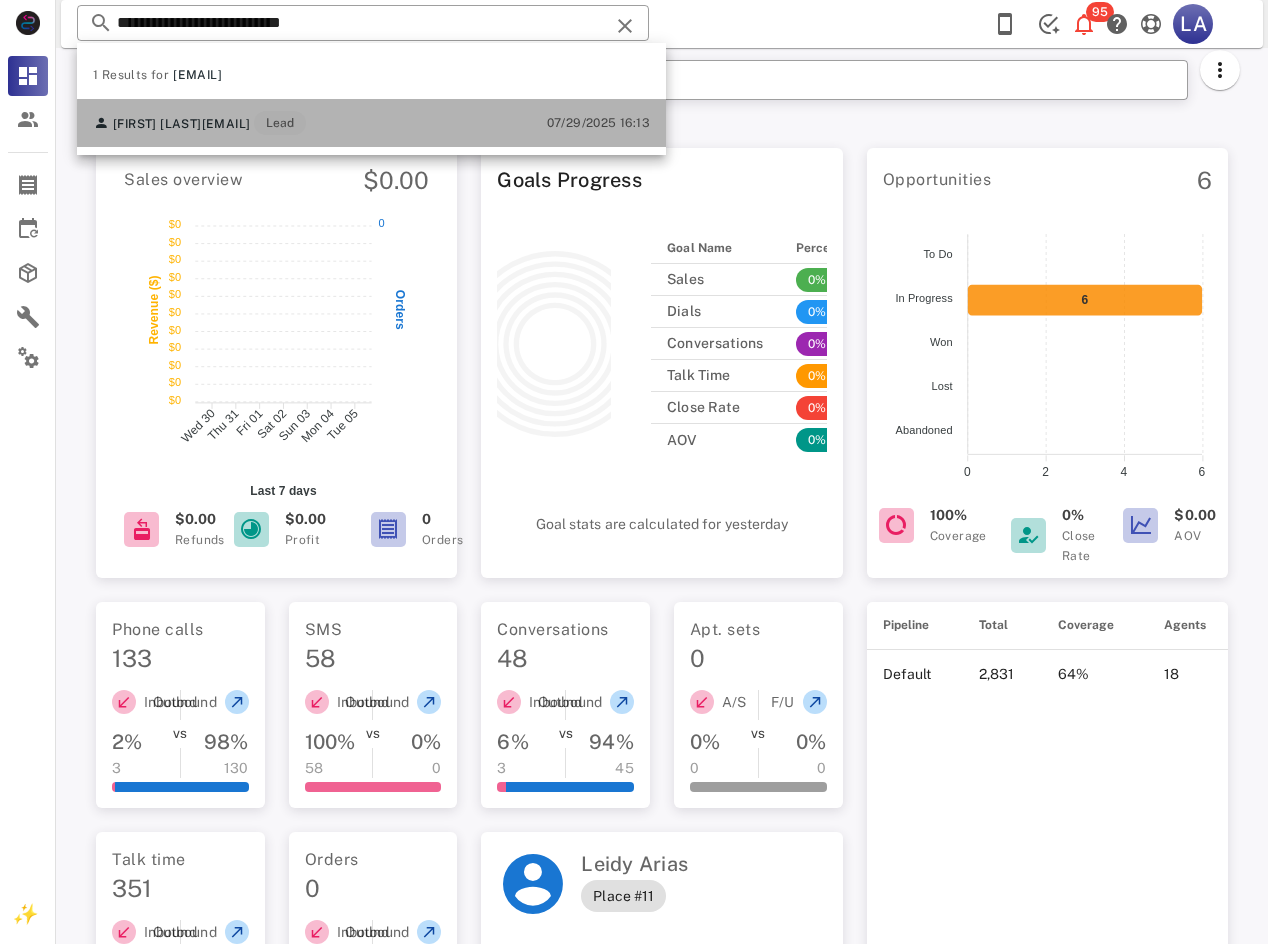 click on "[EMAIL]" at bounding box center (226, 124) 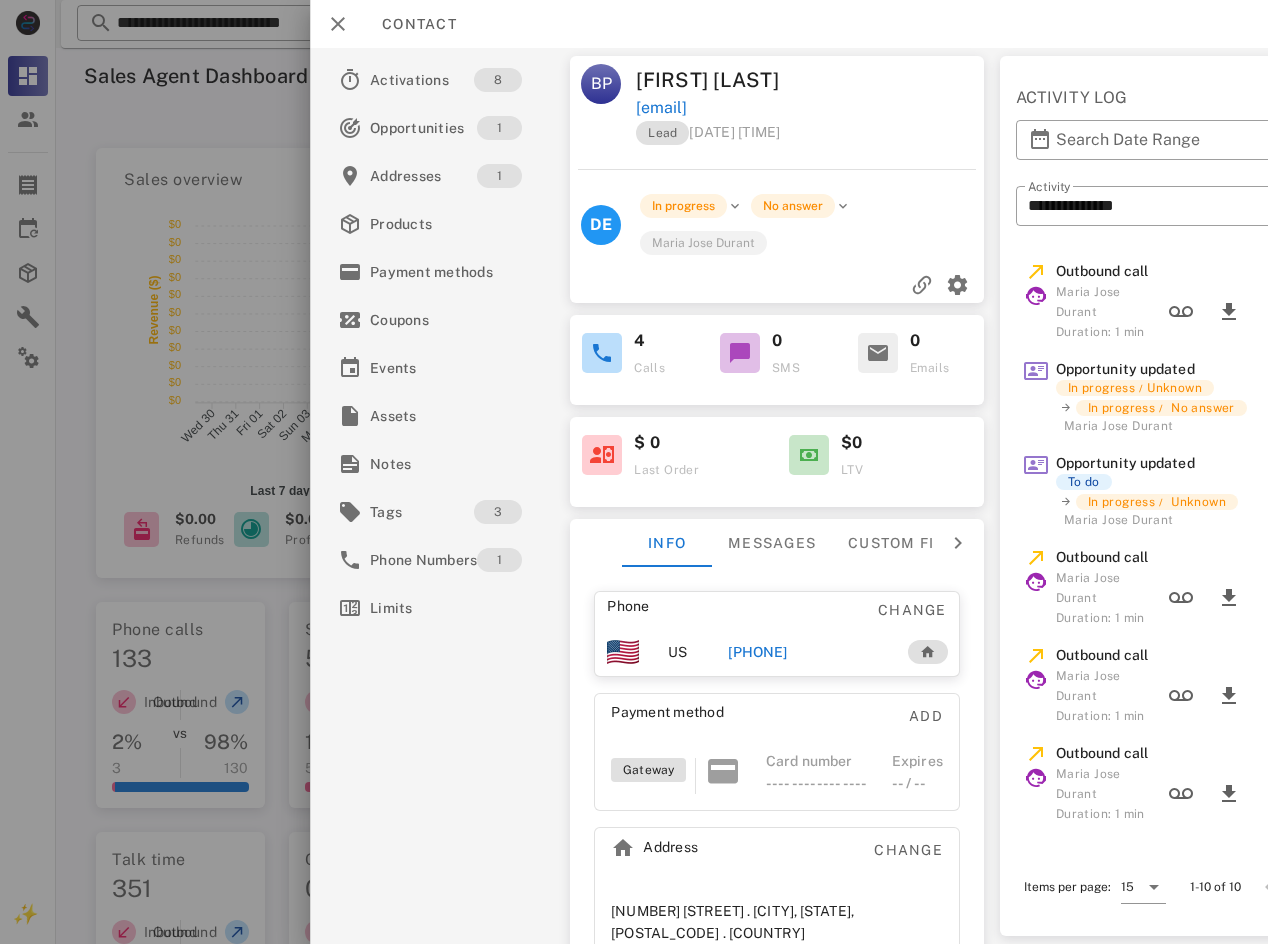 scroll, scrollTop: 0, scrollLeft: 152, axis: horizontal 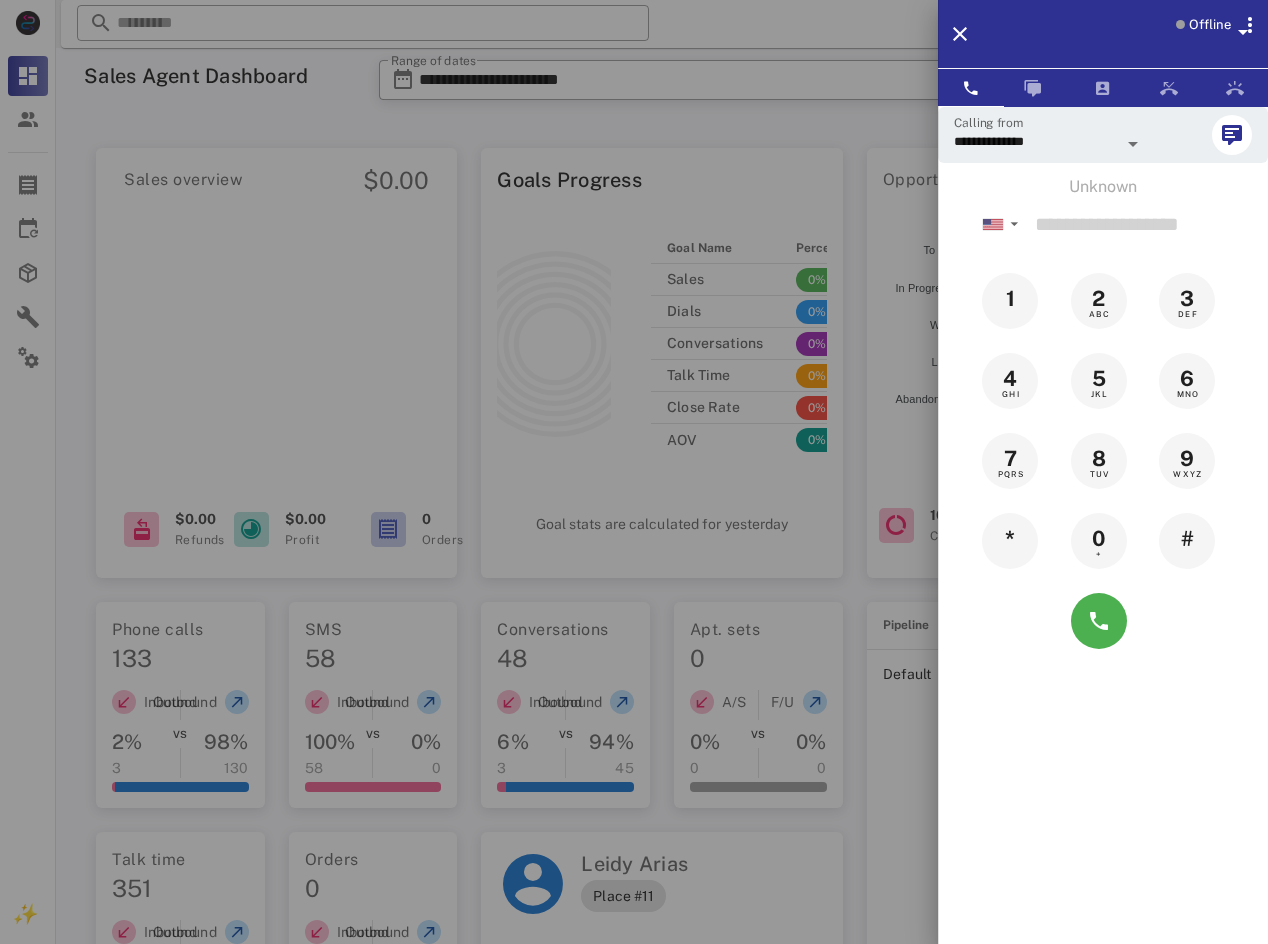 click on "Offline" at bounding box center [1210, 25] 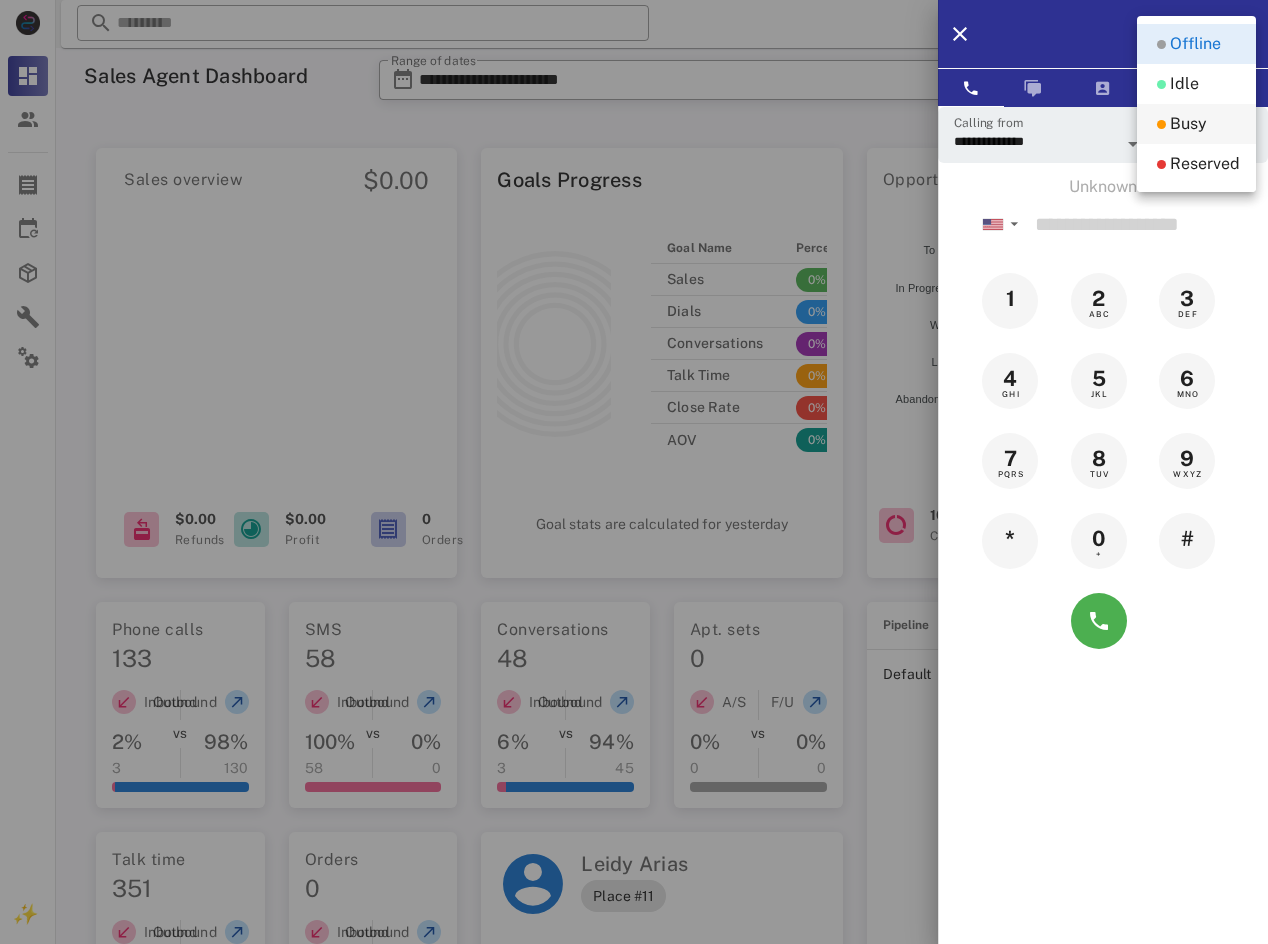 click on "Busy" at bounding box center (1188, 124) 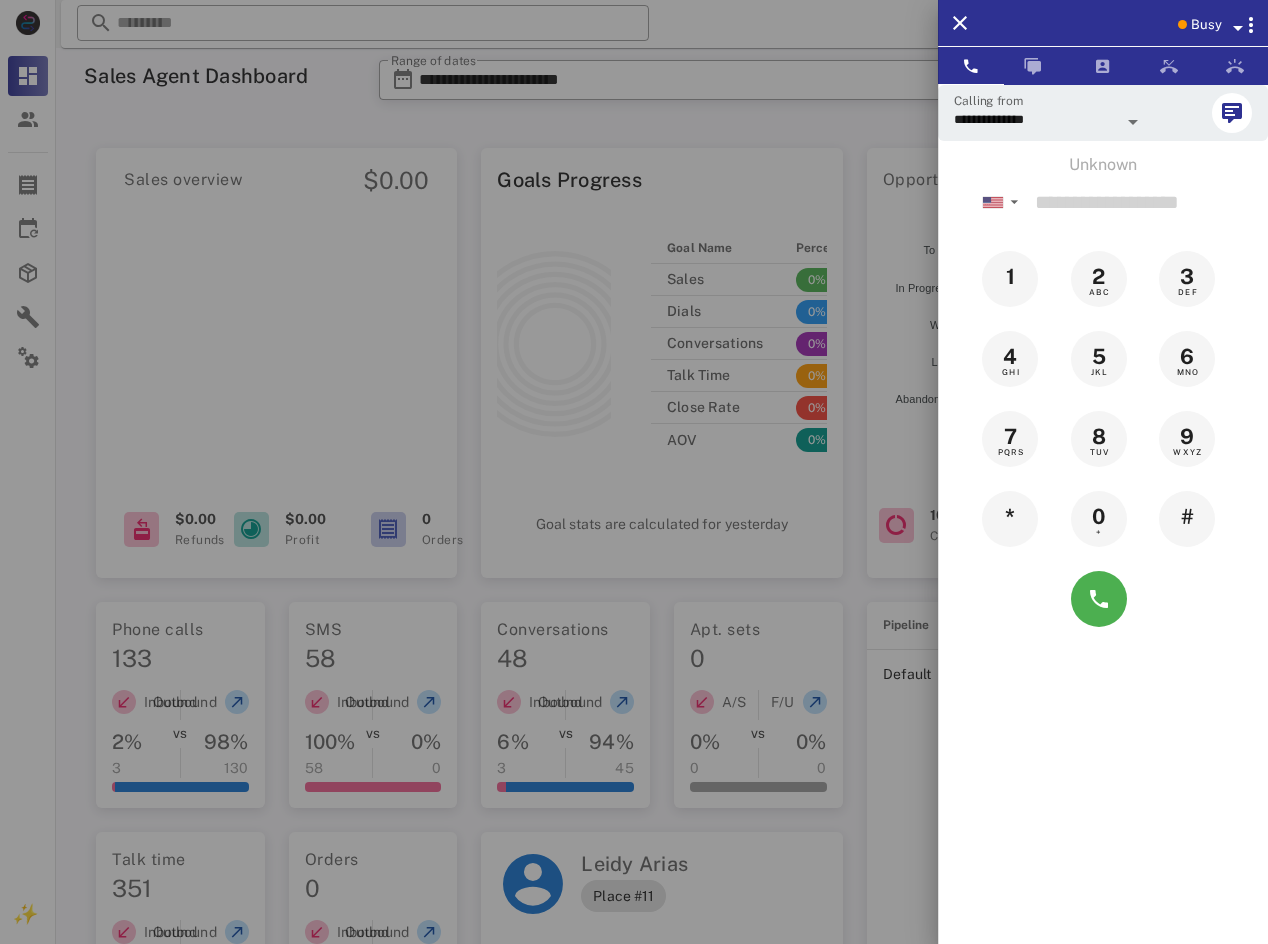 click on "Busy" at bounding box center (1206, 25) 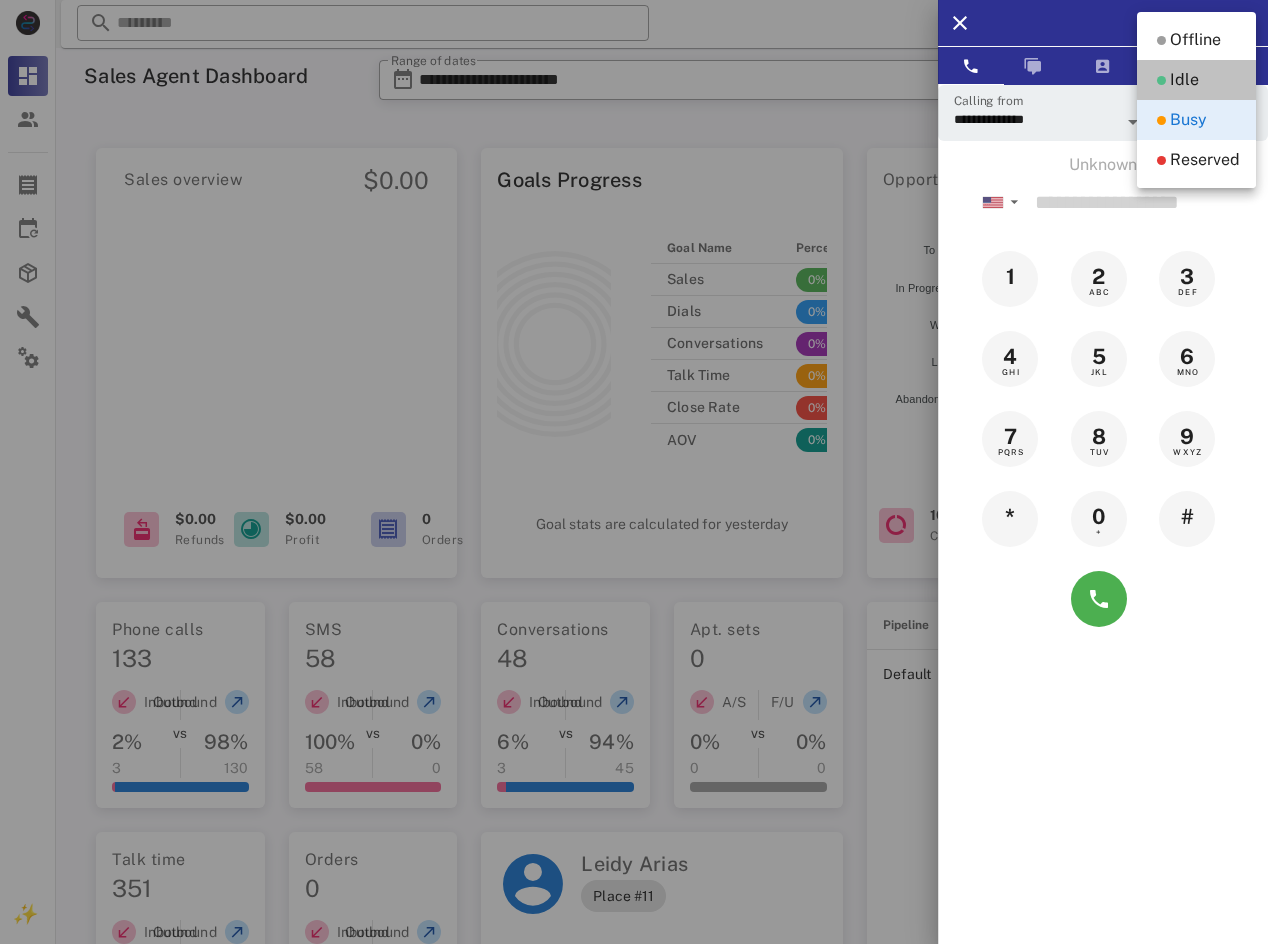 click on "Idle" at bounding box center [1184, 80] 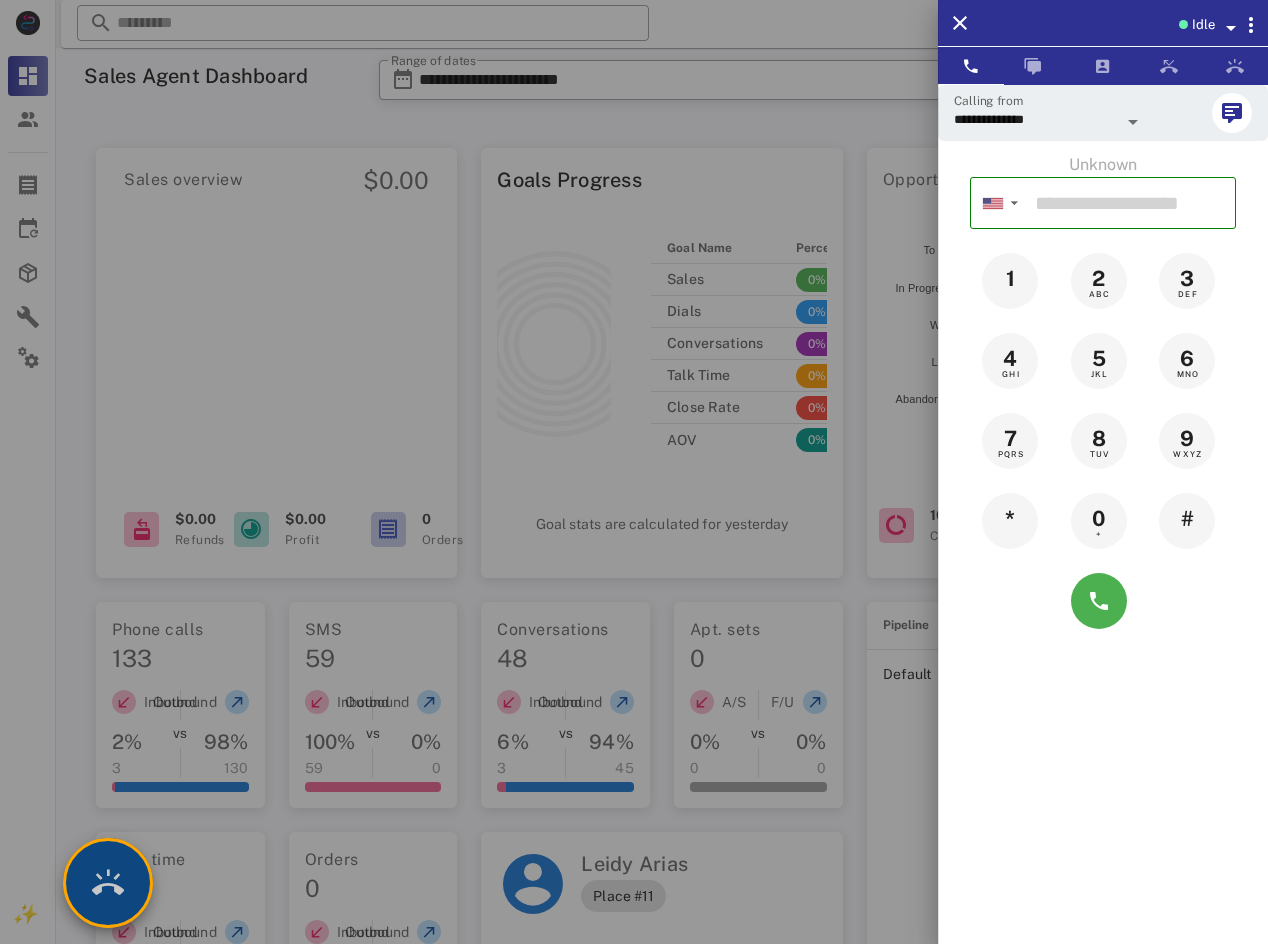 click at bounding box center (108, 883) 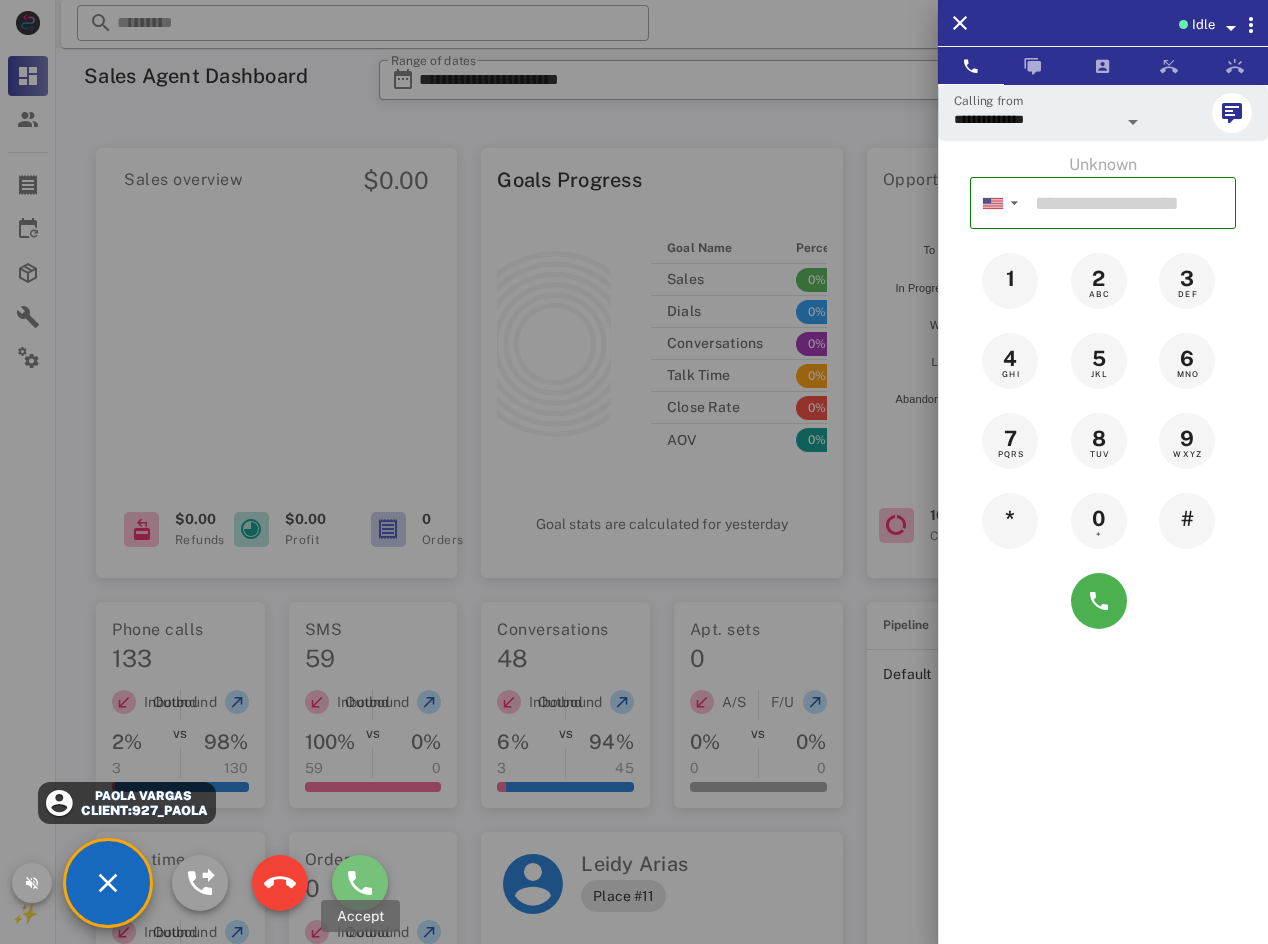 click at bounding box center [360, 883] 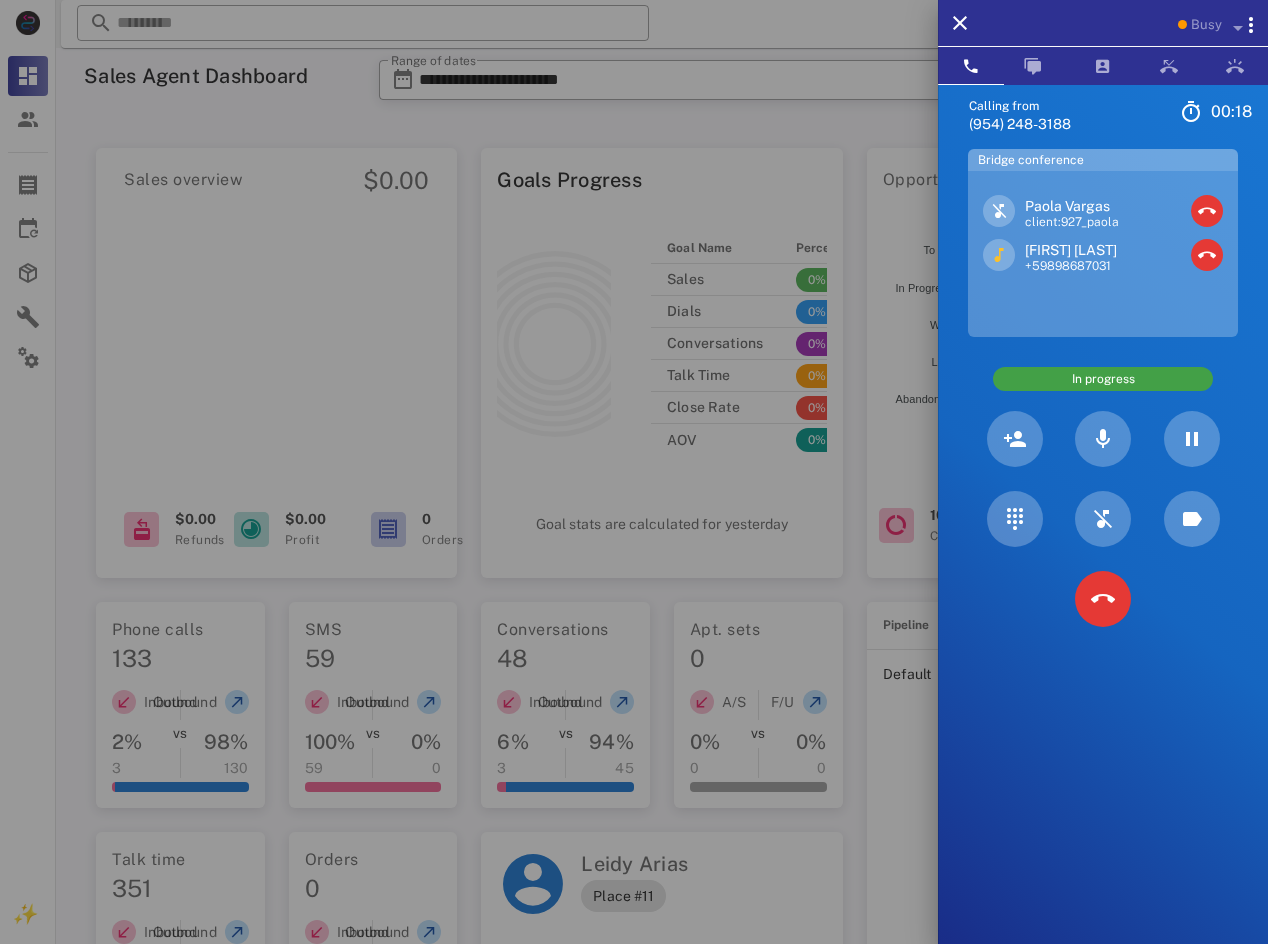 click on "Calling from [PHONE] [TIME] Unknown ▼ Andorra [COUNTRY_CODE] Argentina [COUNTRY_CODE] Aruba [COUNTRY_CODE] Australia [COUNTRY_CODE] Belgium (België) [COUNTRY_CODE] Bolivia [COUNTRY_CODE] Brazil (Brasil) [COUNTRY_CODE] Canada [COUNTRY_CODE] Chile [COUNTRY_CODE] Colombia [COUNTRY_CODE] Costa Rica [COUNTRY_CODE] Dominican Republic (República Dominicana) [COUNTRY_CODE] Ecuador [COUNTRY_CODE] El Salvador [COUNTRY_CODE] France [COUNTRY_CODE] Germany (Deutschland) [COUNTRY_CODE] Guadeloupe [COUNTRY_CODE] Guatemala [COUNTRY_CODE] Honduras [COUNTRY_CODE] Iceland (Ísland) [COUNTRY_CODE] India (भारत) [COUNTRY_CODE] Israel (ישראל) [COUNTRY_CODE] Italy (Italia) [COUNTRY_CODE]" at bounding box center [1103, 556] 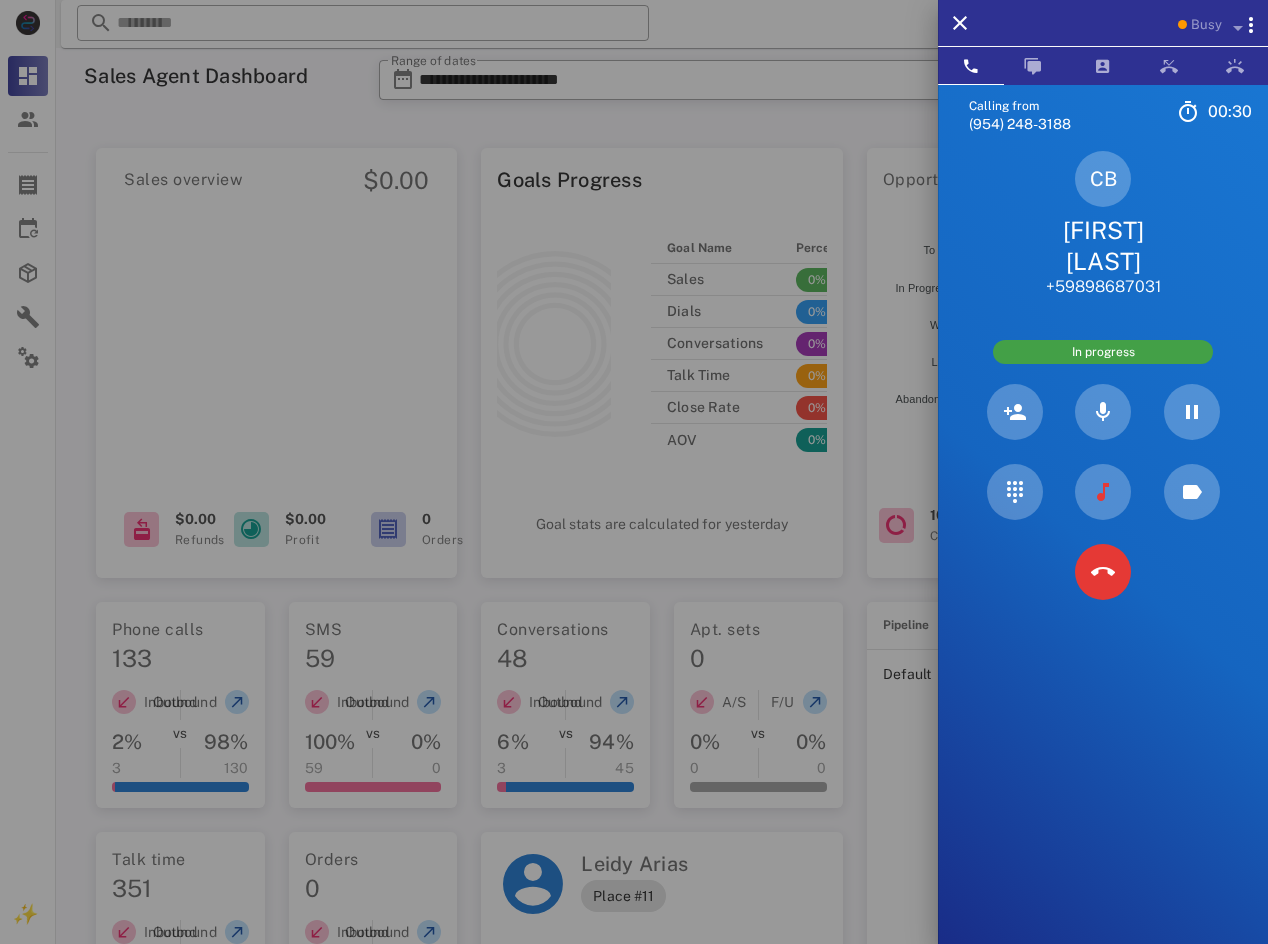 click on "[FIRST] [LAST]" at bounding box center (1103, 246) 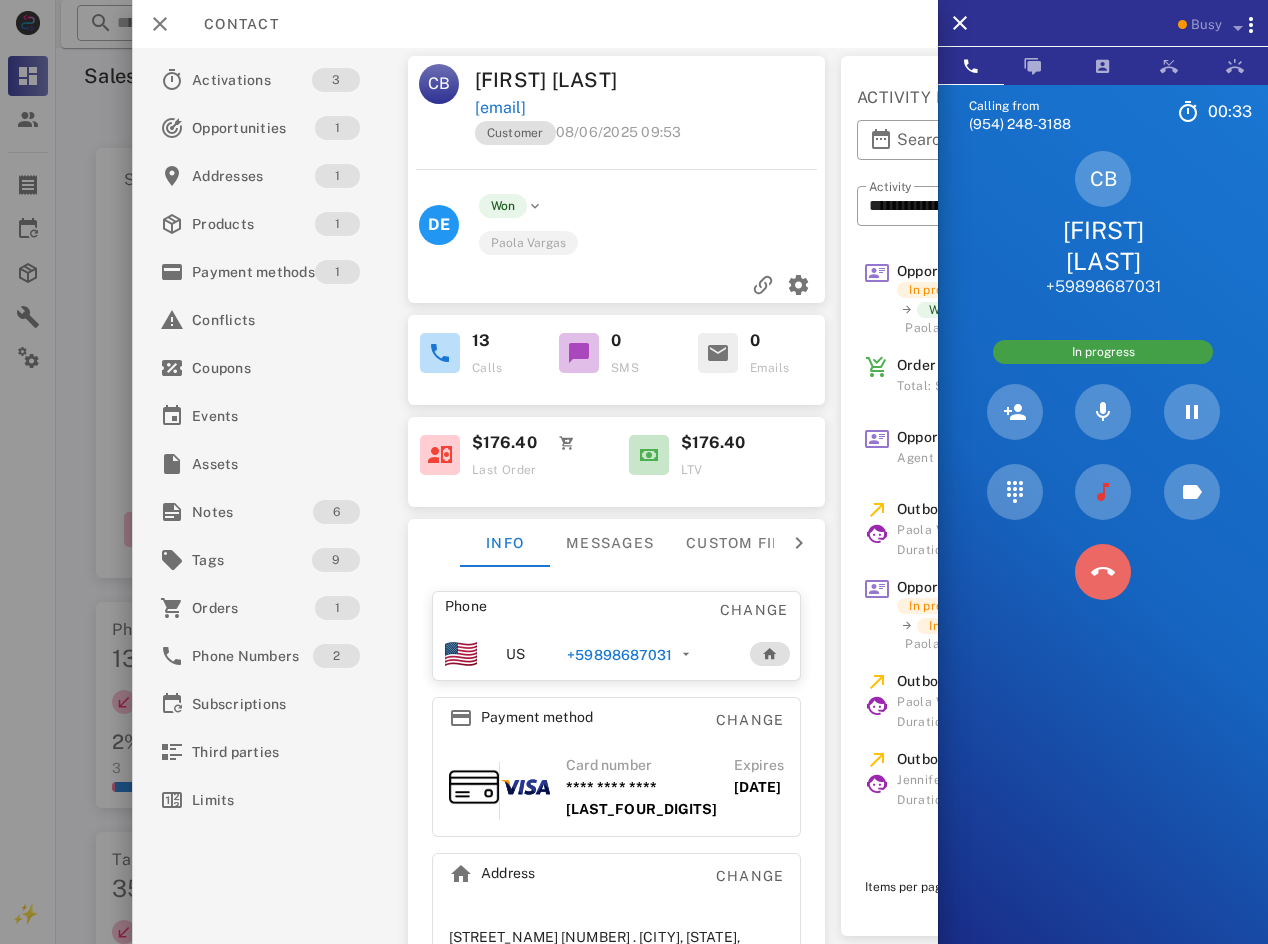 click at bounding box center (1103, 572) 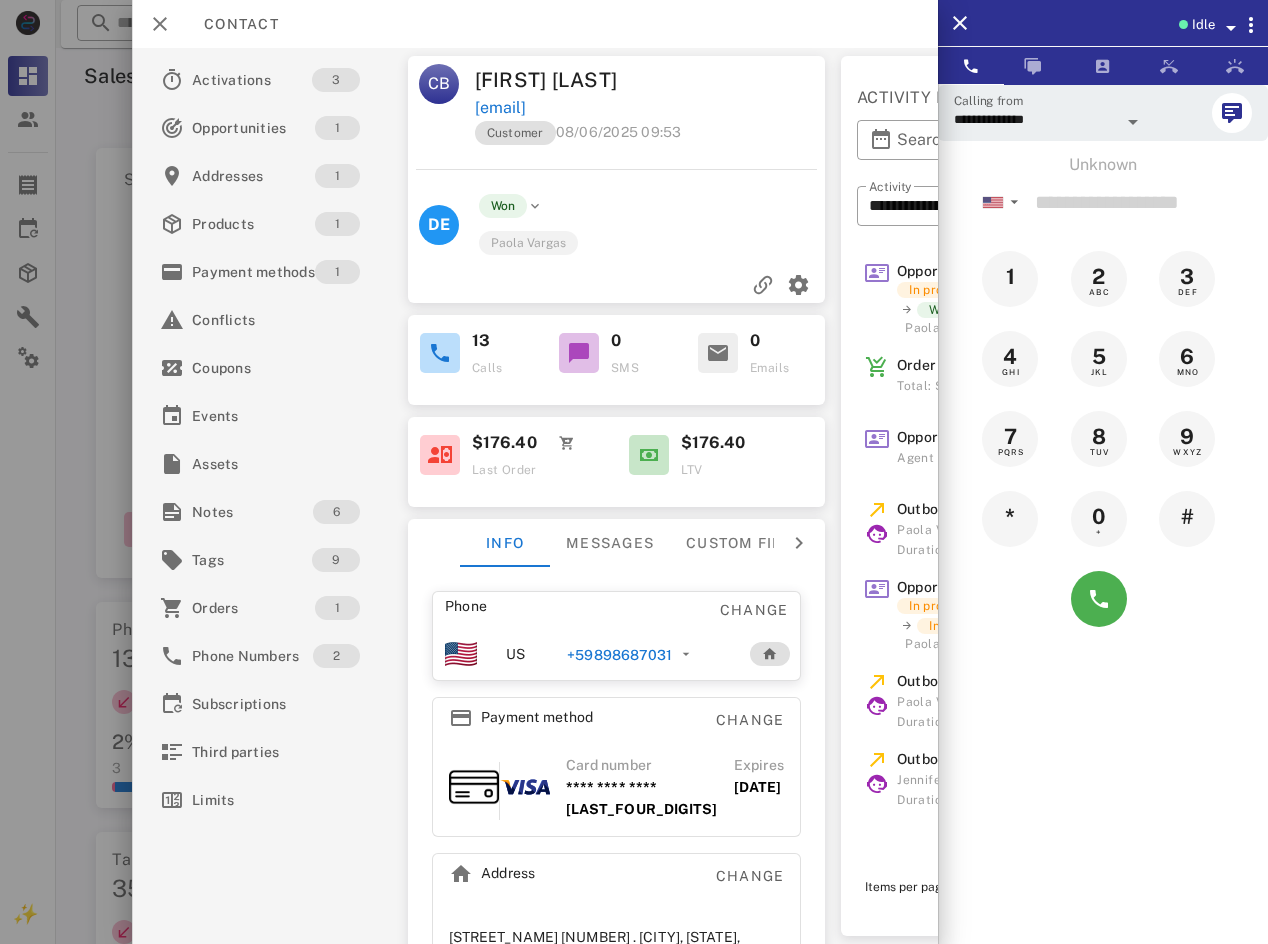 click on "+59898687031" at bounding box center [619, 655] 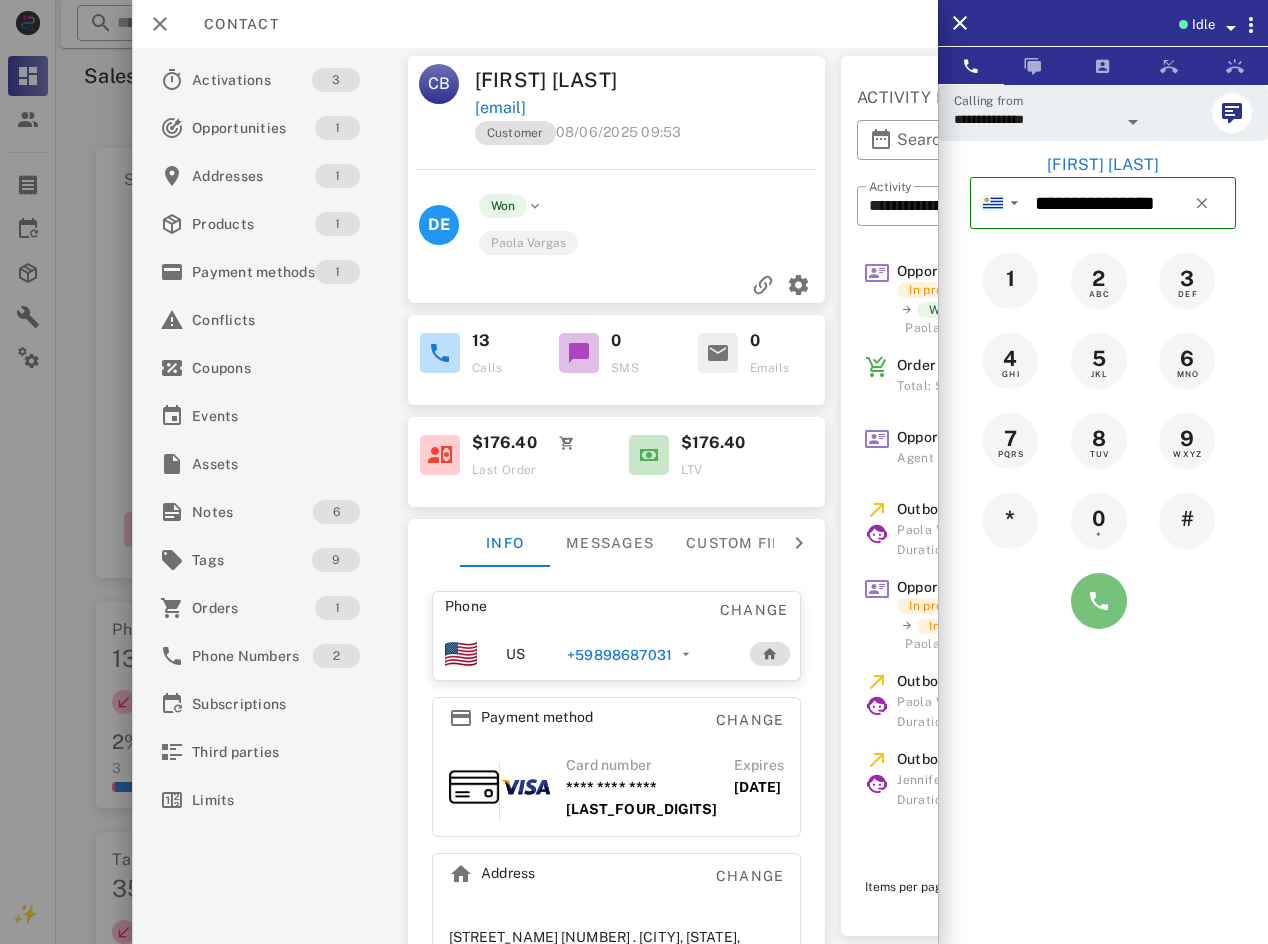 click at bounding box center (1099, 601) 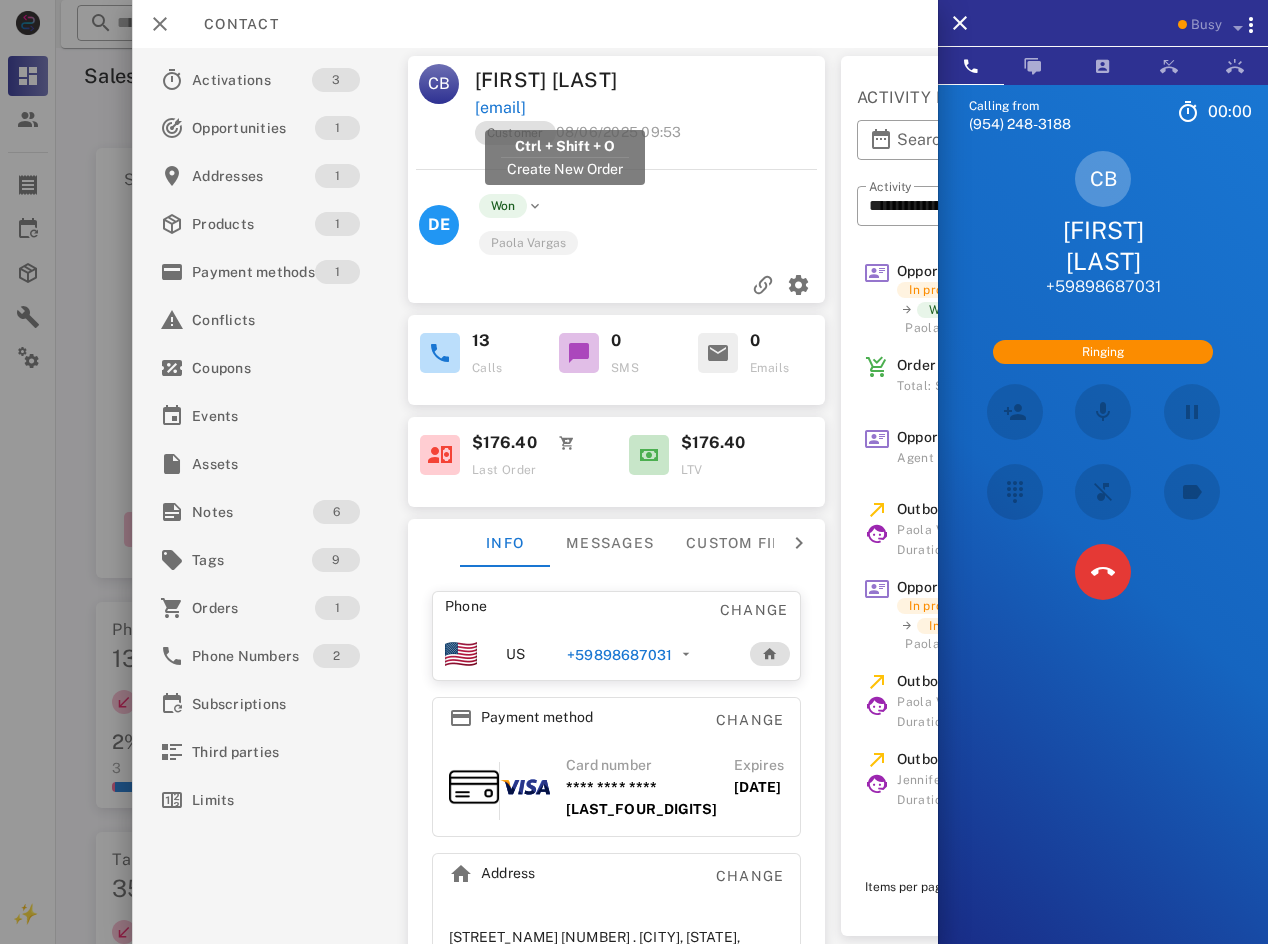 drag, startPoint x: 689, startPoint y: 107, endPoint x: 480, endPoint y: 107, distance: 209 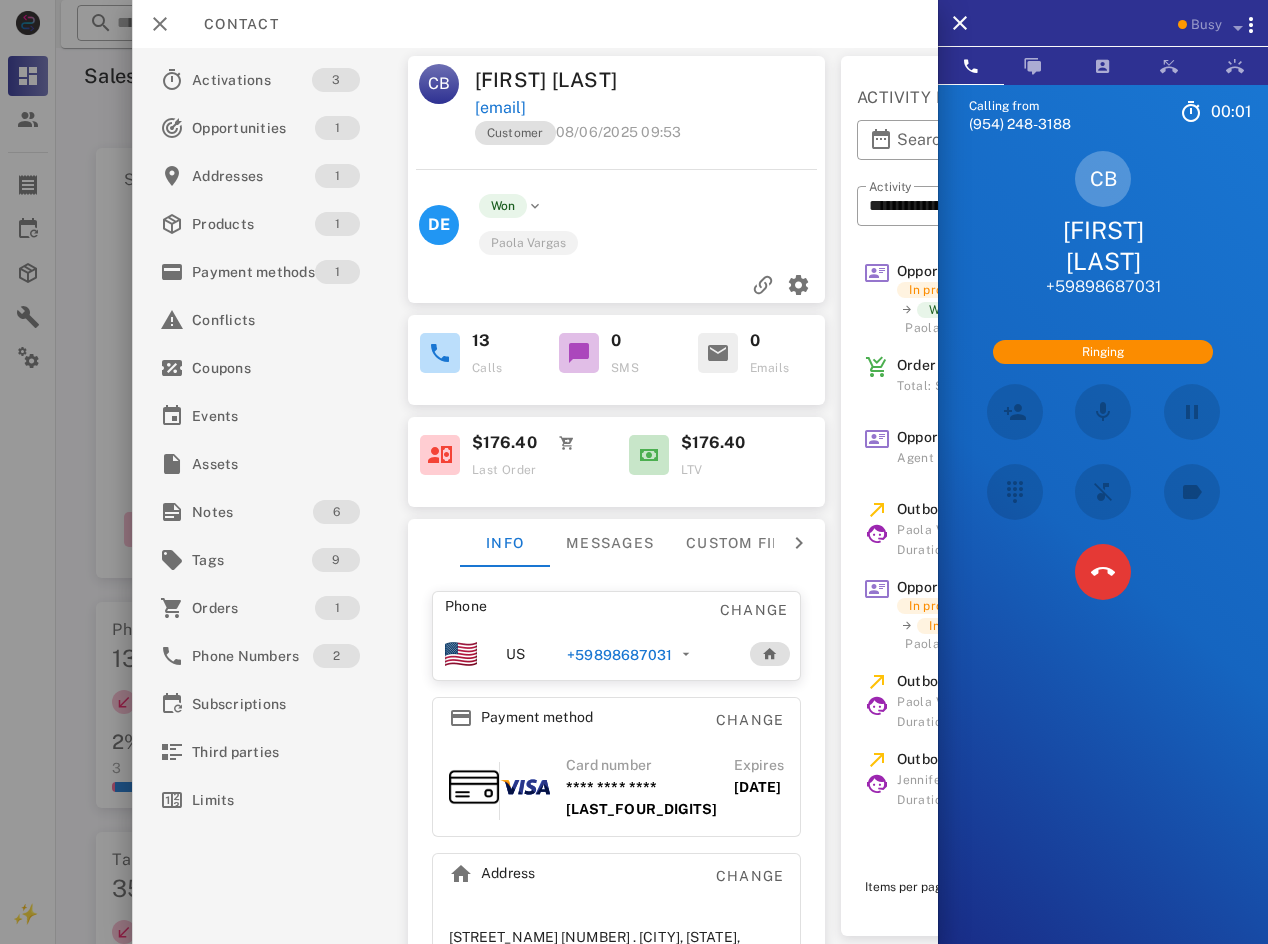 drag, startPoint x: 475, startPoint y: 105, endPoint x: 686, endPoint y: 108, distance: 211.02133 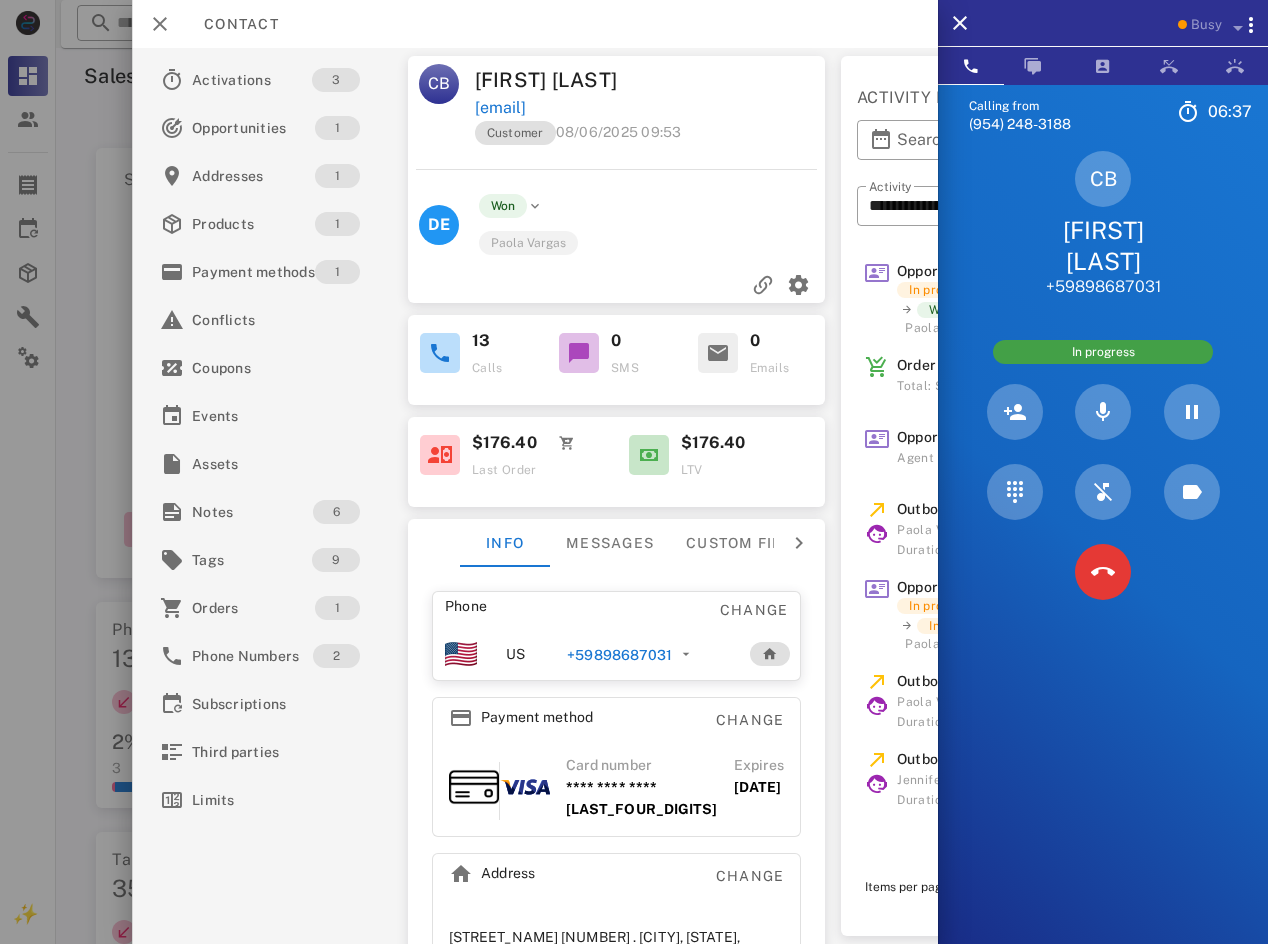 copy on "[EMAIL]" 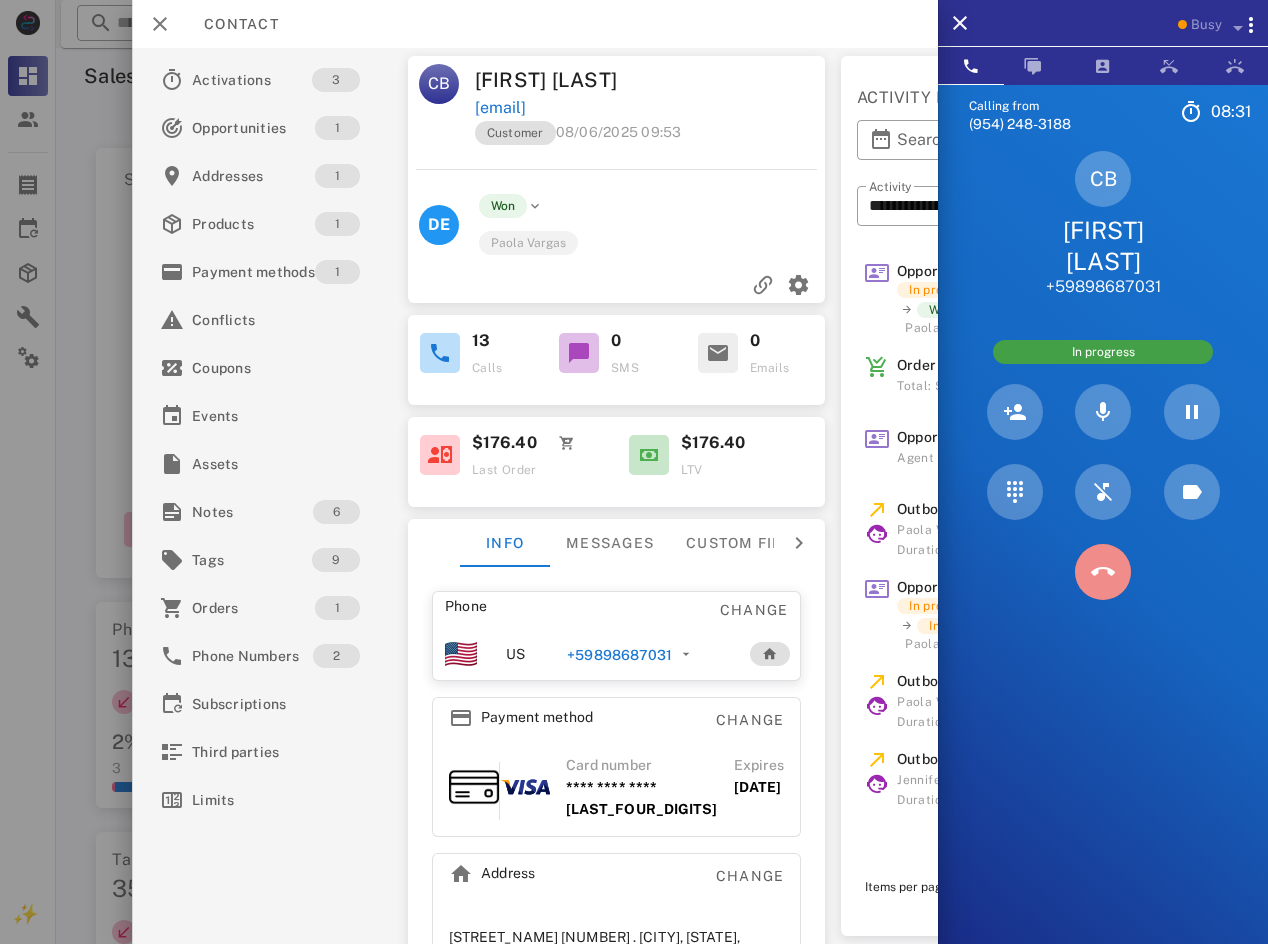 click at bounding box center (1103, 572) 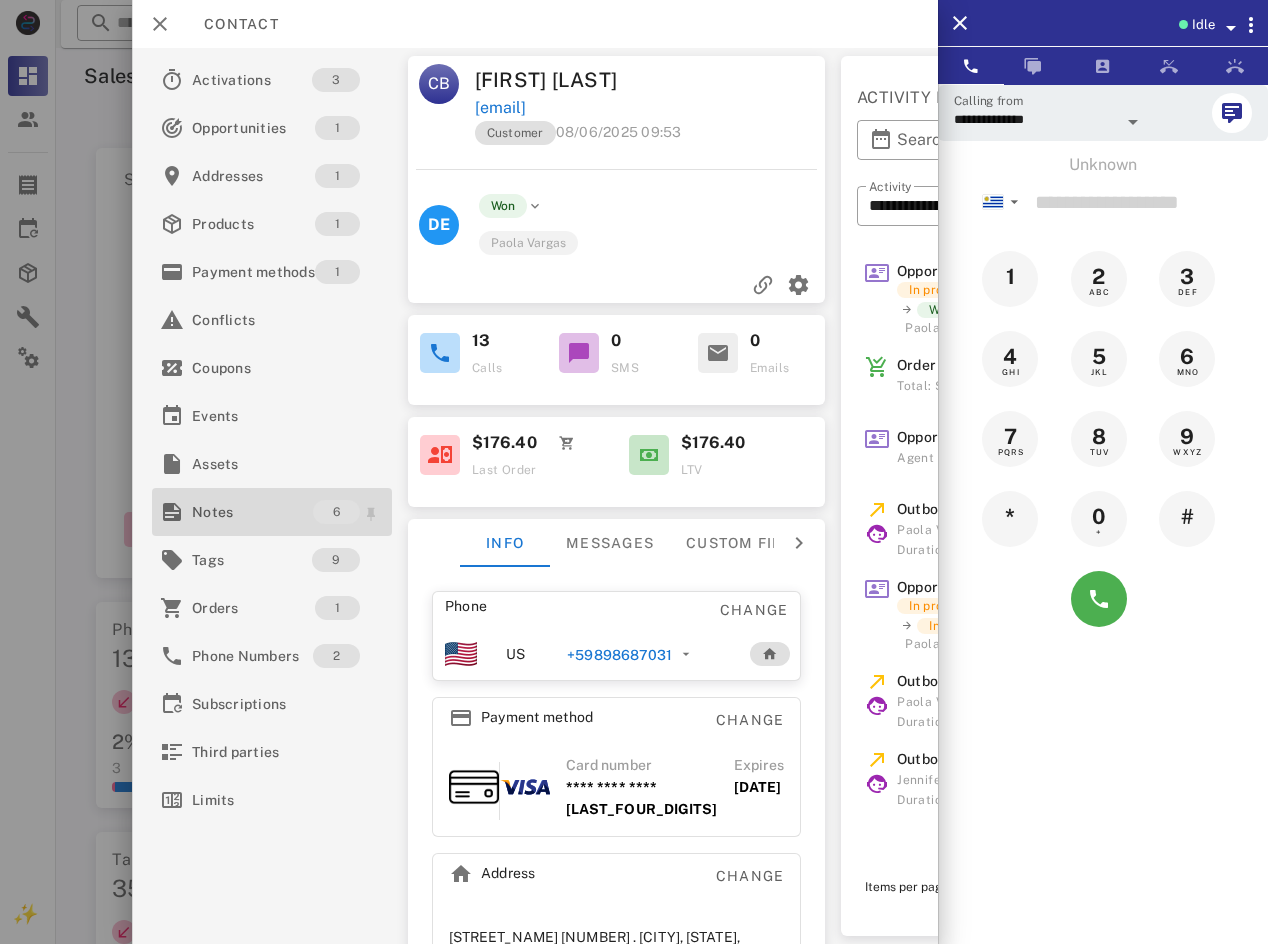 click on "Notes" at bounding box center (252, 512) 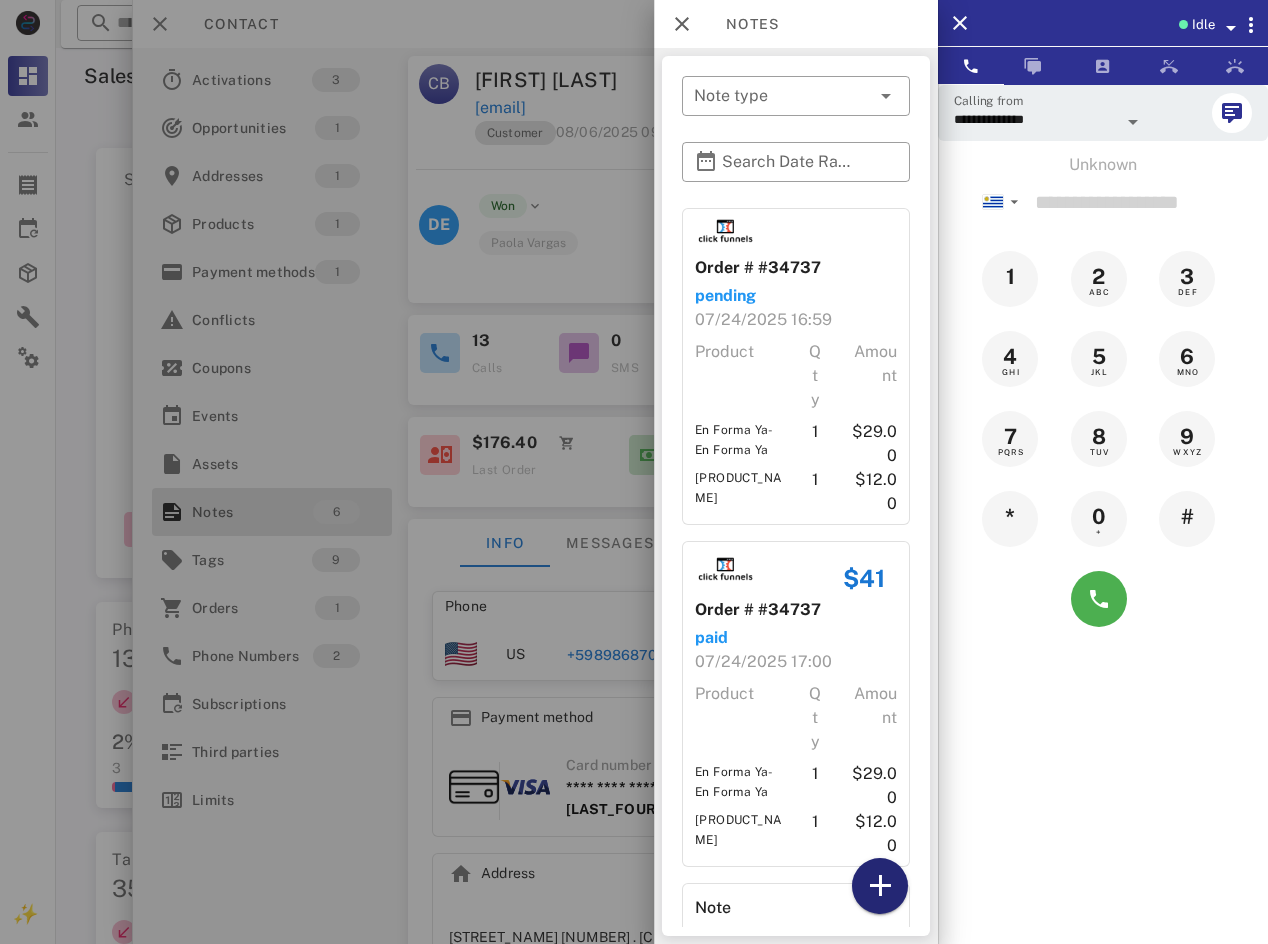 click at bounding box center (880, 886) 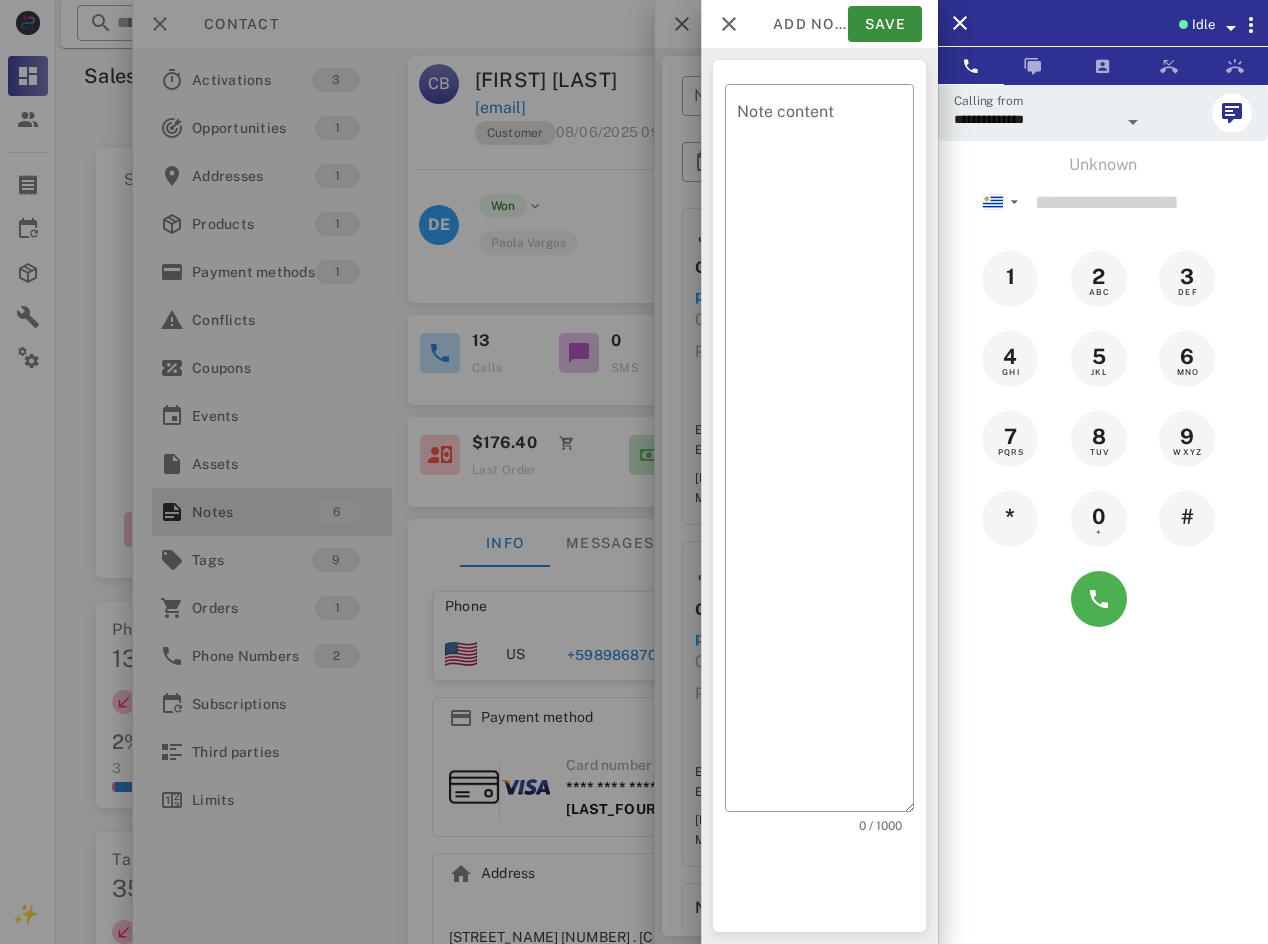 click on "Note content" at bounding box center (825, 453) 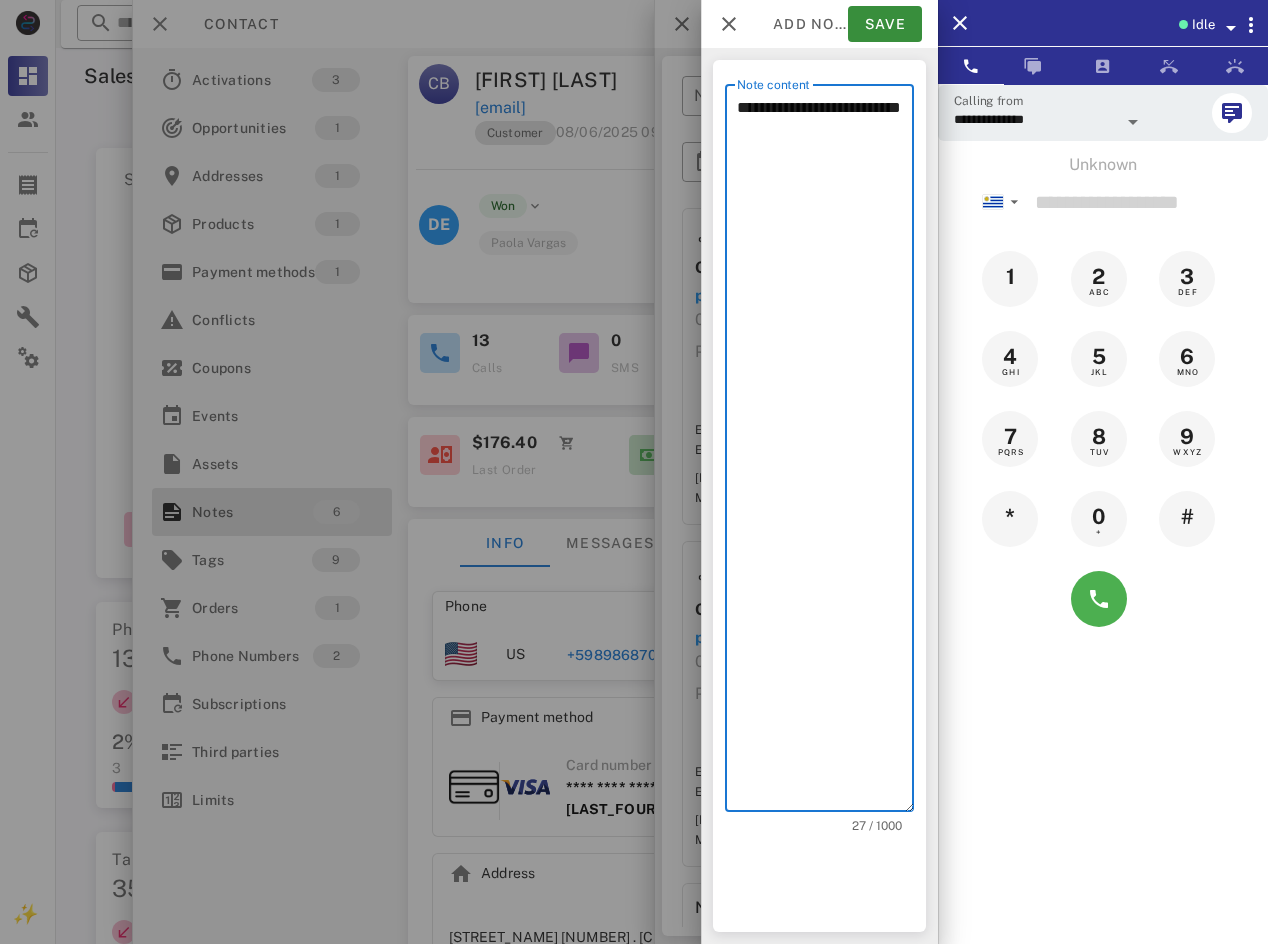 click on "**********" at bounding box center (825, 453) 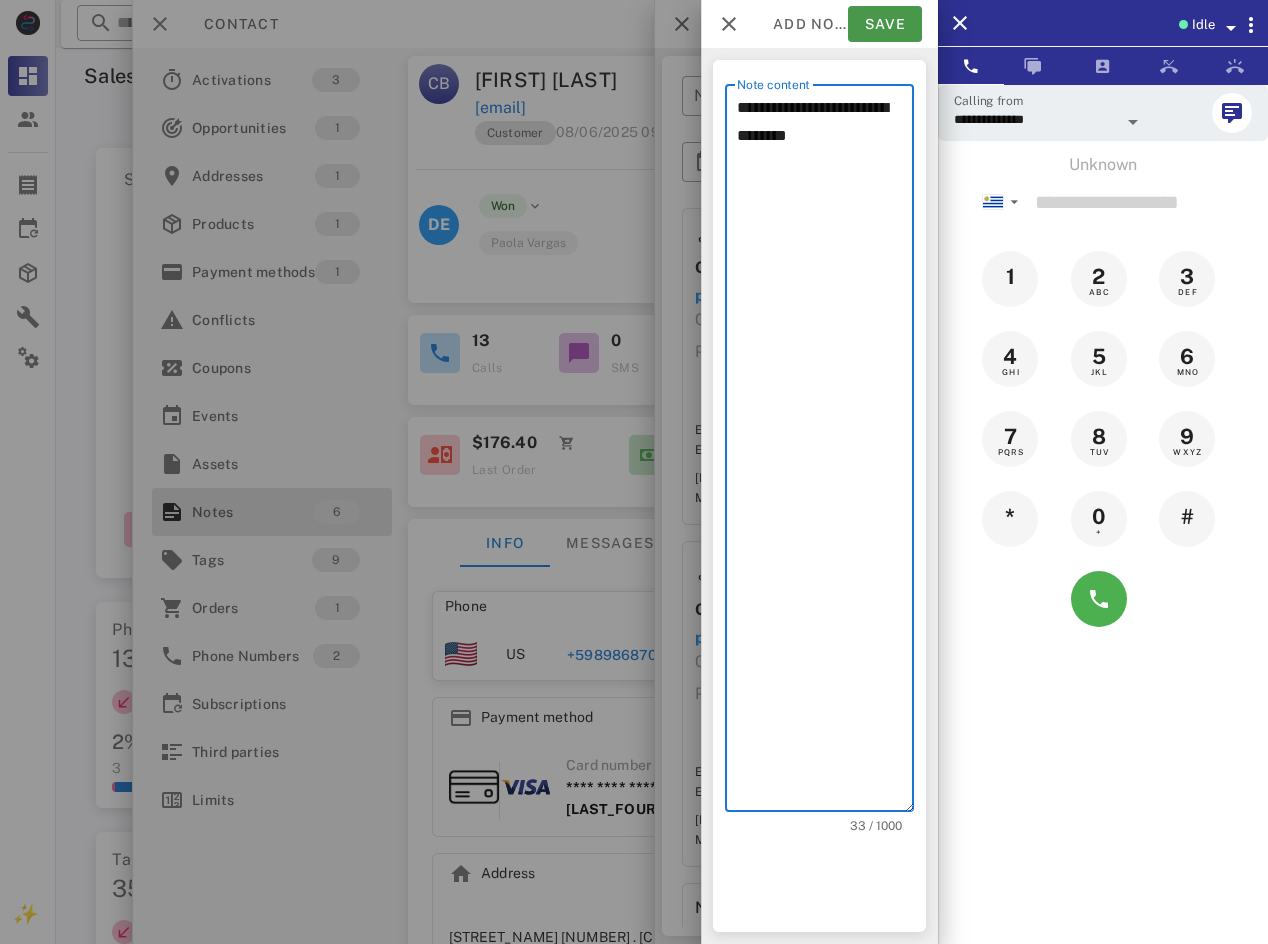 type on "**********" 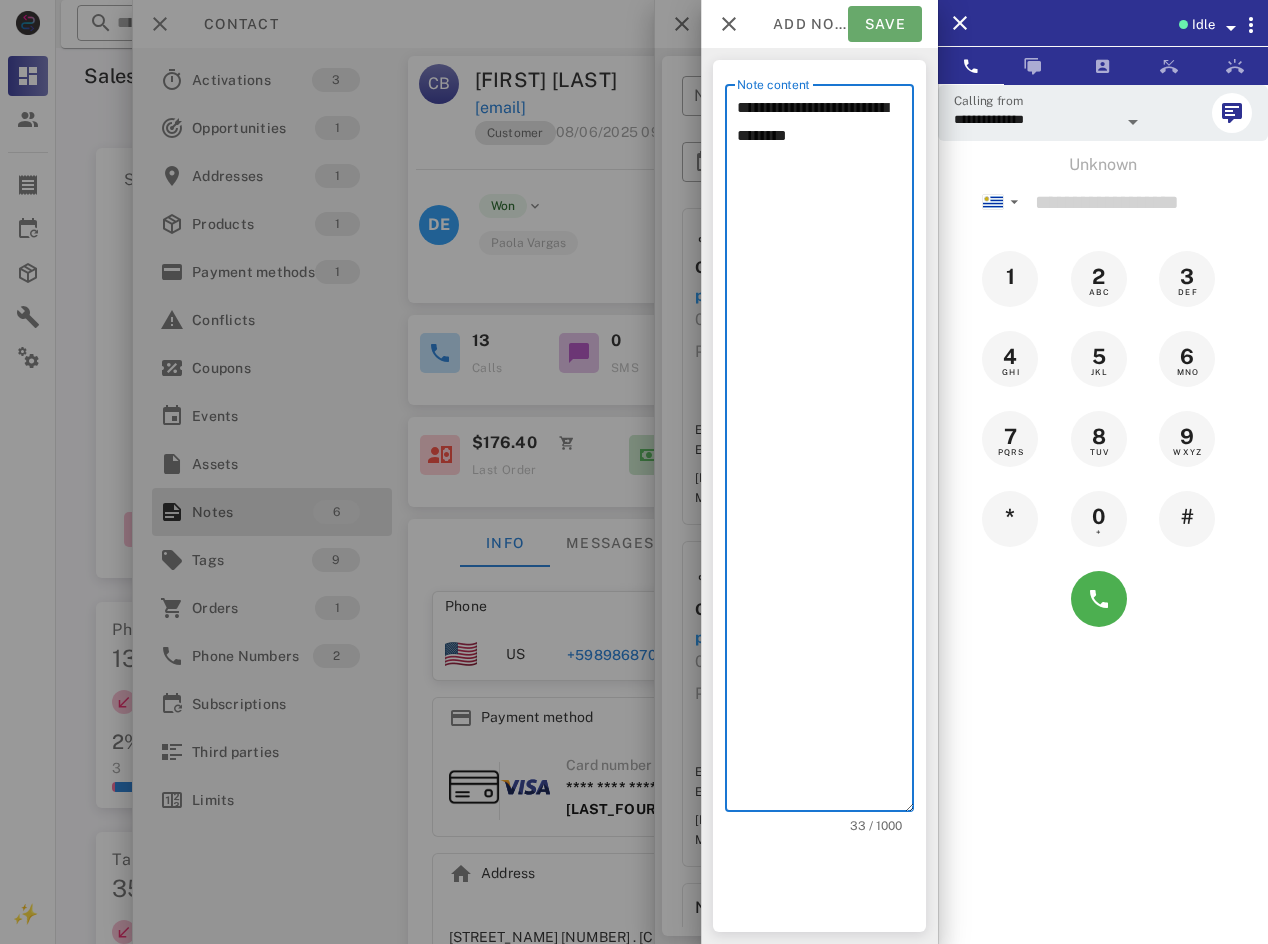 click on "Save" at bounding box center (885, 24) 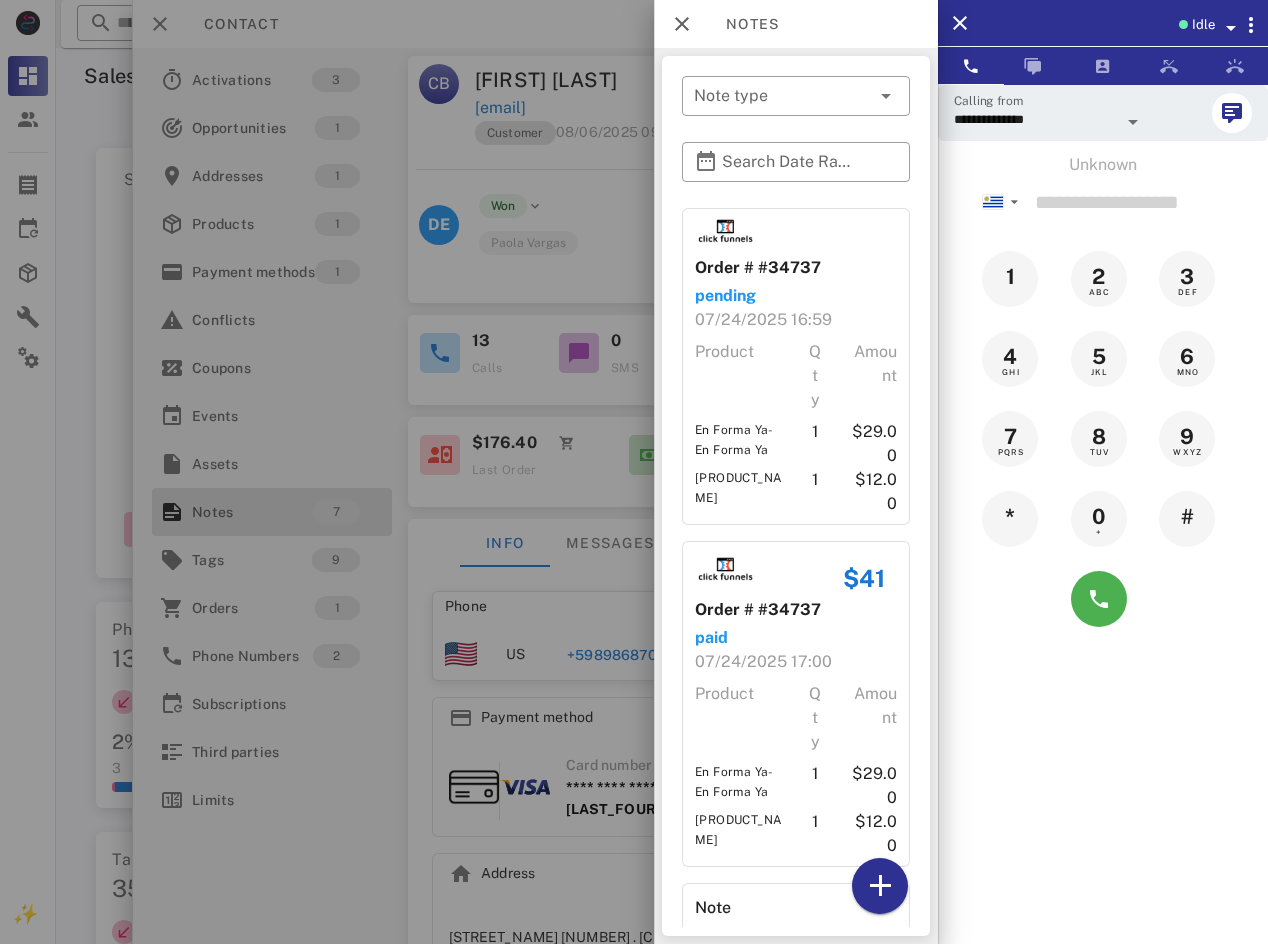click on "Idle" at bounding box center (1203, 25) 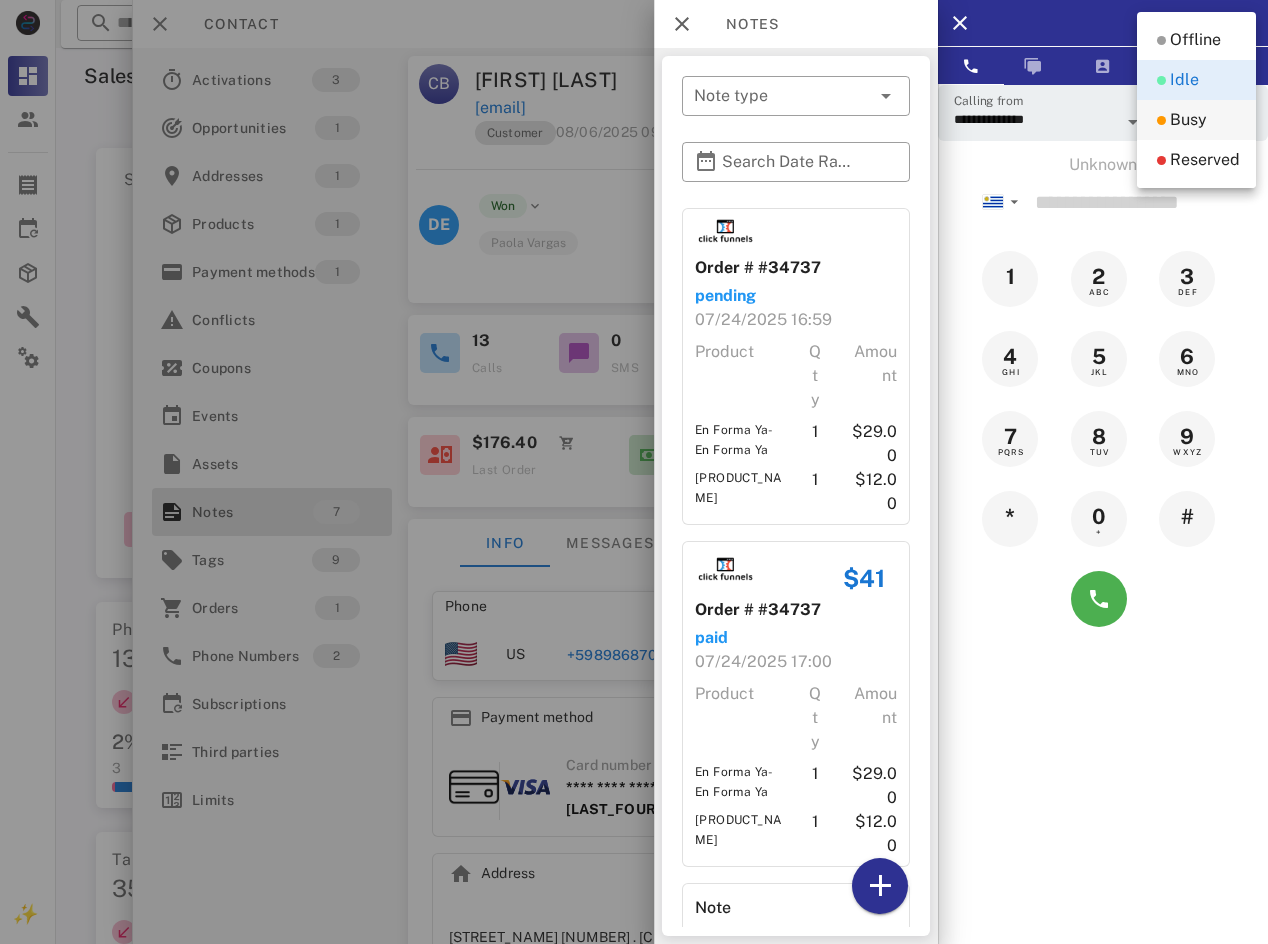 click on "Busy" at bounding box center (1196, 120) 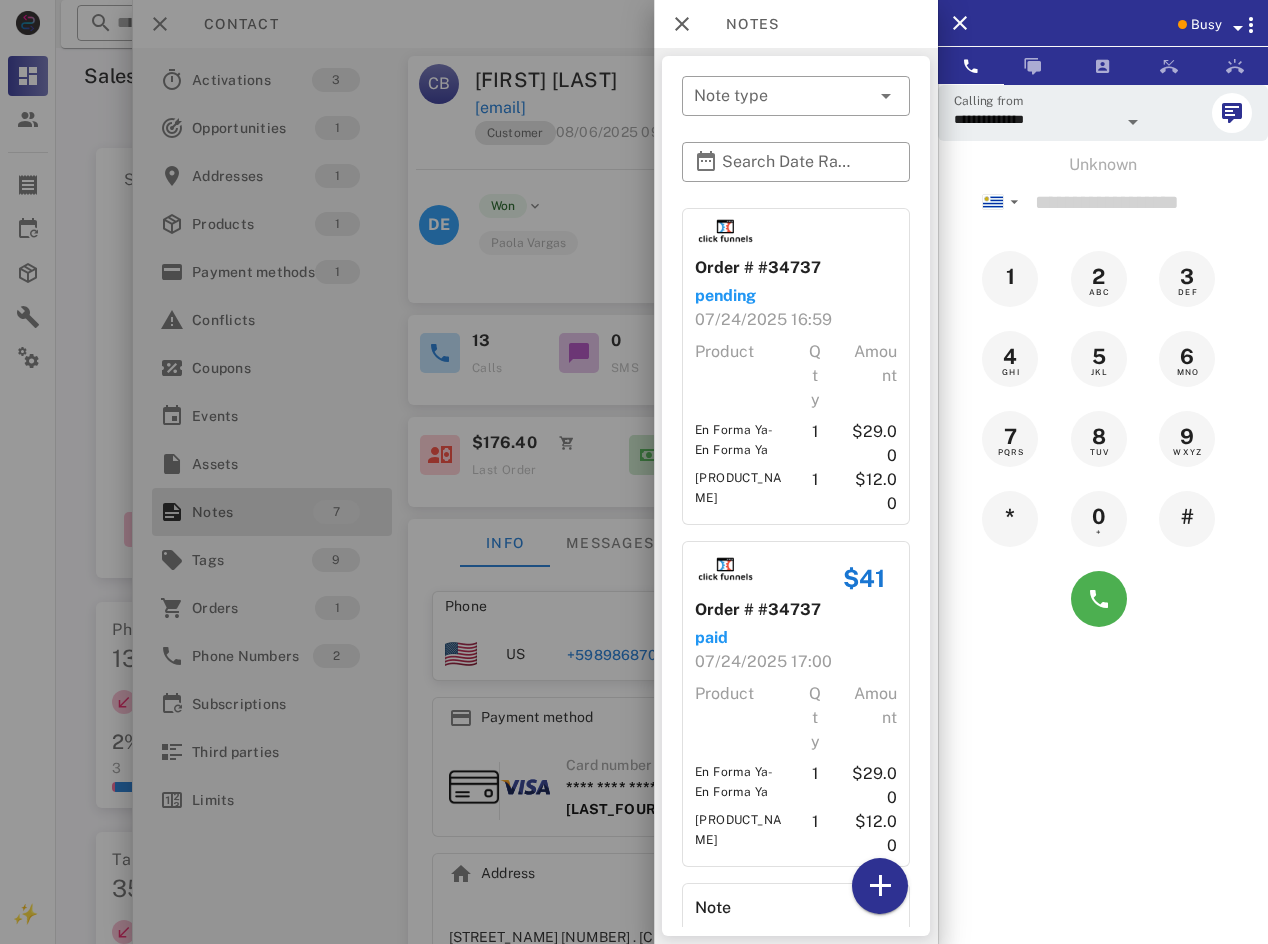 click on "Unknown      ▼     Andorra
+376
Argentina
+54
Aruba
+297
Australia
+61
Belgium (België)
+32
Bolivia
+591
Brazil (Brasil)
+55
Canada
+1
Chile
+56
Colombia
+57
Costa Rica
+506
Dominican Republic (República Dominicana)
+1
Ecuador
+593
El Salvador
+503
France
+33
Germany (Deutschland)
+49
Guadeloupe
+590
Guatemala
+502
Honduras
+504
Iceland (Ísland)
+354
India (भारत)
+91
Israel (‫ישראל‬‎)
+972
Italy (Italia)
+39
Japan (日本)     Mexico (México)" at bounding box center [1103, 396] 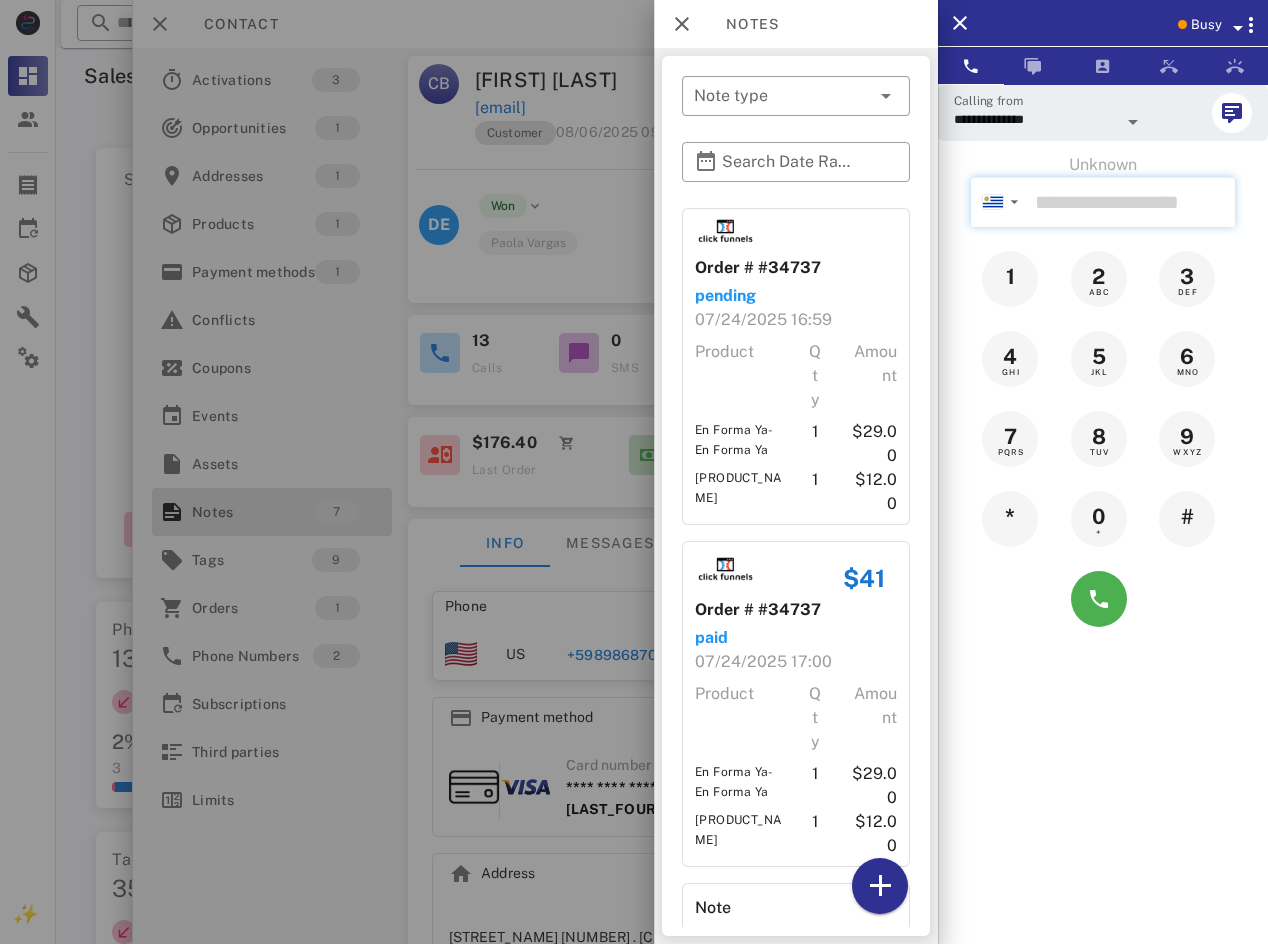 click at bounding box center (1131, 202) 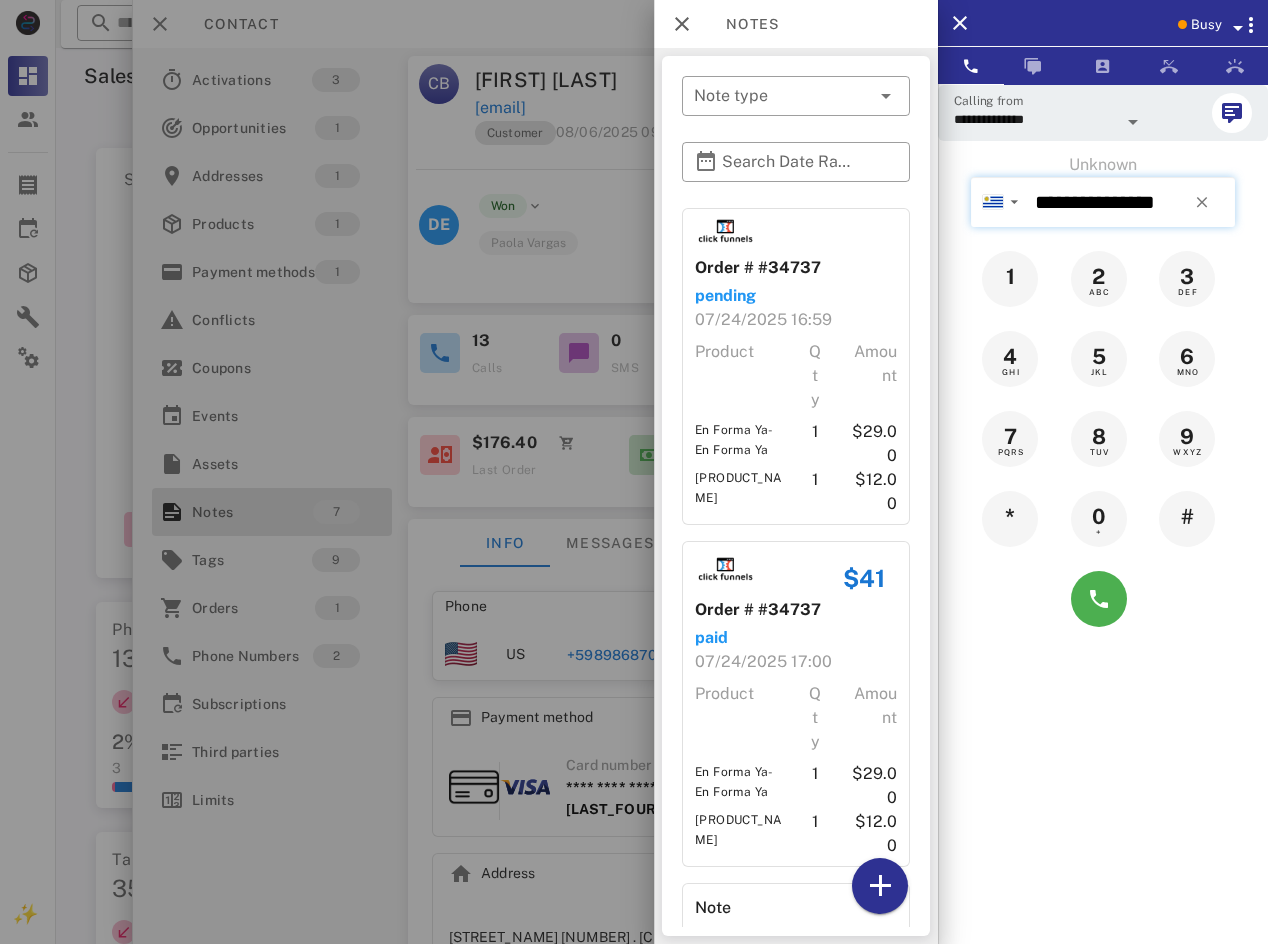click on "**********" at bounding box center (1131, 202) 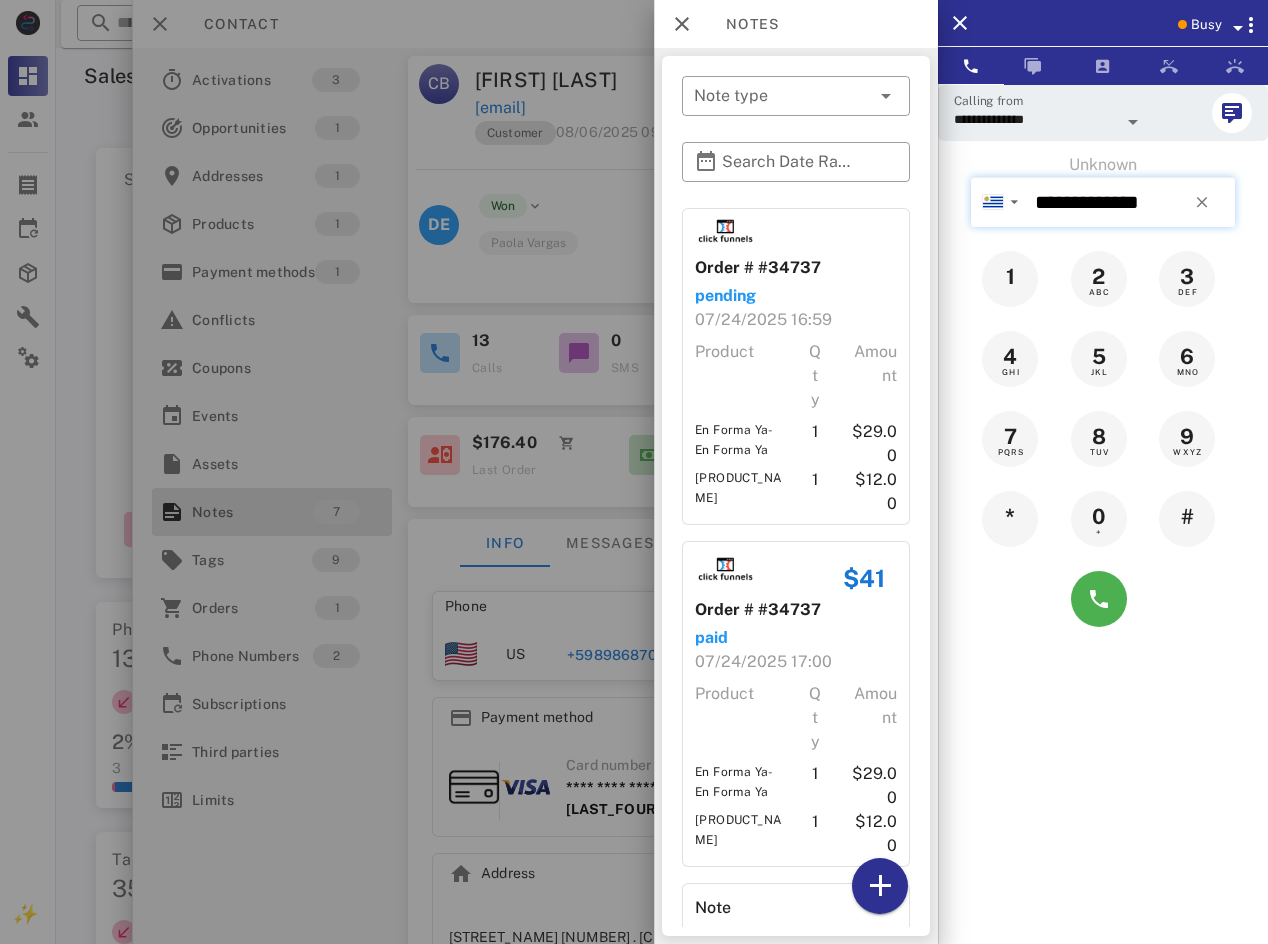 click on "**********" at bounding box center [1131, 202] 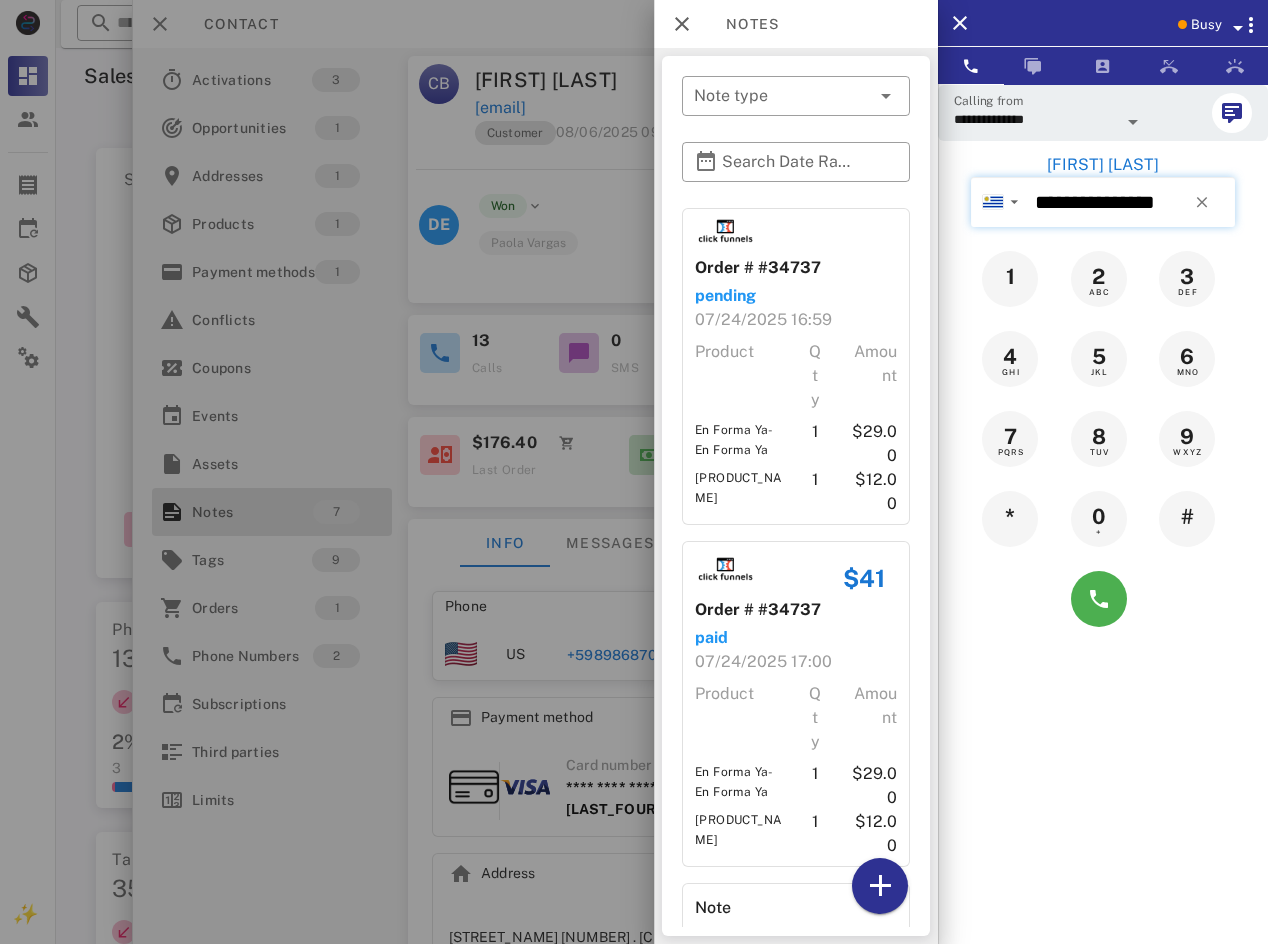 click on "**********" at bounding box center (1131, 202) 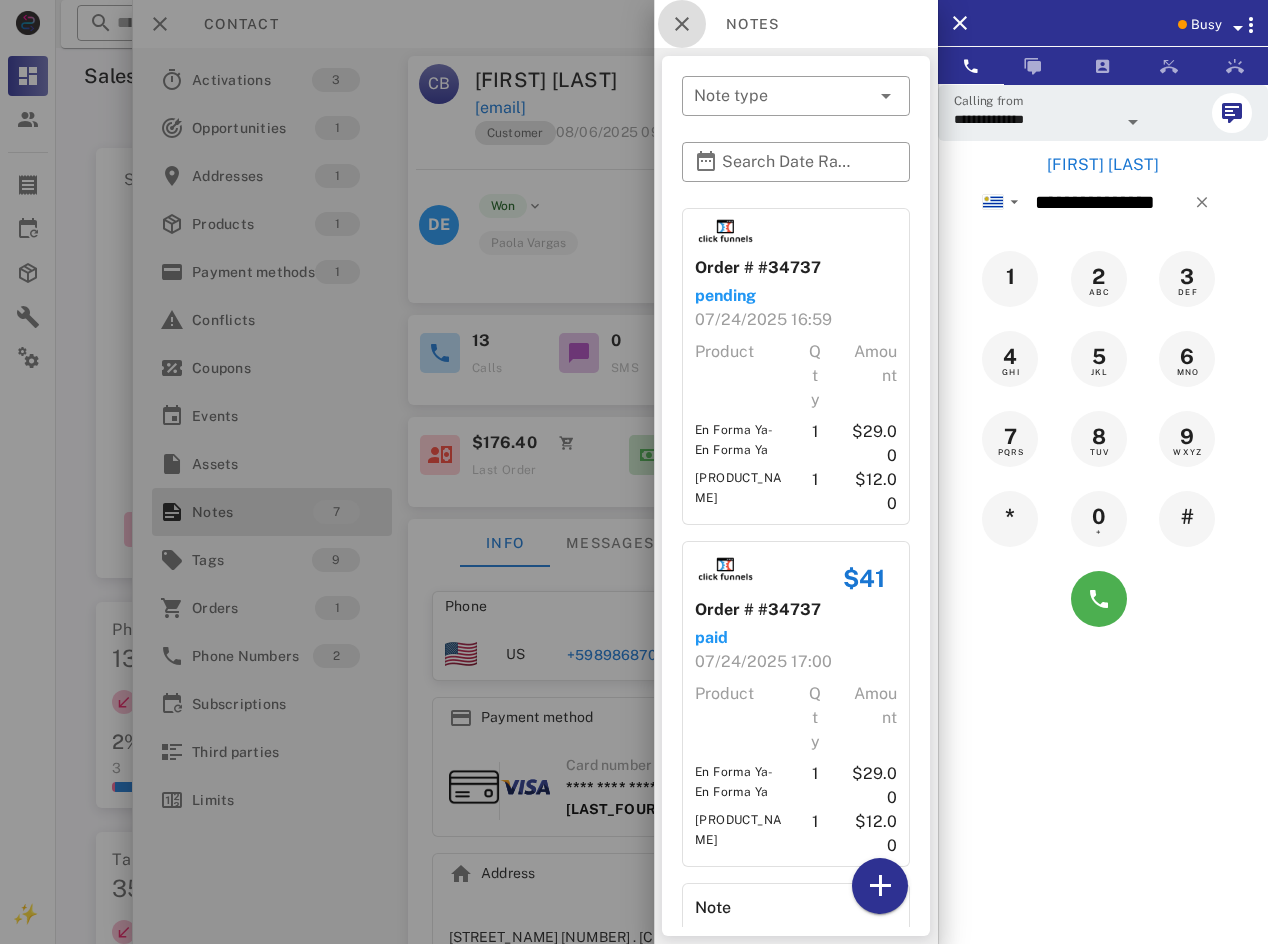 click at bounding box center (682, 24) 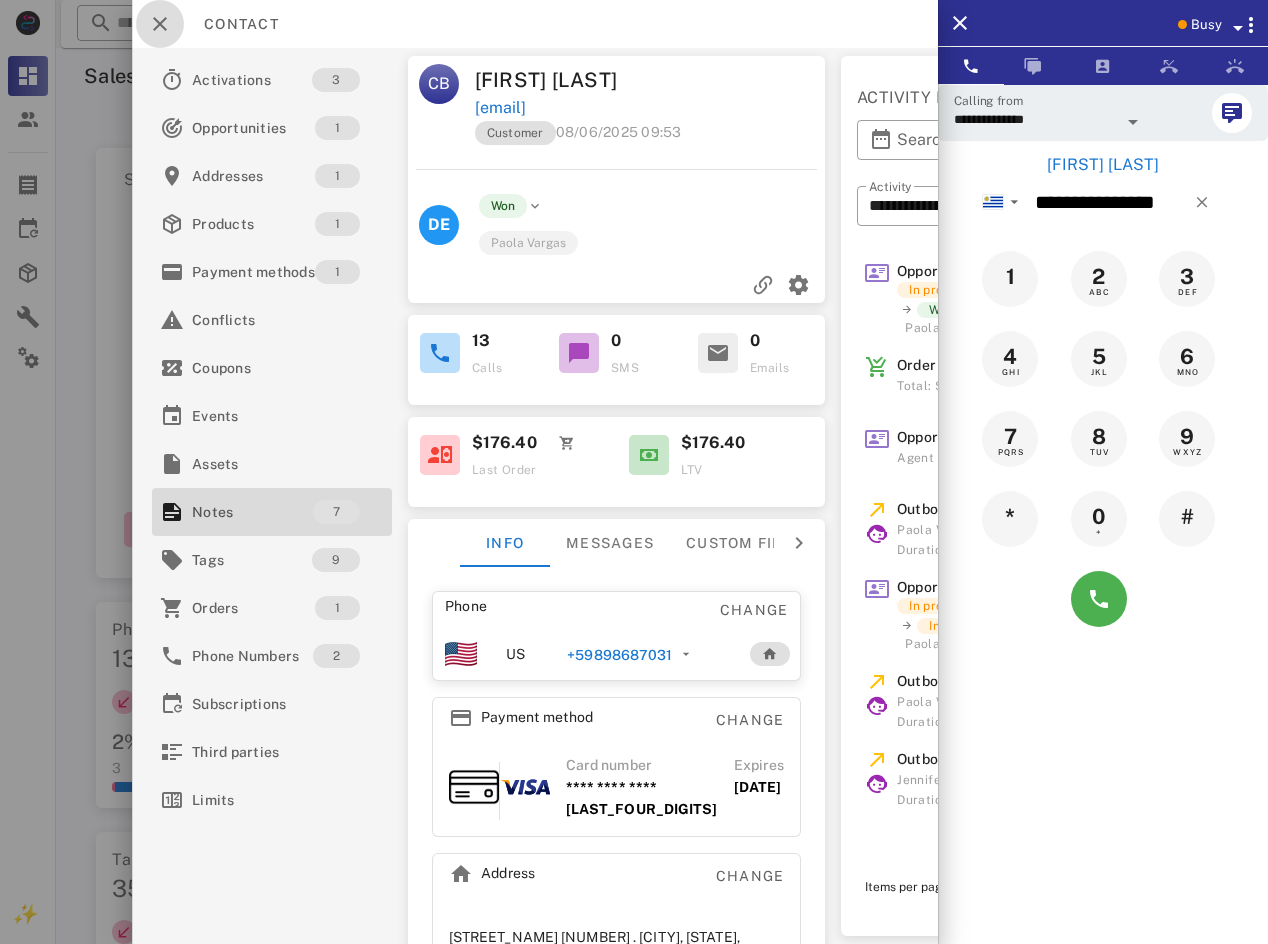 click at bounding box center [160, 24] 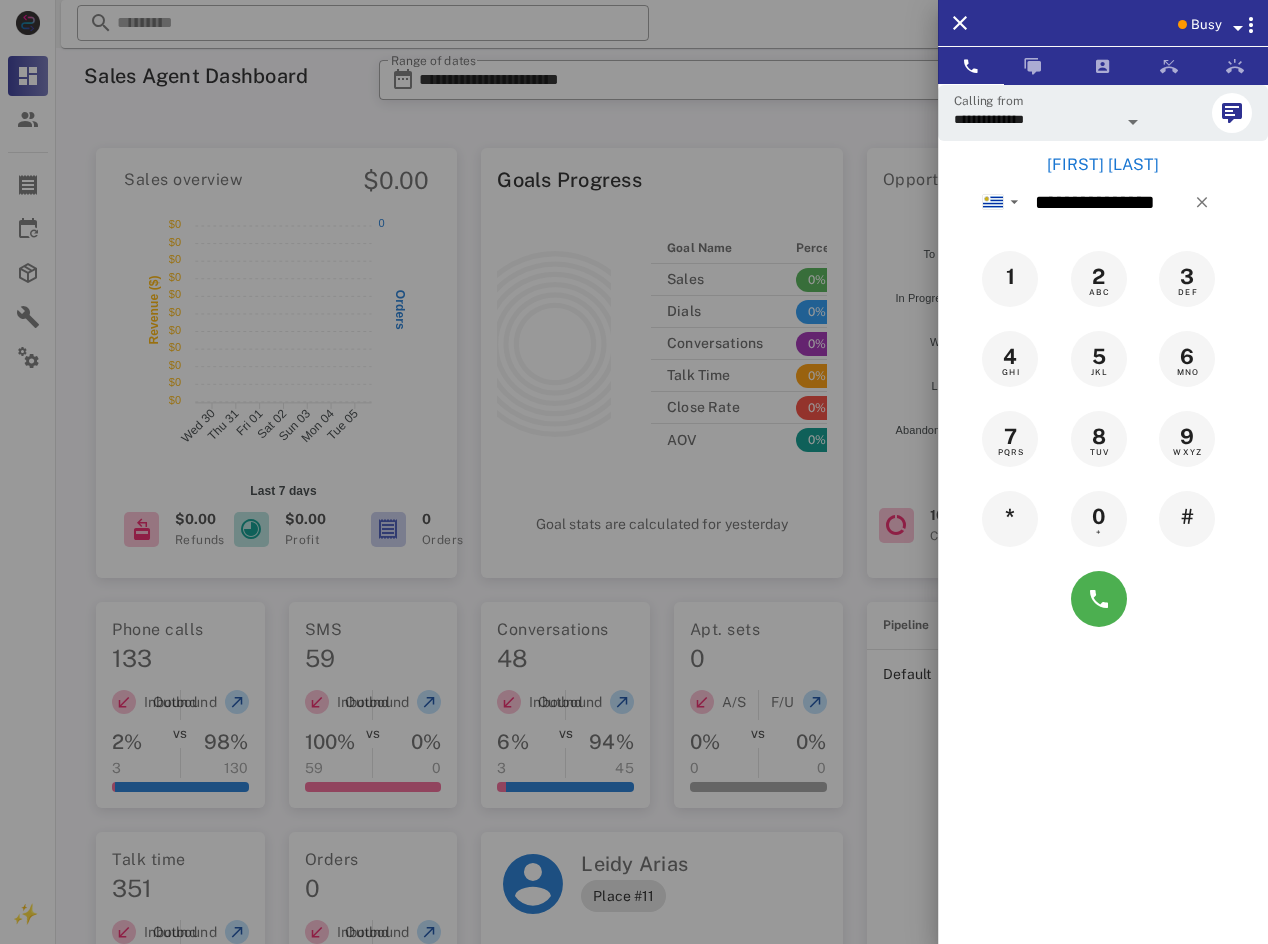 click on "**********" at bounding box center [1103, 362] 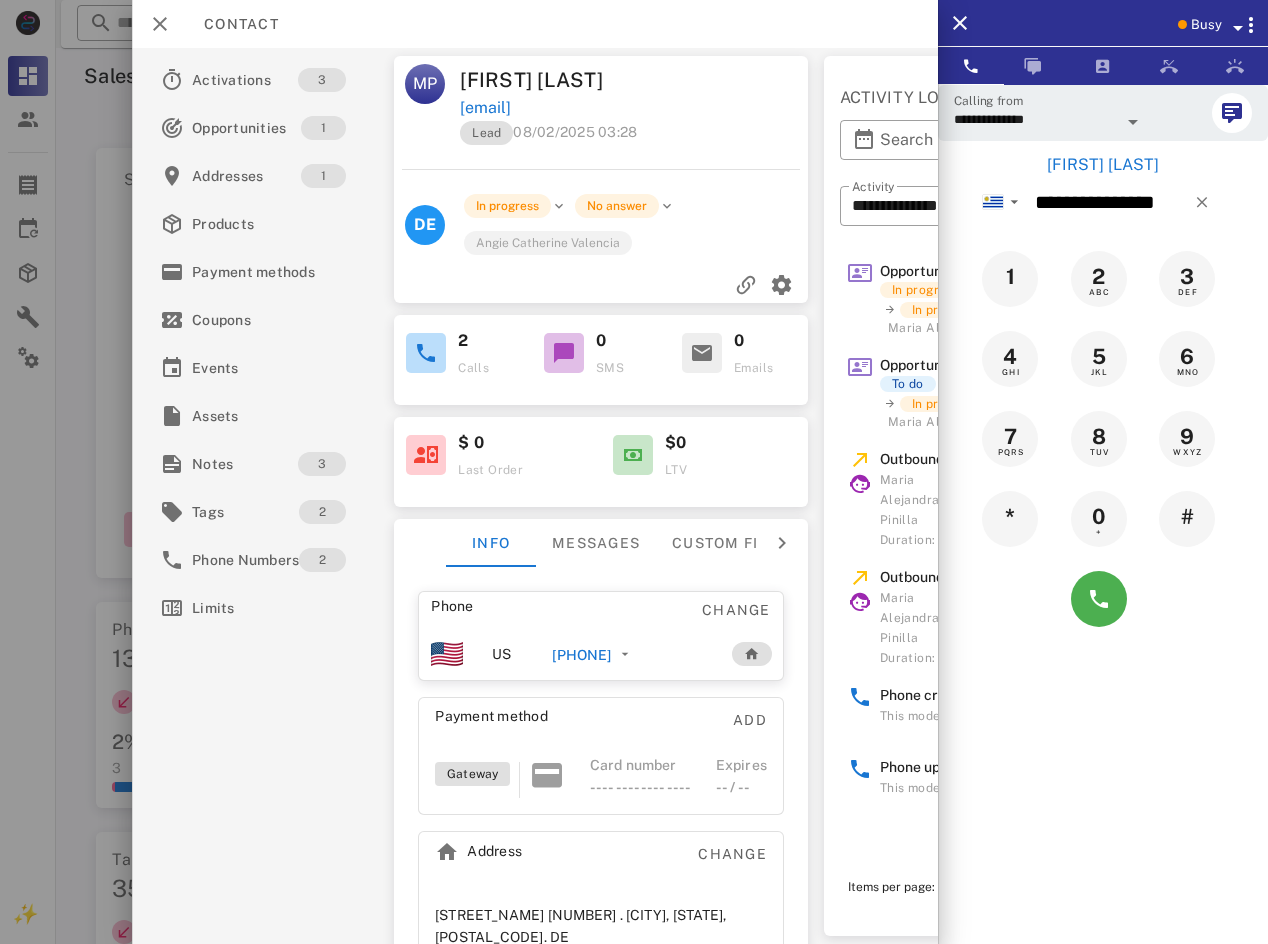 click on "[PHONE]" at bounding box center [582, 655] 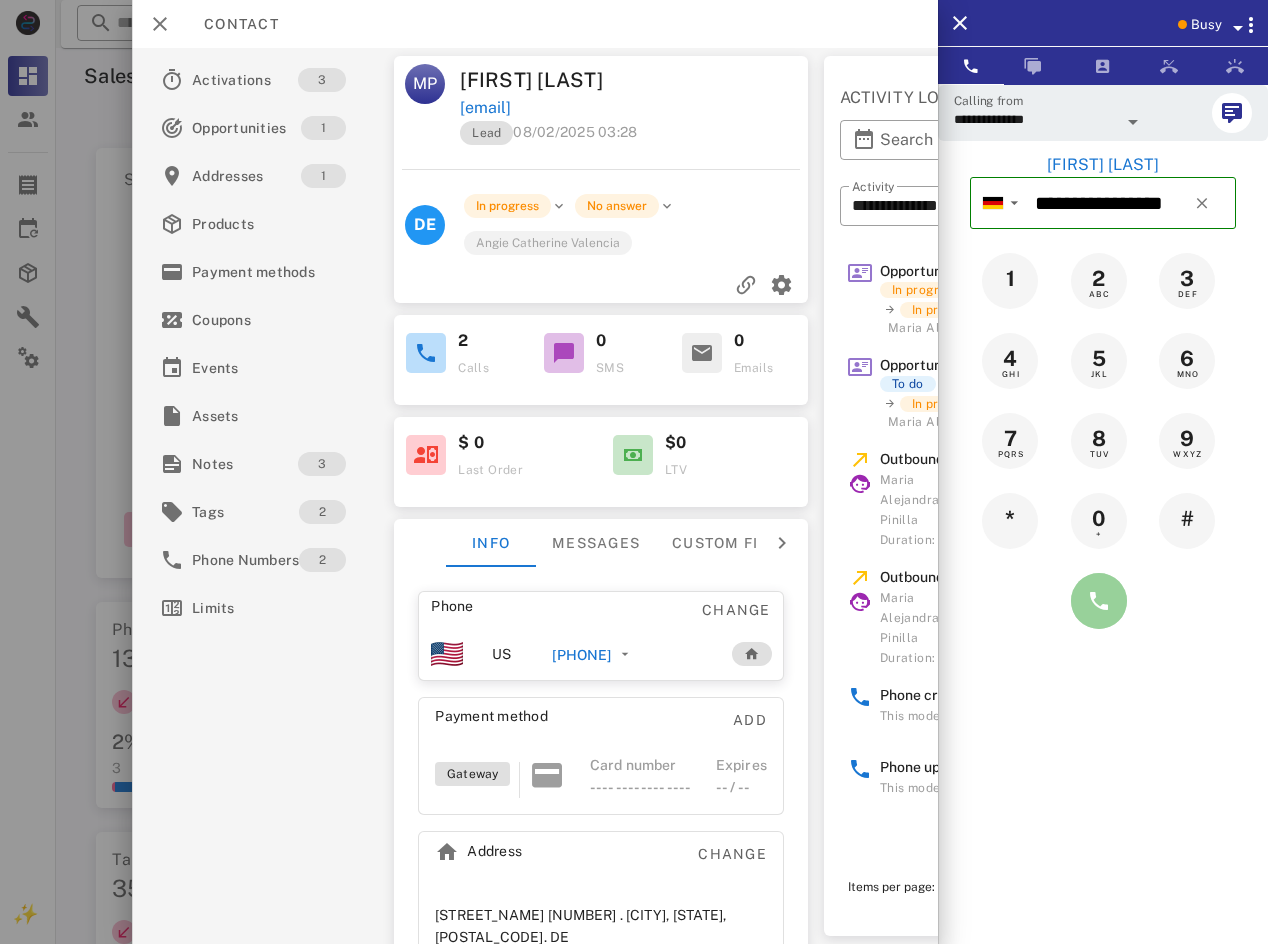 click at bounding box center (1099, 601) 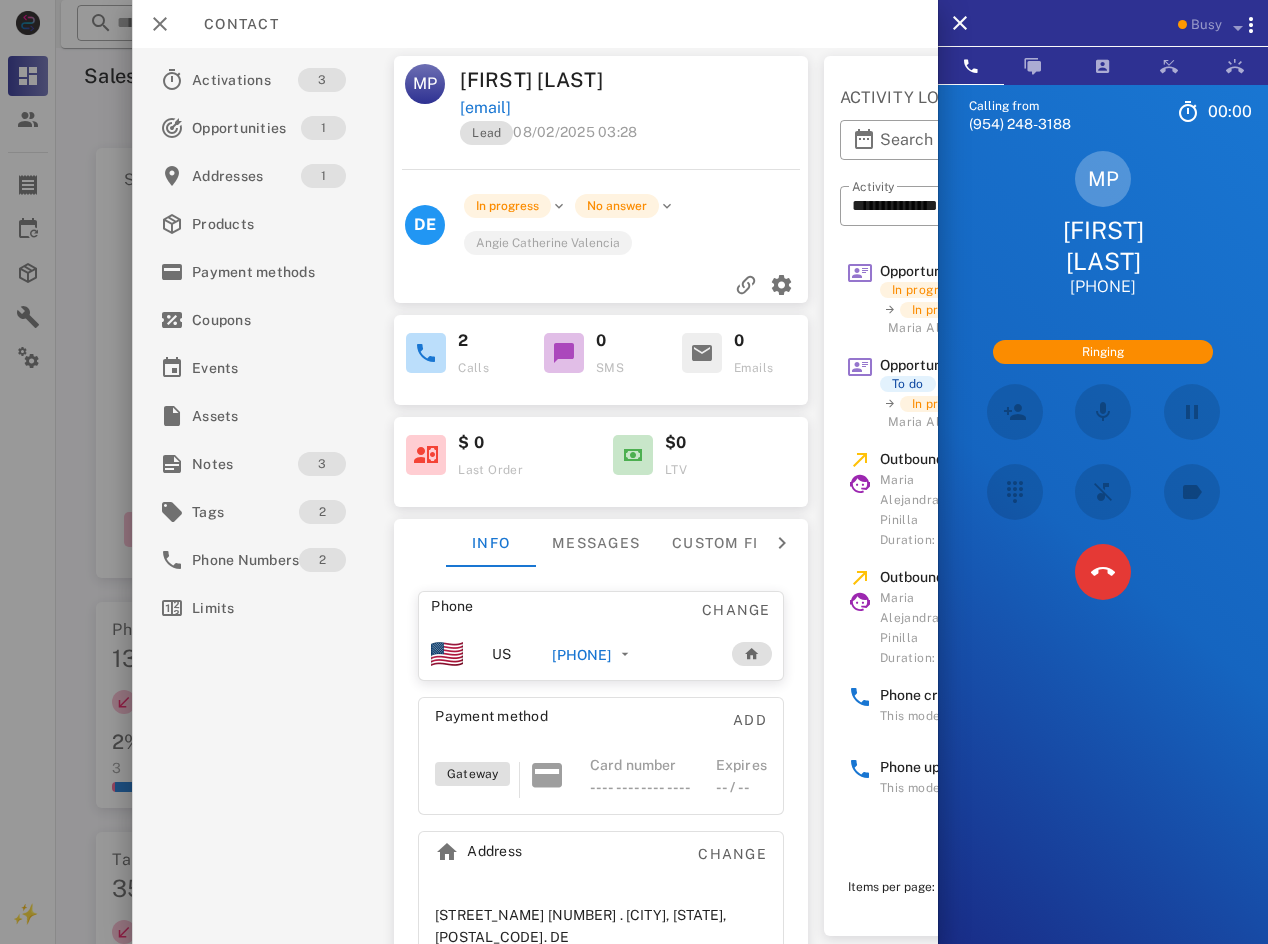 click at bounding box center (1103, 572) 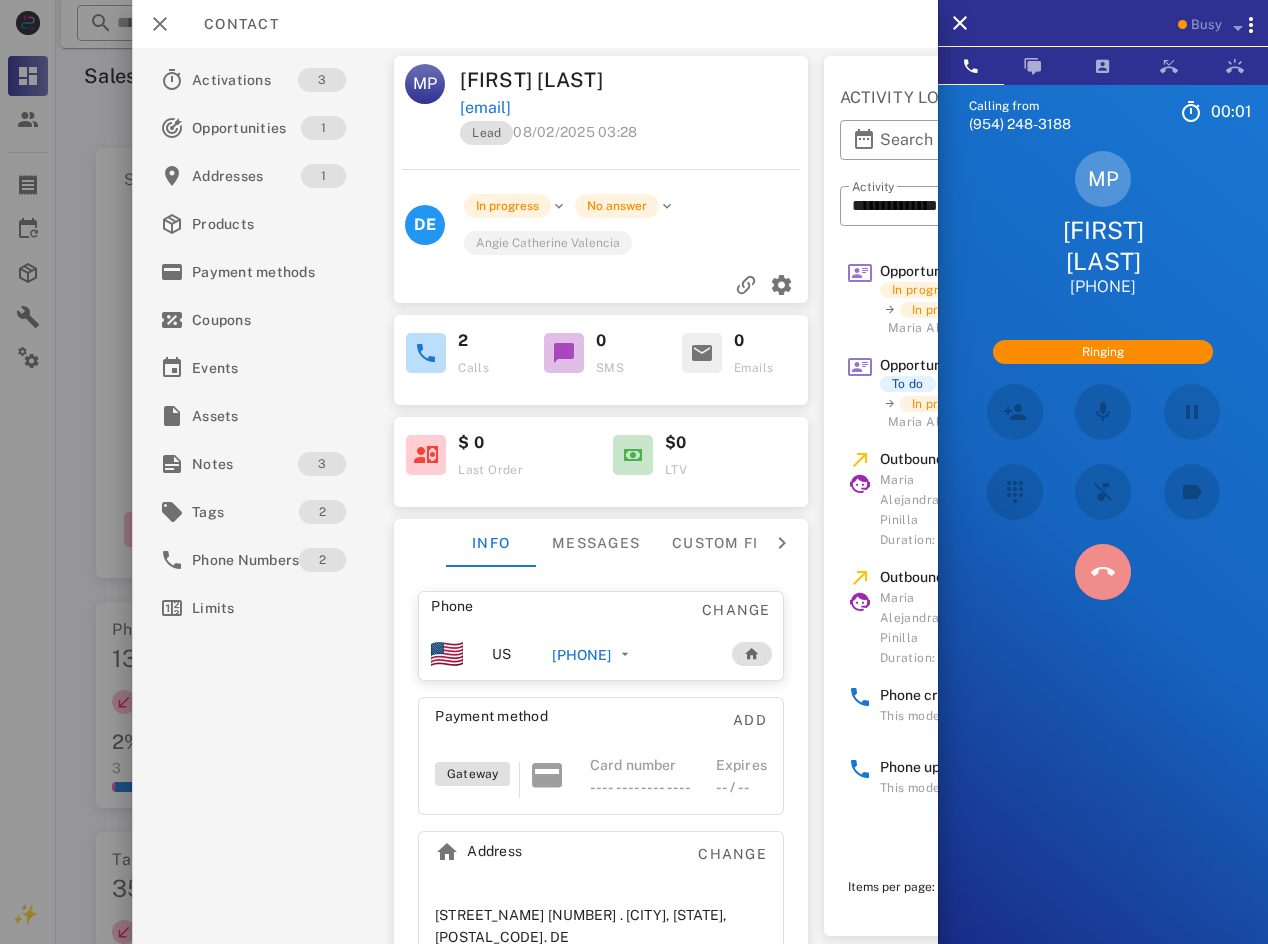 click at bounding box center [1103, 572] 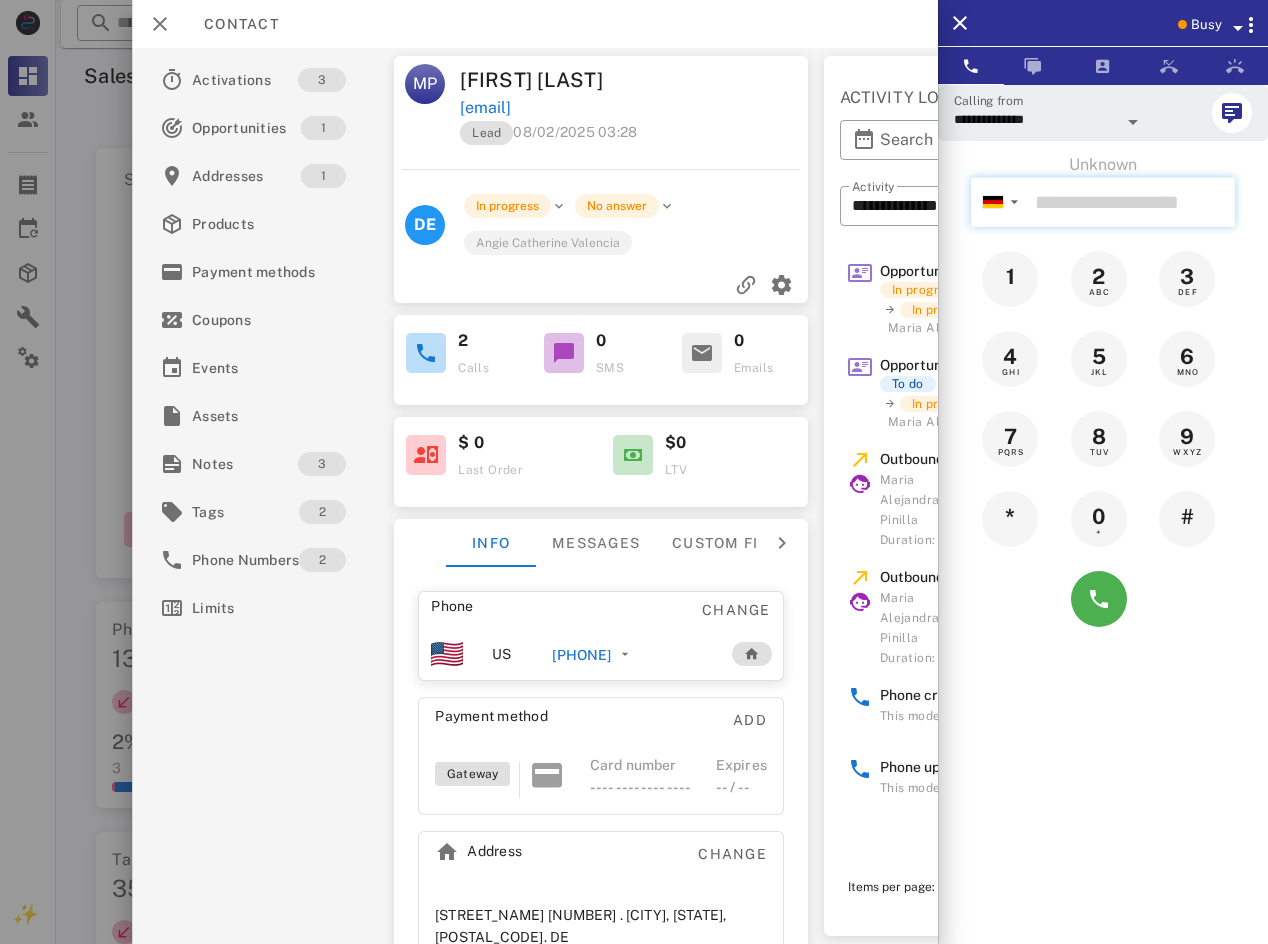 click at bounding box center [1131, 202] 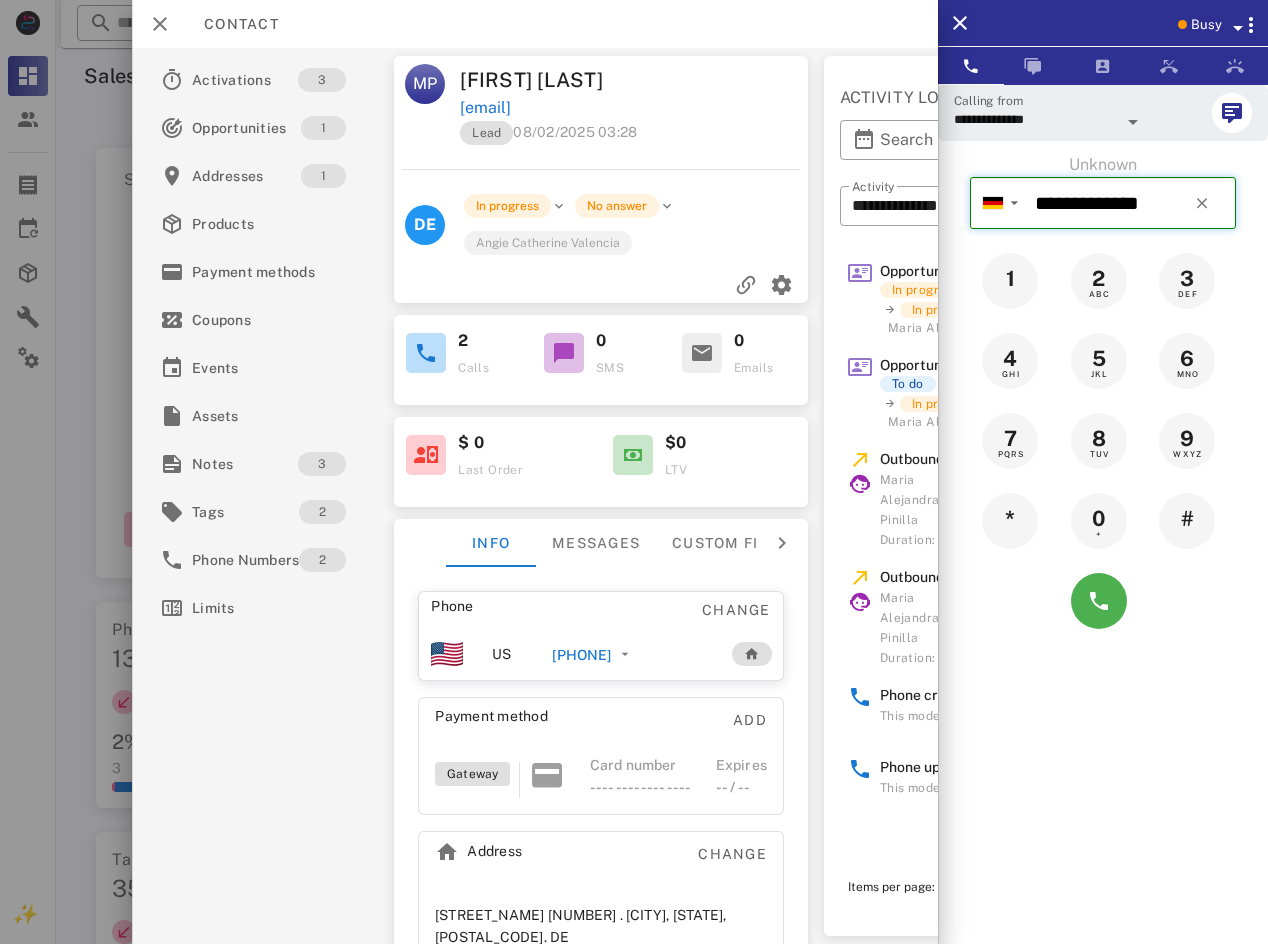 click on "**********" at bounding box center [1131, 203] 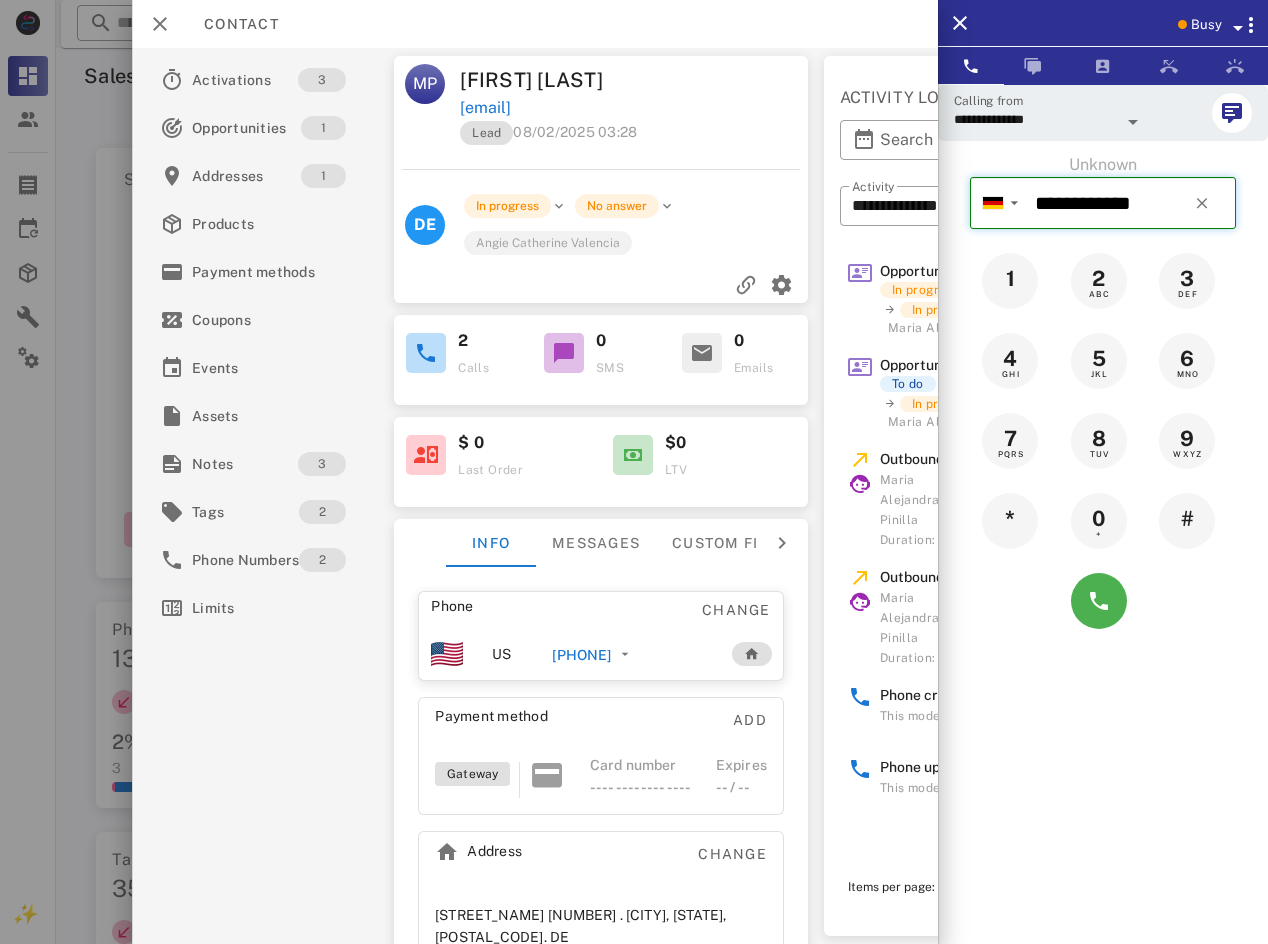 type on "**********" 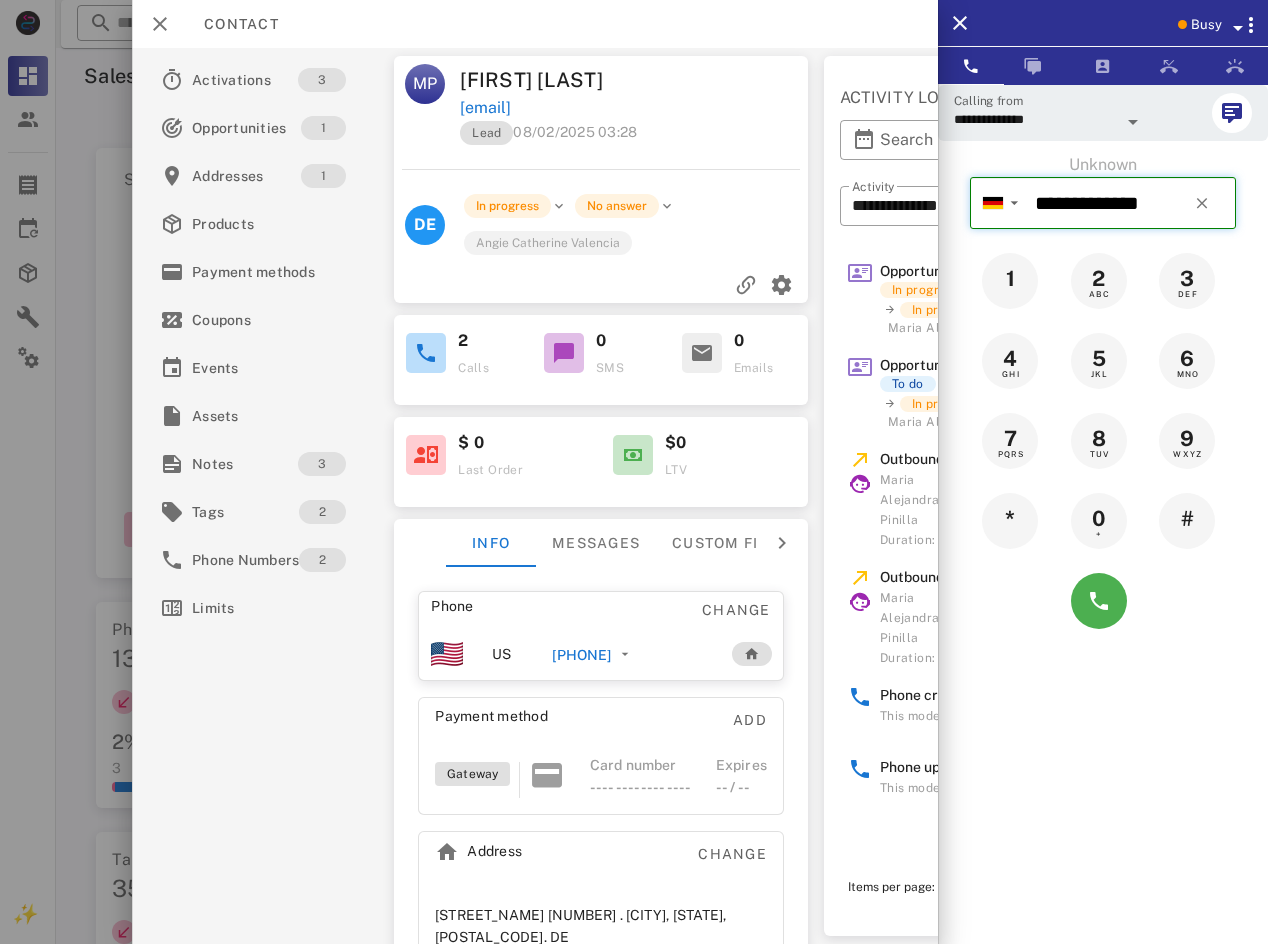 click on "**********" at bounding box center (1131, 203) 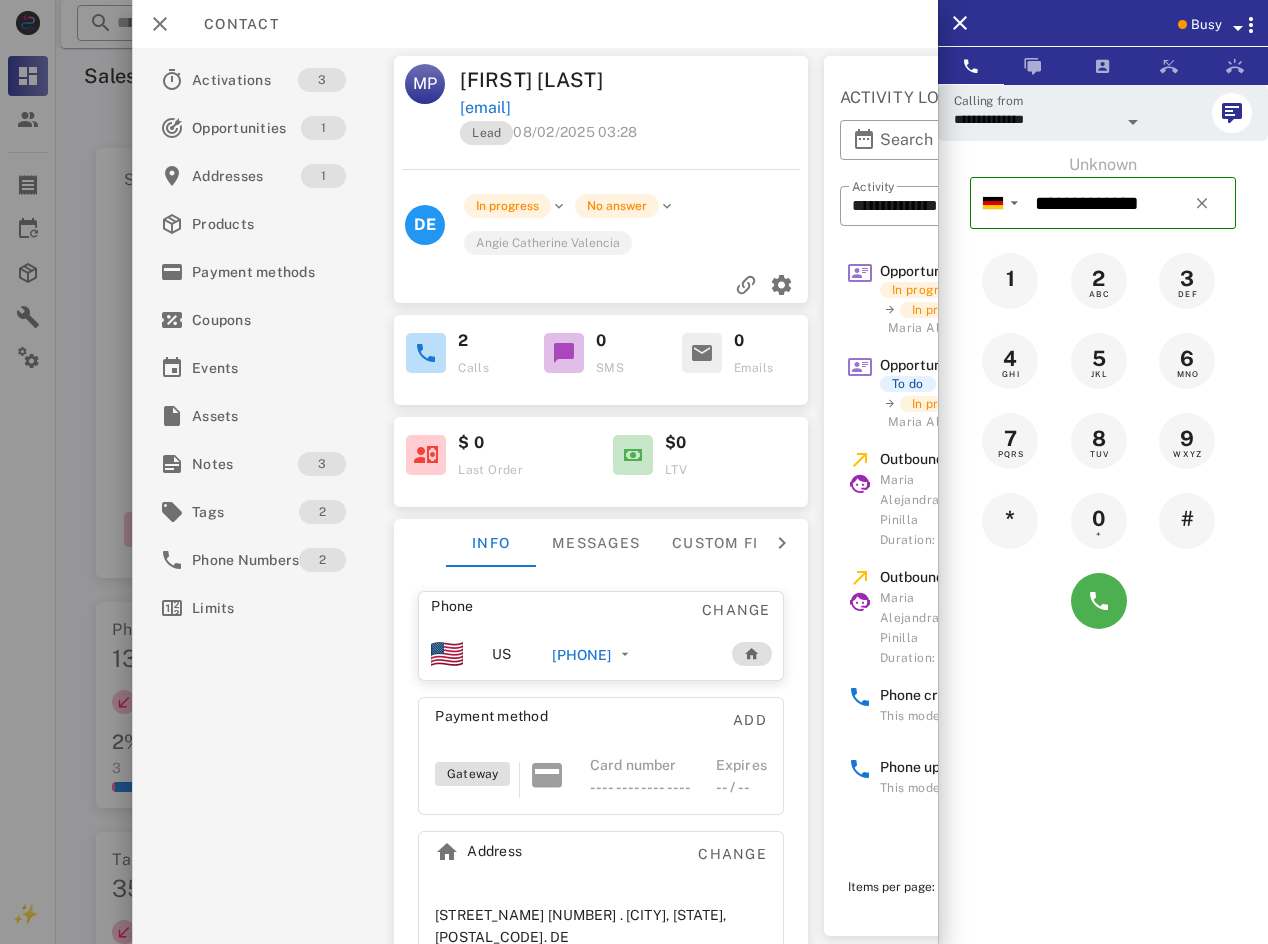 click on "Busy" at bounding box center (1131, 23) 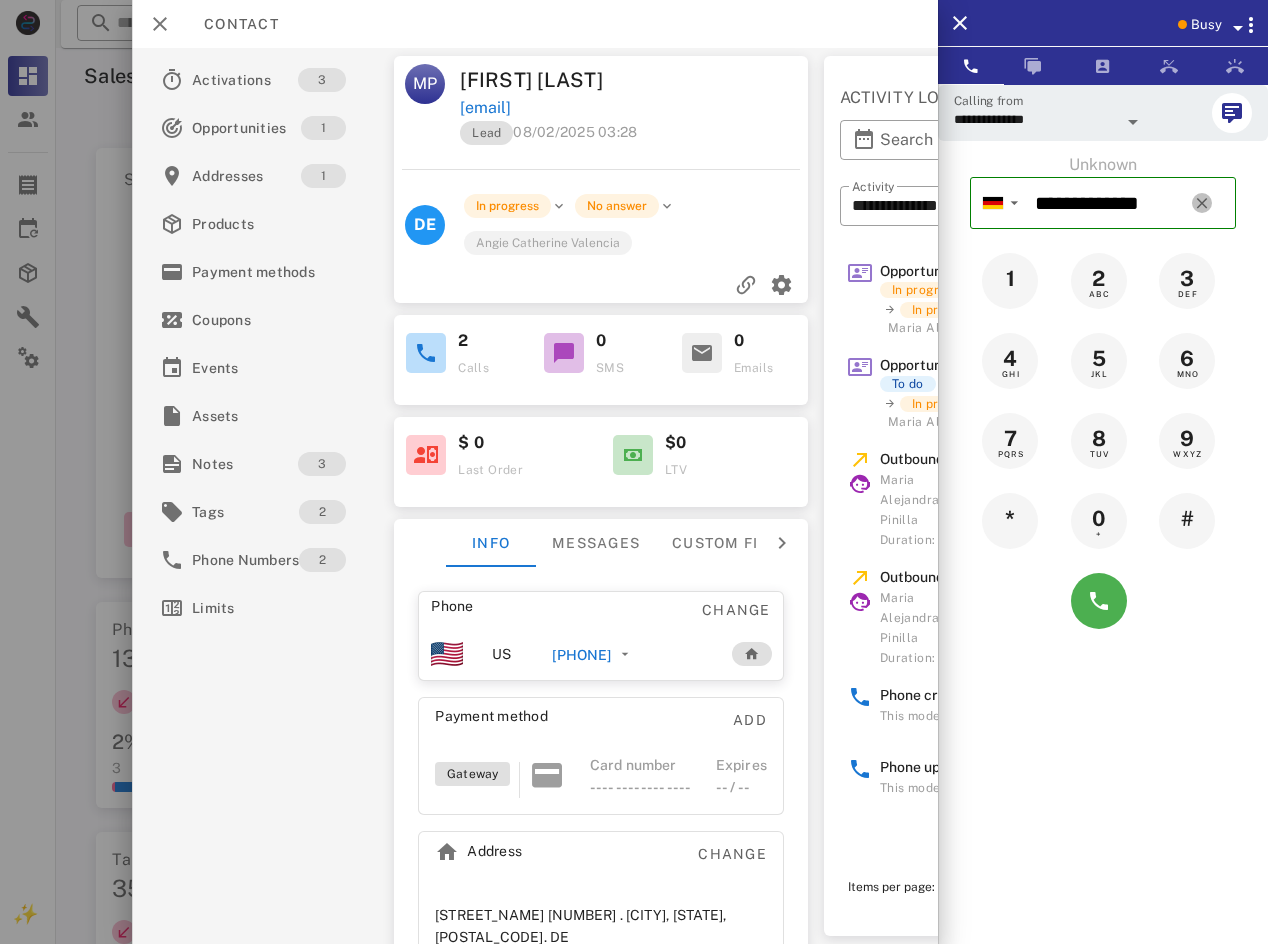 click at bounding box center (1202, 203) 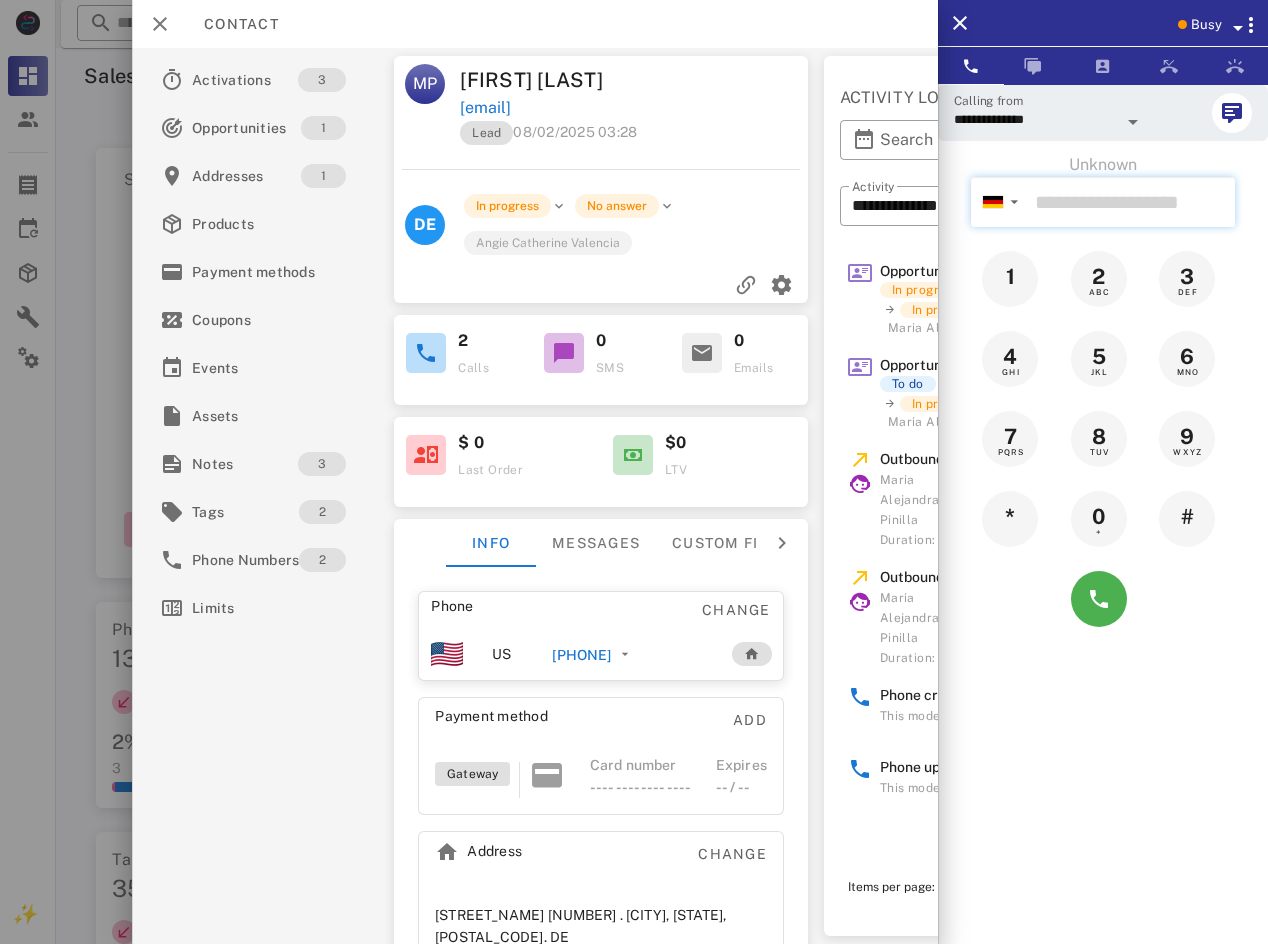 click at bounding box center (1131, 202) 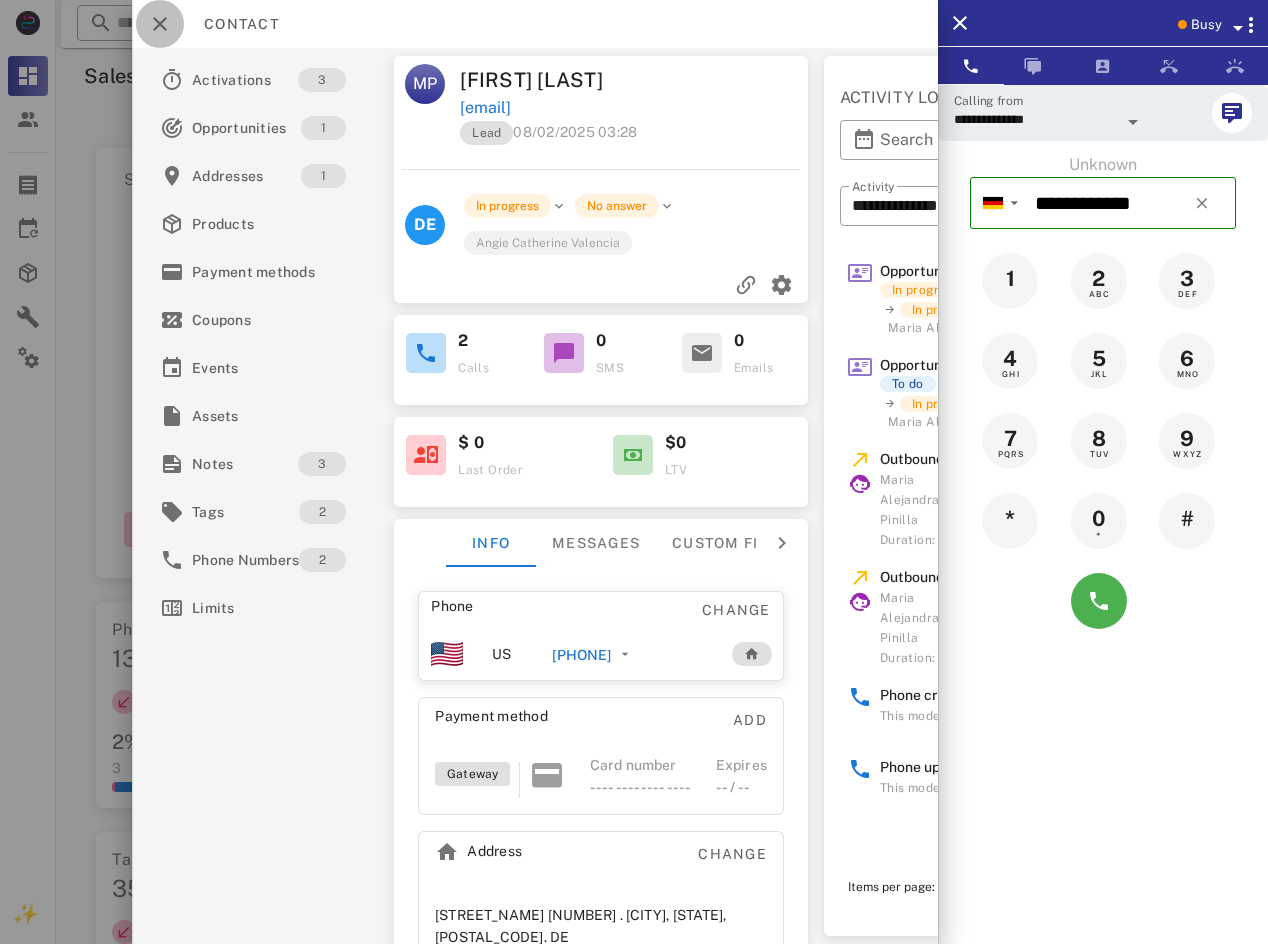 click at bounding box center [160, 24] 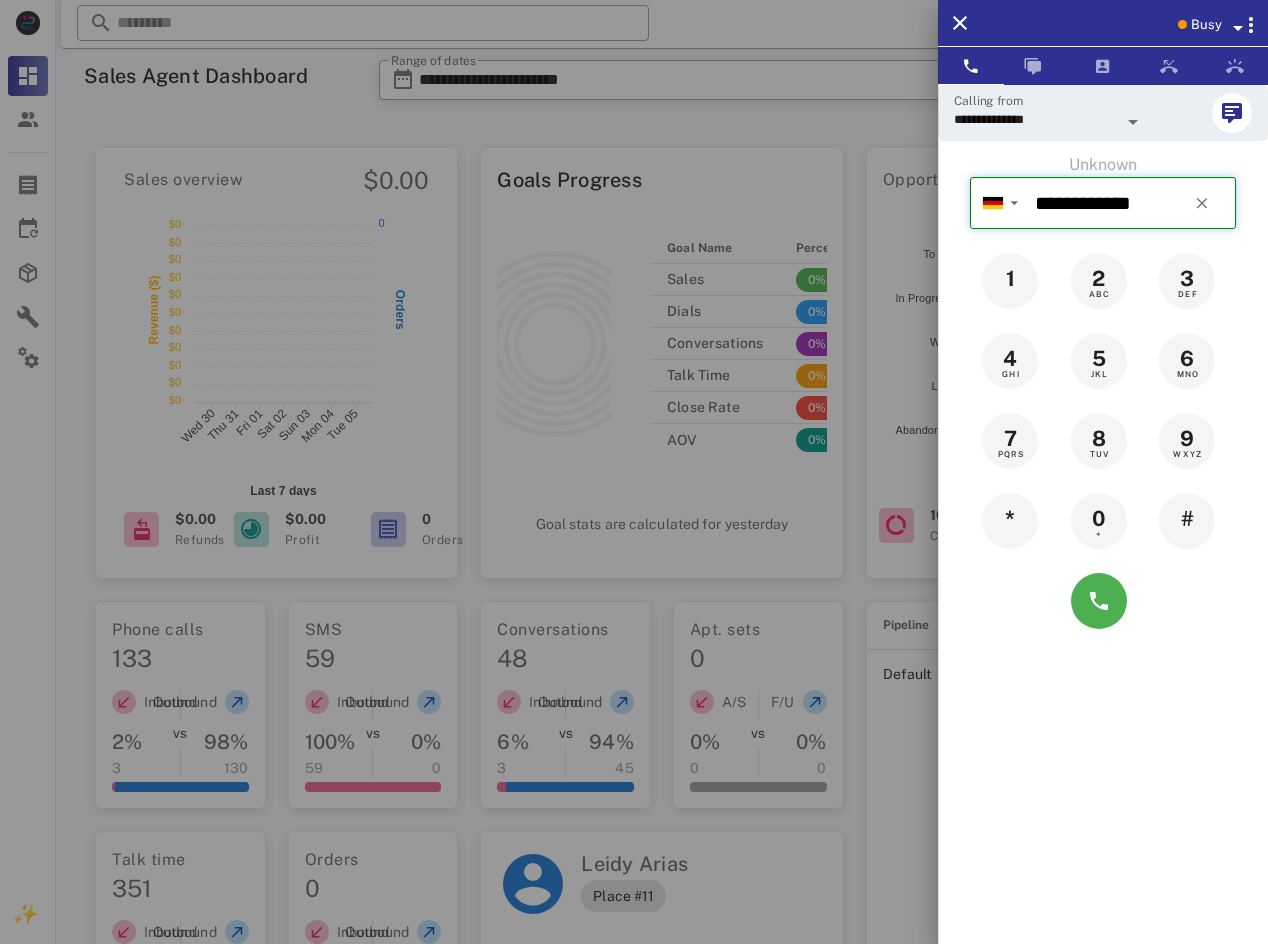 click on "**********" at bounding box center (1131, 203) 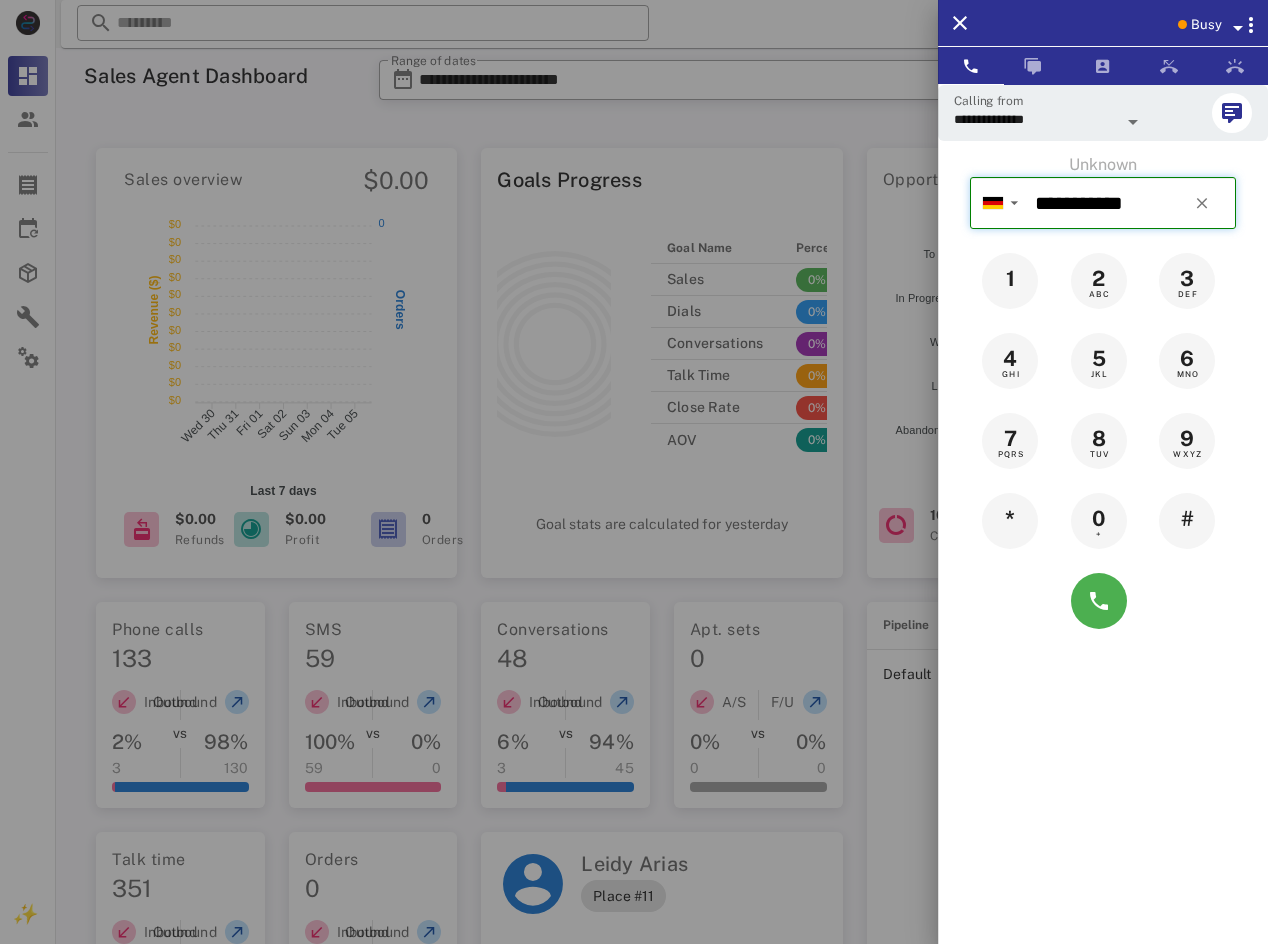 click on "**********" at bounding box center (1131, 203) 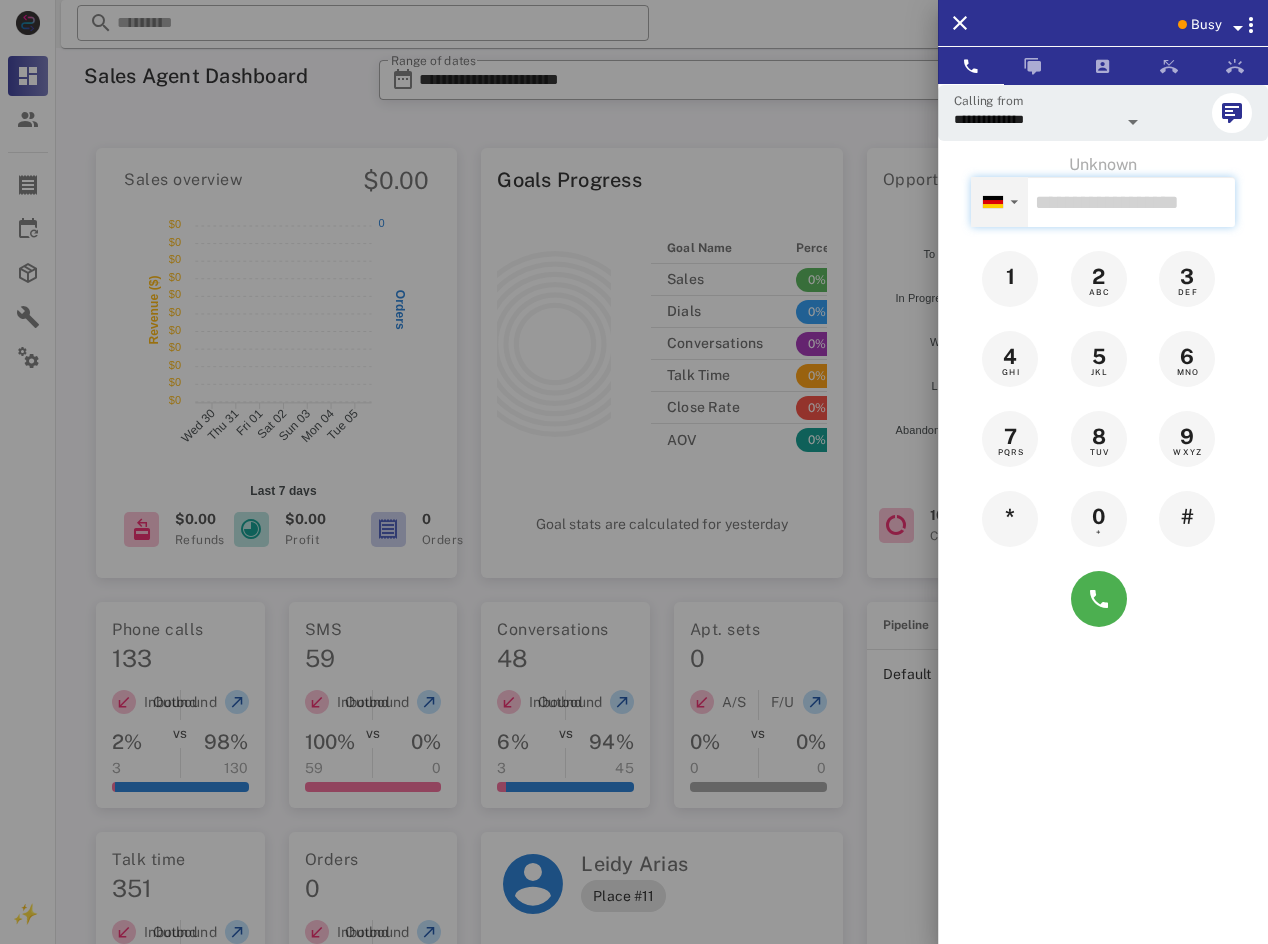 click on "▼" at bounding box center (1014, 202) 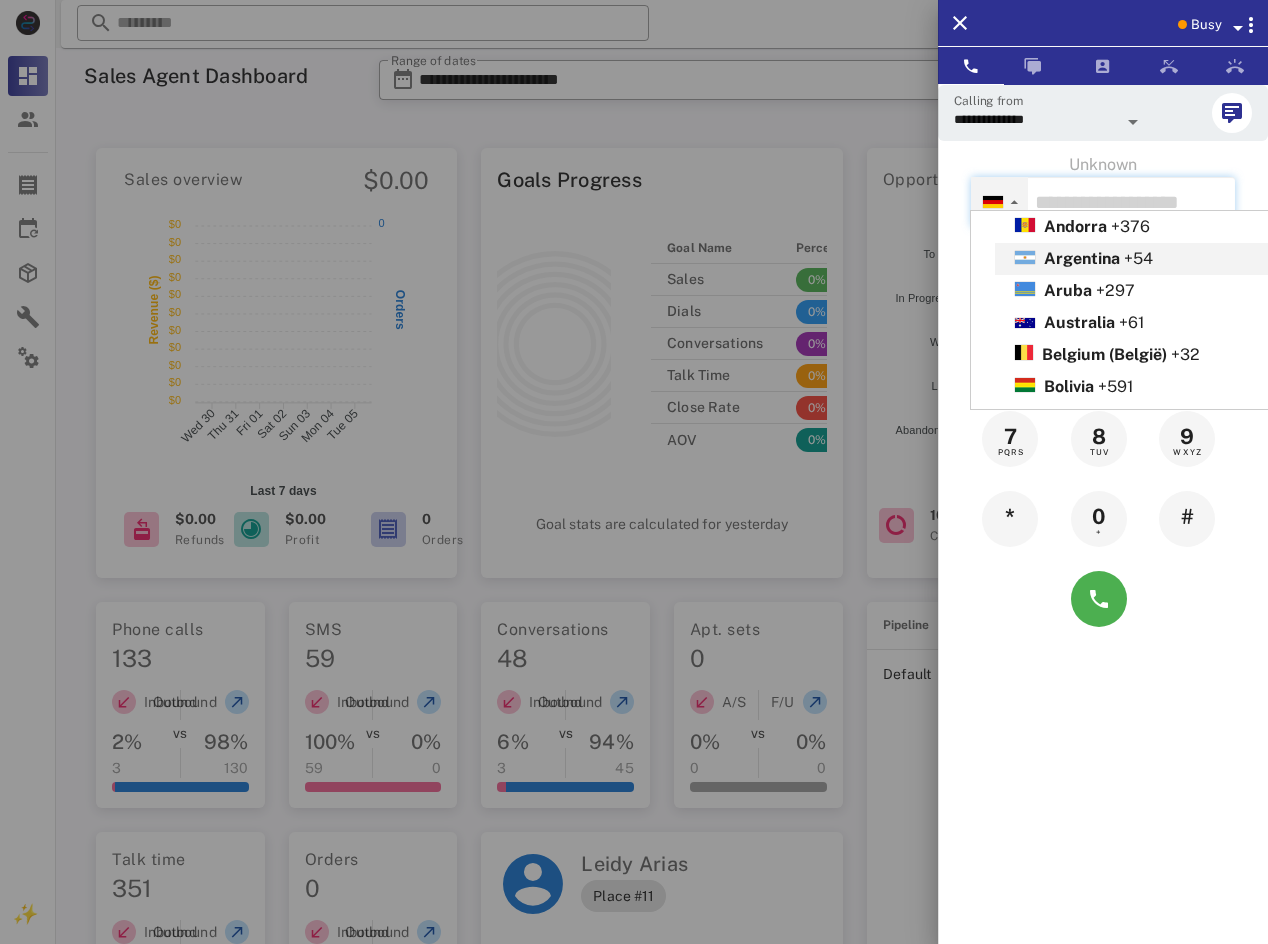 click on "+54" at bounding box center [1138, 258] 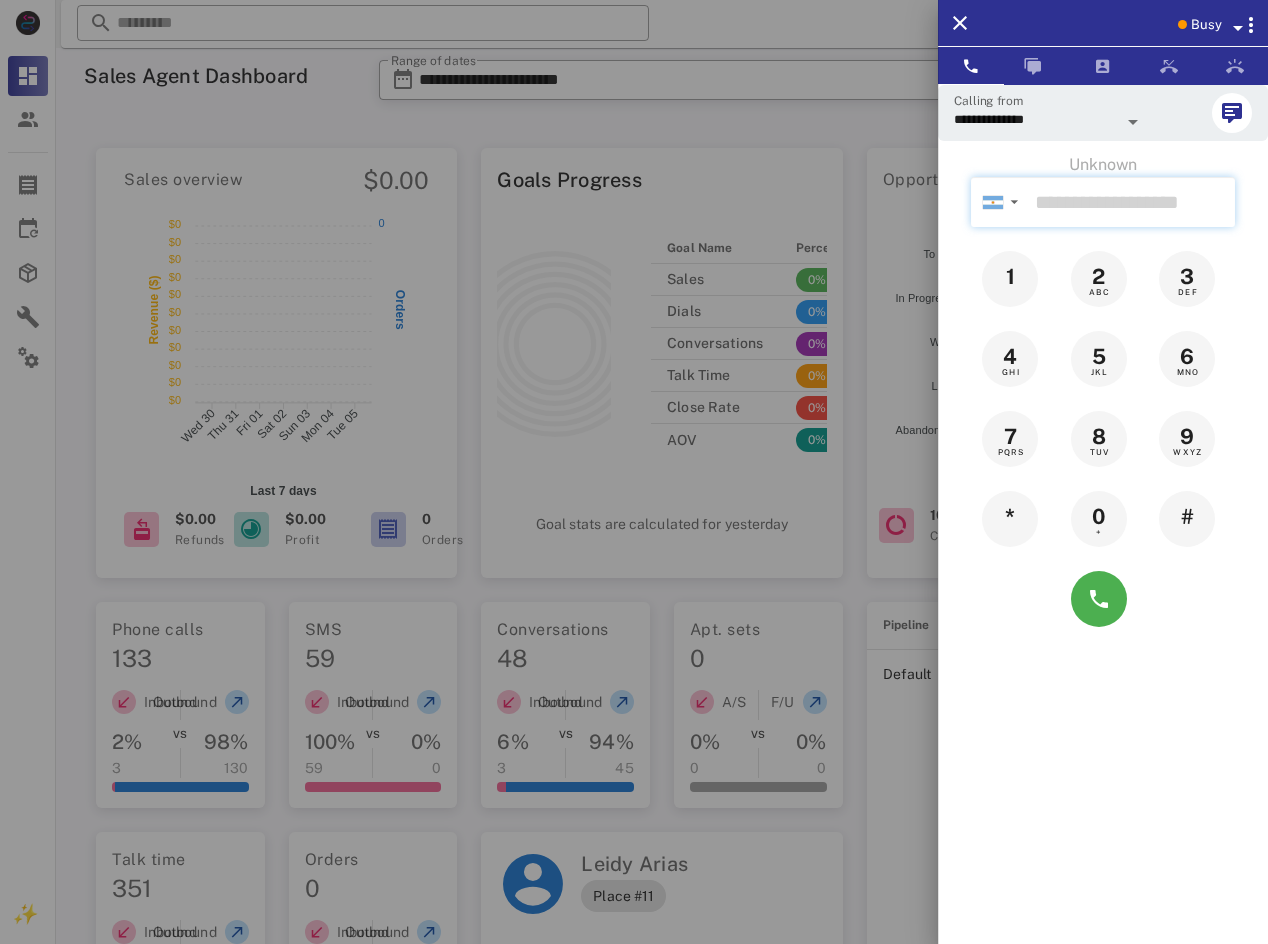 click at bounding box center (1131, 202) 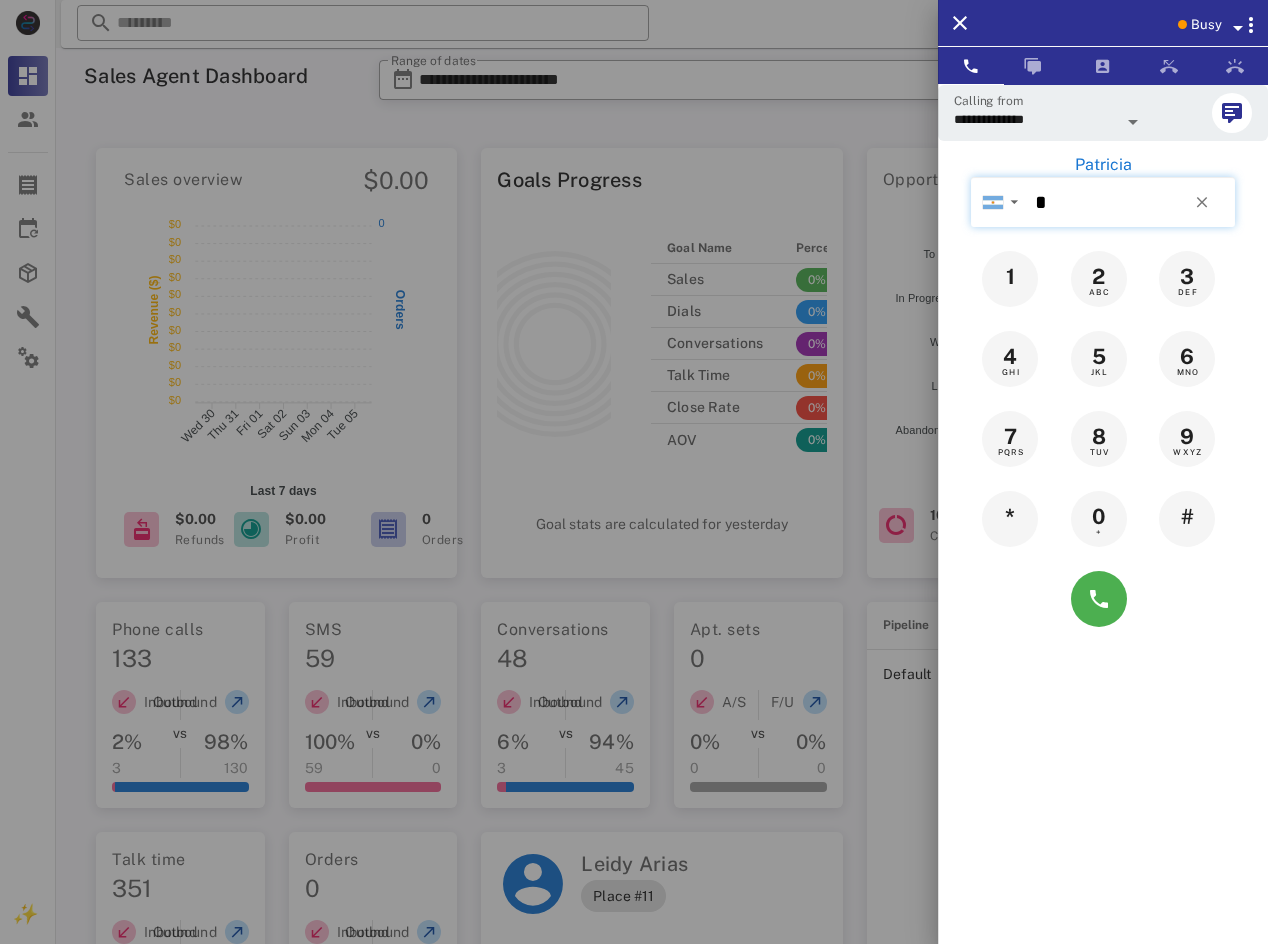 type on "*" 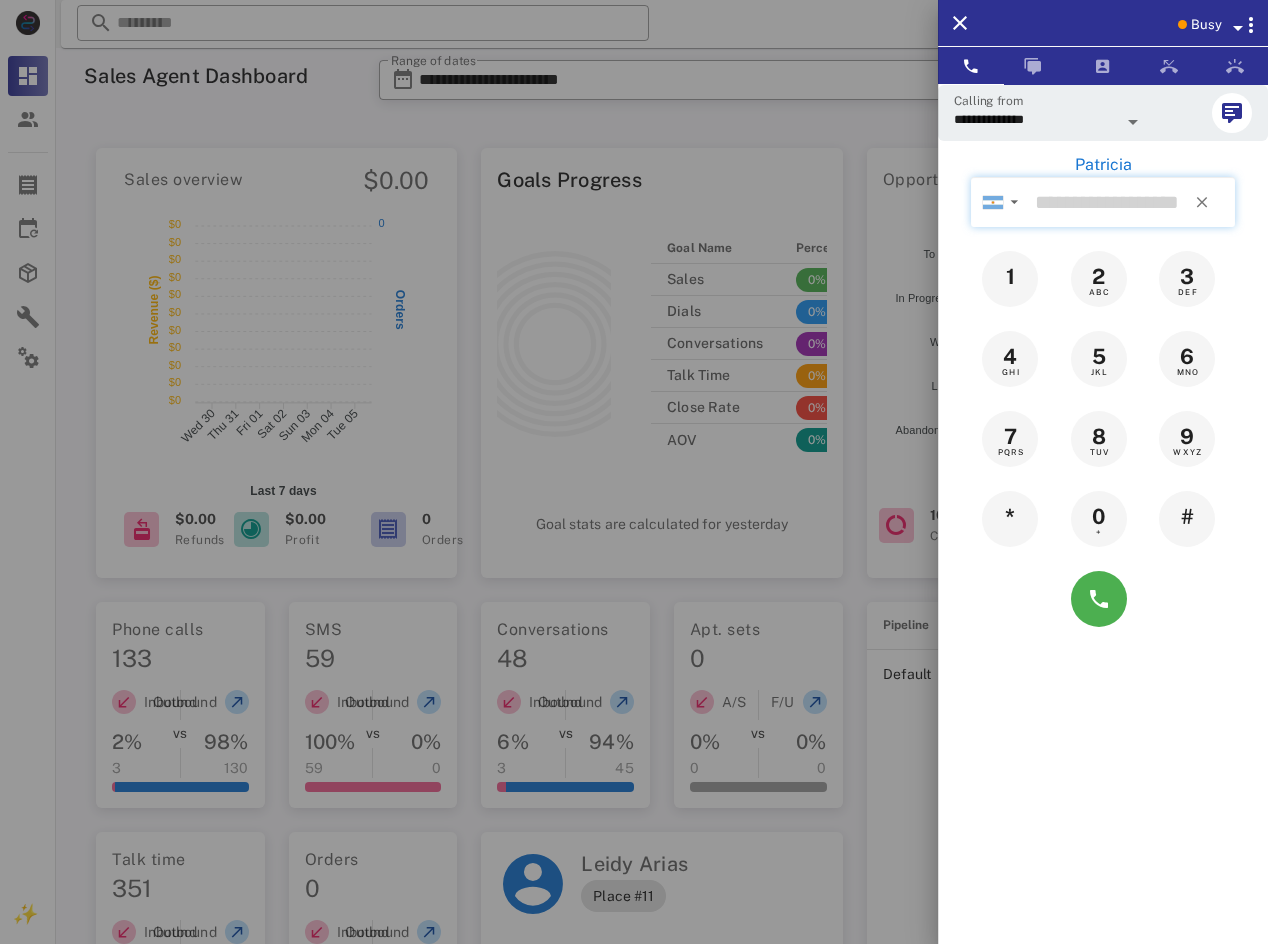paste on "**********" 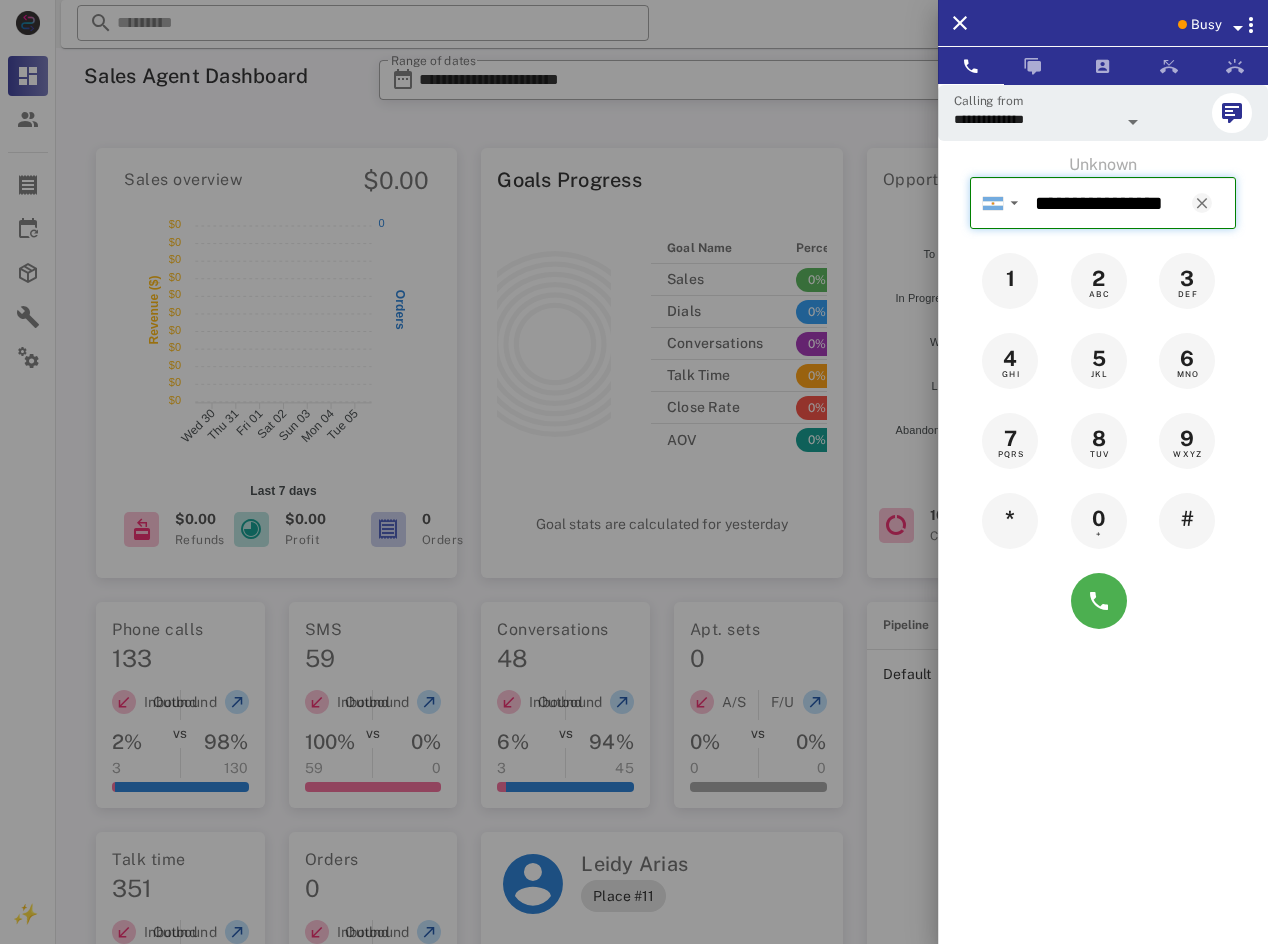 type on "**********" 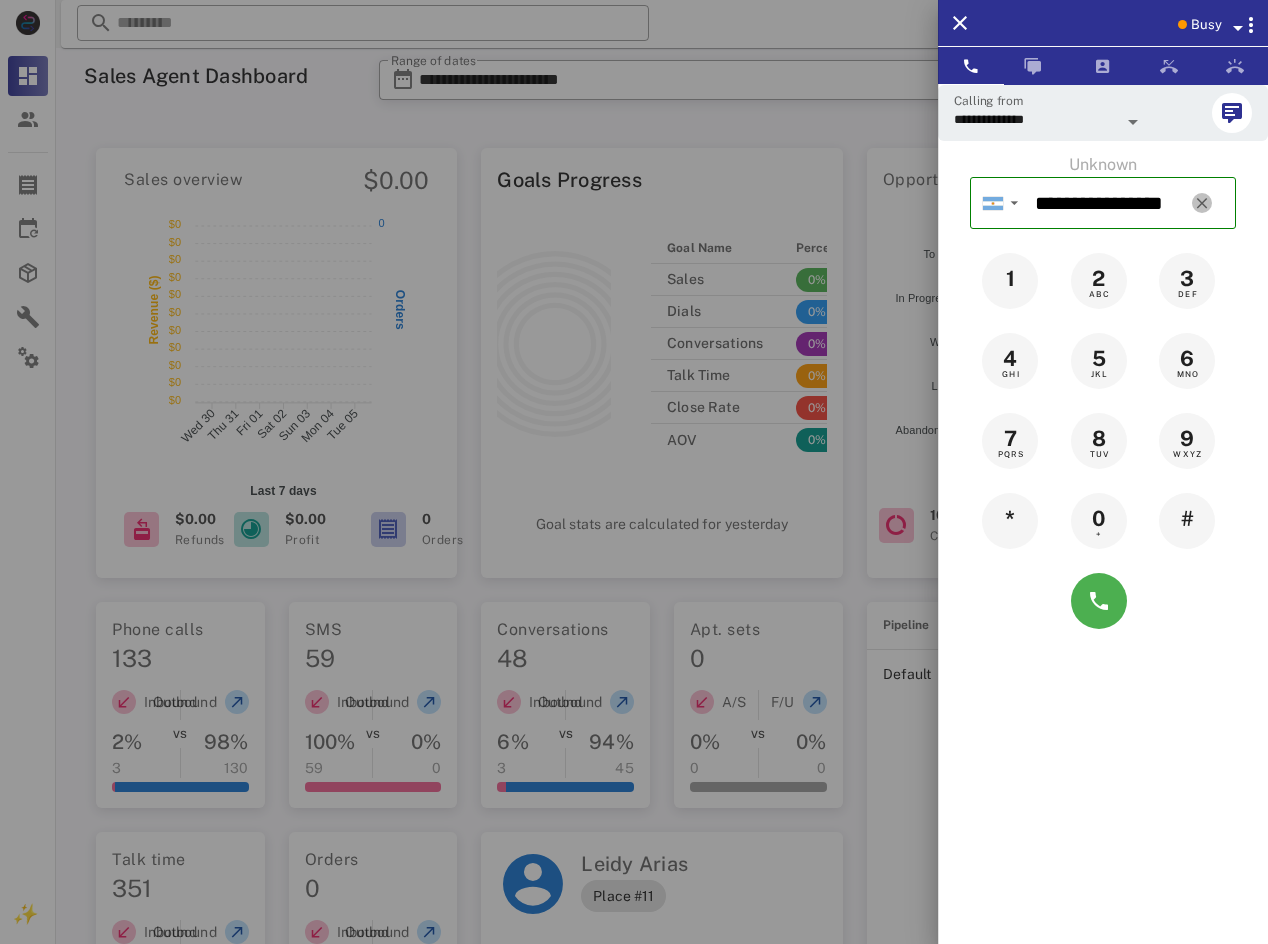 click at bounding box center [1202, 203] 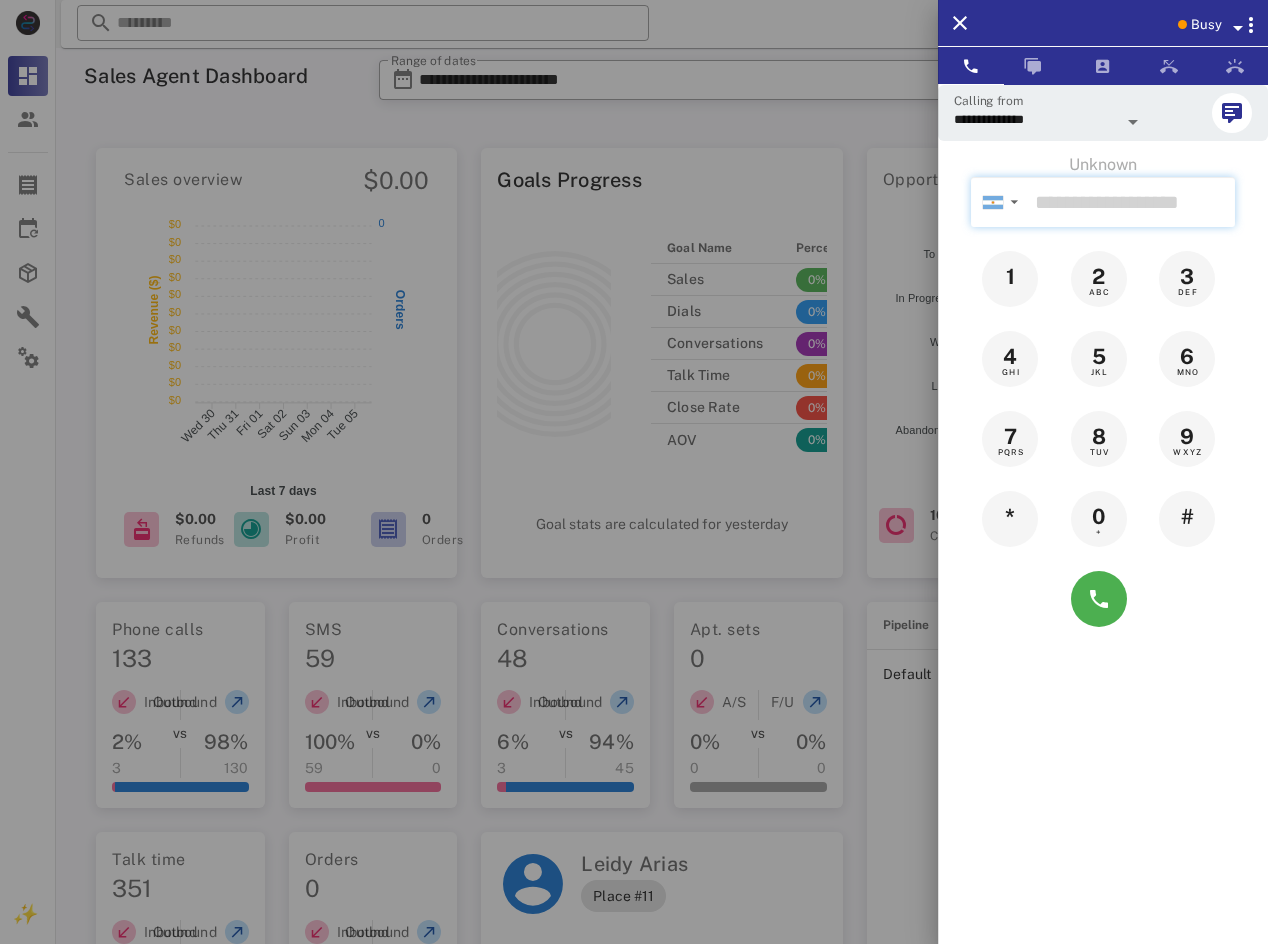 click at bounding box center [1131, 202] 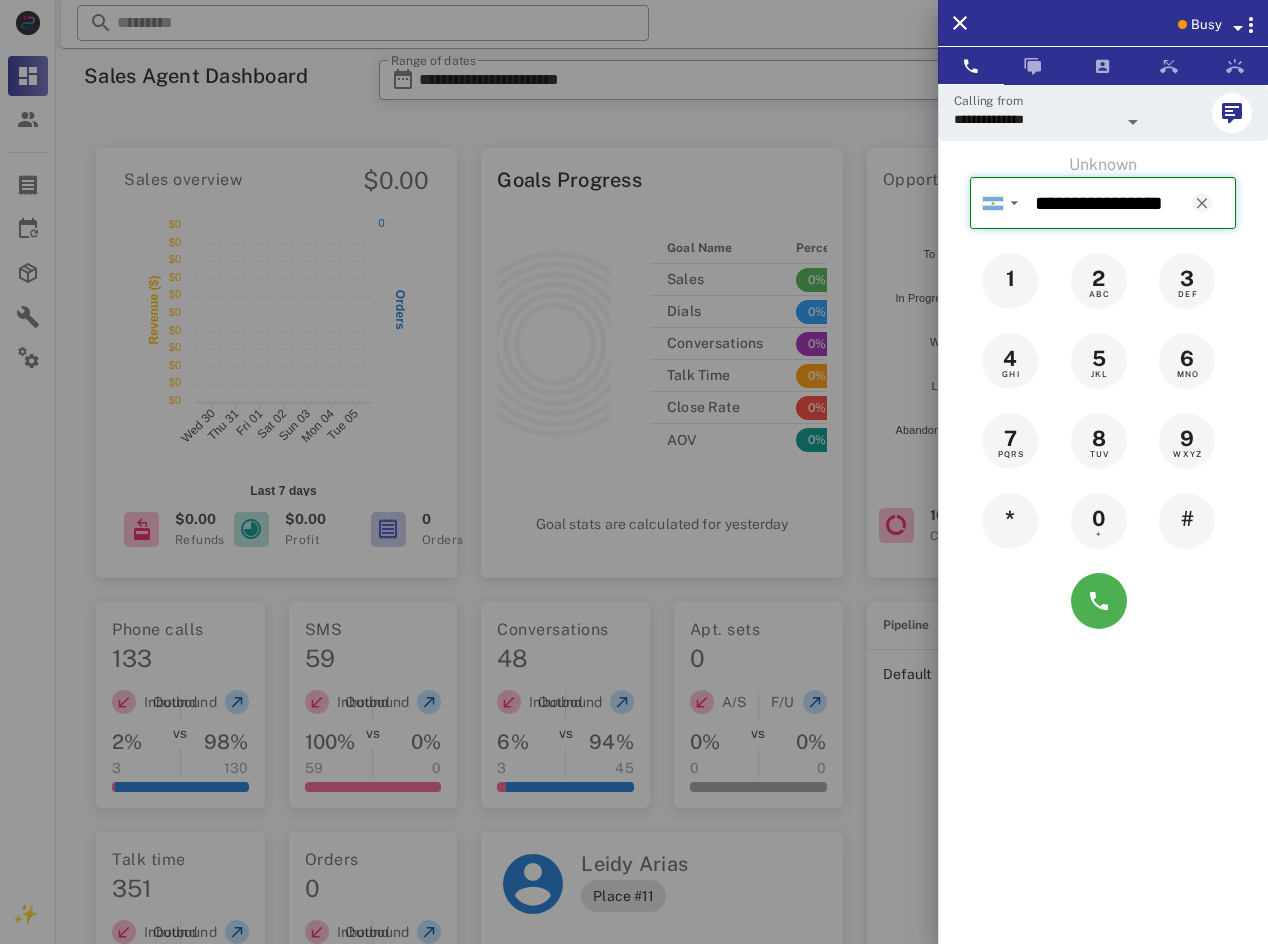 type on "**********" 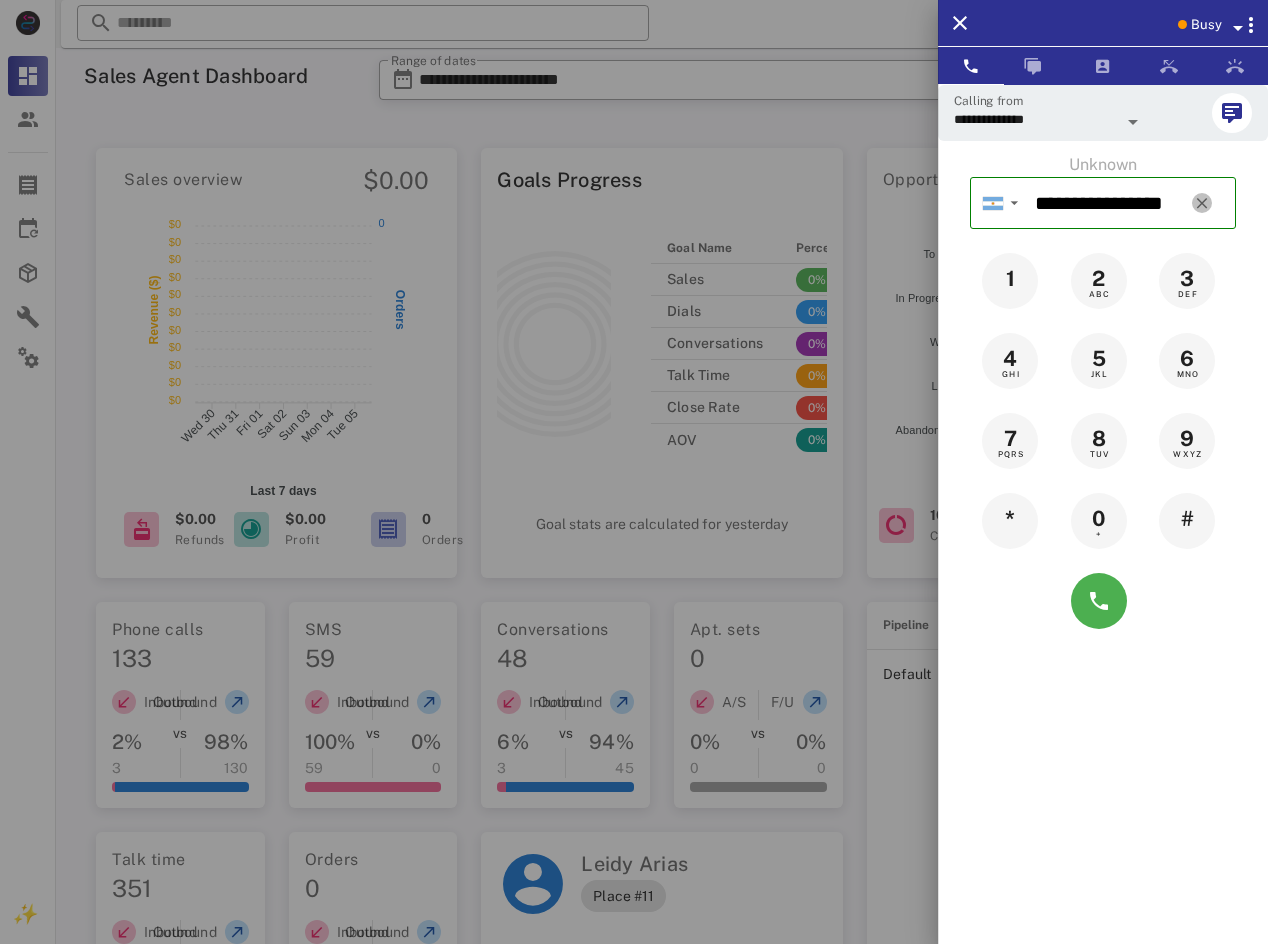 click at bounding box center (1202, 203) 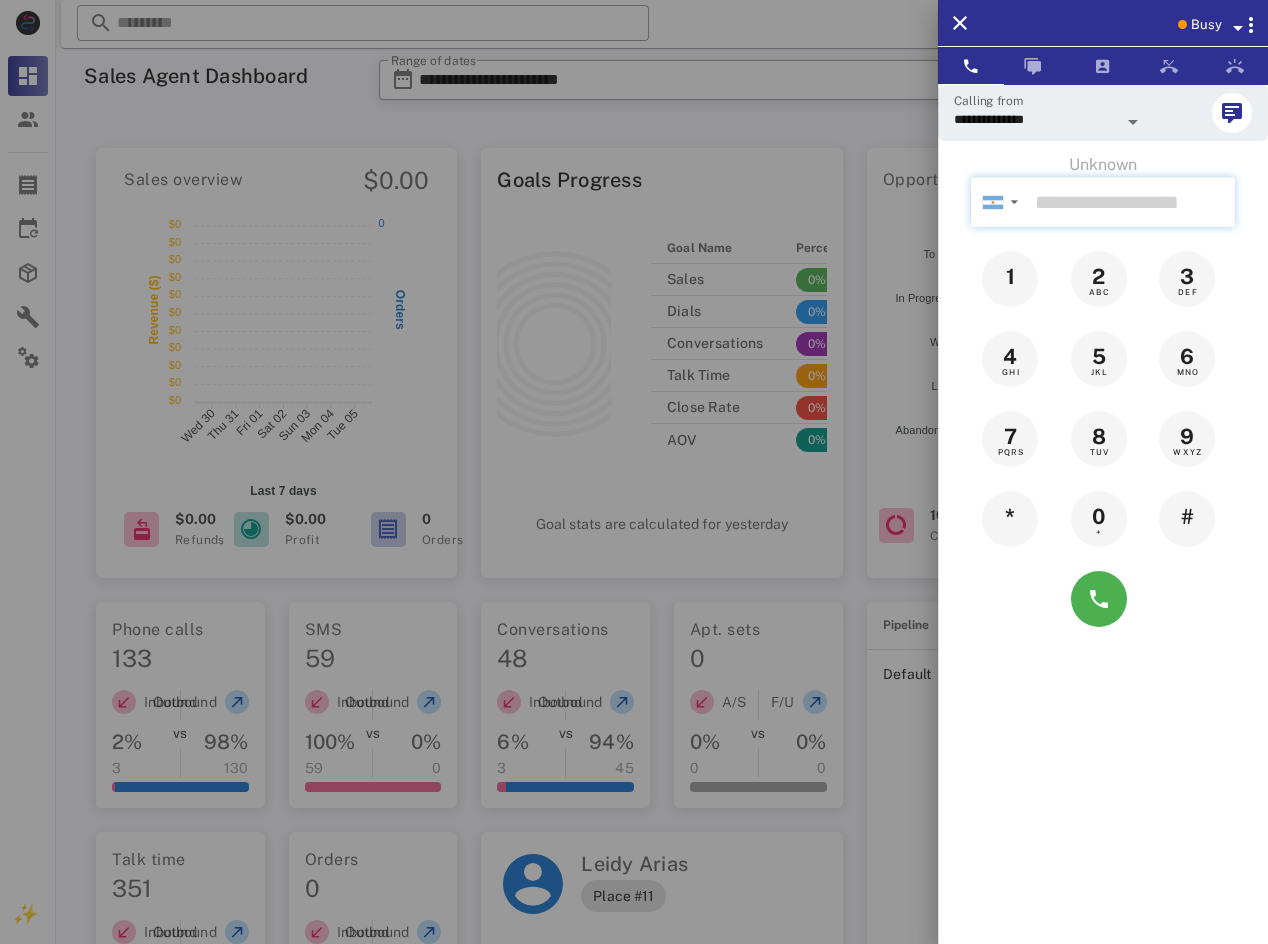 click at bounding box center [1131, 202] 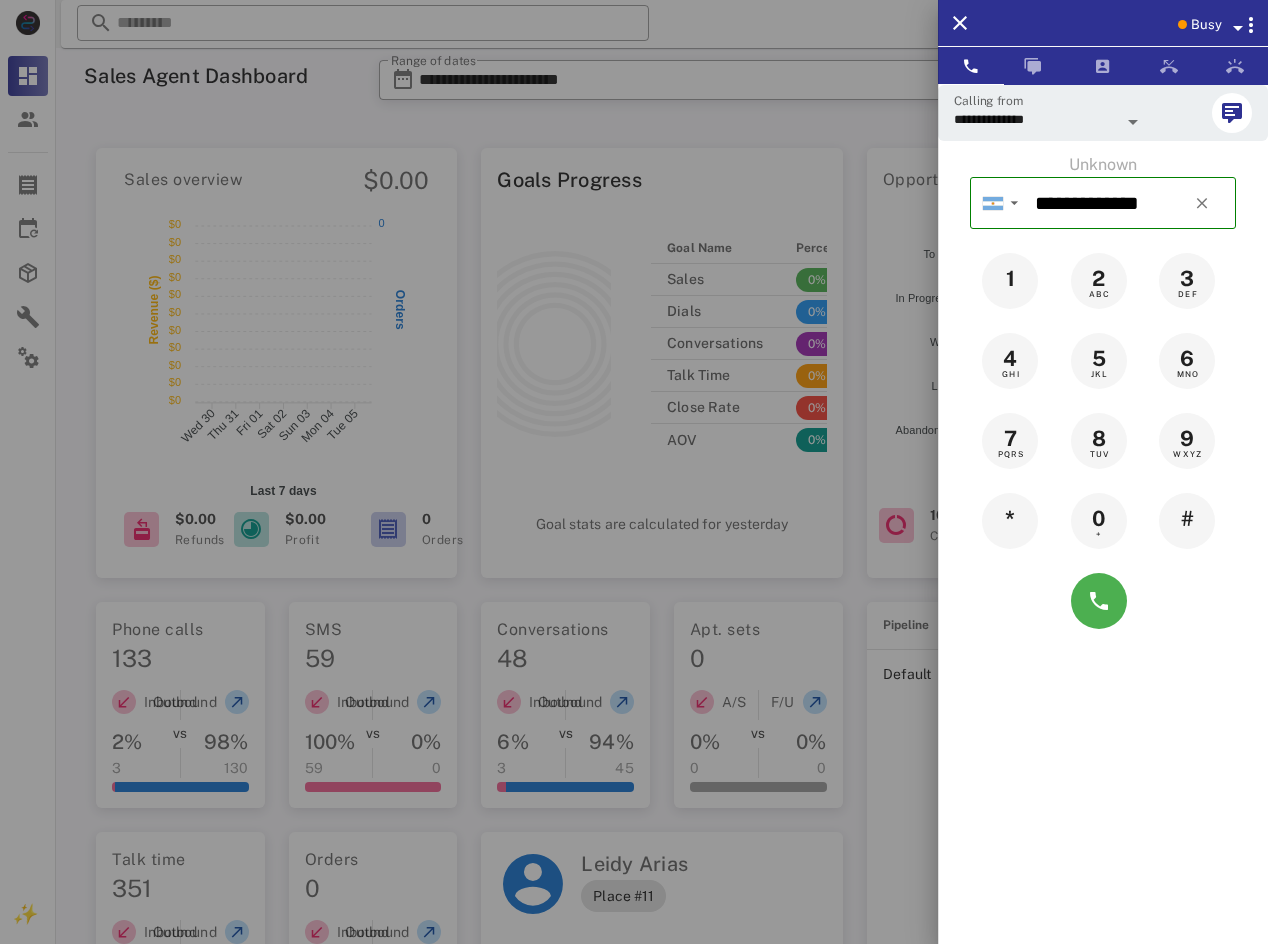 click on "Unknown" at bounding box center (1103, 165) 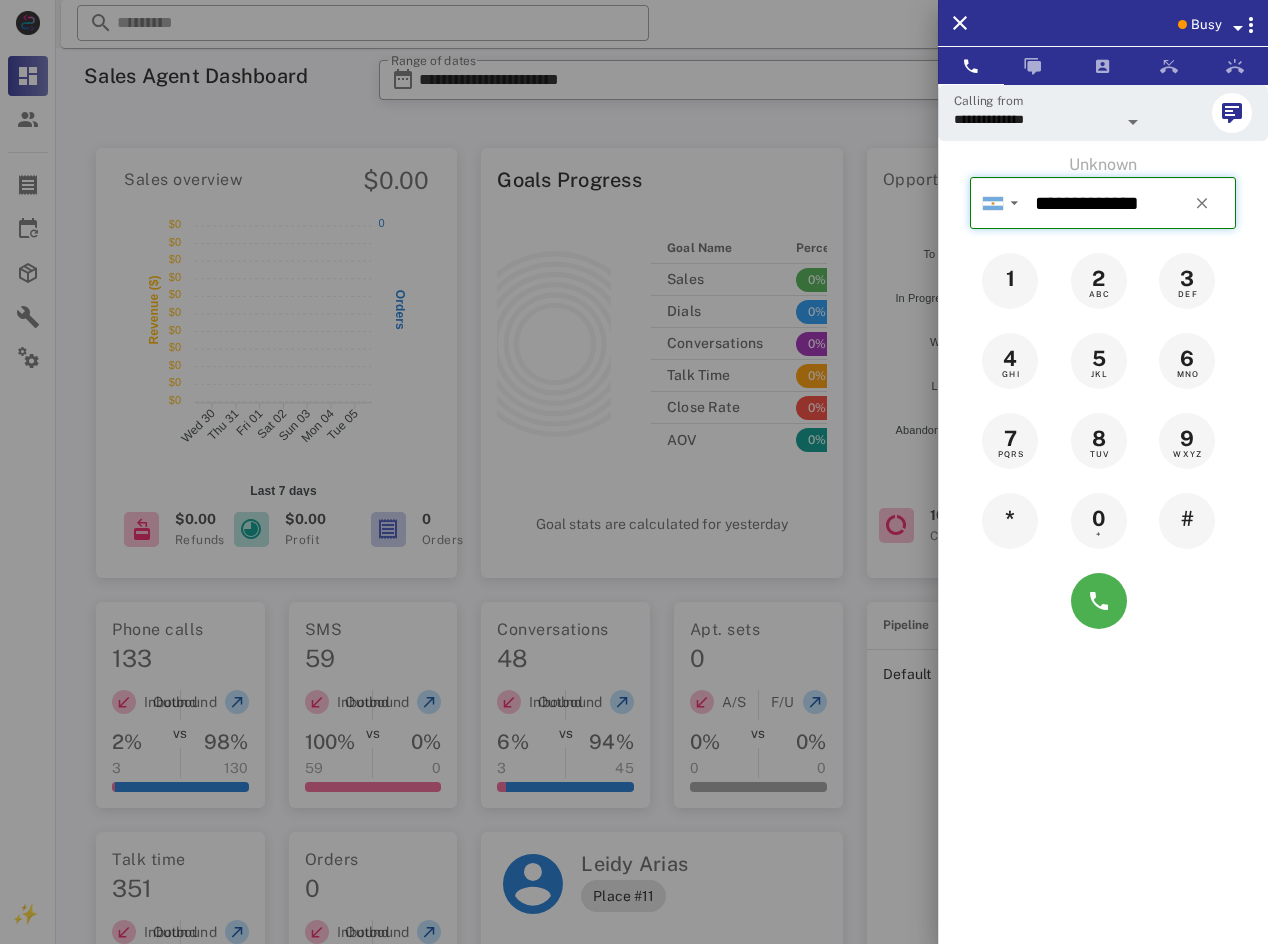 click on "**********" at bounding box center [1131, 203] 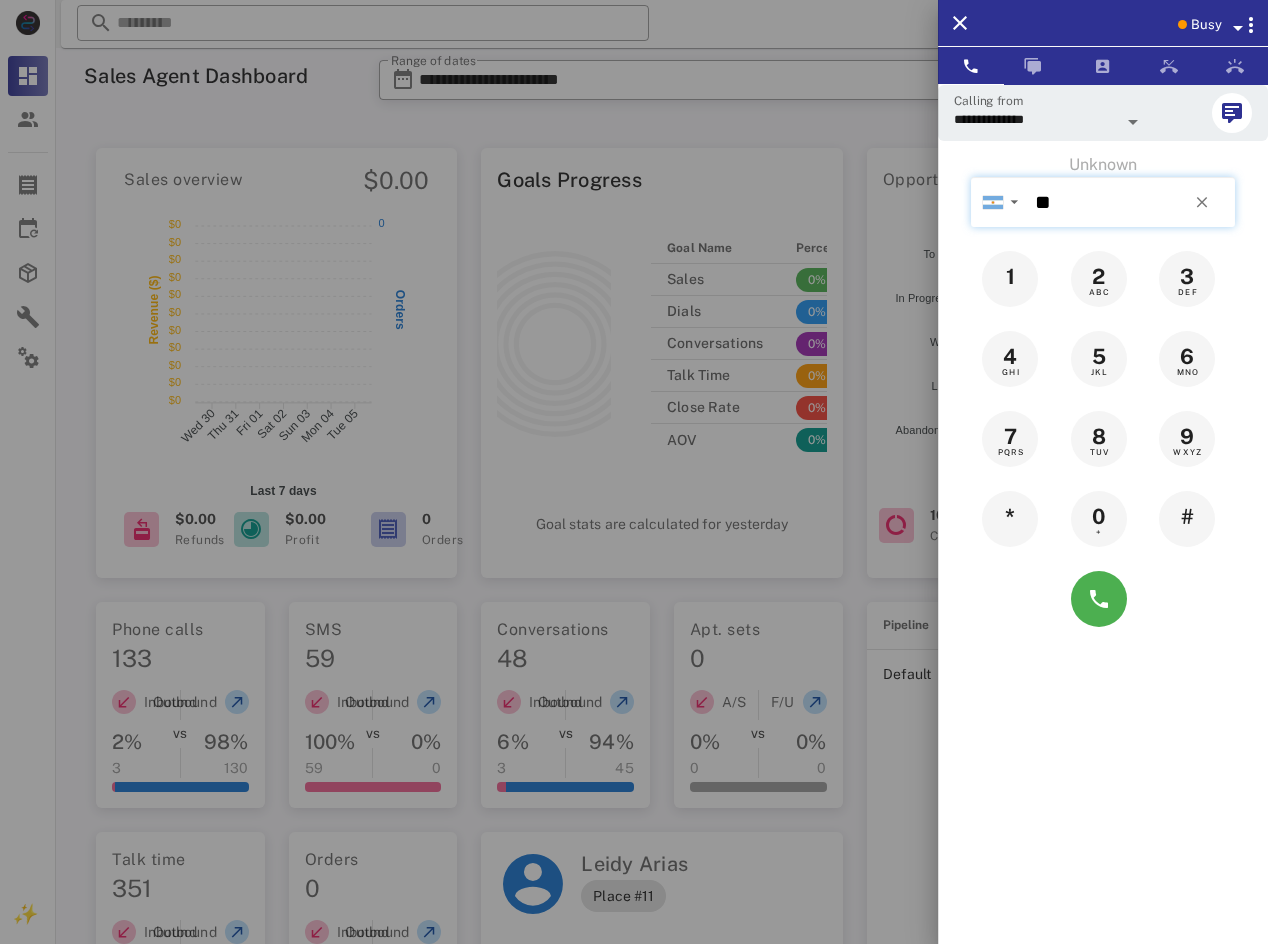 type on "*" 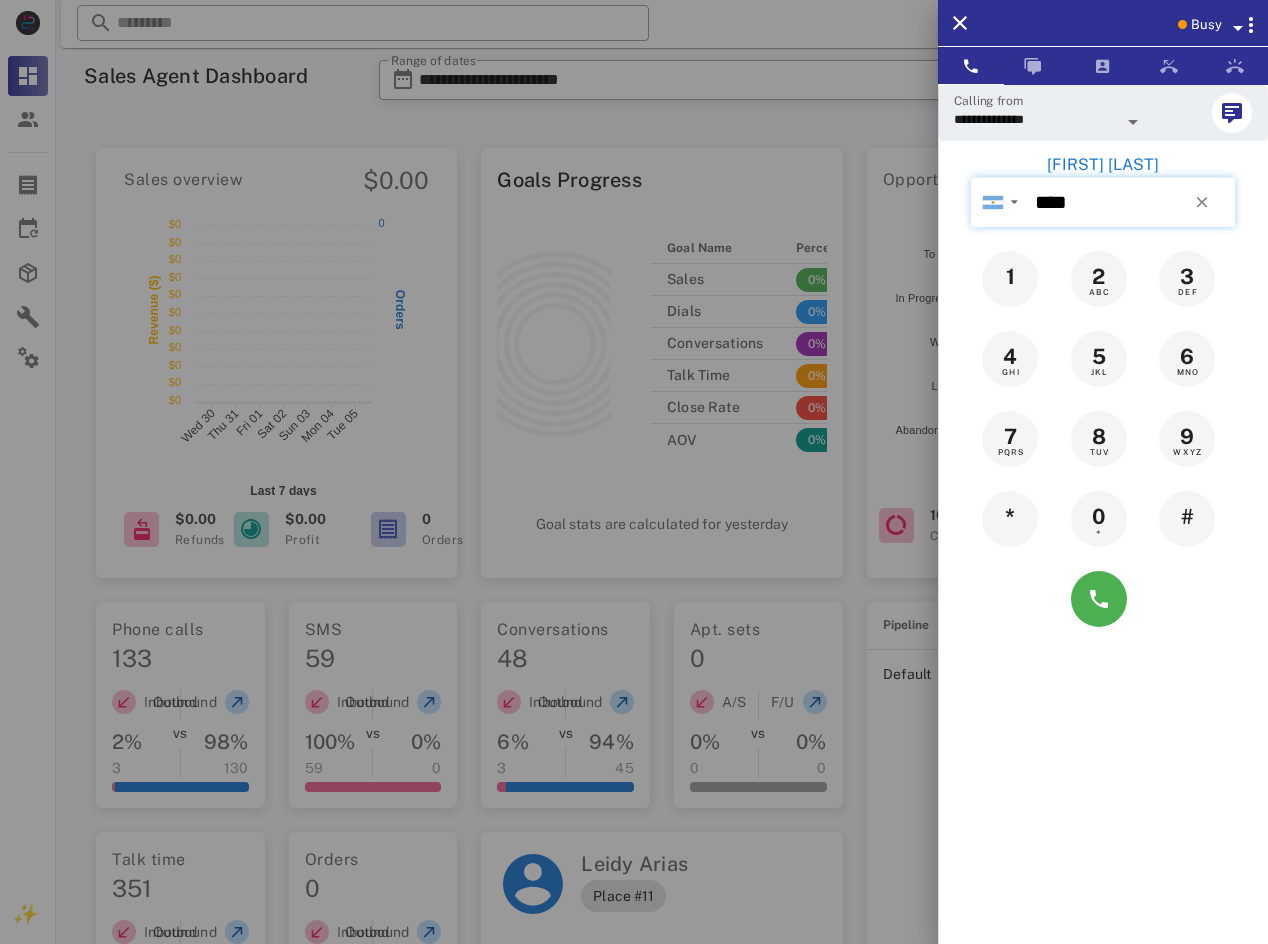 type on "****" 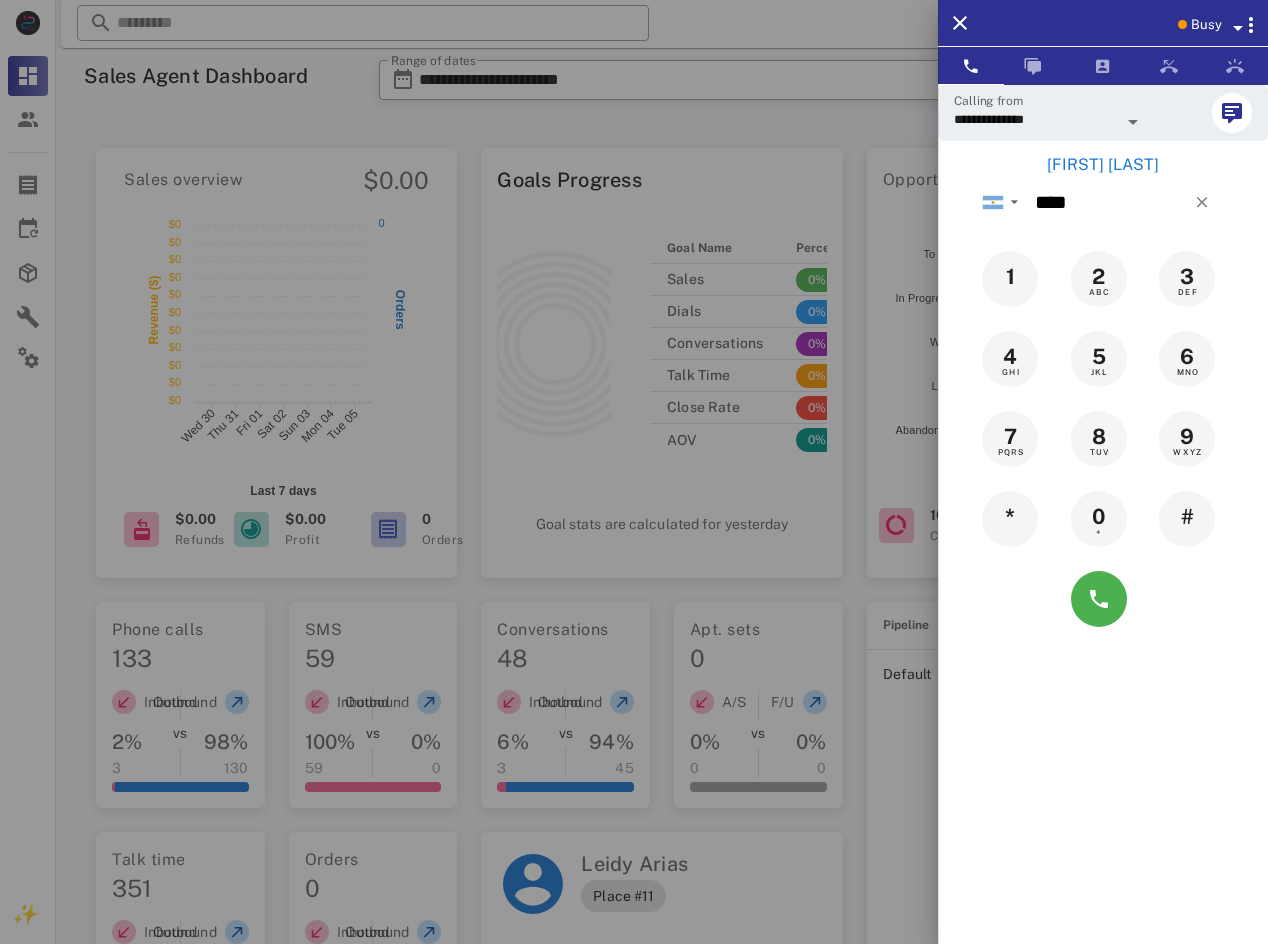 click on "[FIRST] [LAST]" at bounding box center [1103, 165] 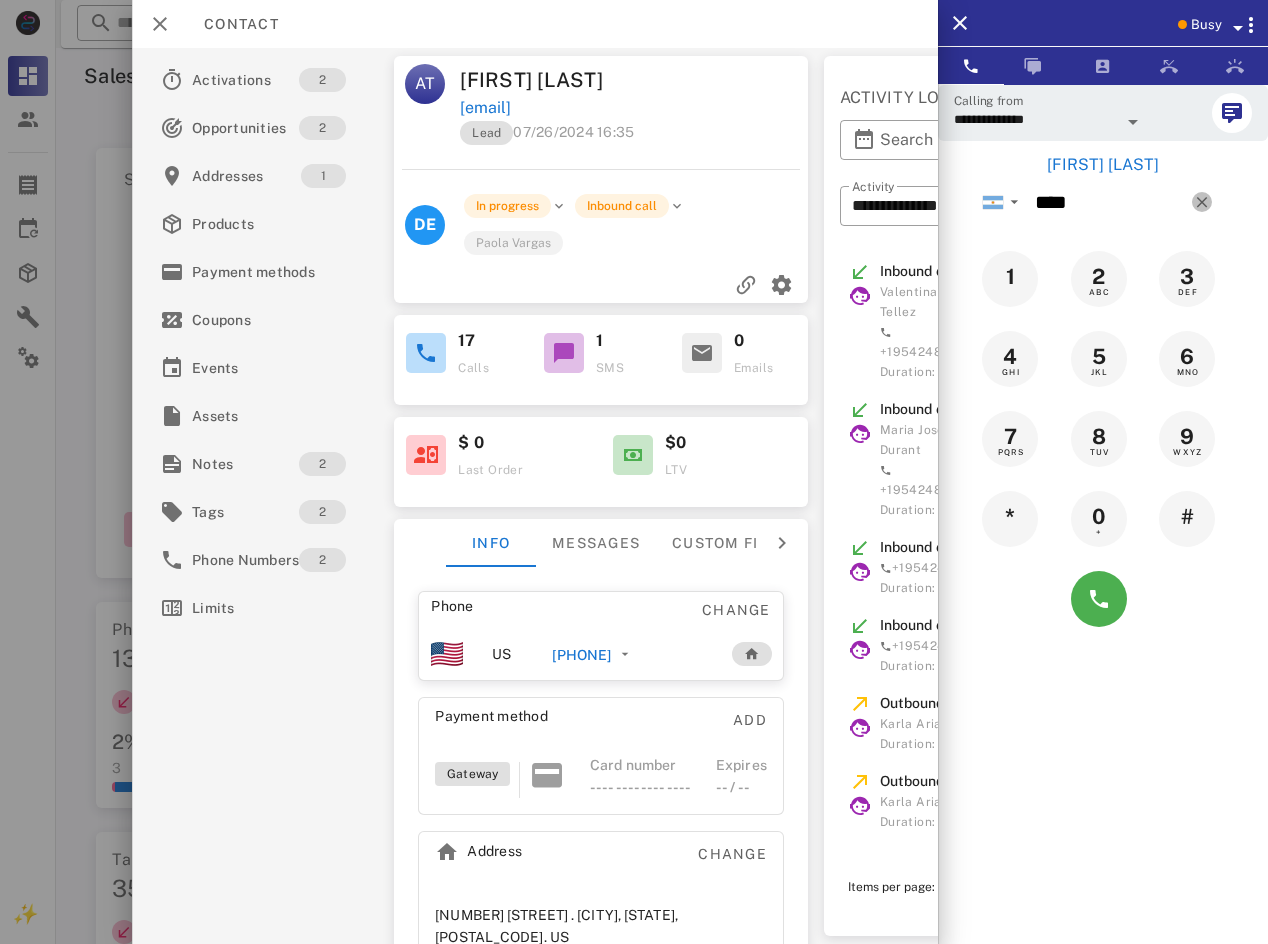 click at bounding box center [1202, 202] 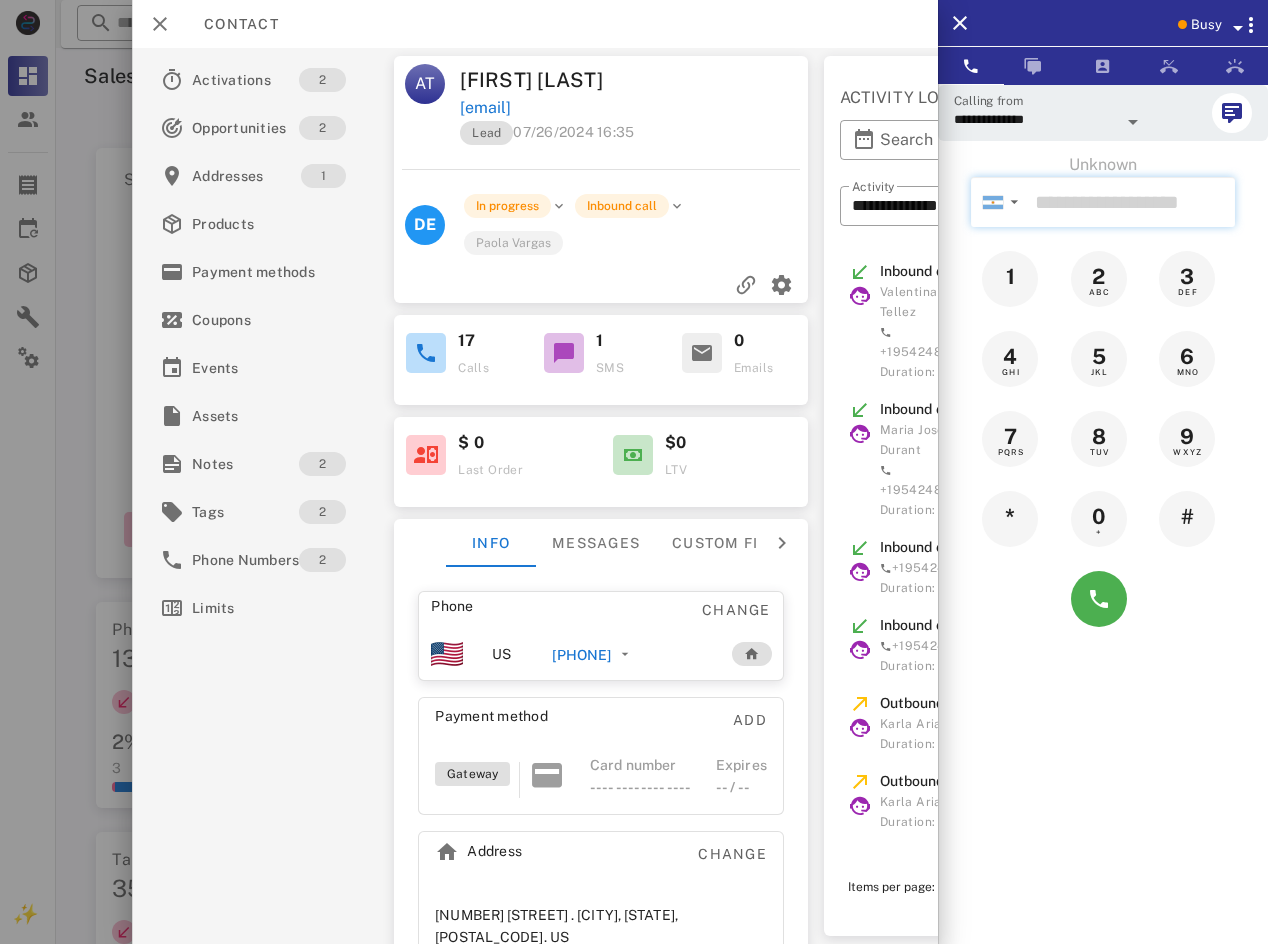click at bounding box center (1131, 202) 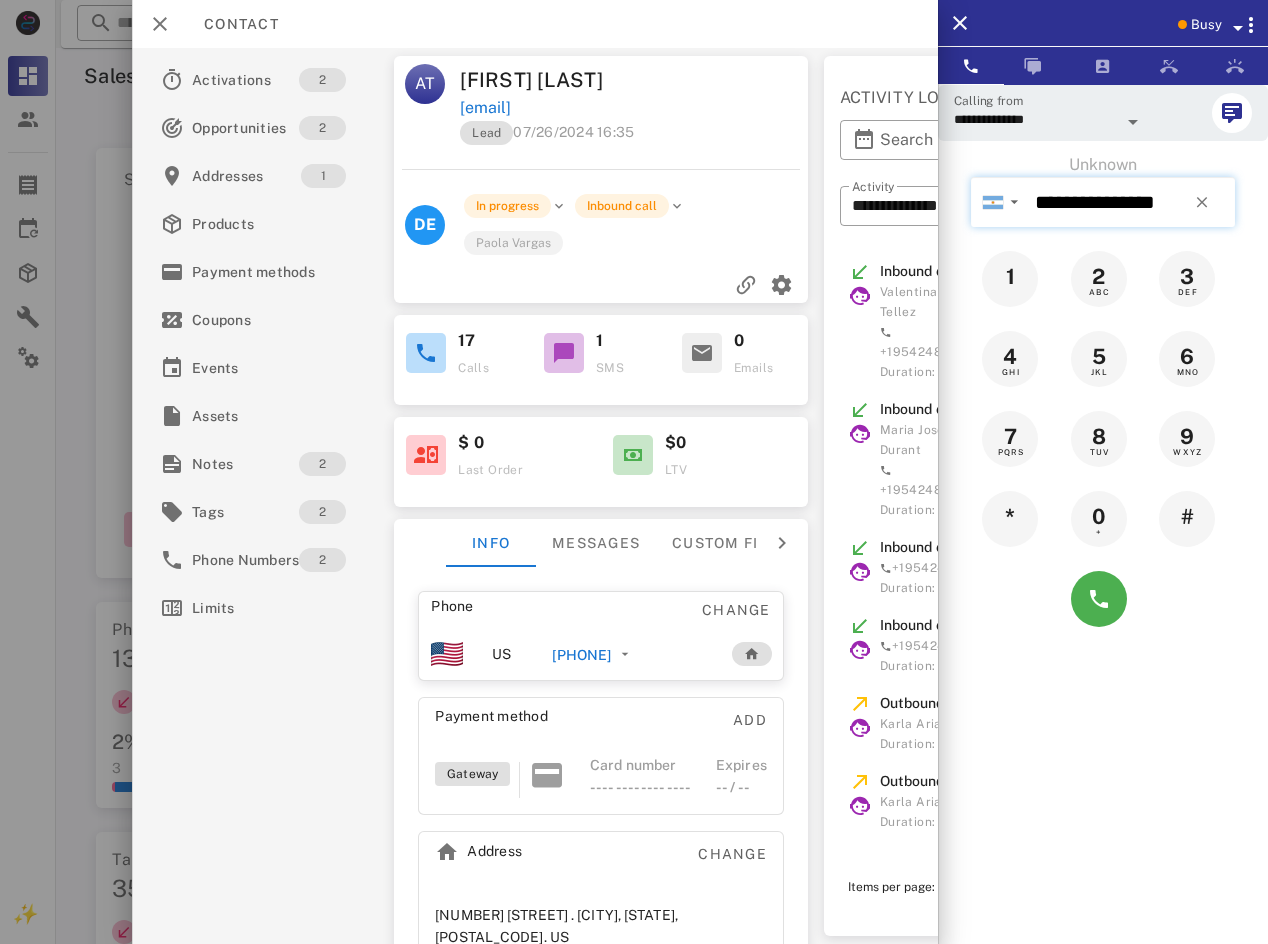 click on "**********" at bounding box center [1131, 202] 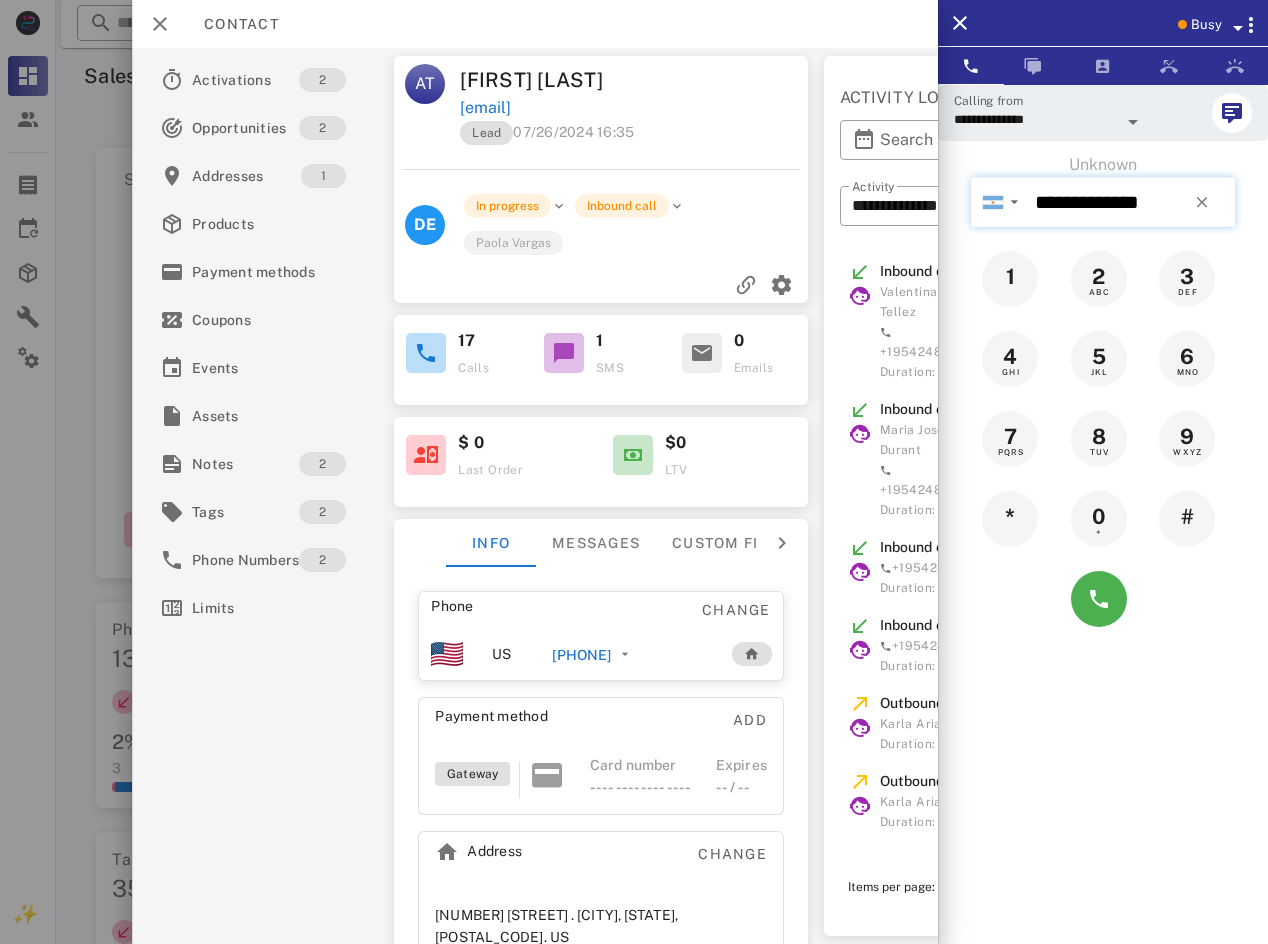 click on "**********" at bounding box center (1131, 202) 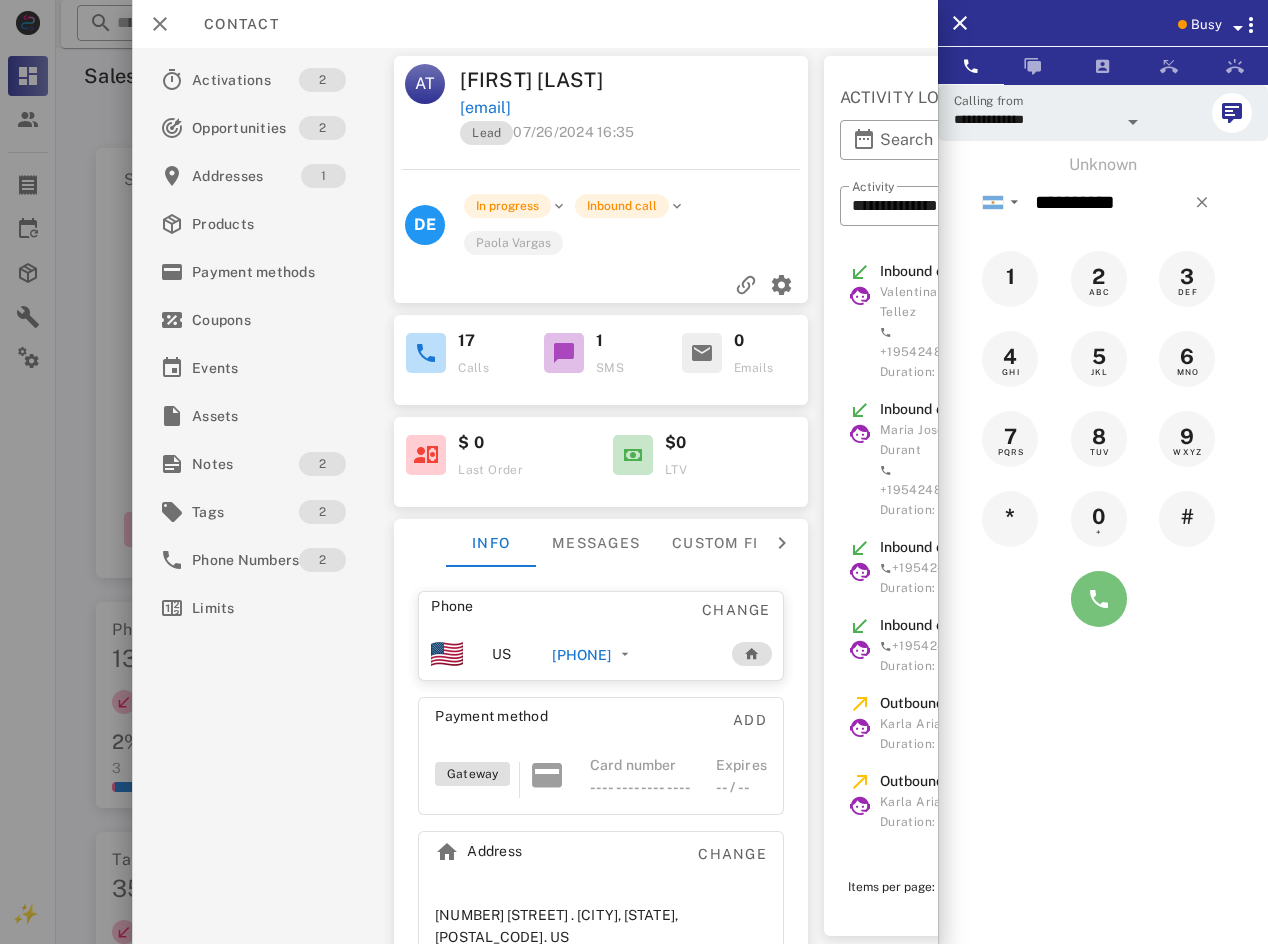 click at bounding box center [1099, 599] 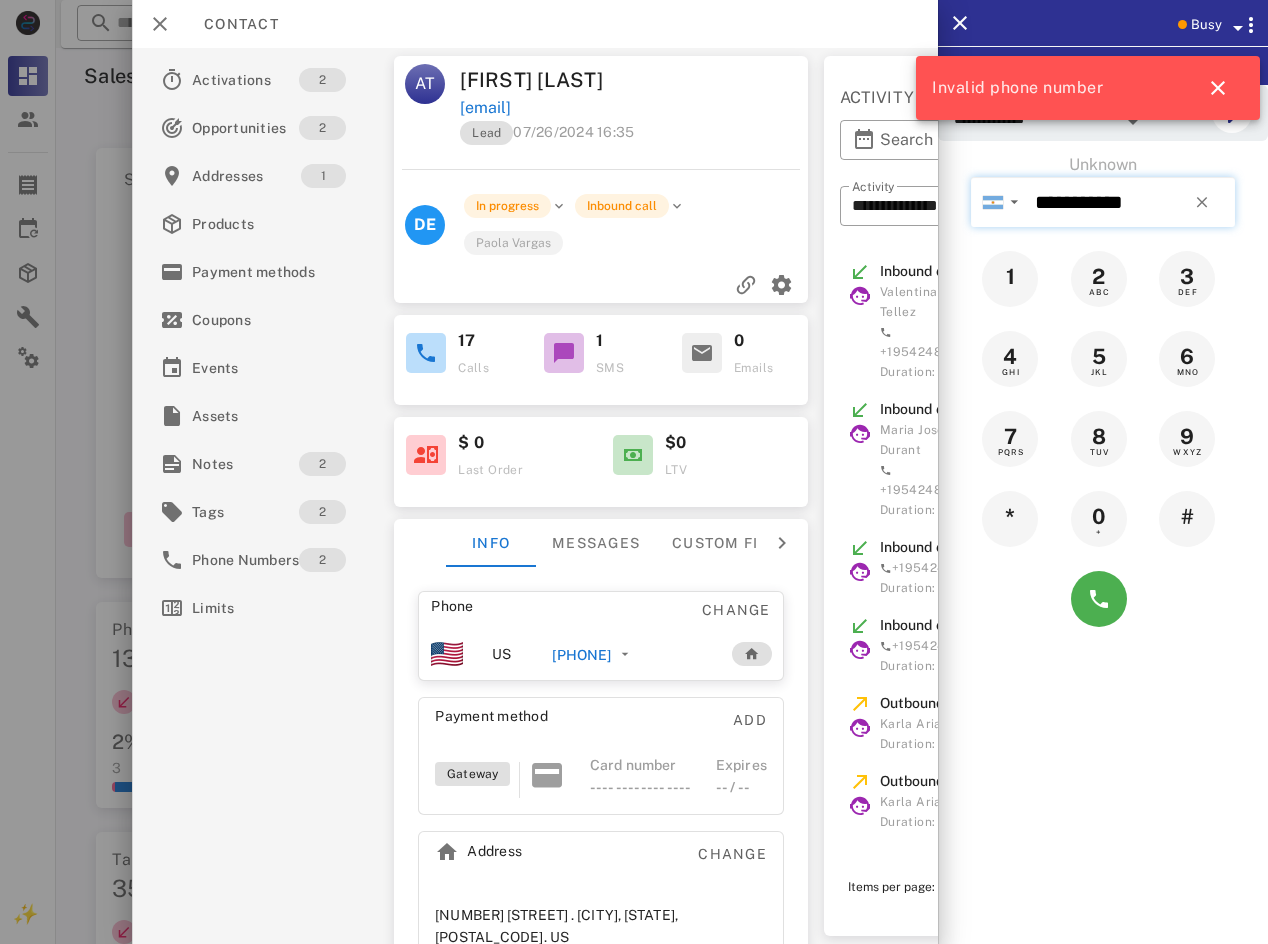 click on "**********" at bounding box center [1131, 202] 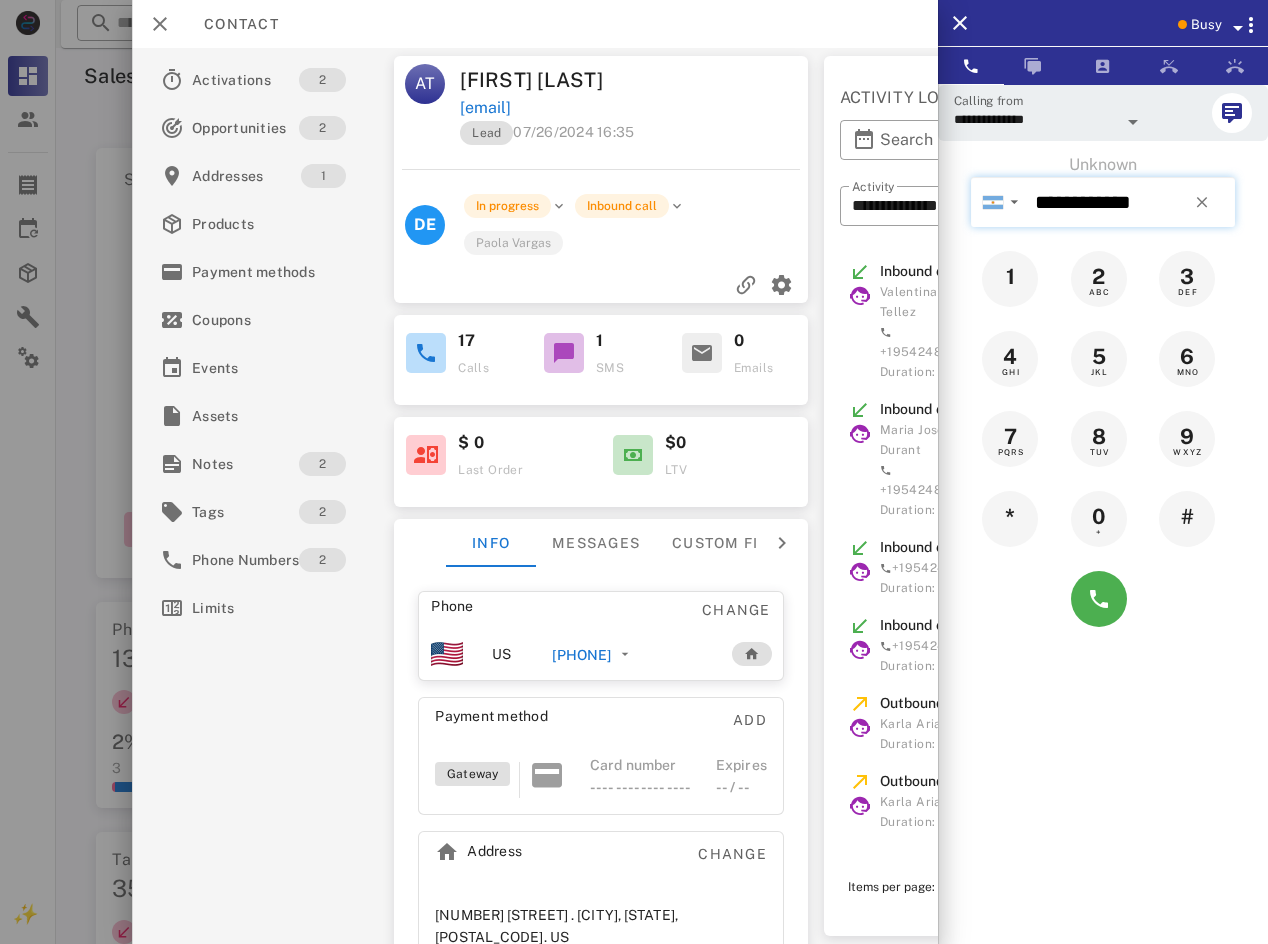click on "**********" at bounding box center (1131, 202) 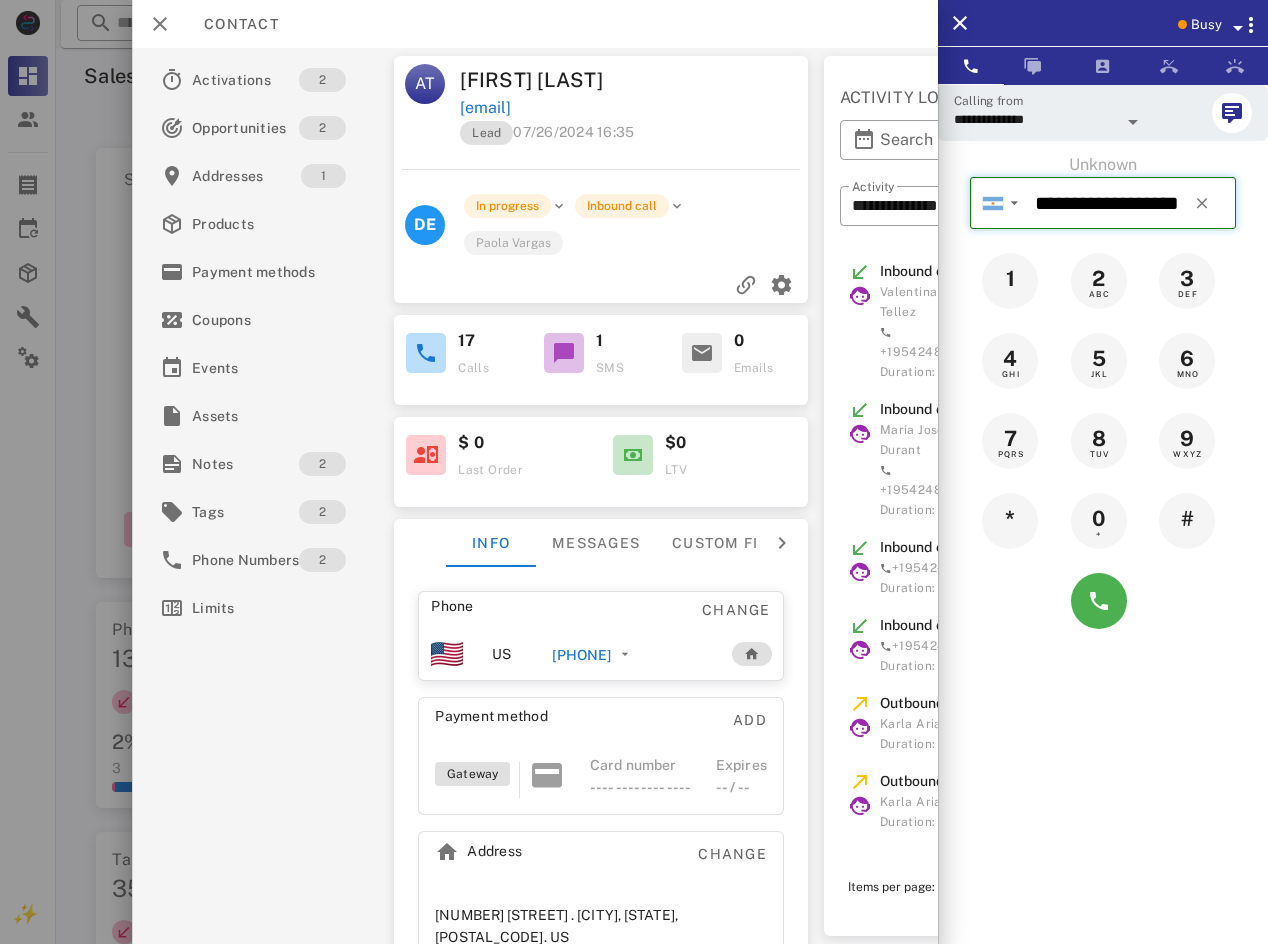 click on "**********" at bounding box center [1131, 203] 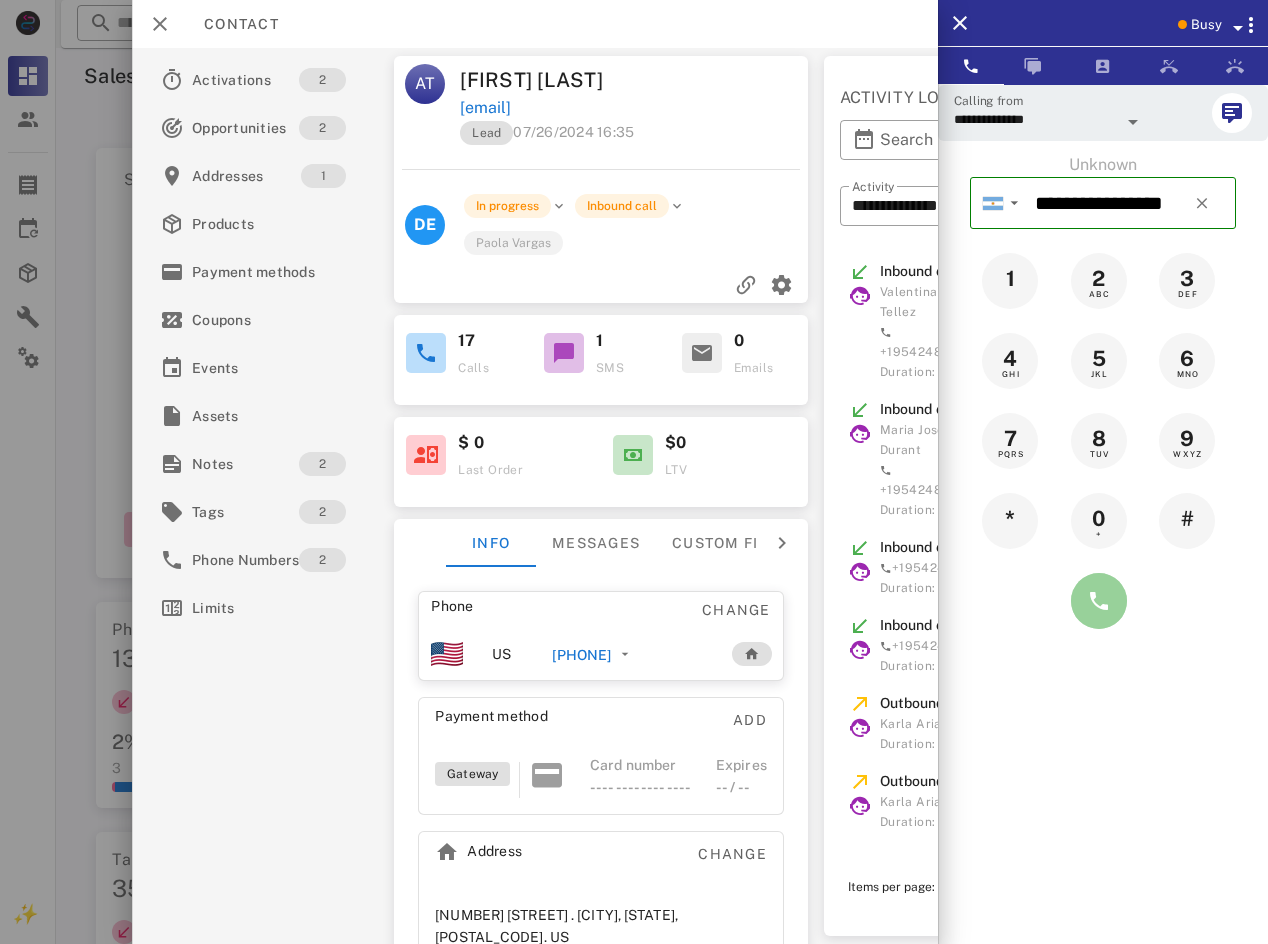 click at bounding box center [1099, 601] 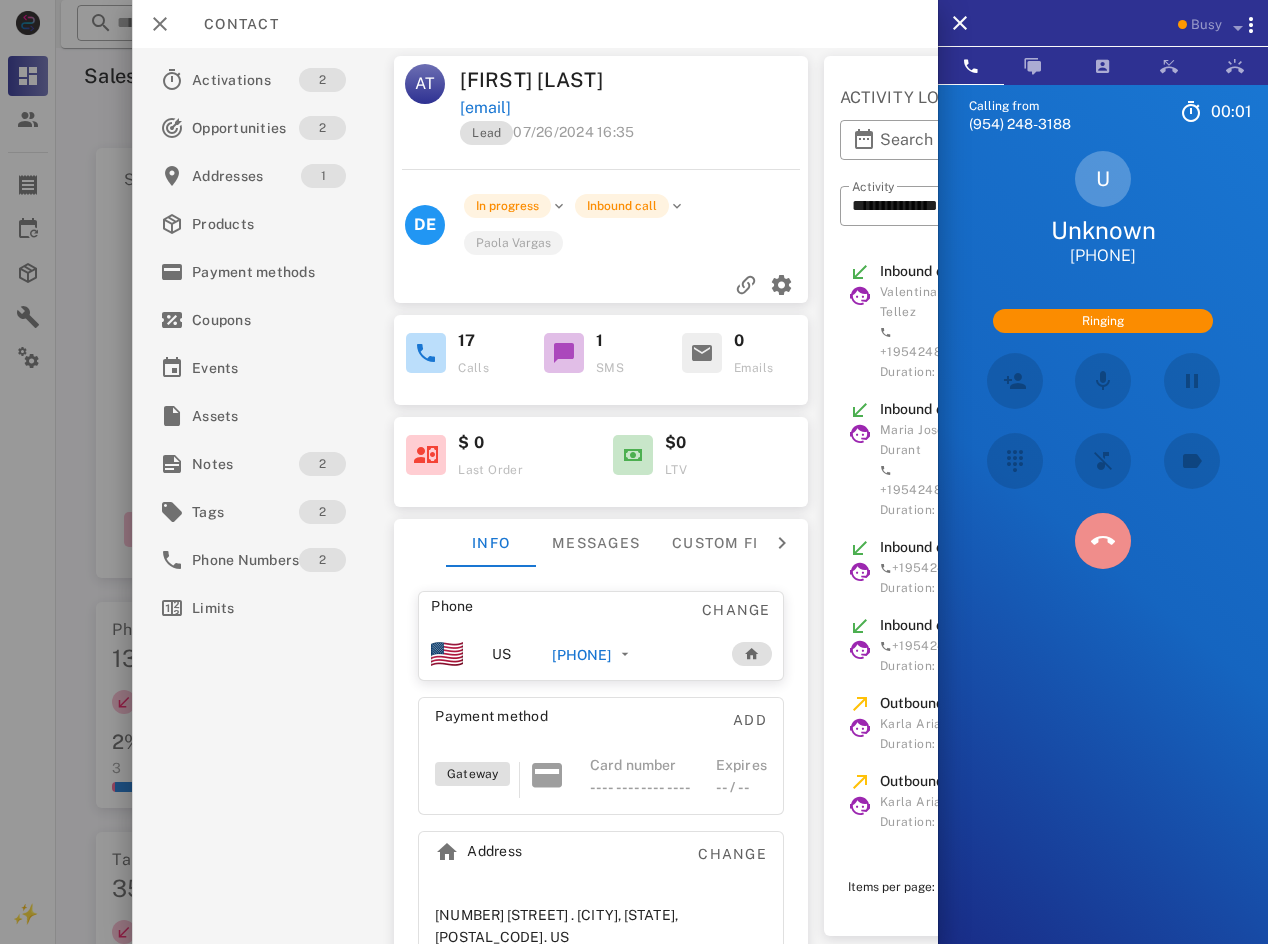 click at bounding box center (1103, 541) 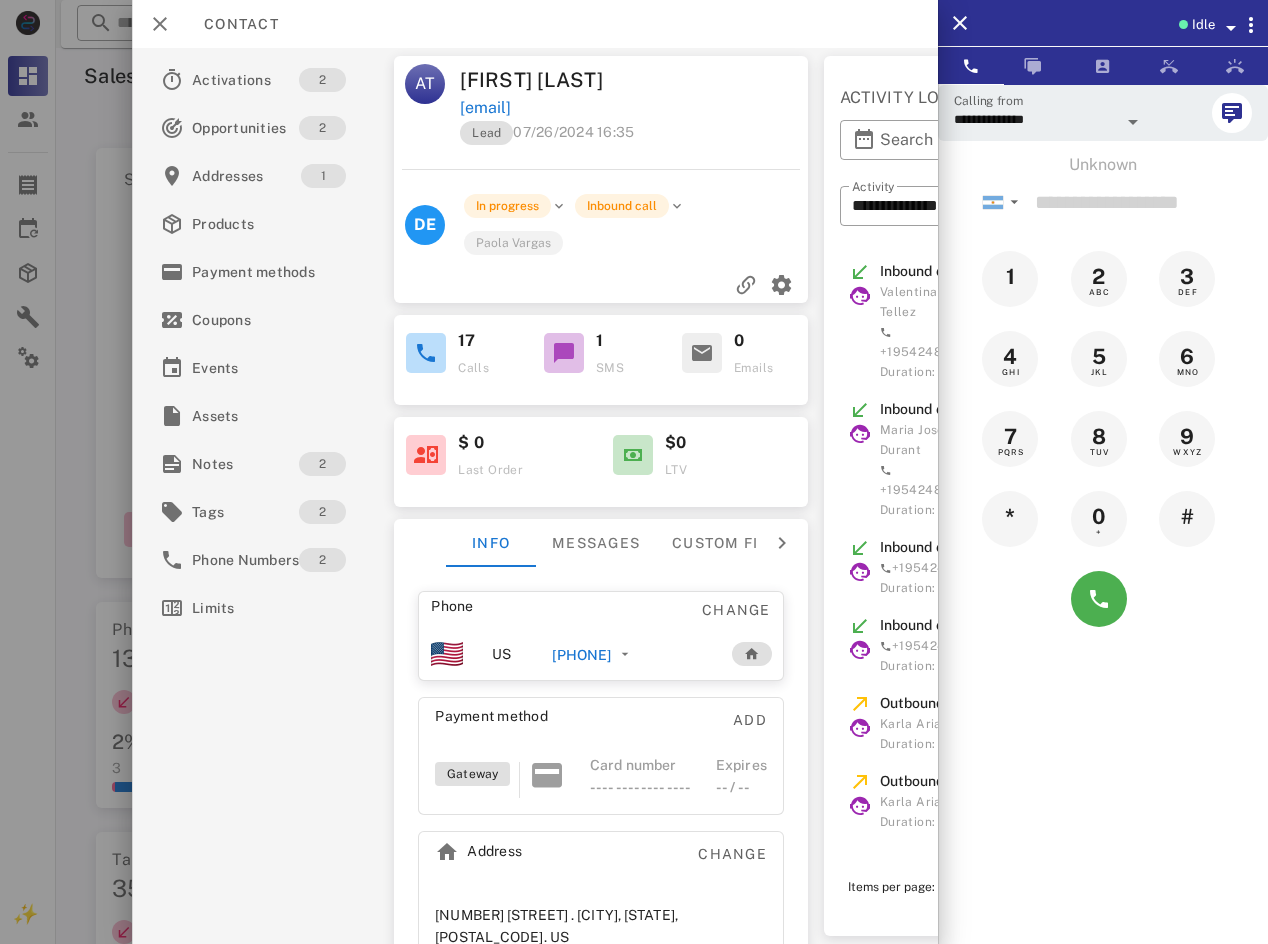 click at bounding box center [1103, 599] 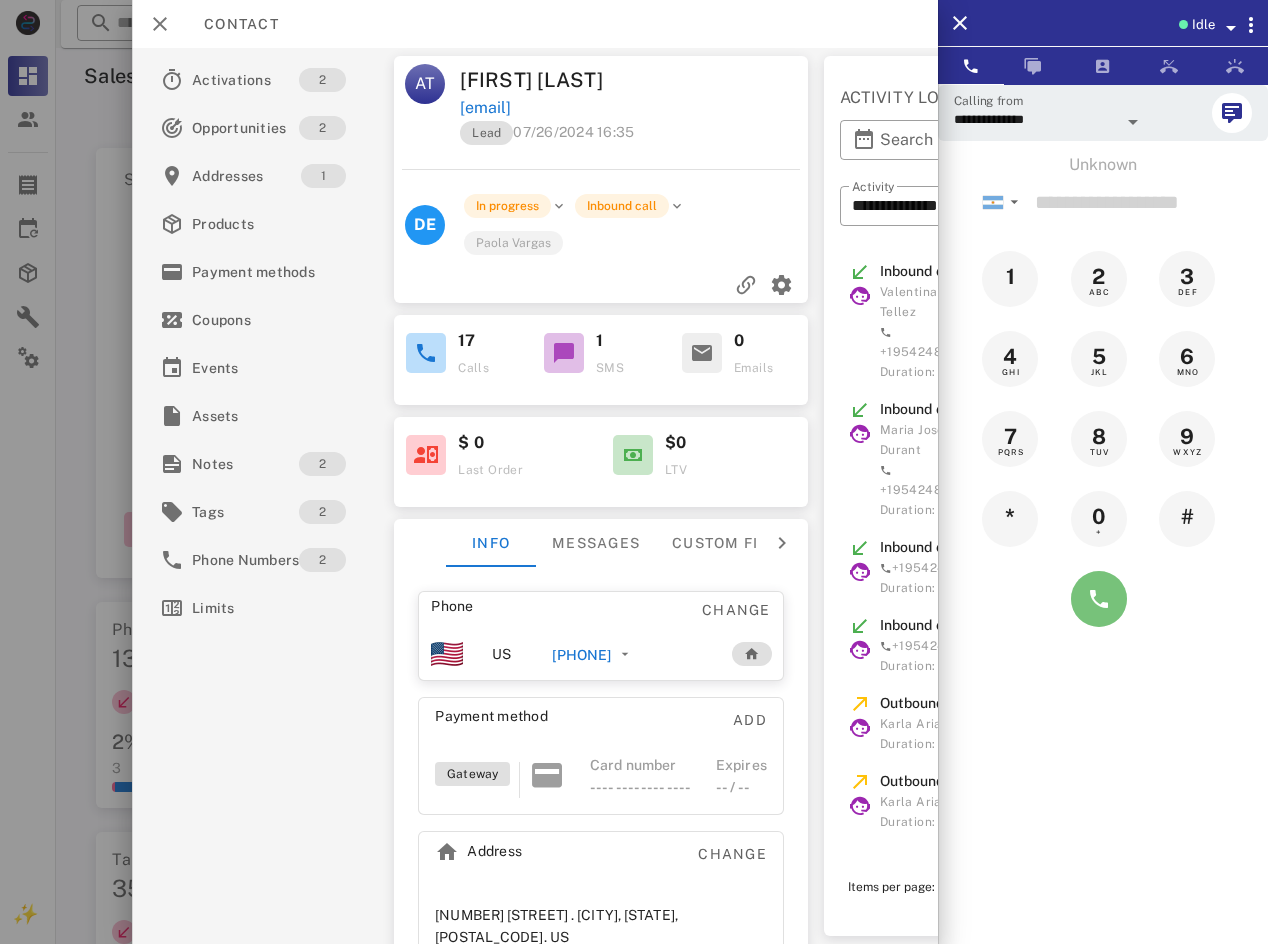 click at bounding box center (1099, 599) 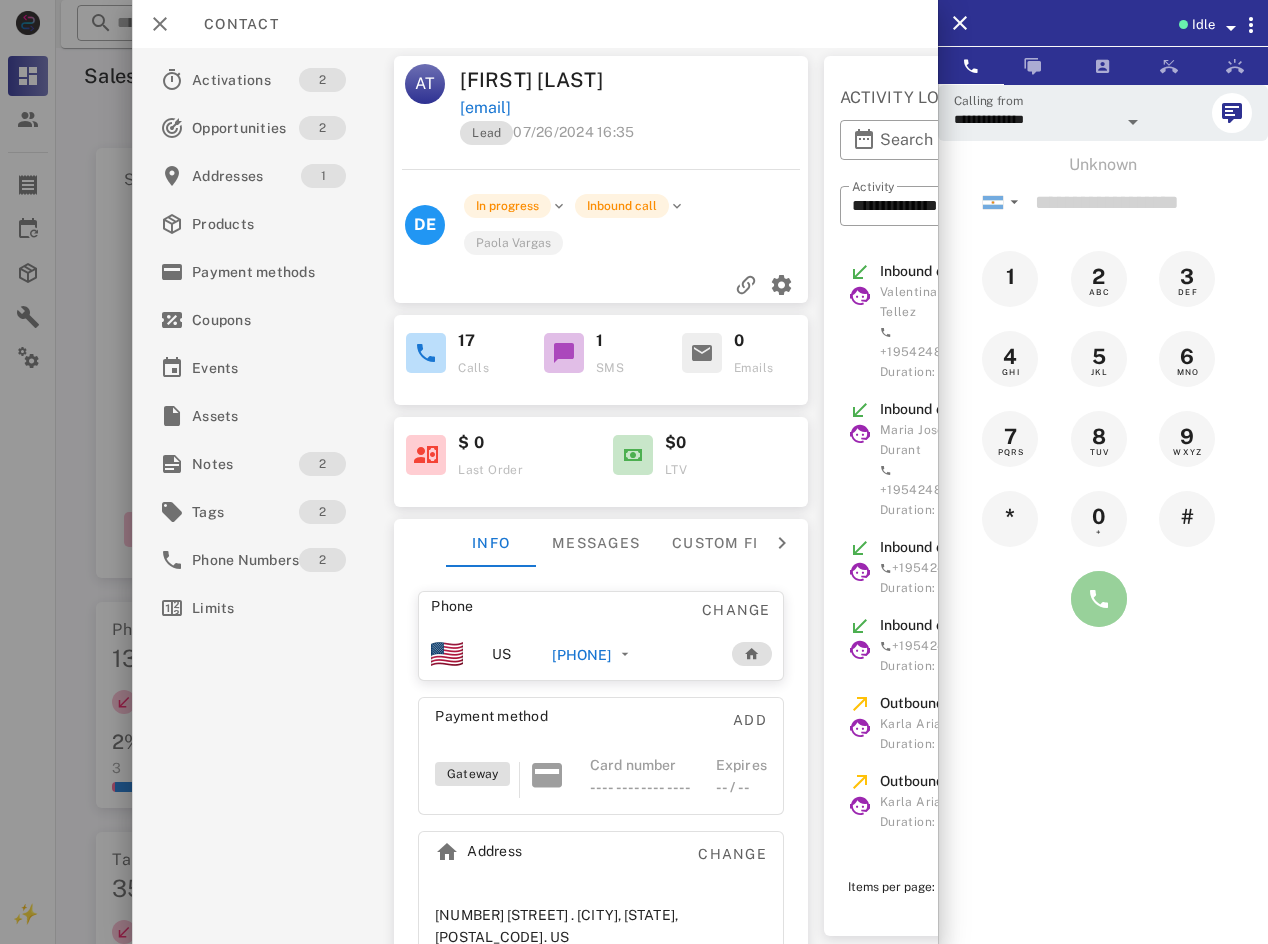 click at bounding box center (1099, 599) 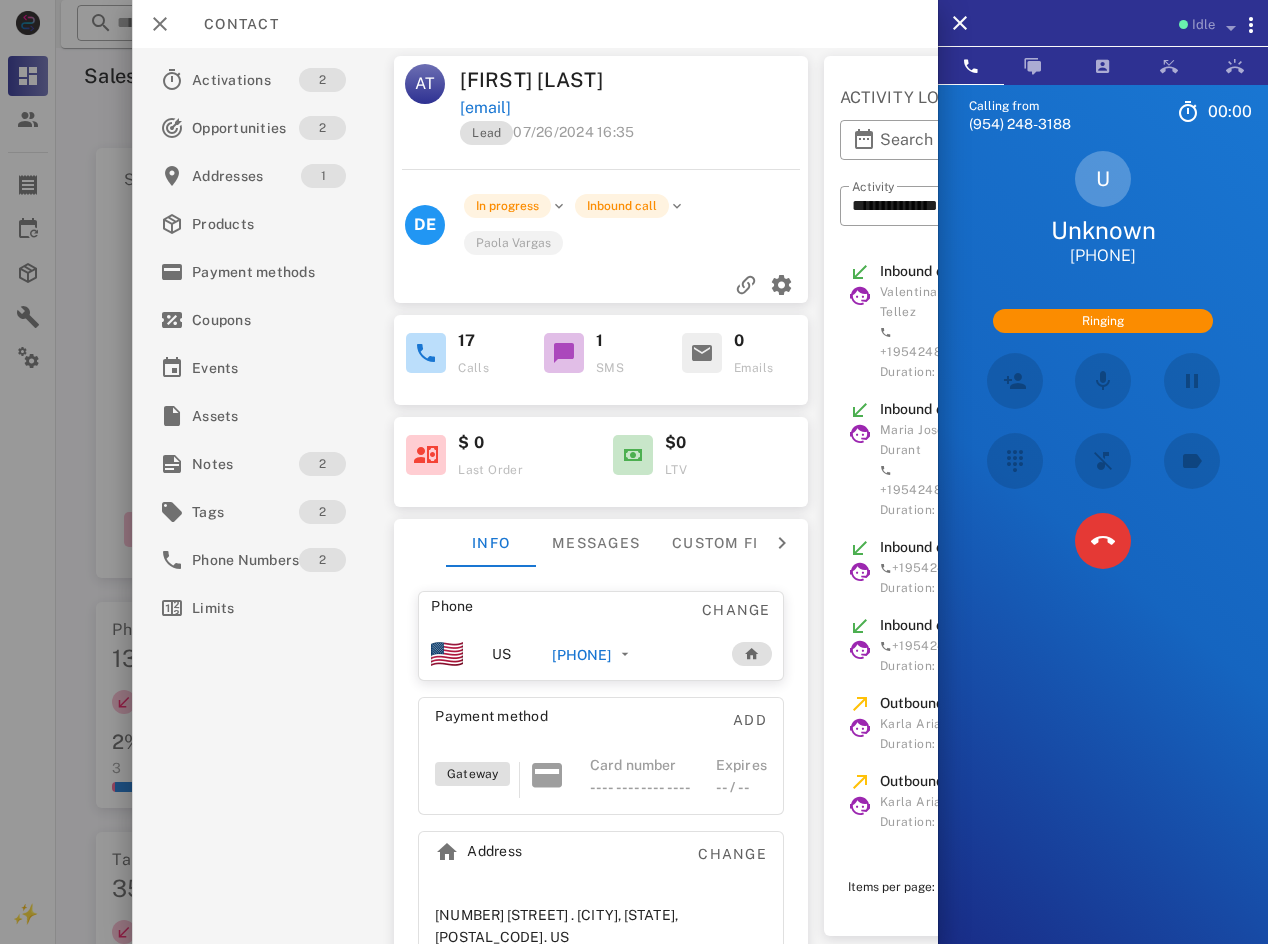 click on "[PHONE]" at bounding box center [1103, 256] 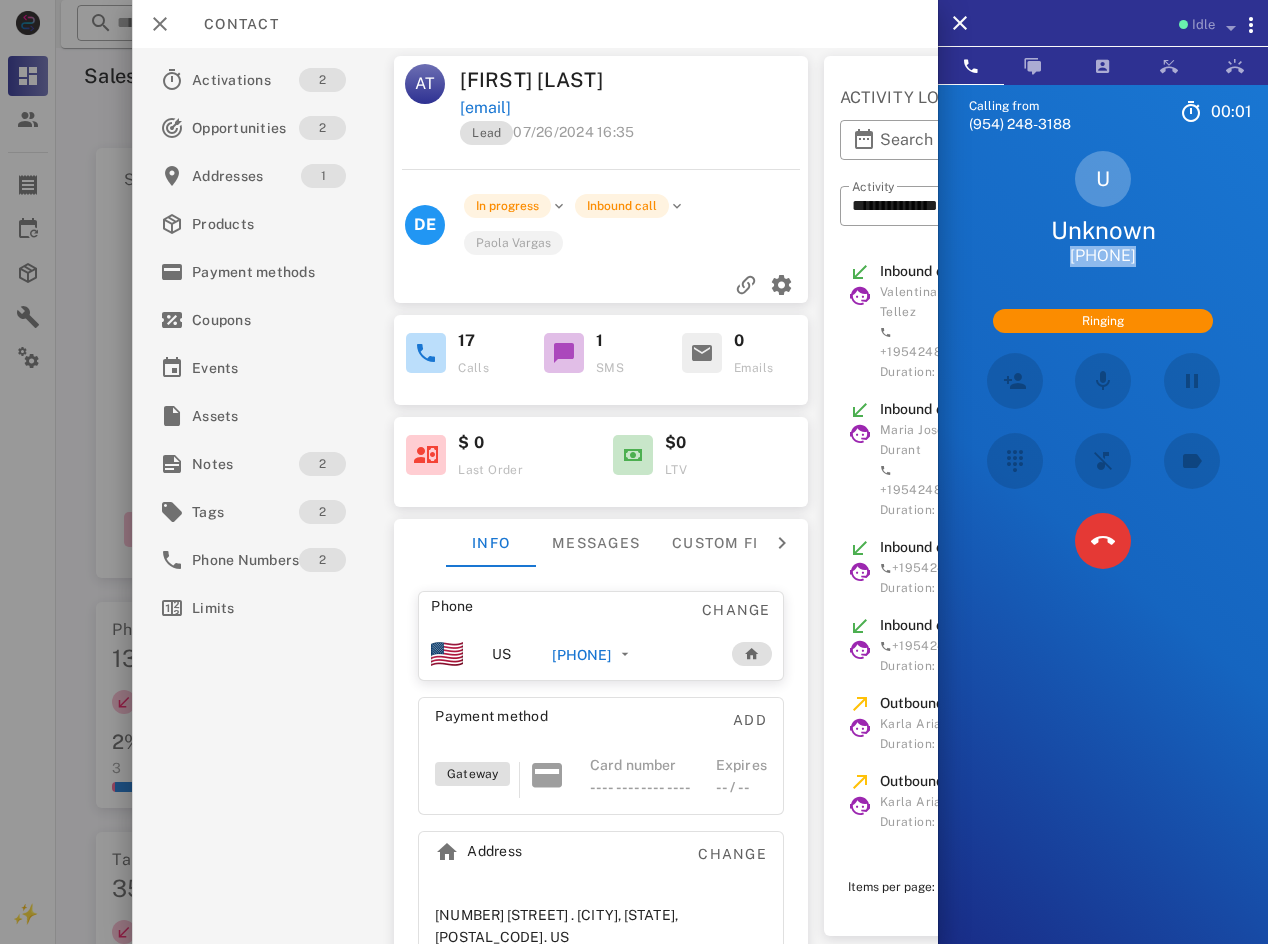 click on "[PHONE]" at bounding box center (1103, 256) 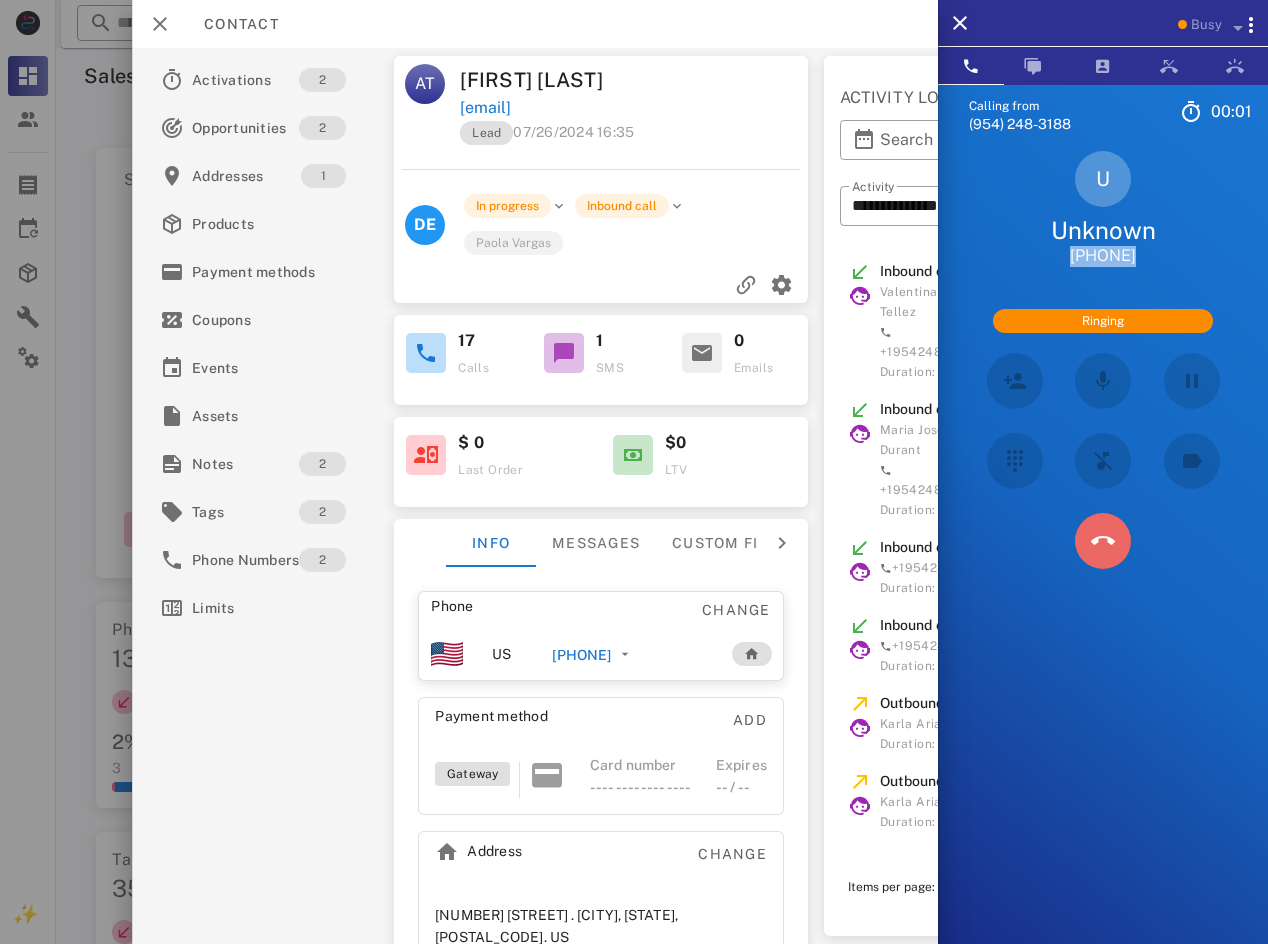 click at bounding box center (1102, 540) 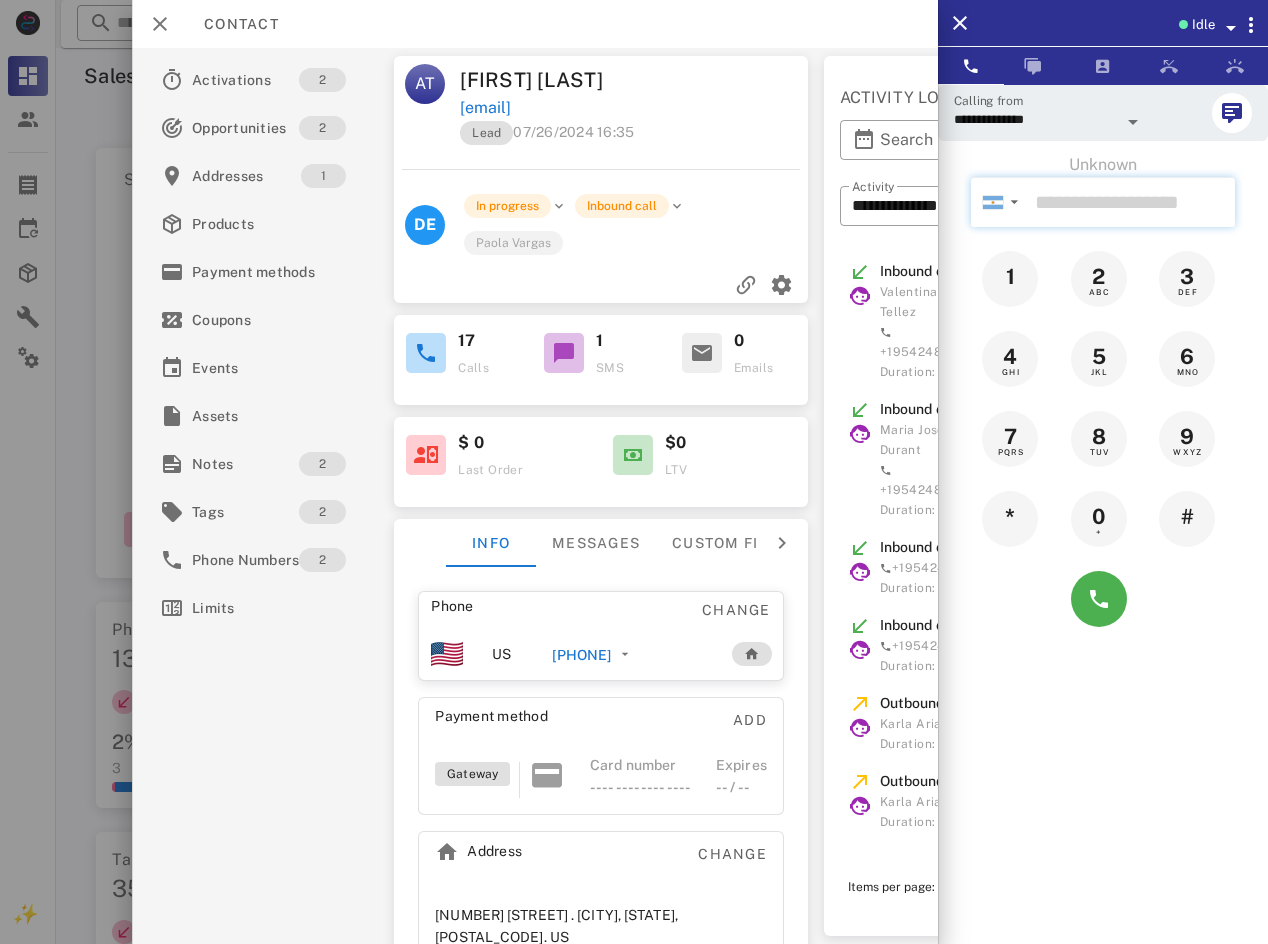 click at bounding box center (1131, 202) 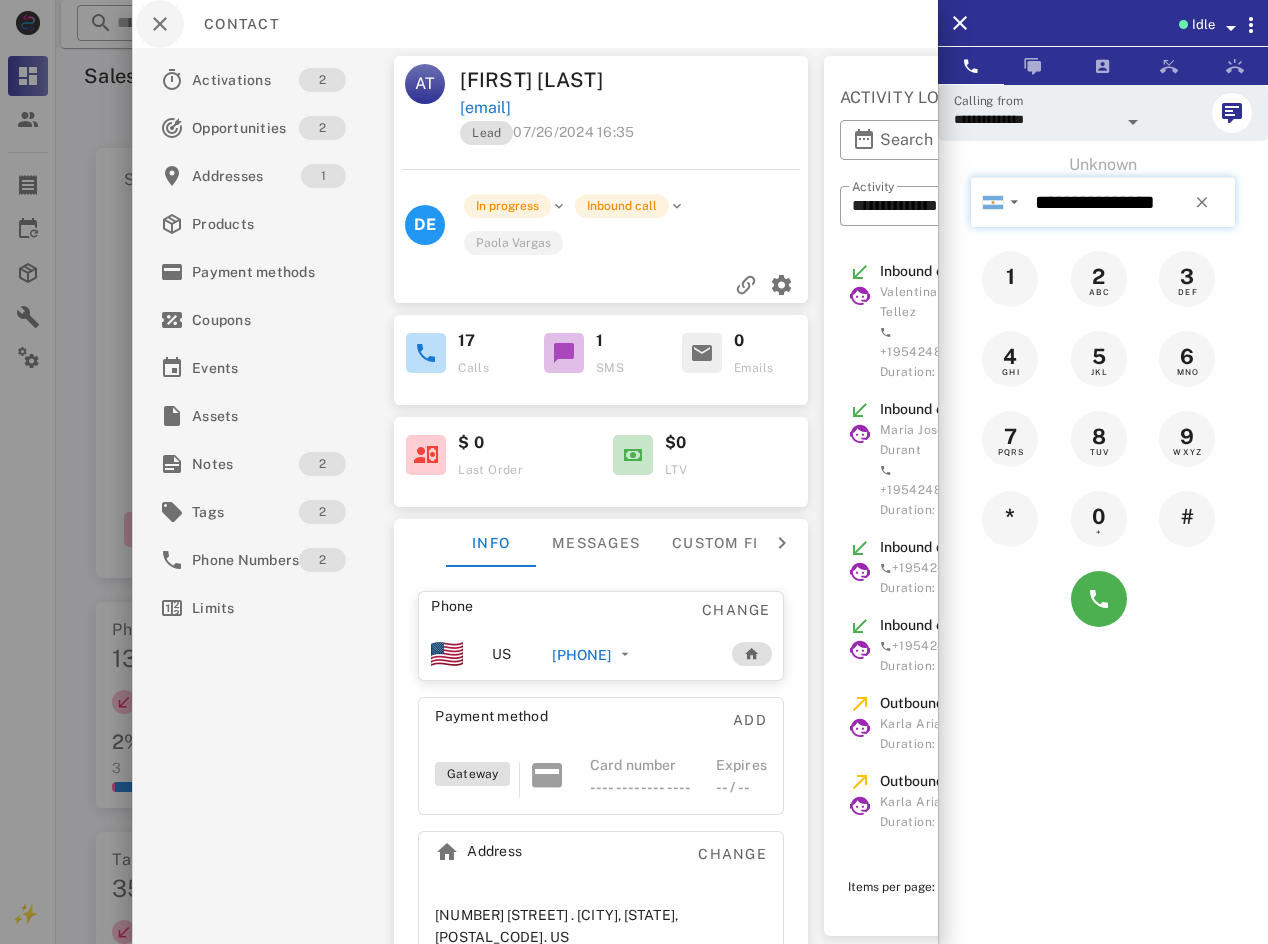 type on "**********" 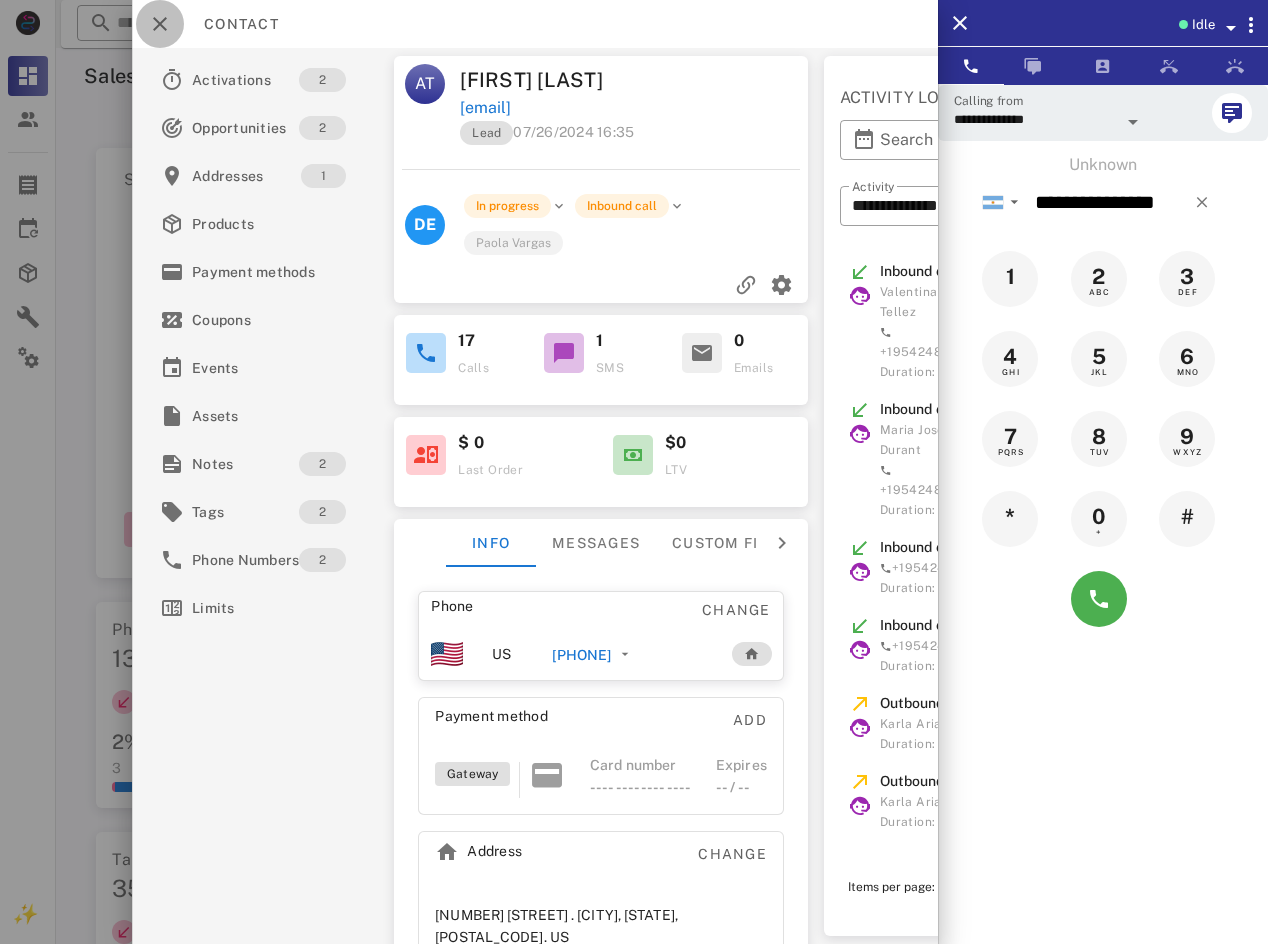 click at bounding box center [160, 24] 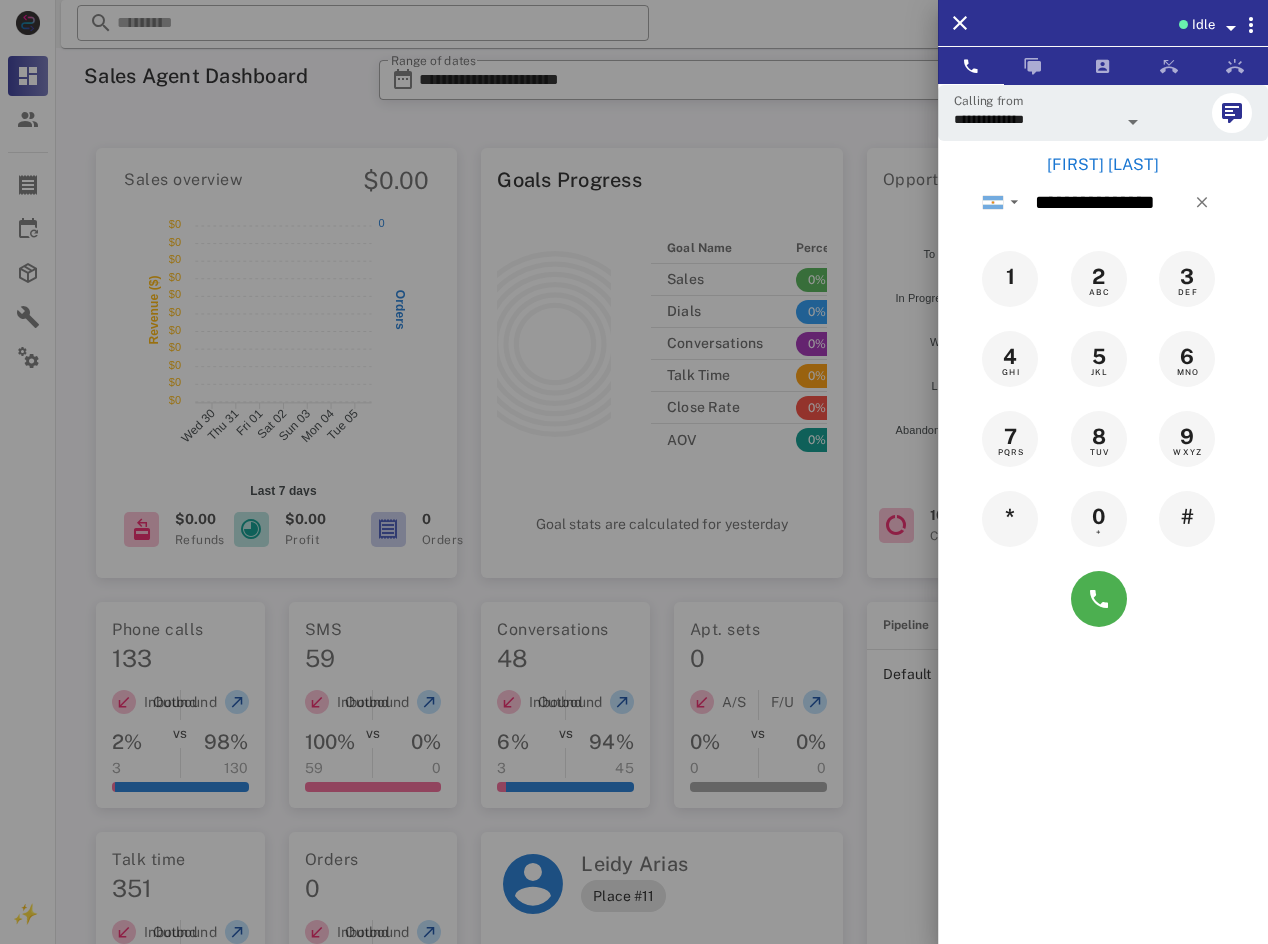 click on "[FIRST] [LAST]" at bounding box center [1103, 165] 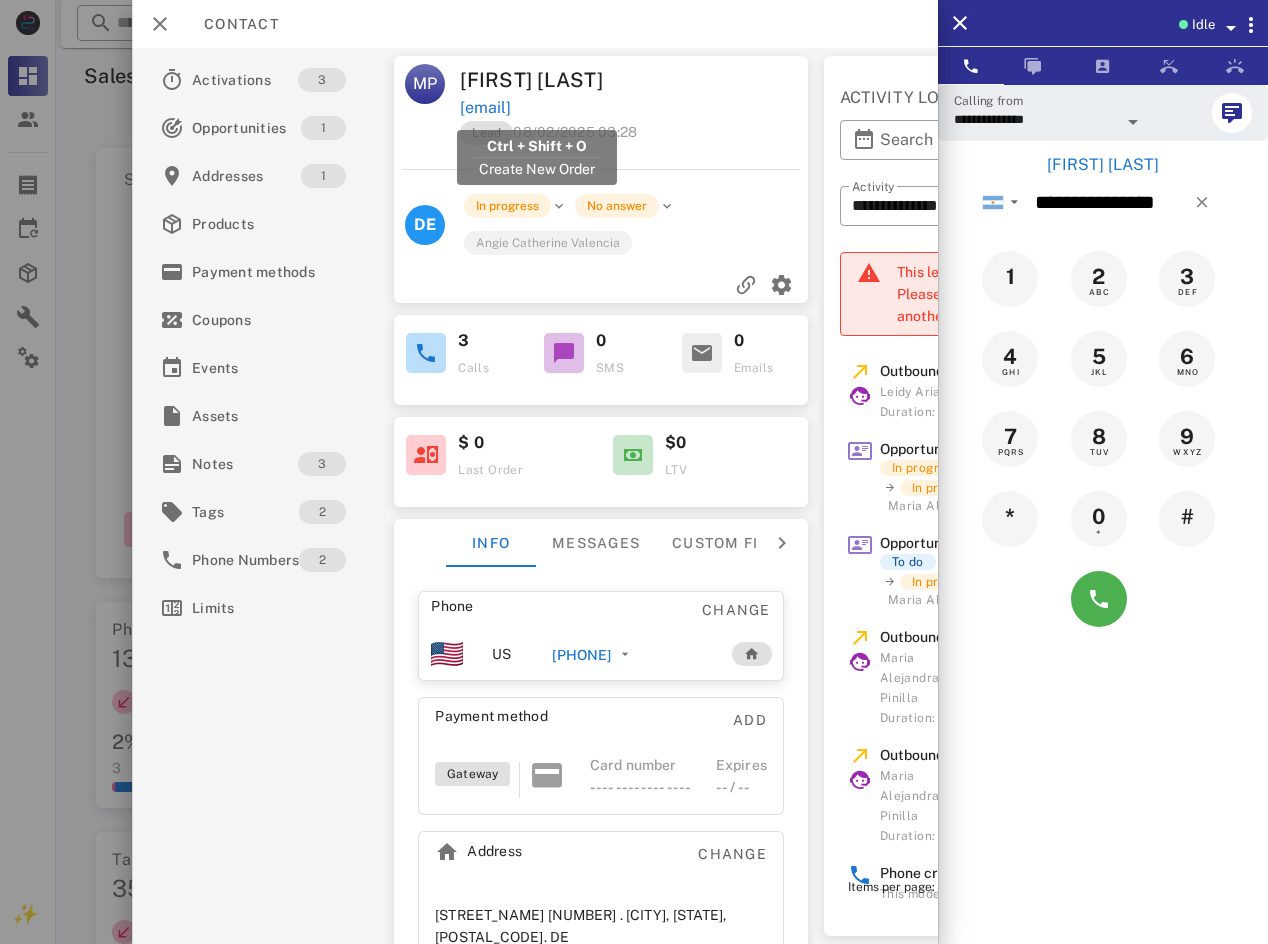 drag, startPoint x: 654, startPoint y: 105, endPoint x: 463, endPoint y: 114, distance: 191.21193 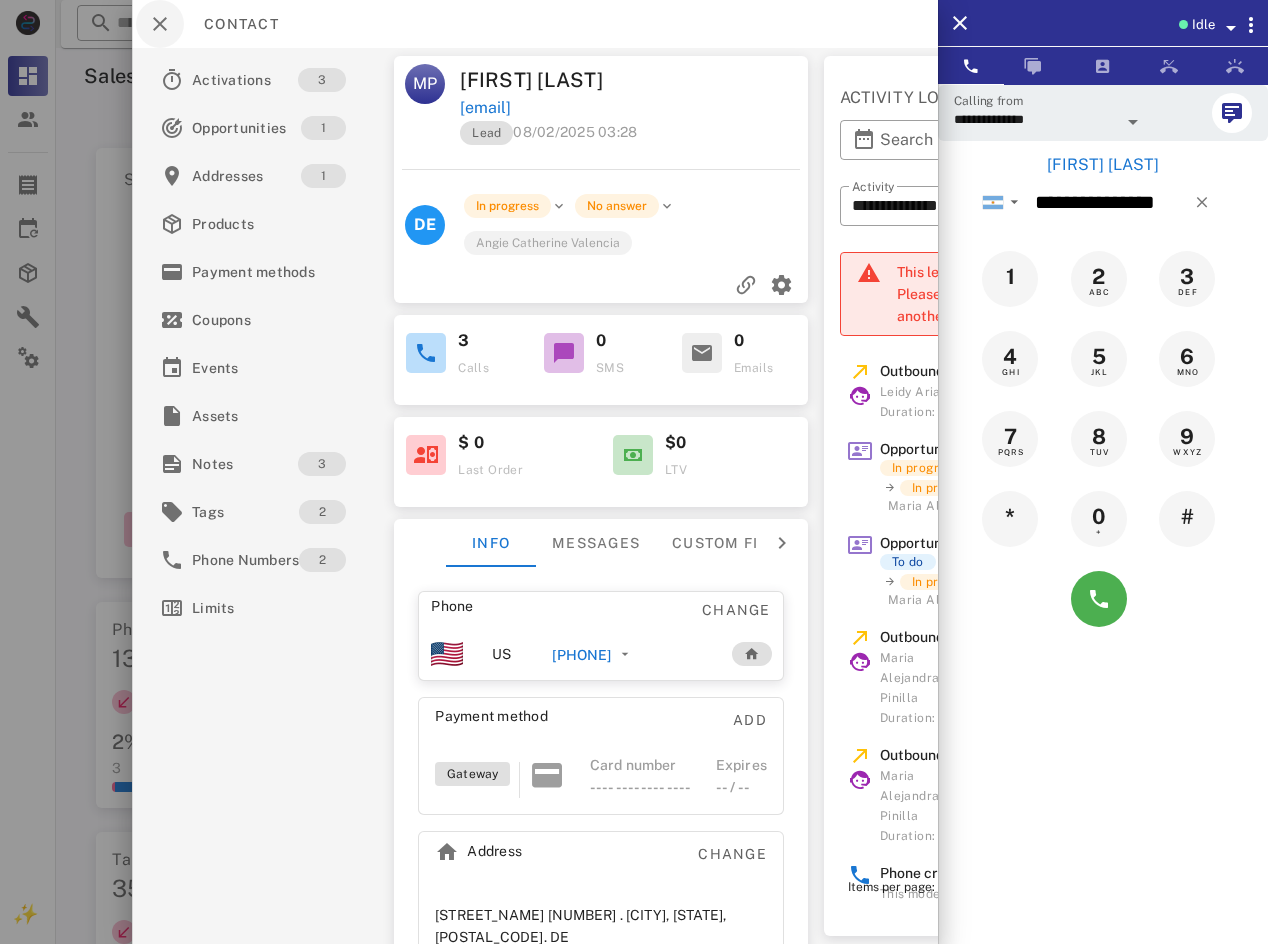 click on "Contact" at bounding box center (535, 24) 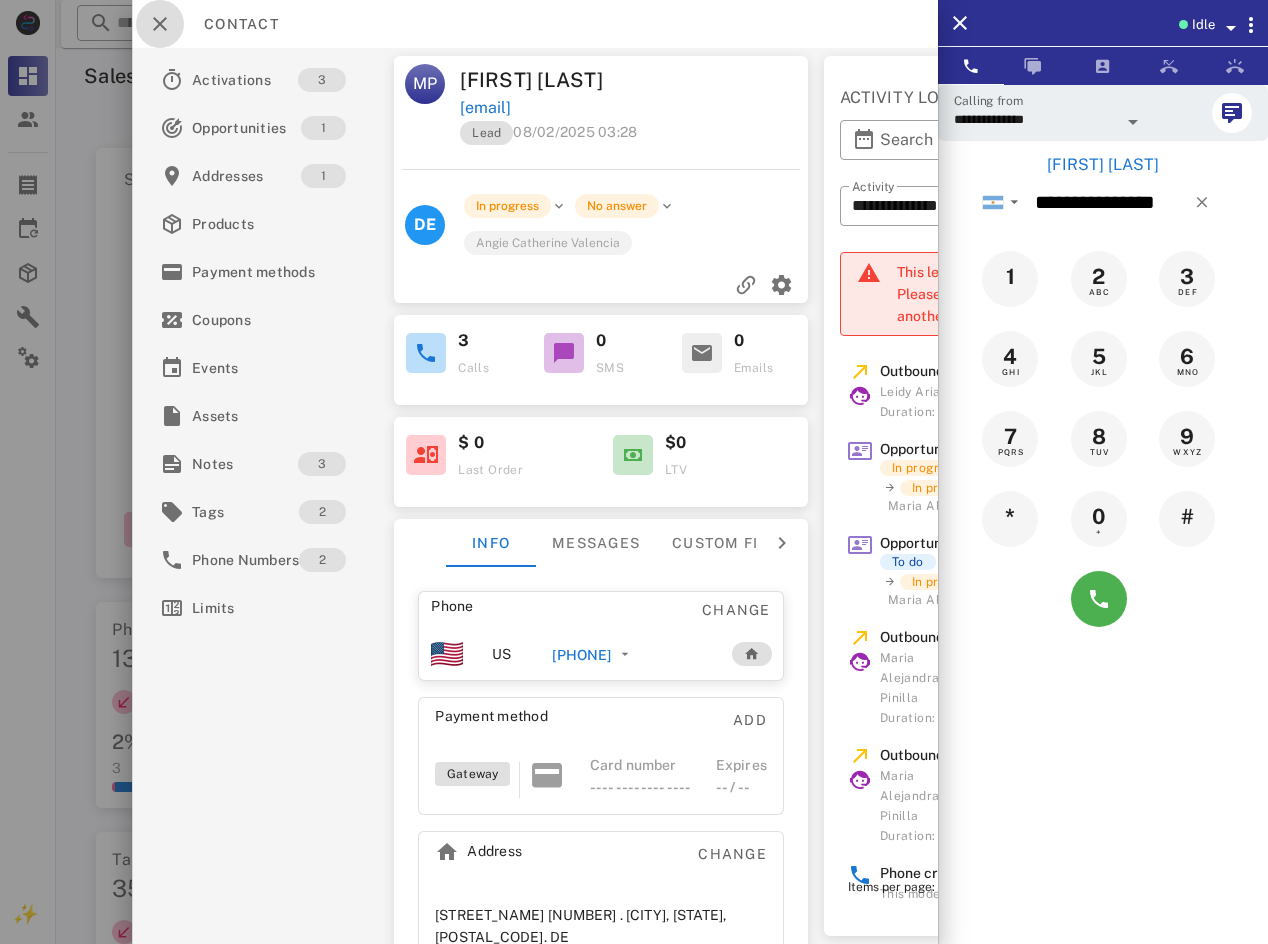 click at bounding box center (160, 24) 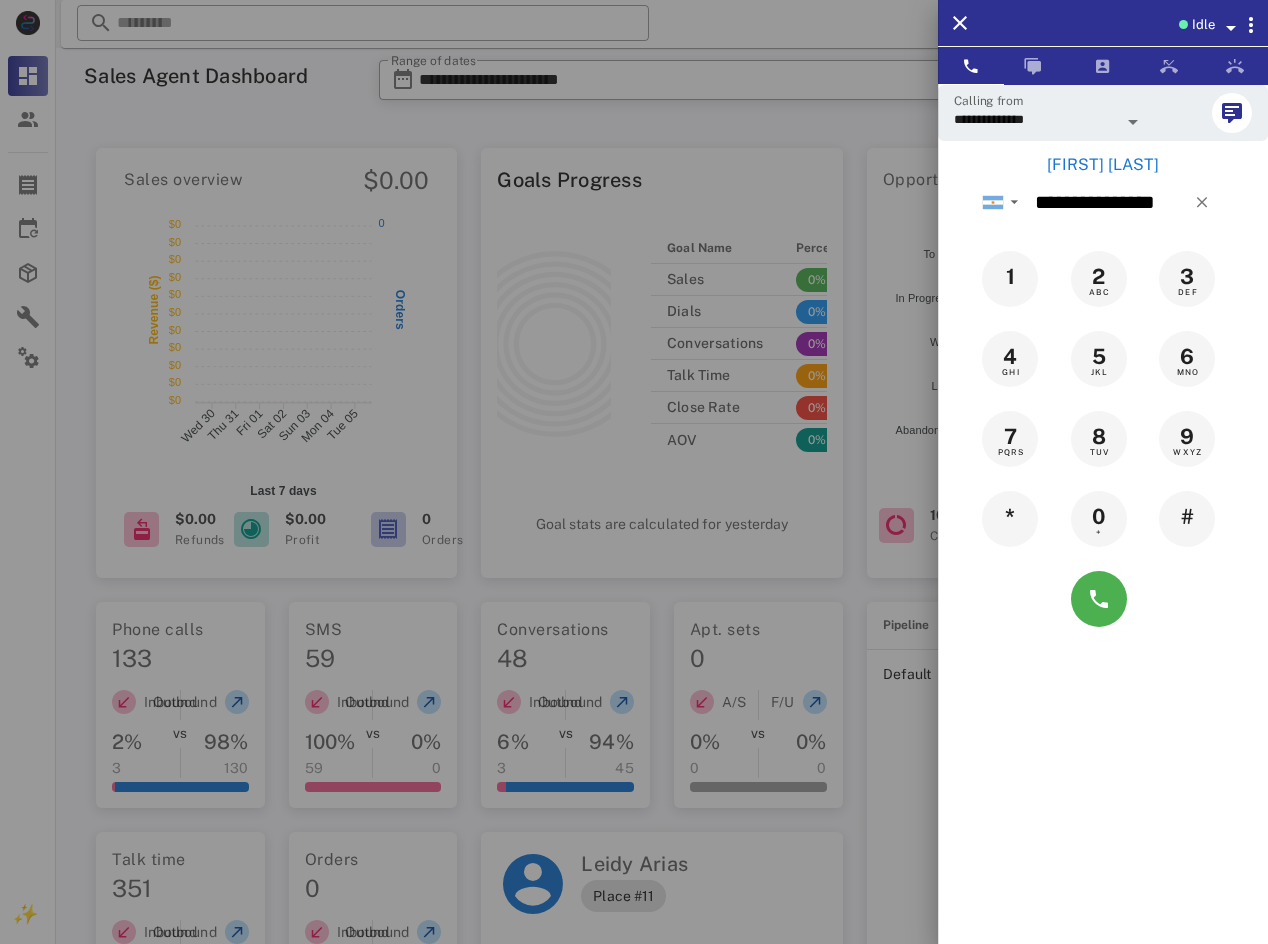 click at bounding box center (634, 472) 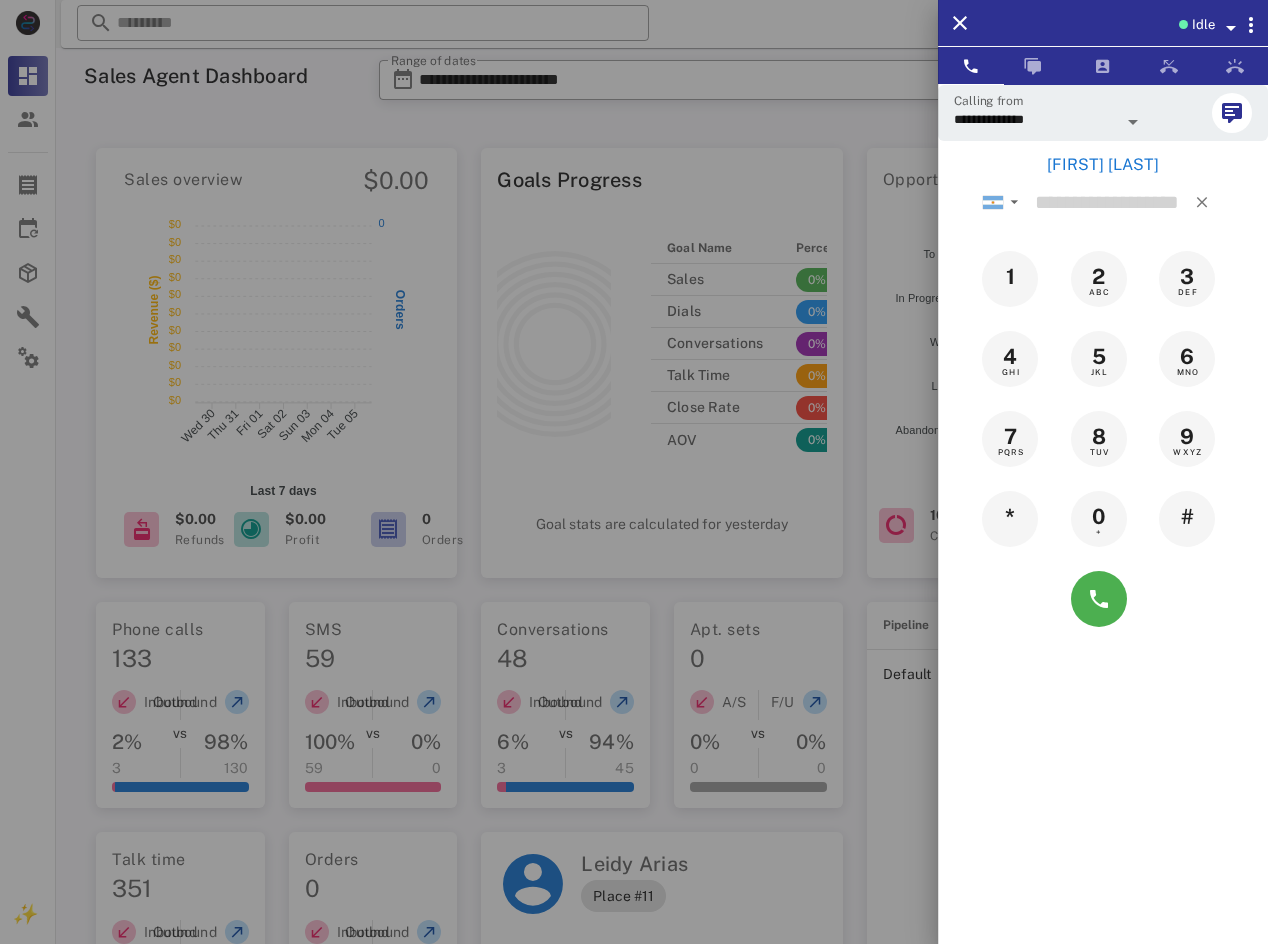 click at bounding box center [363, 23] 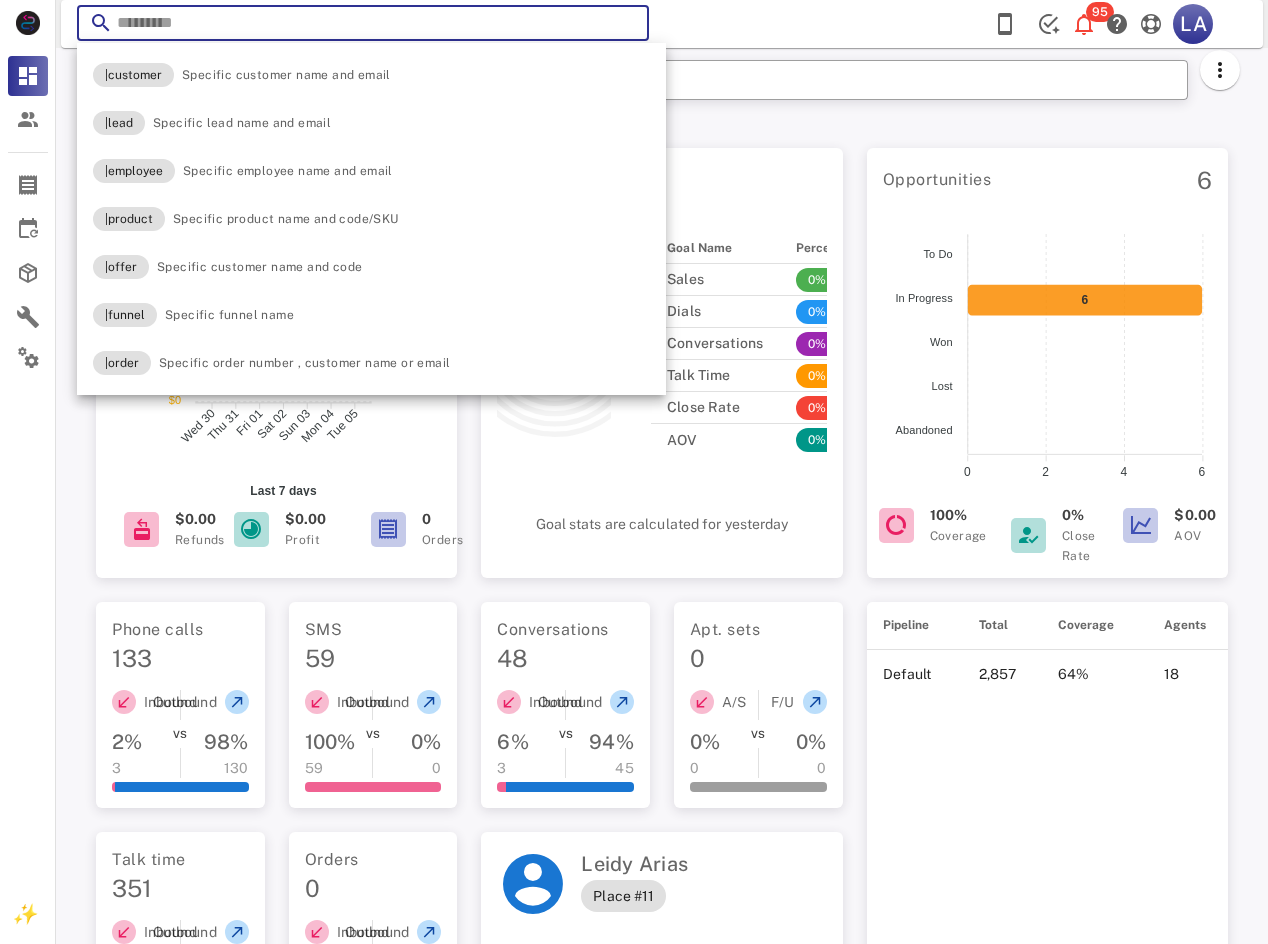click at bounding box center [363, 23] 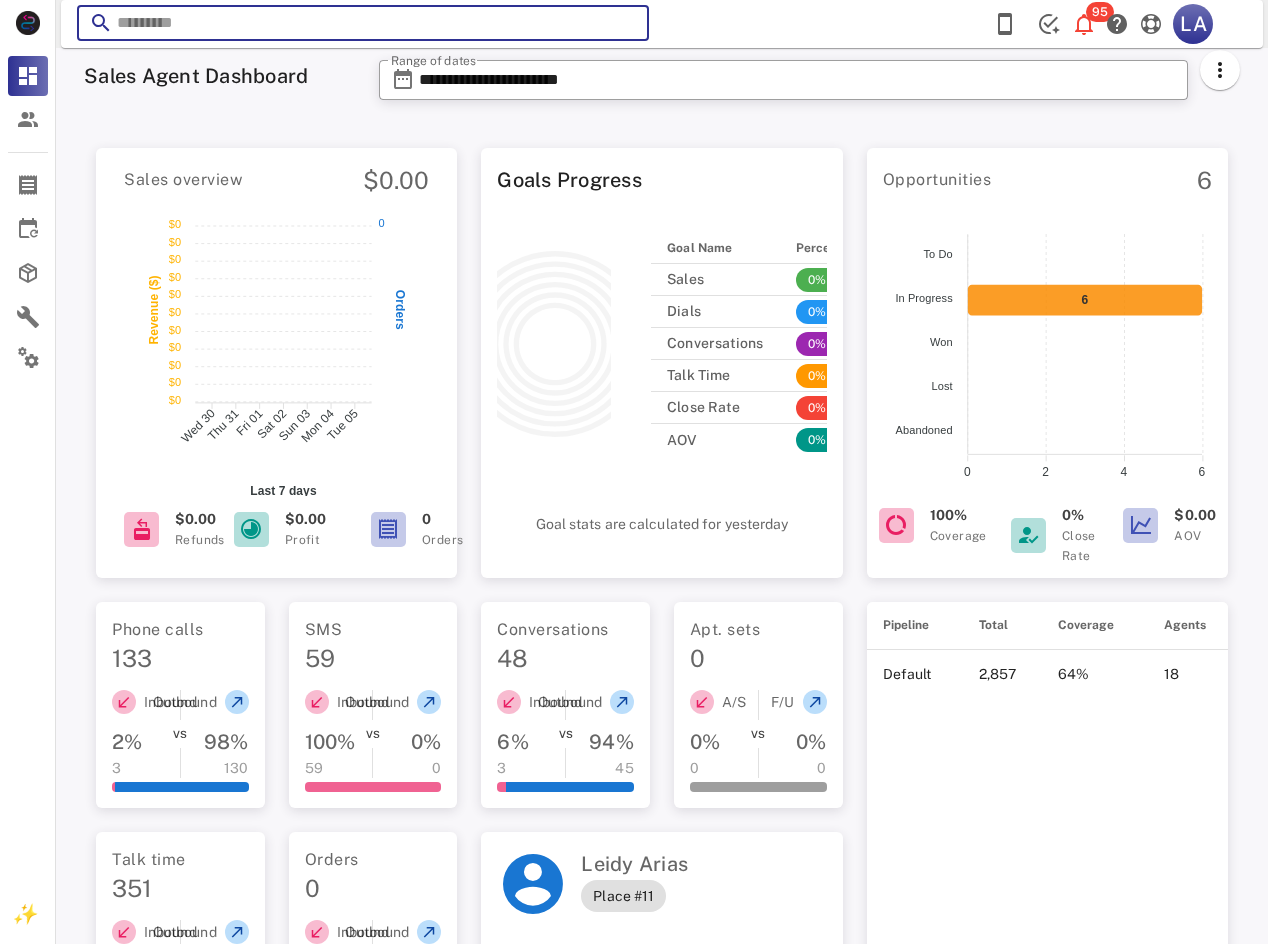 paste on "**********" 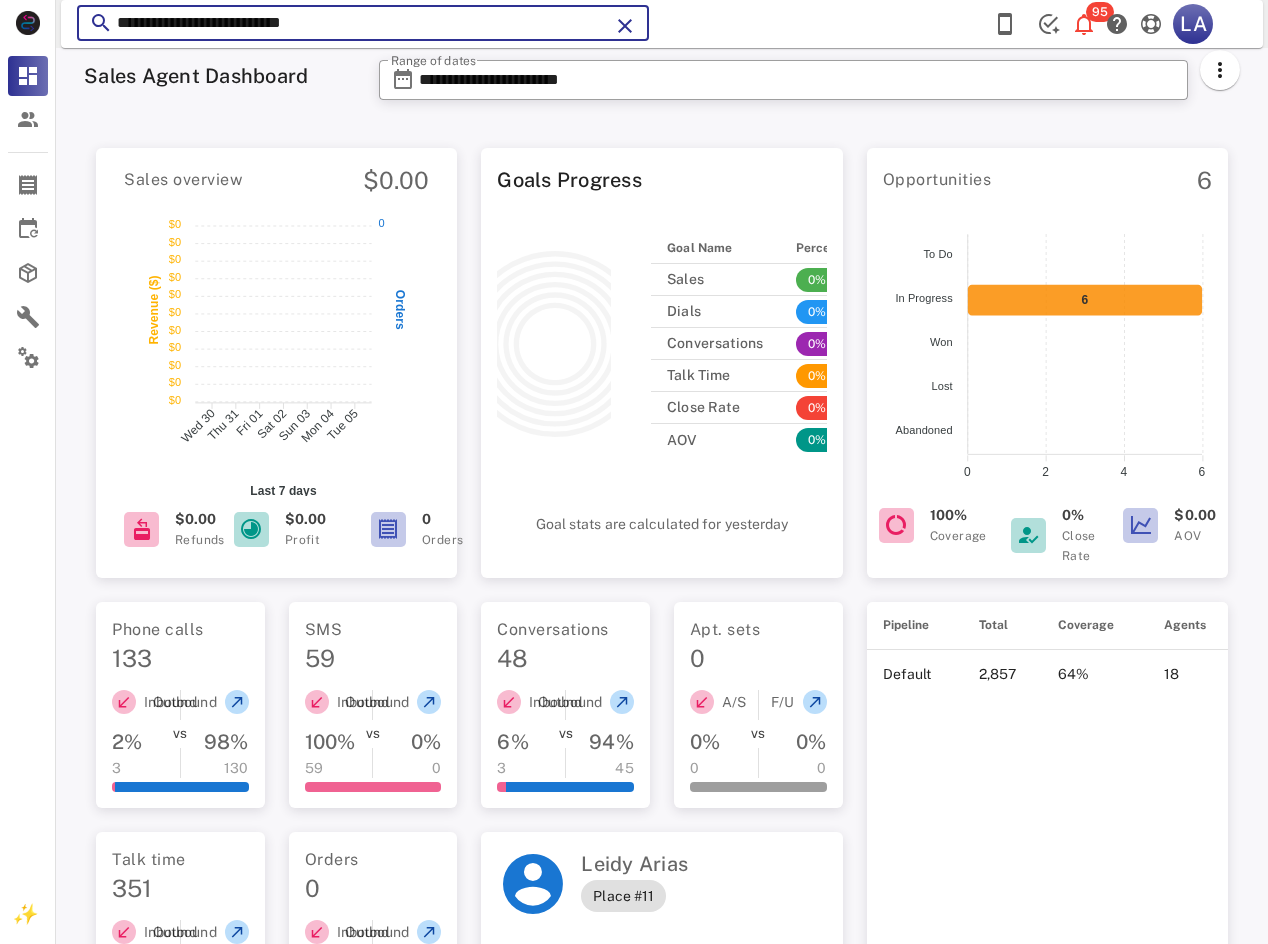 click on "**********" at bounding box center [363, 23] 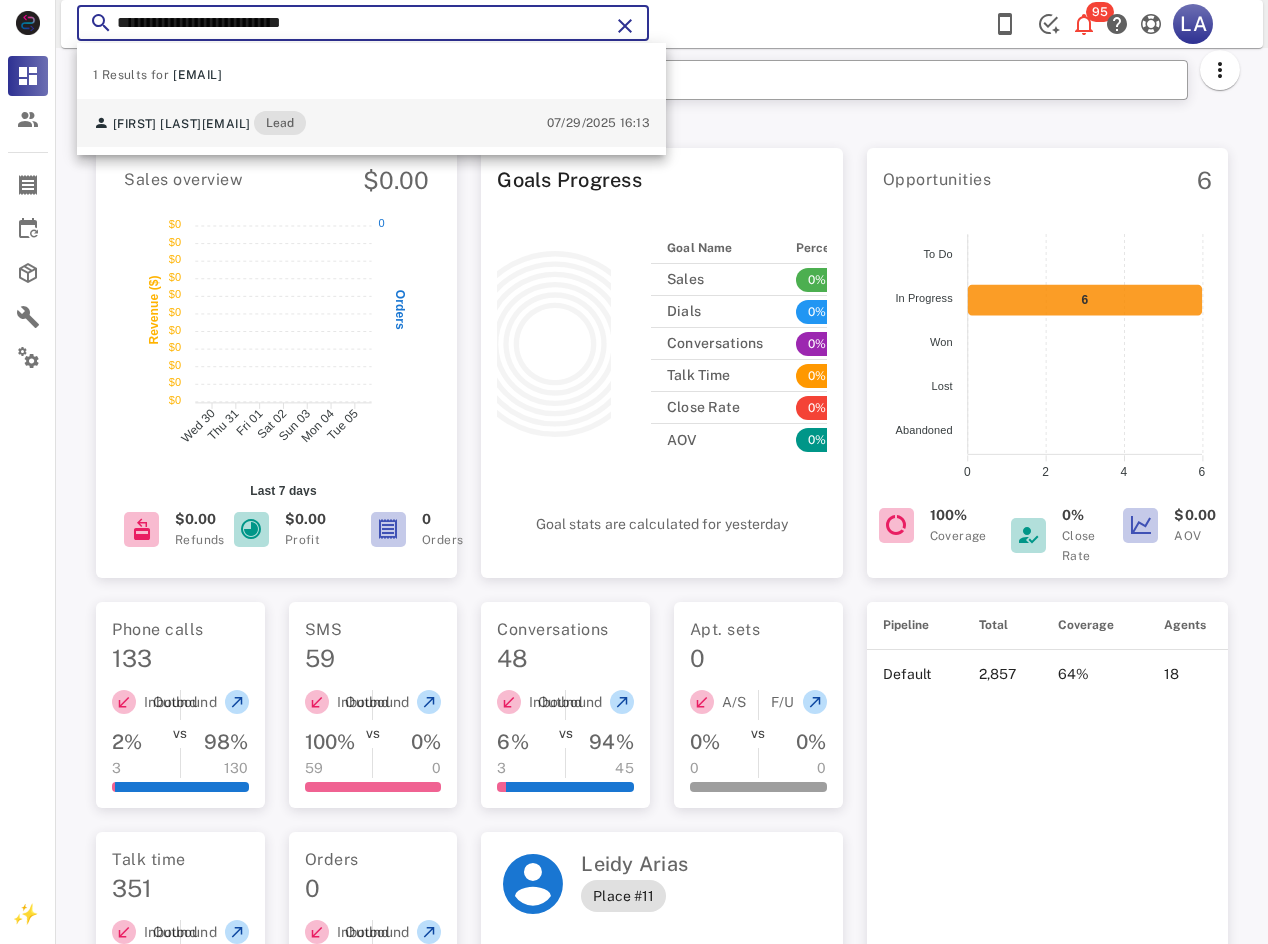 type on "**********" 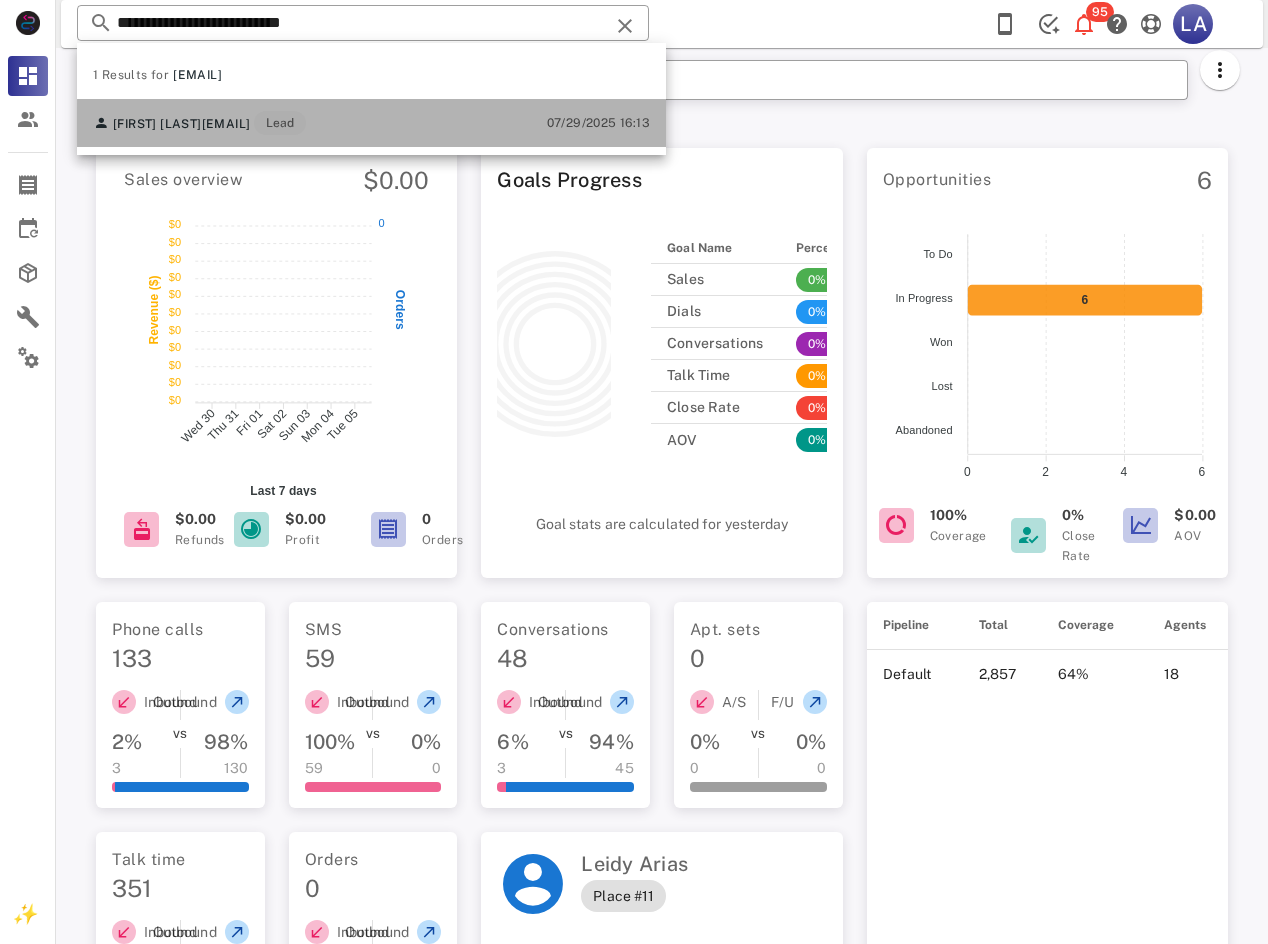 click on "[EMAIL]" at bounding box center [226, 124] 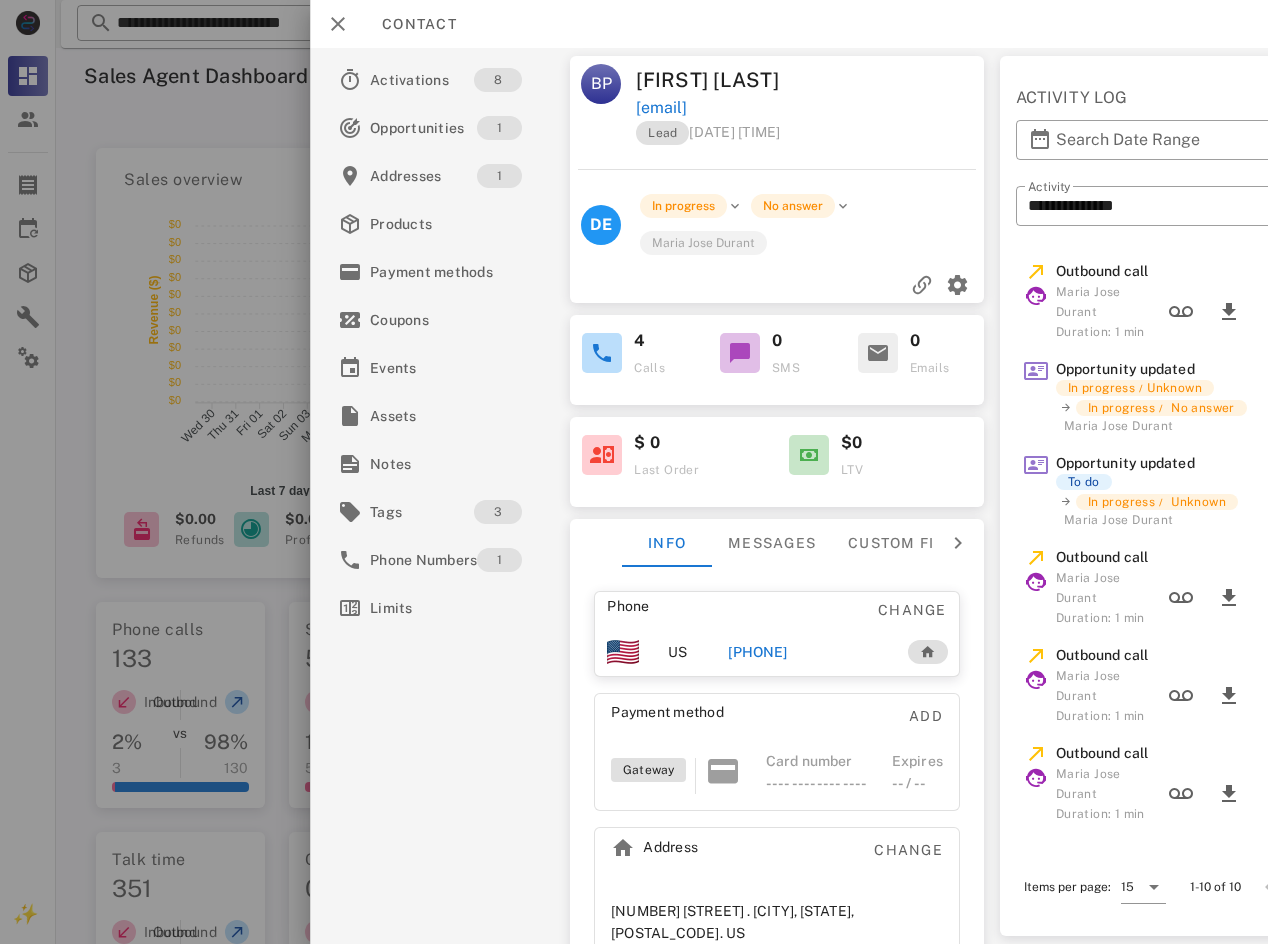 click on "[PHONE]" at bounding box center [757, 652] 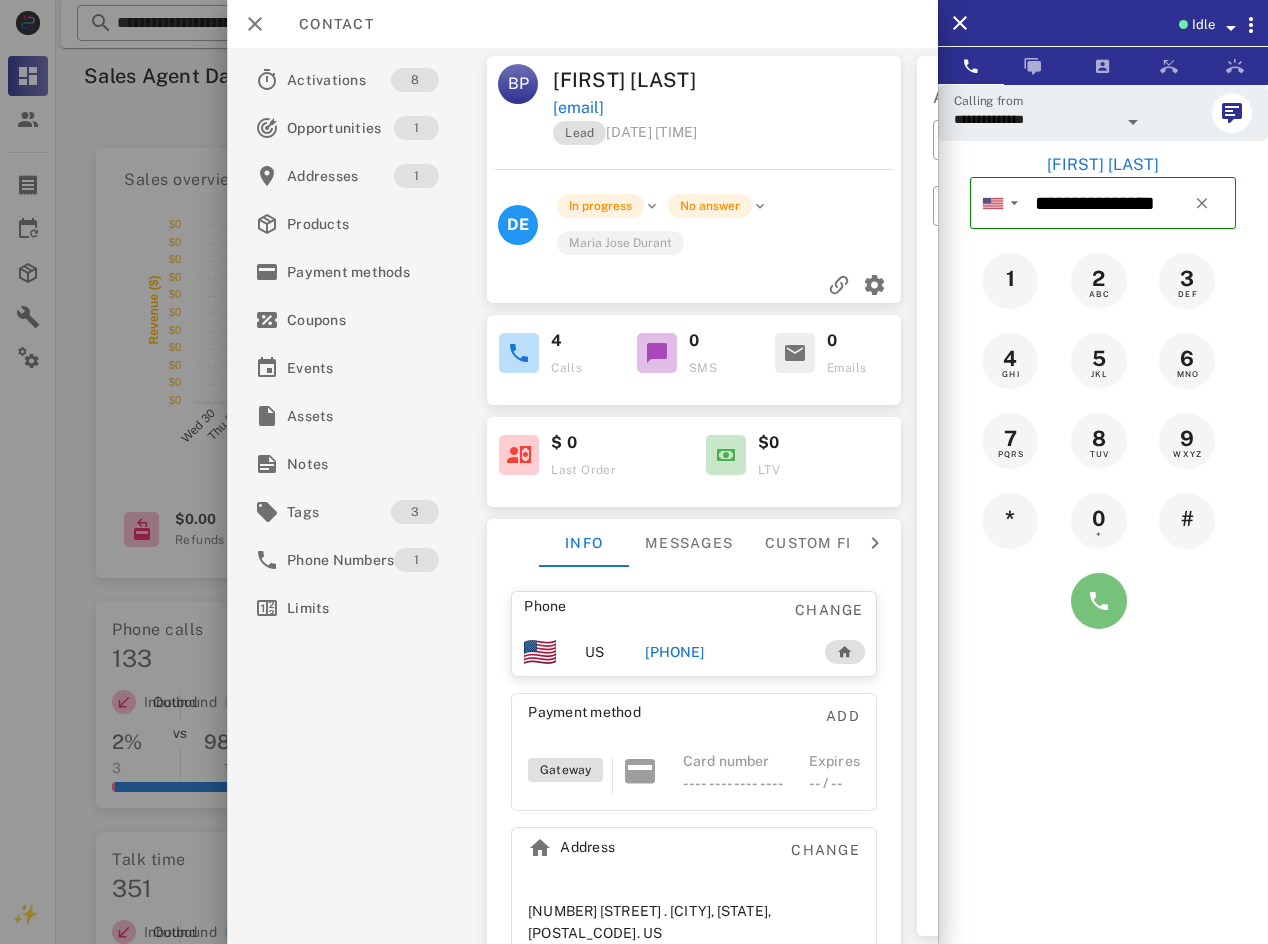 click at bounding box center [1099, 601] 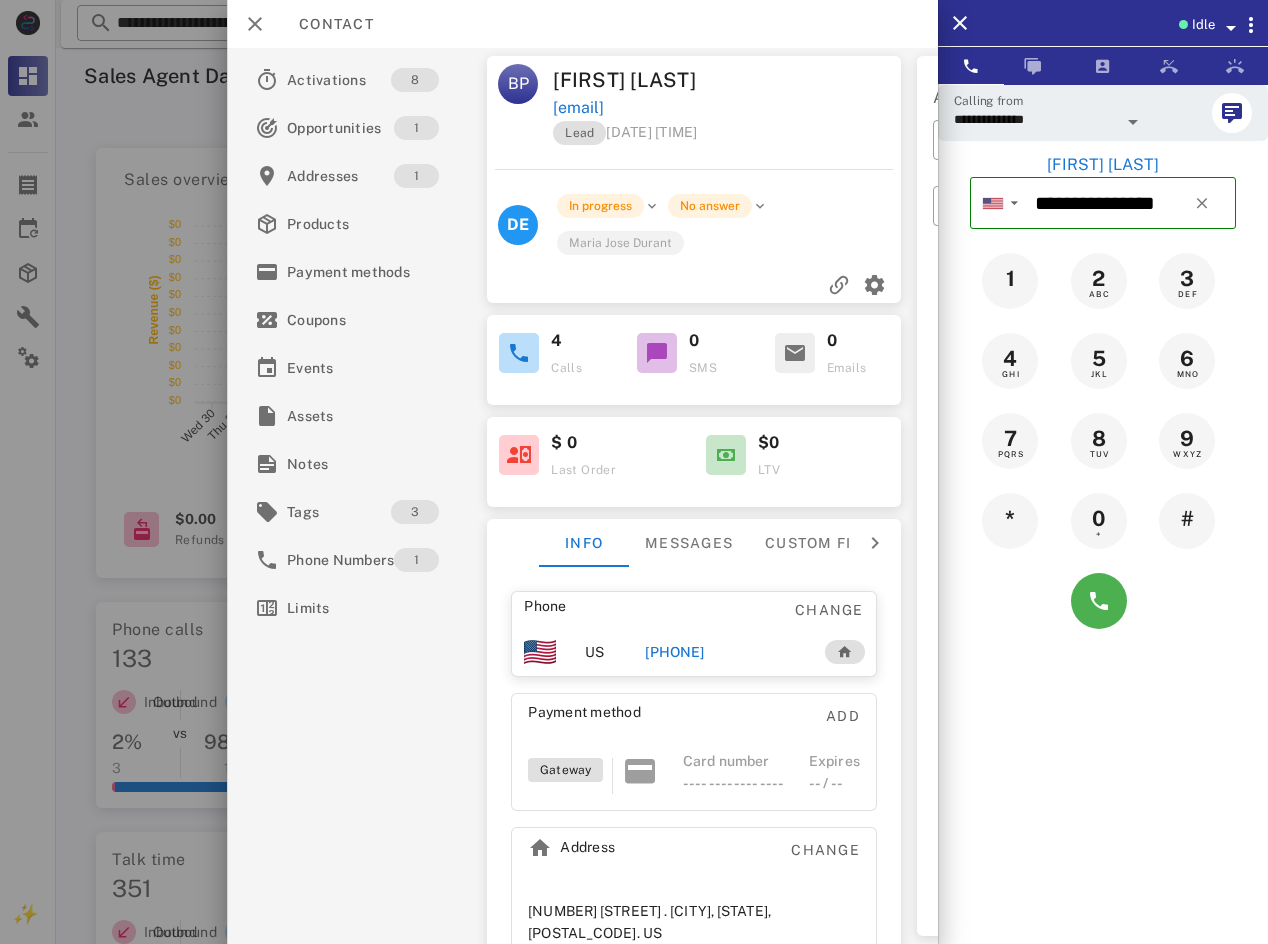 type 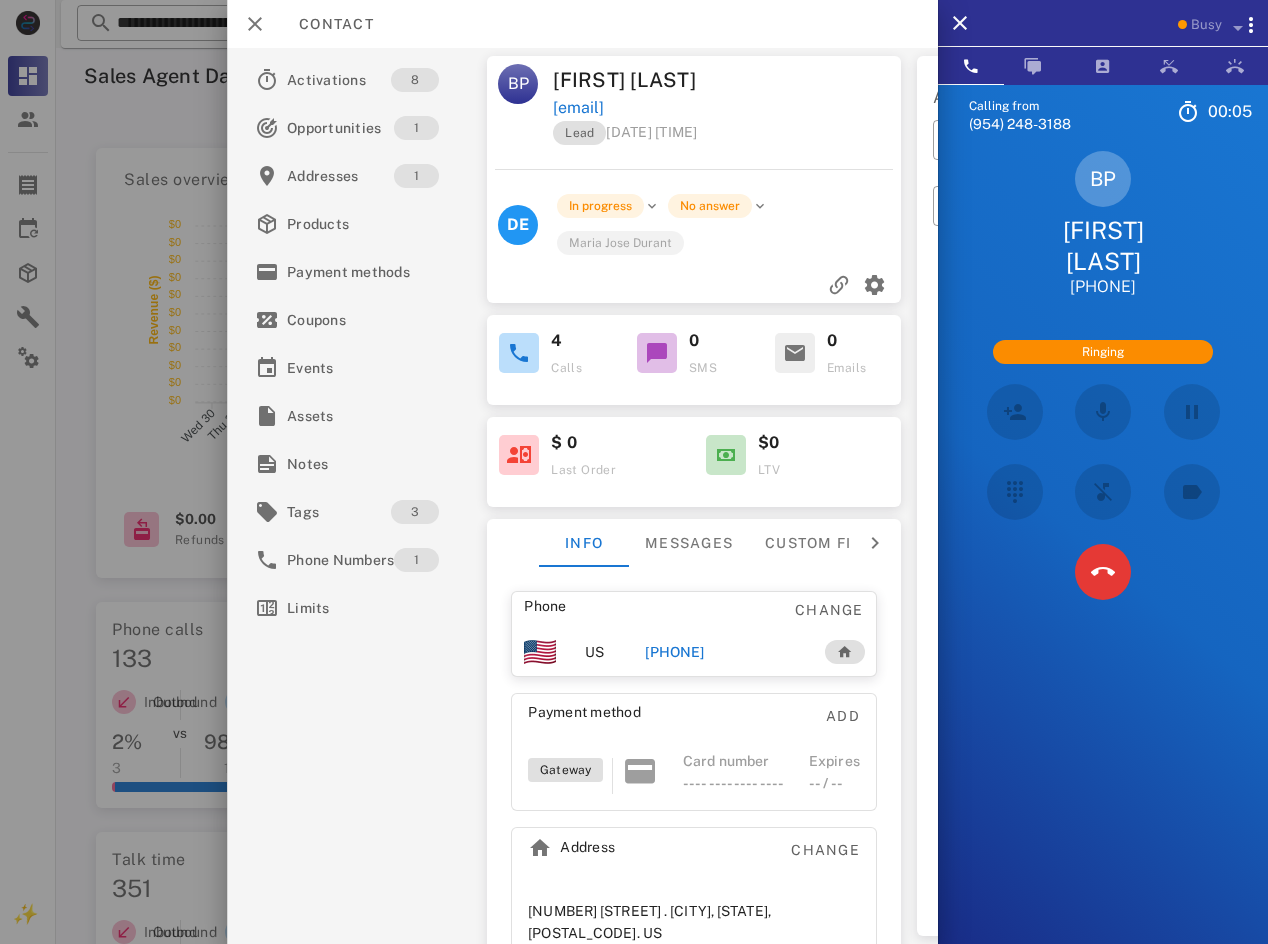 click on "[INITIALS] [FIRST] [LAST]  [PHONE]" at bounding box center [1103, 224] 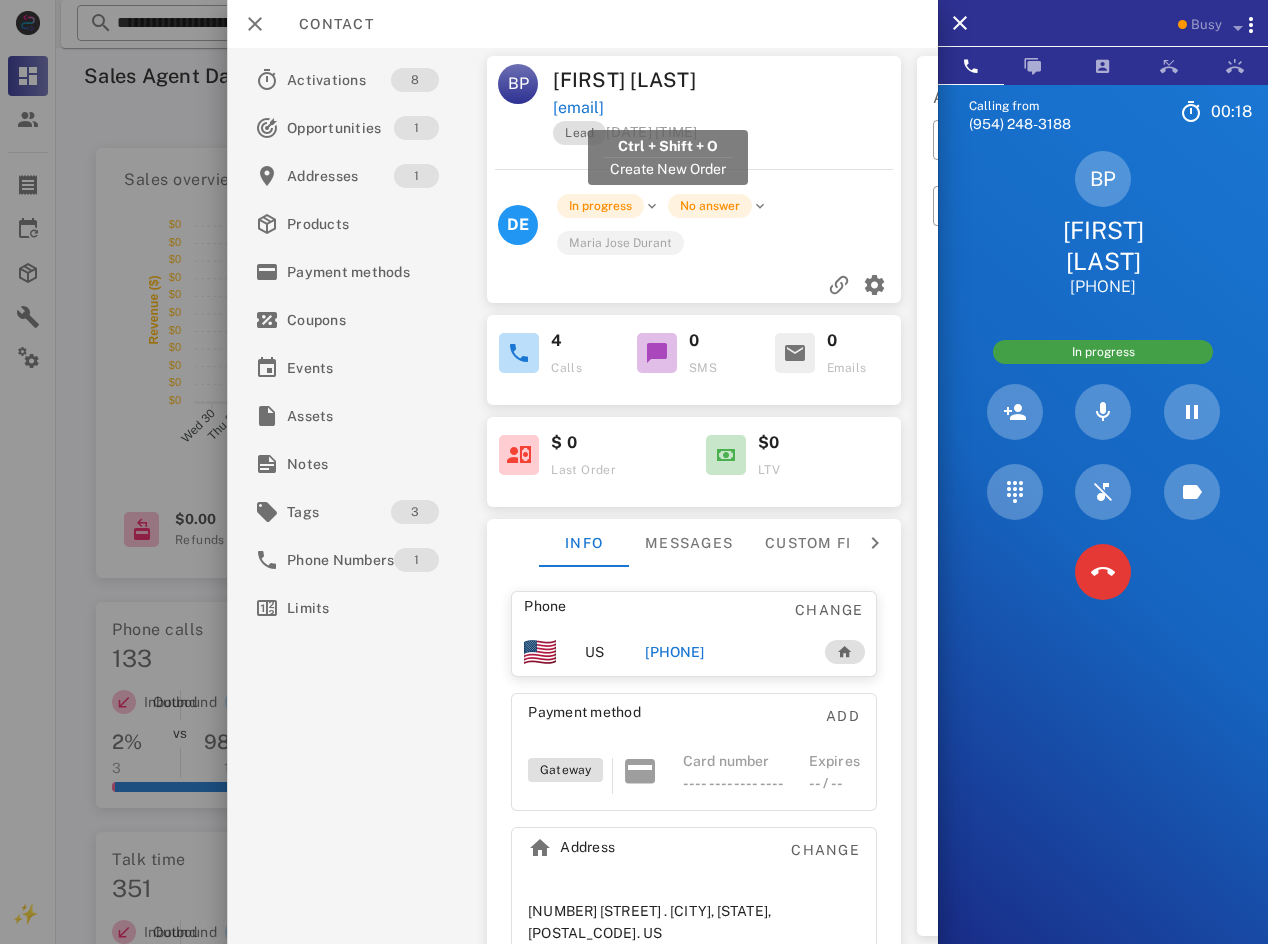 drag, startPoint x: 798, startPoint y: 113, endPoint x: 556, endPoint y: 110, distance: 242.0186 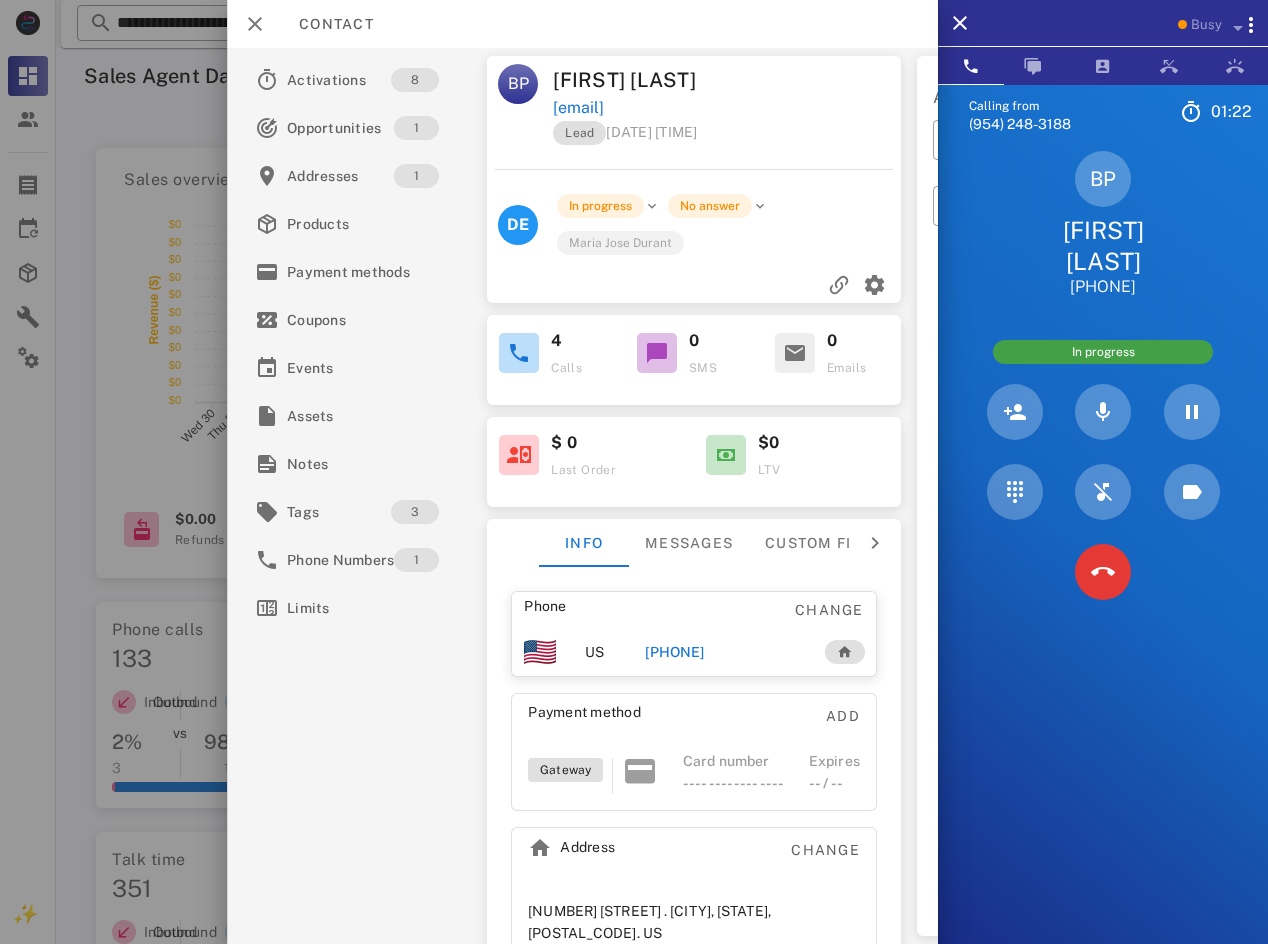 drag, startPoint x: 1150, startPoint y: 289, endPoint x: 1060, endPoint y: 287, distance: 90.02222 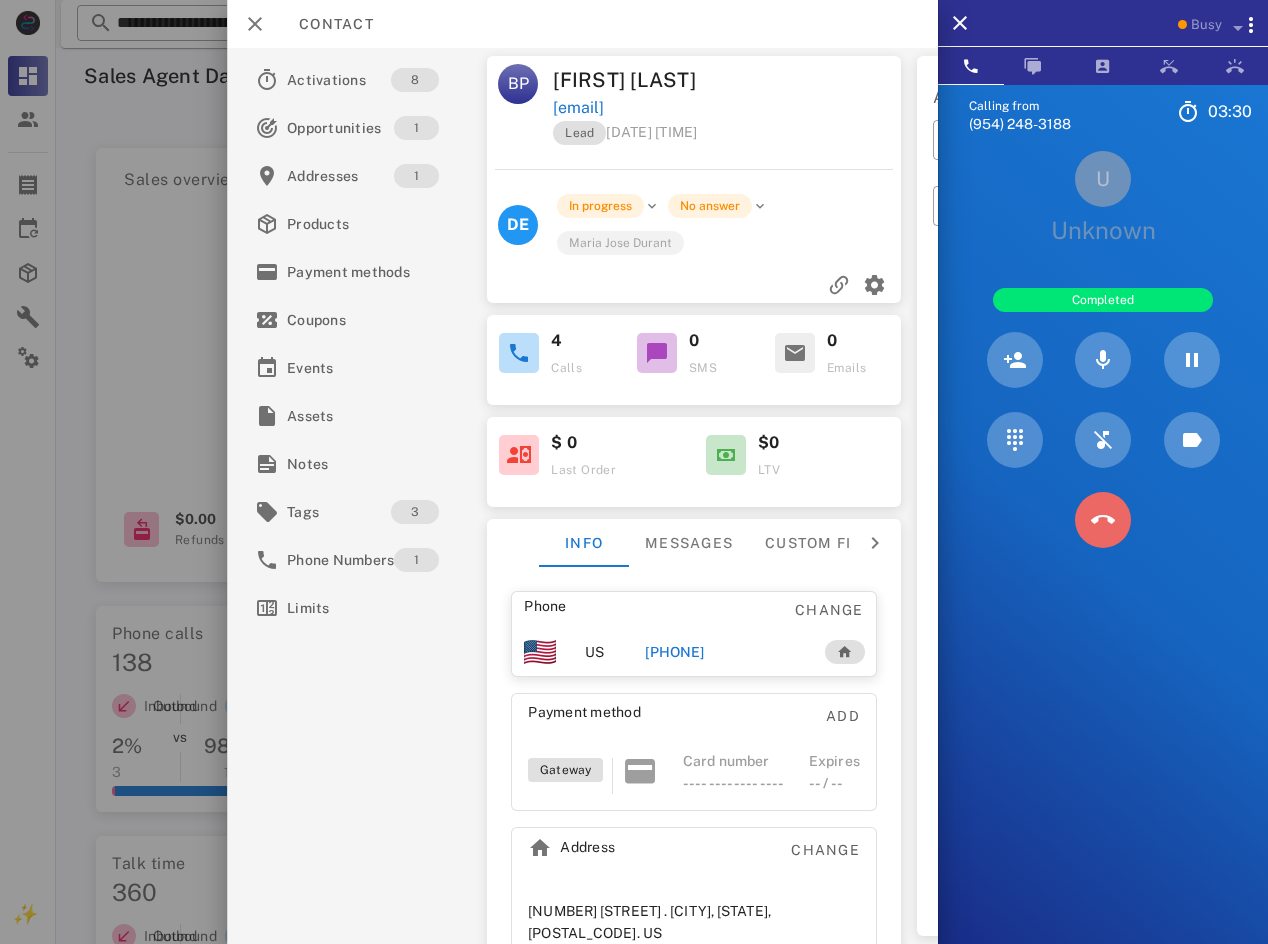 click at bounding box center (1103, 520) 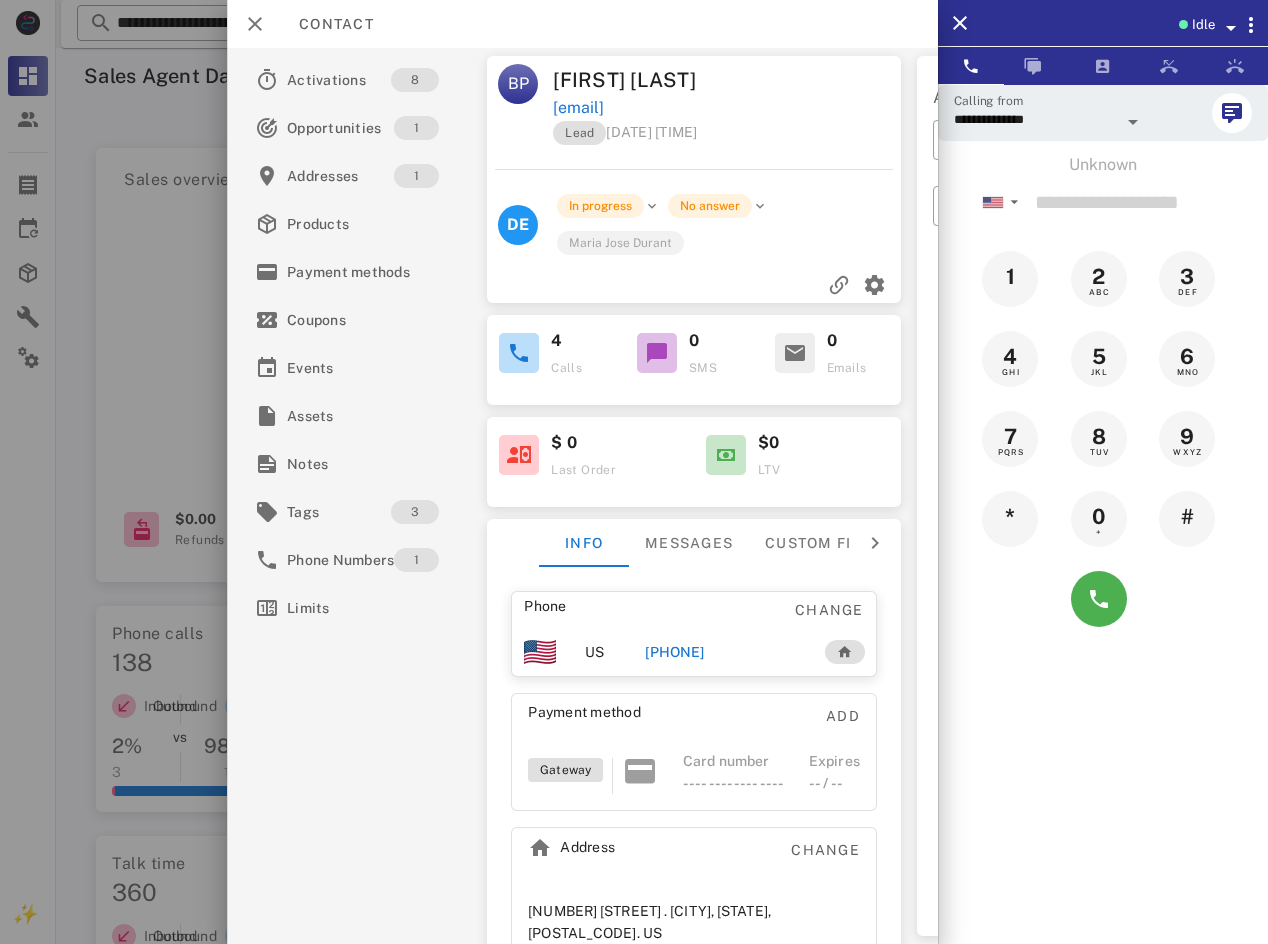 click on "Idle" at bounding box center (1203, 25) 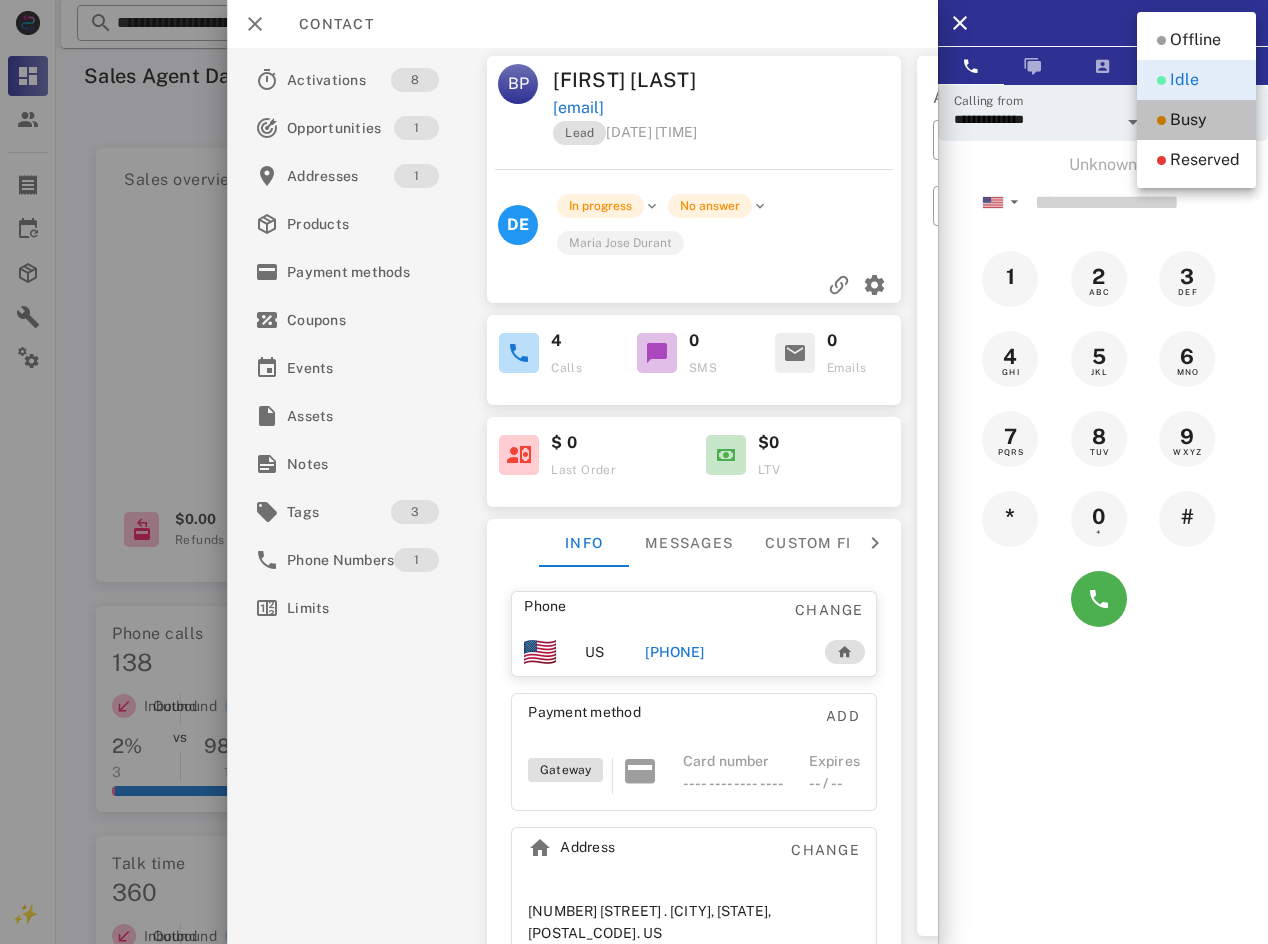 click on "Busy" at bounding box center [1188, 120] 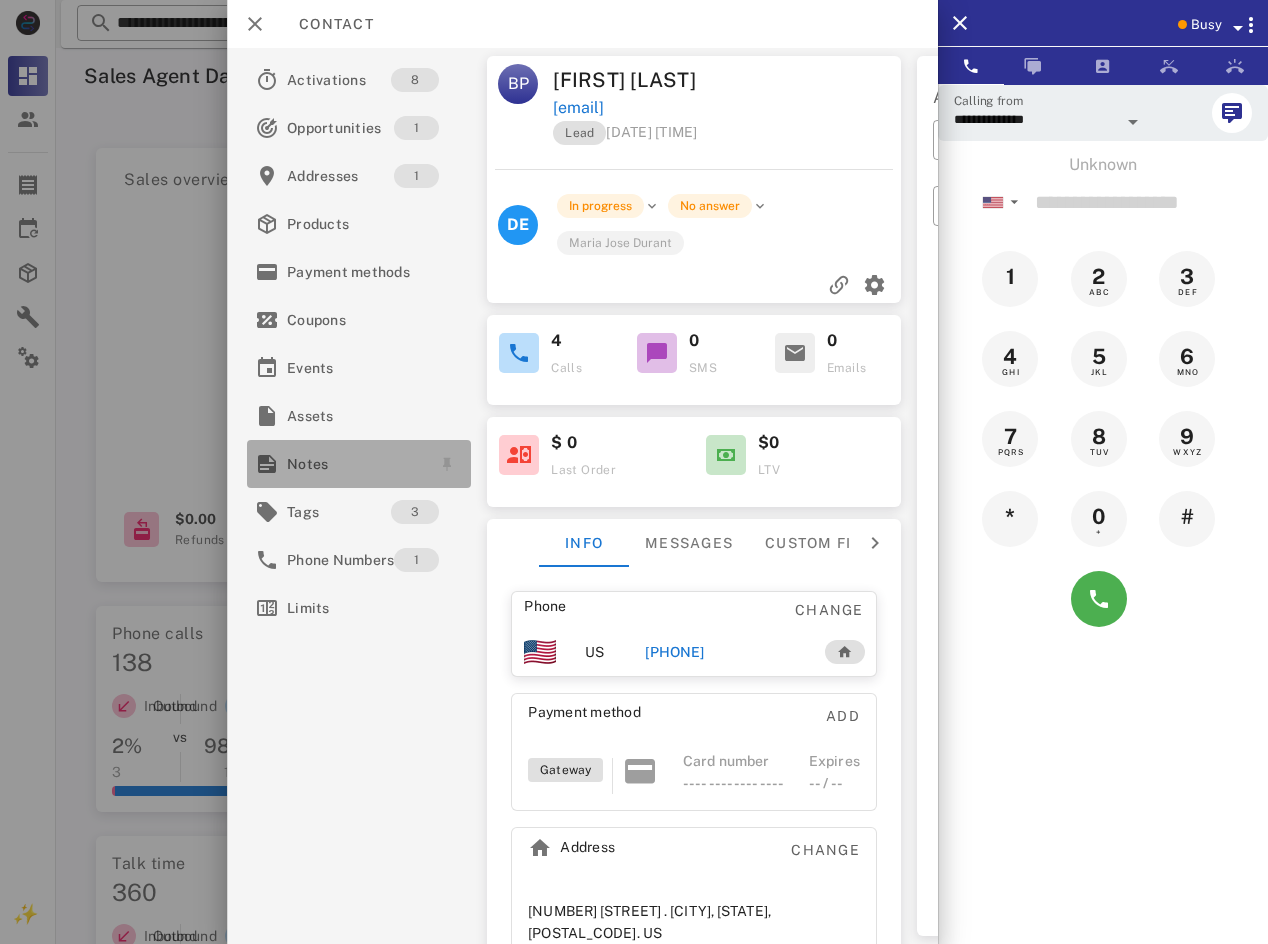 click on "Notes" at bounding box center [355, 464] 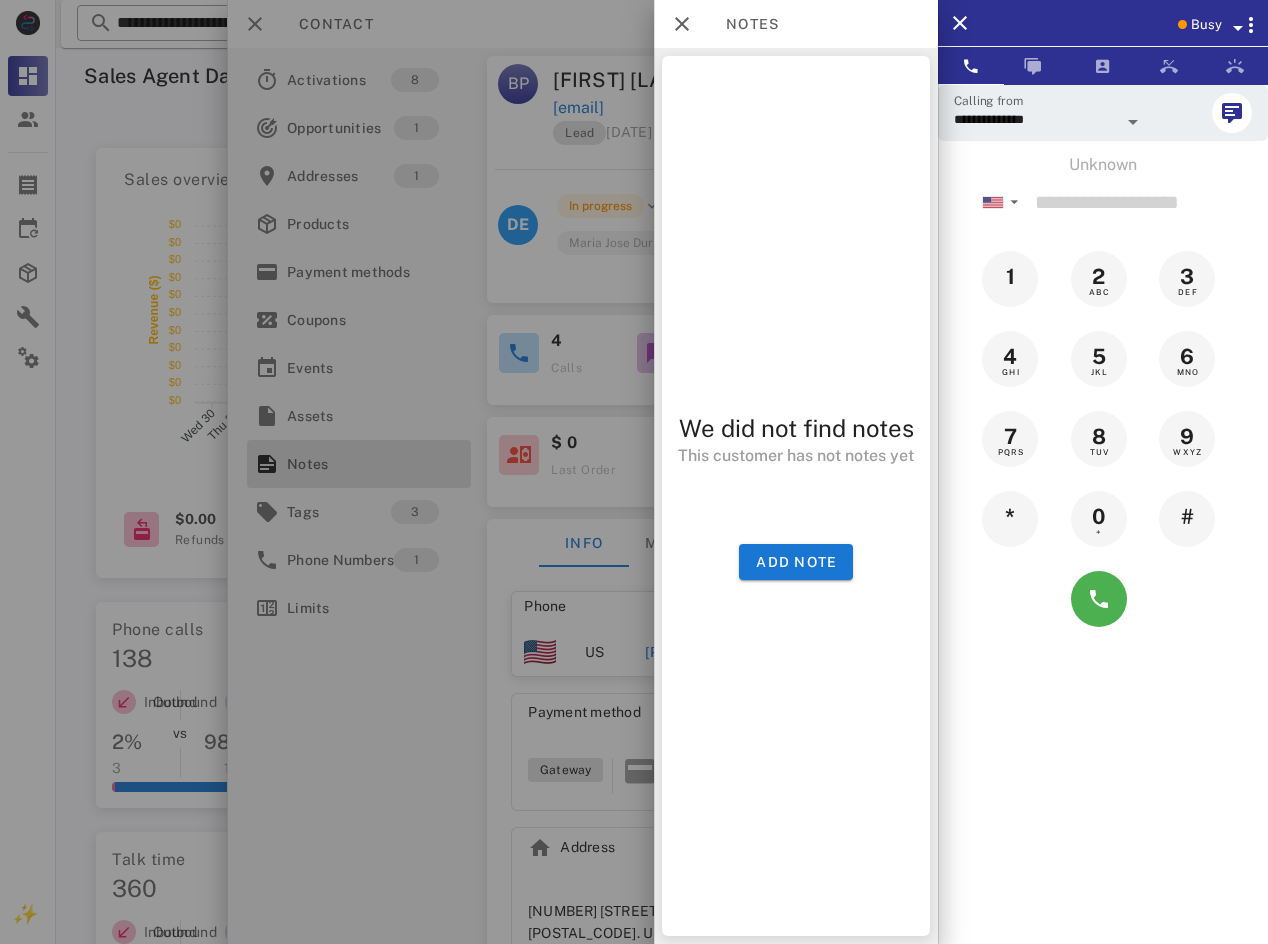 click on "We did not find notes This customer has not notes yet Add note" at bounding box center [796, 496] 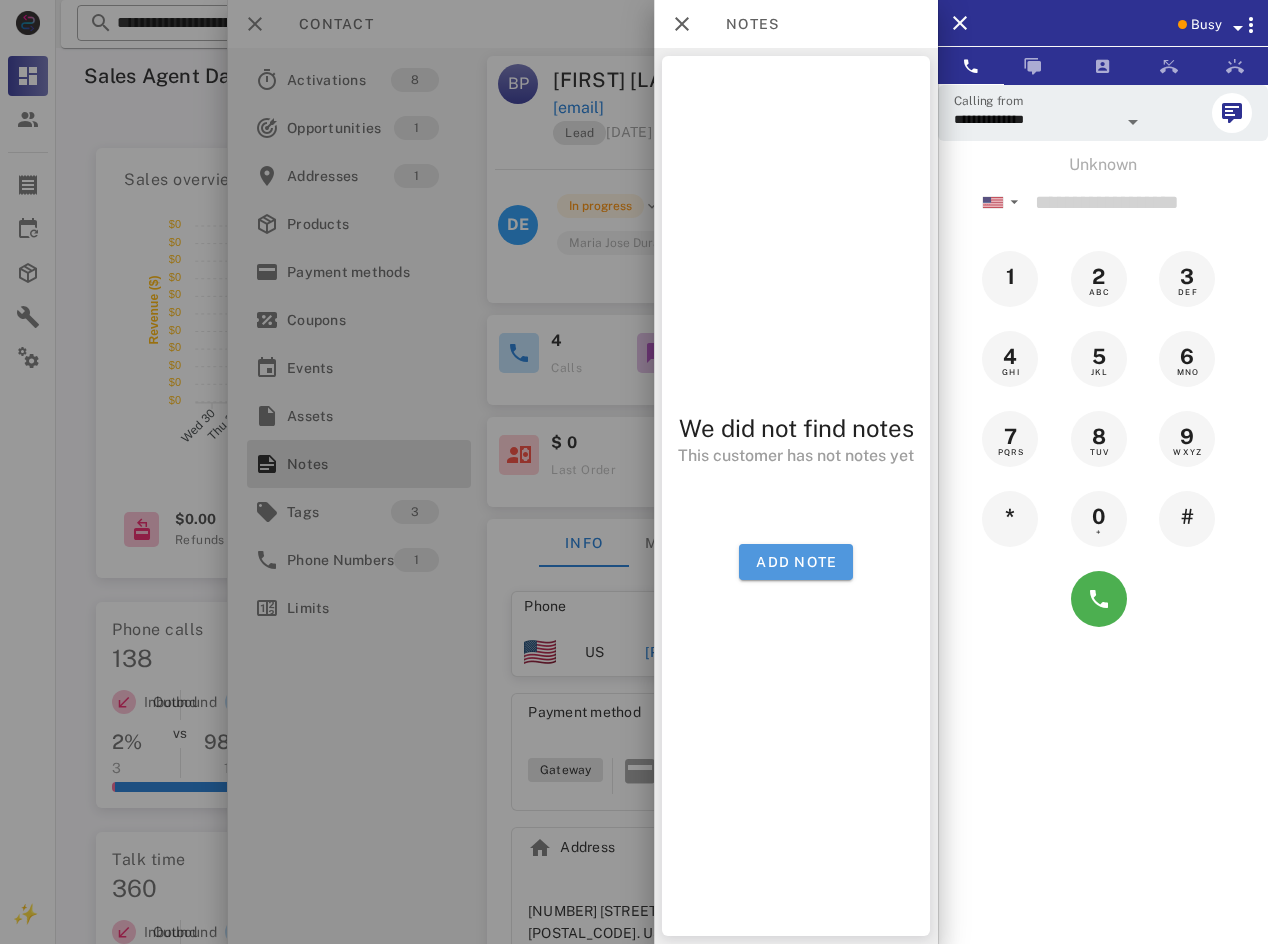 click on "Add note" at bounding box center [796, 562] 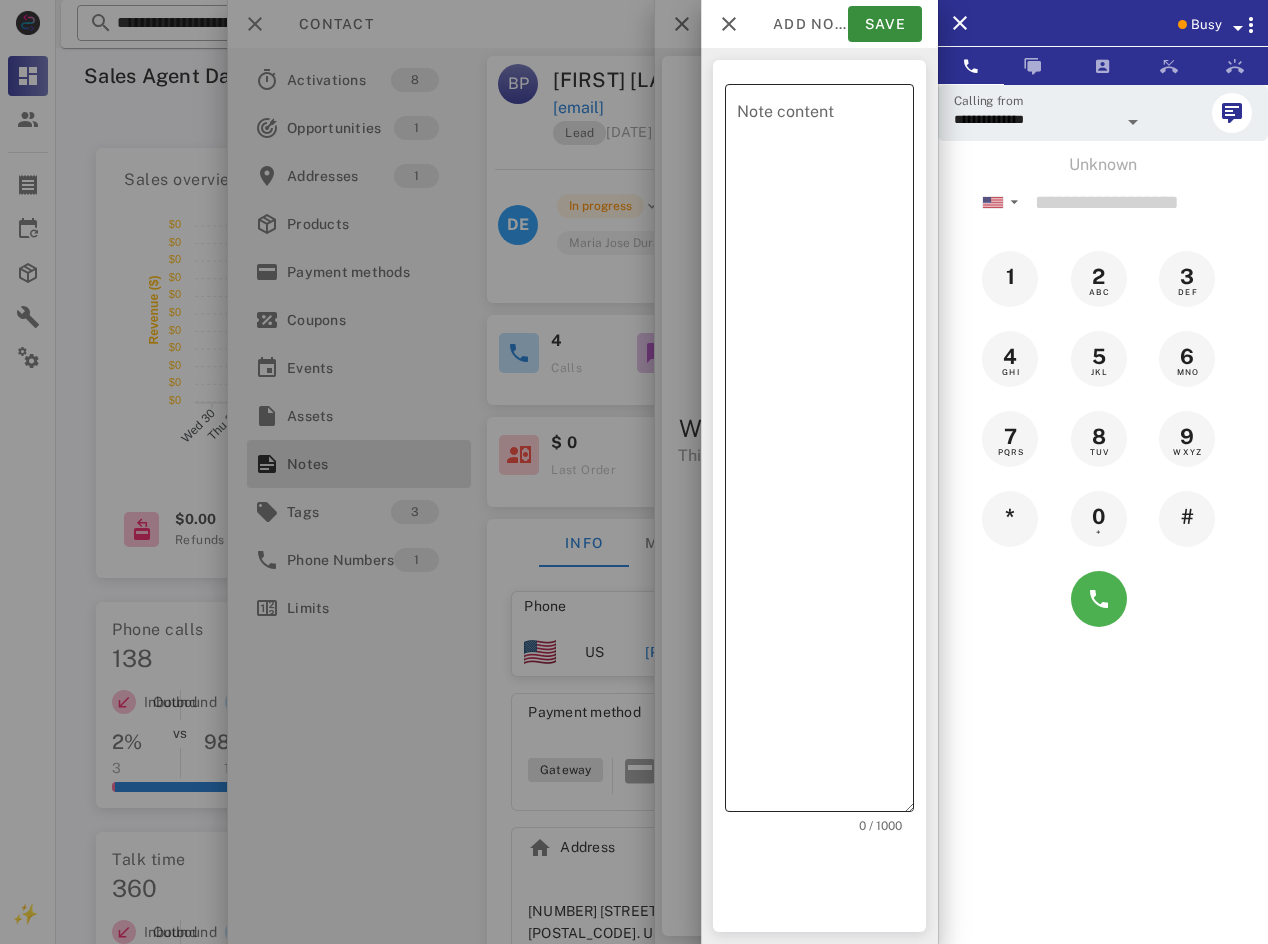 click on "Note content" at bounding box center [825, 453] 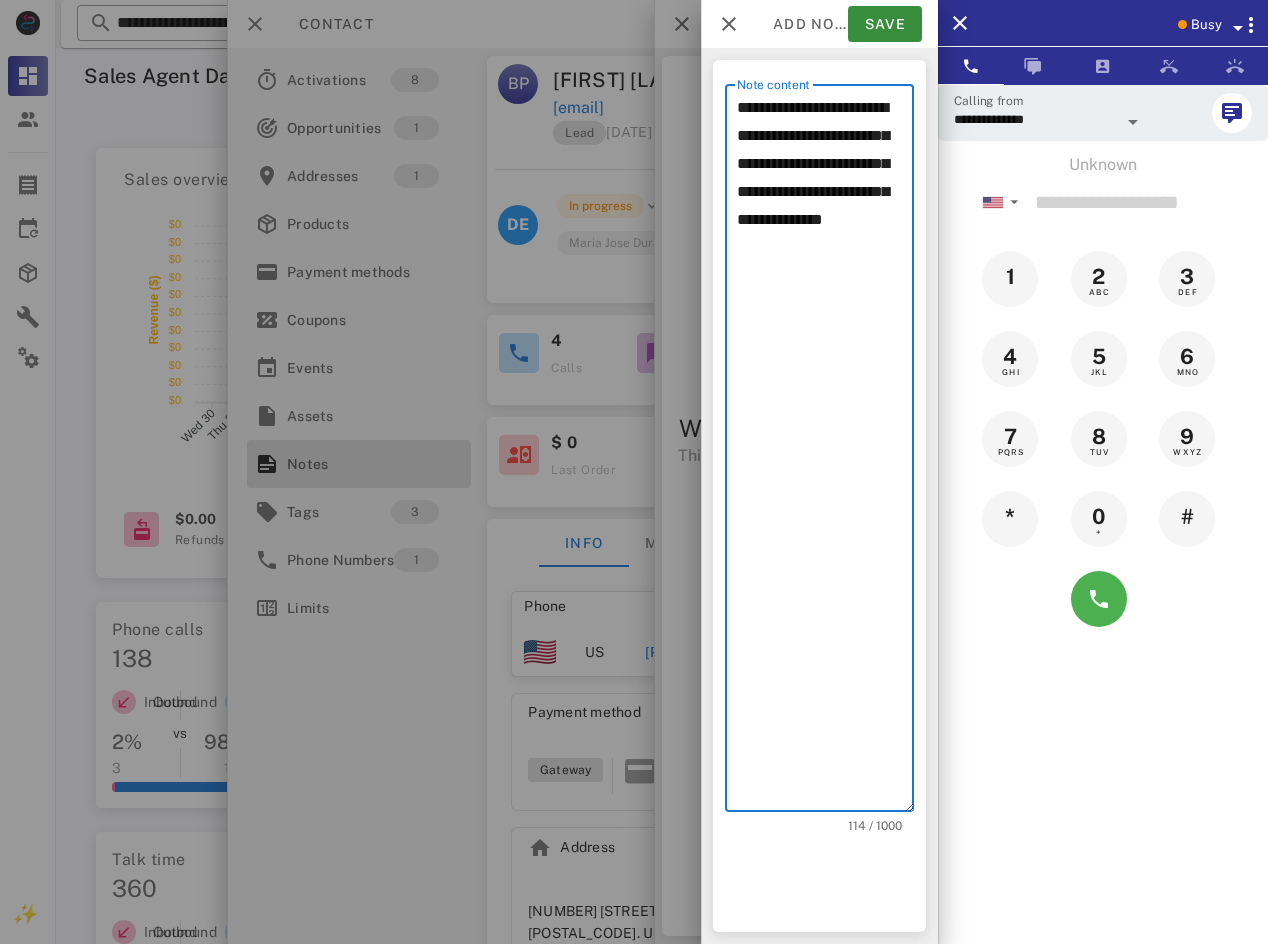 type on "**********" 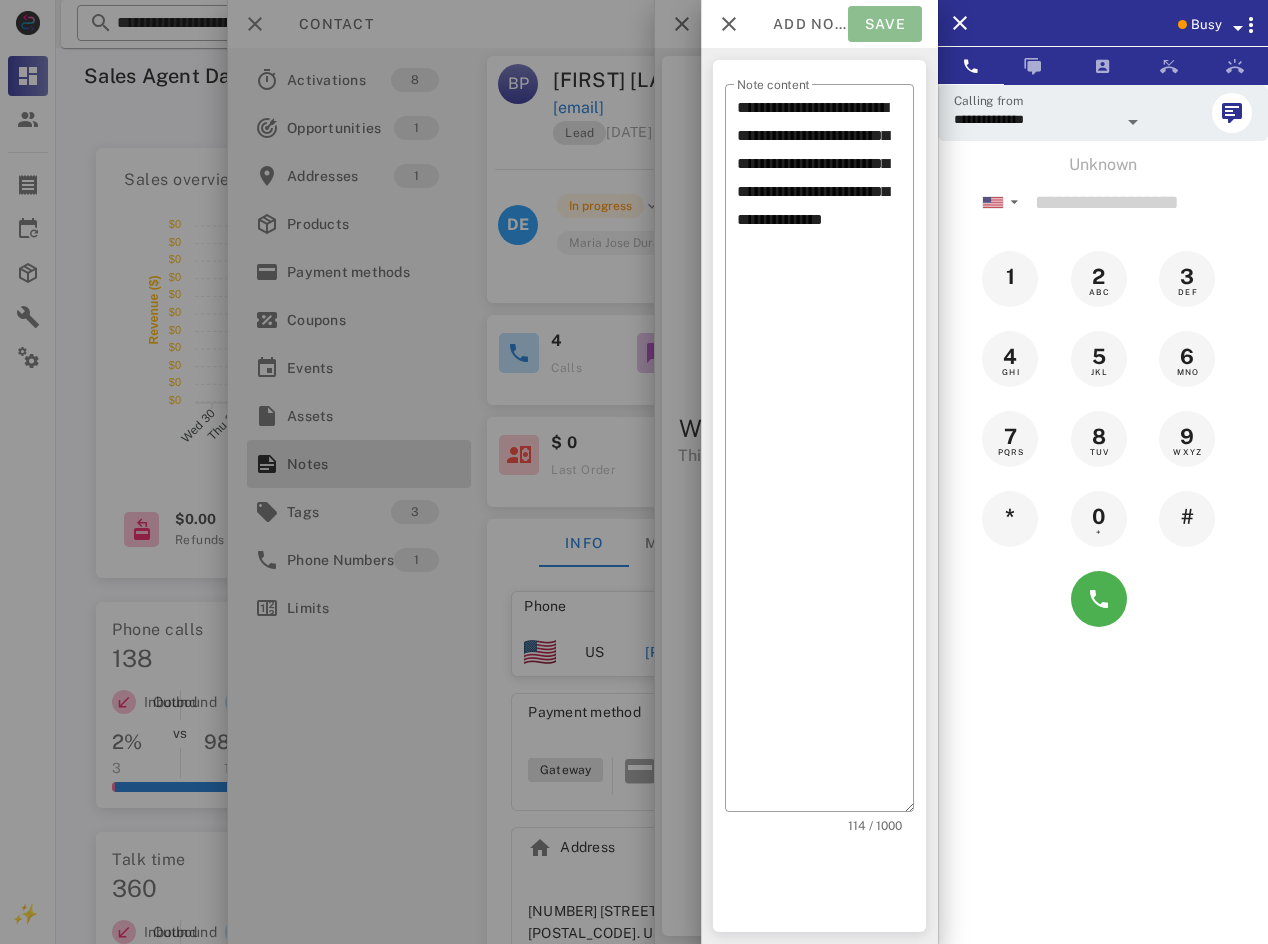 click on "Save" at bounding box center [885, 24] 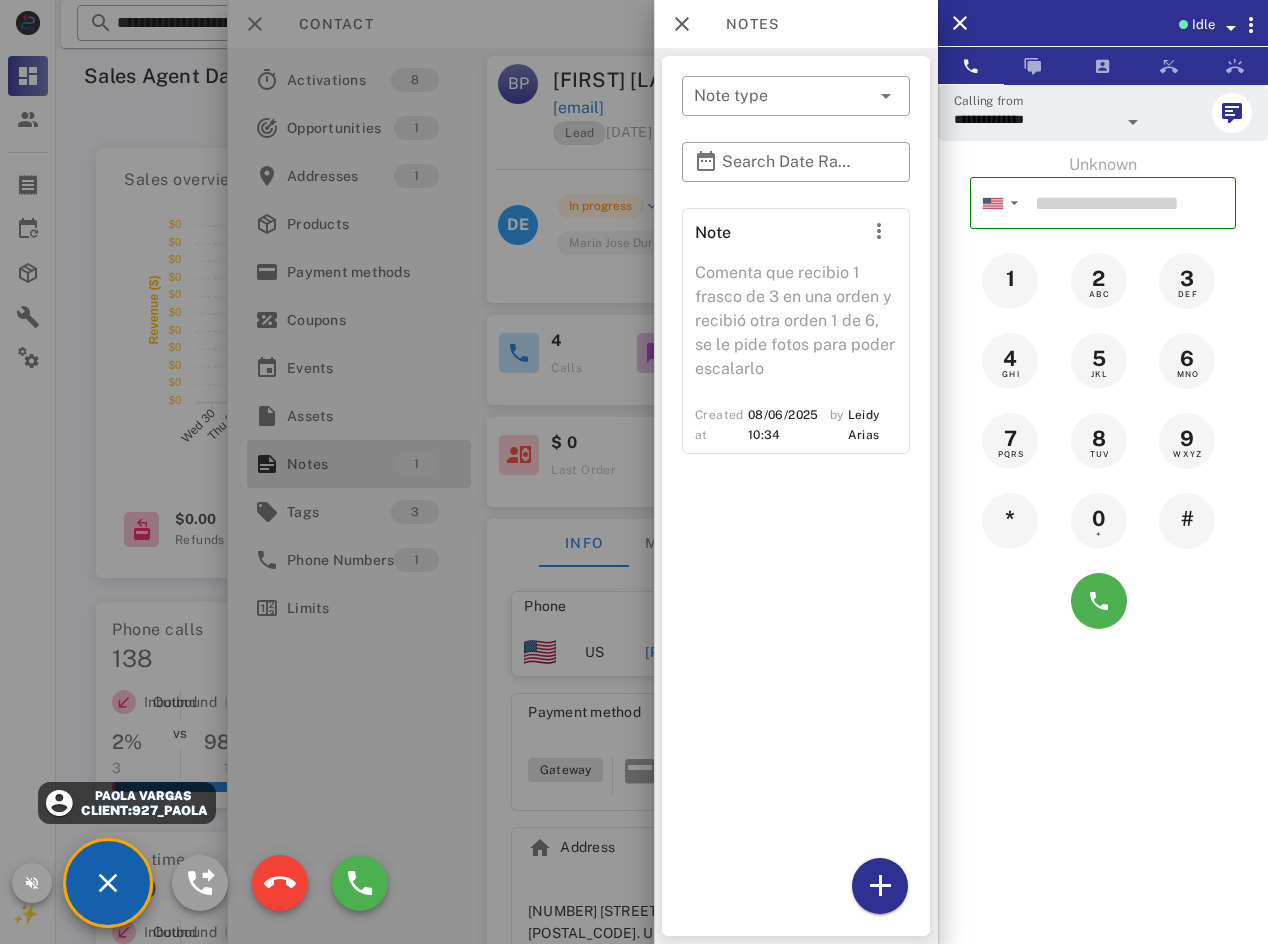 click at bounding box center (634, 472) 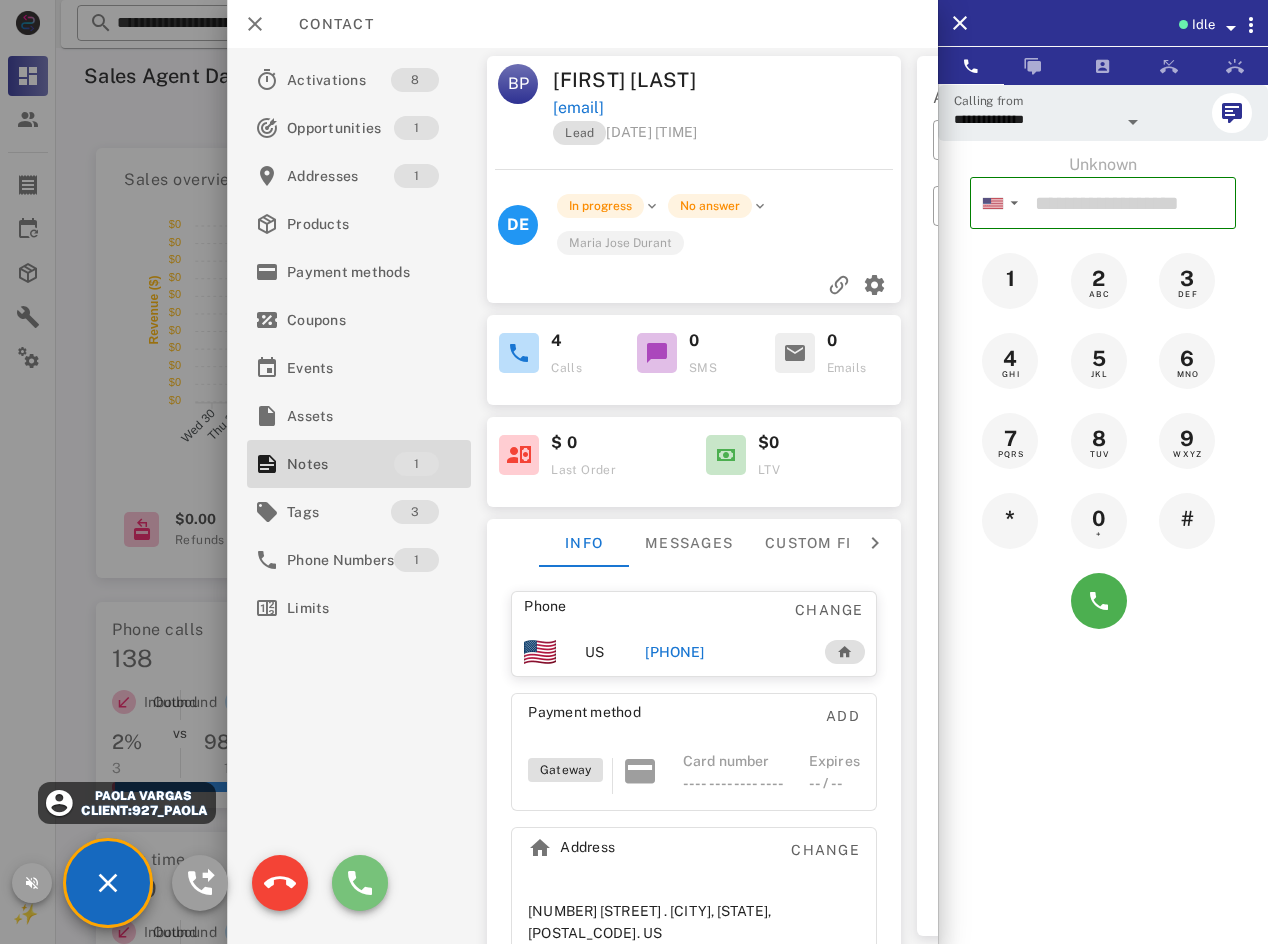 click at bounding box center [360, 883] 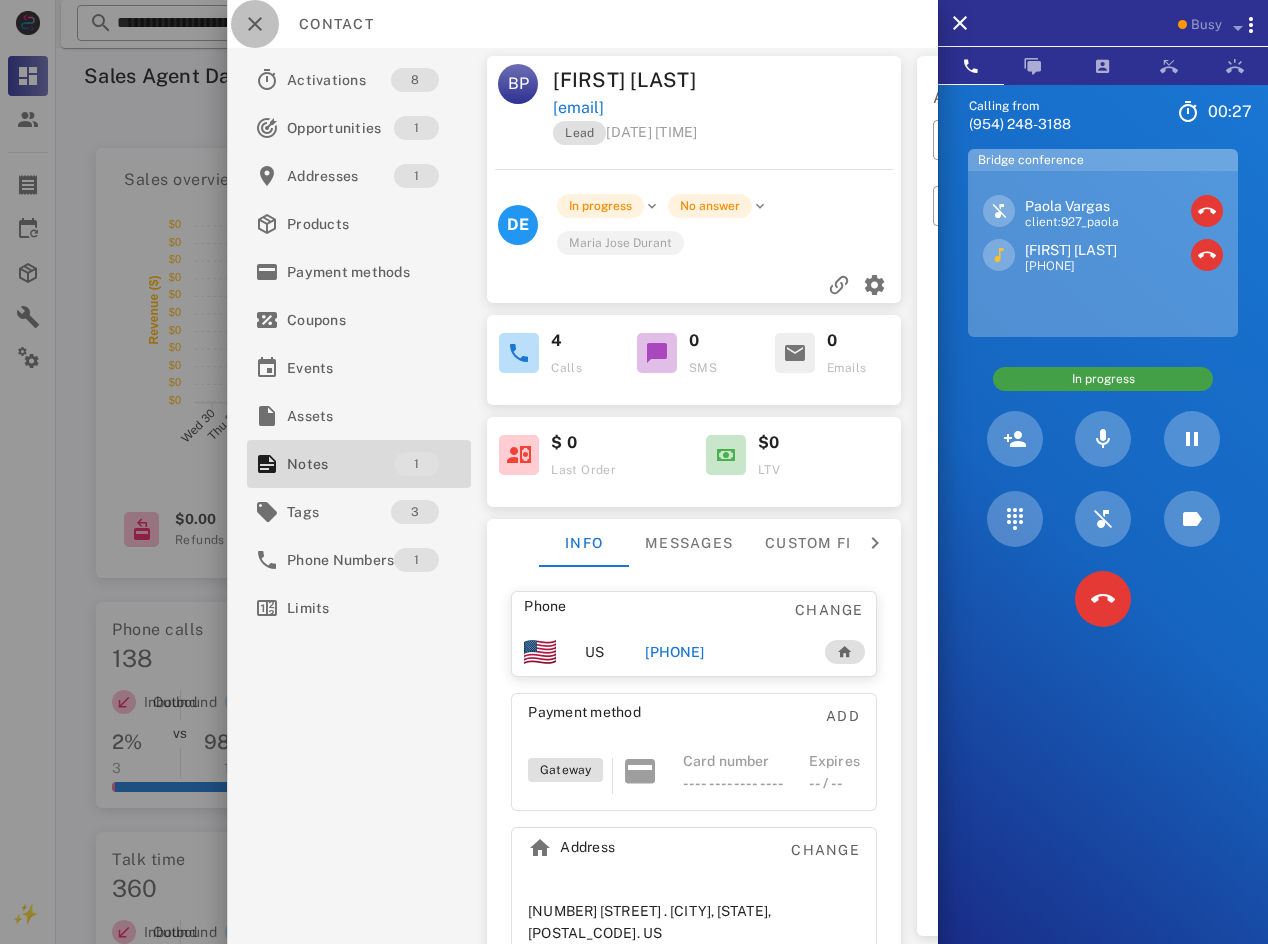 click at bounding box center (255, 24) 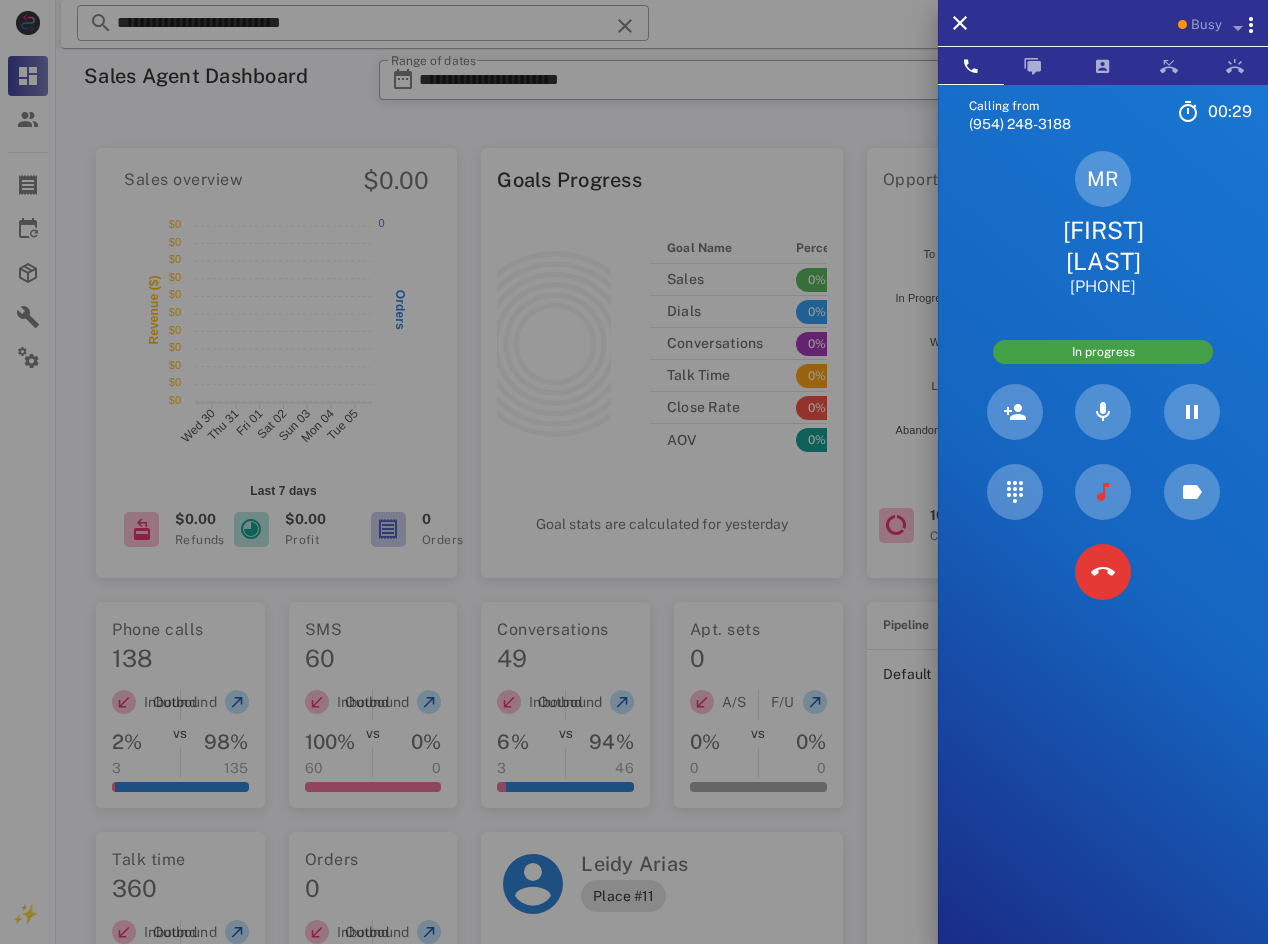 click on "[FIRST] [LAST]" at bounding box center (1103, 246) 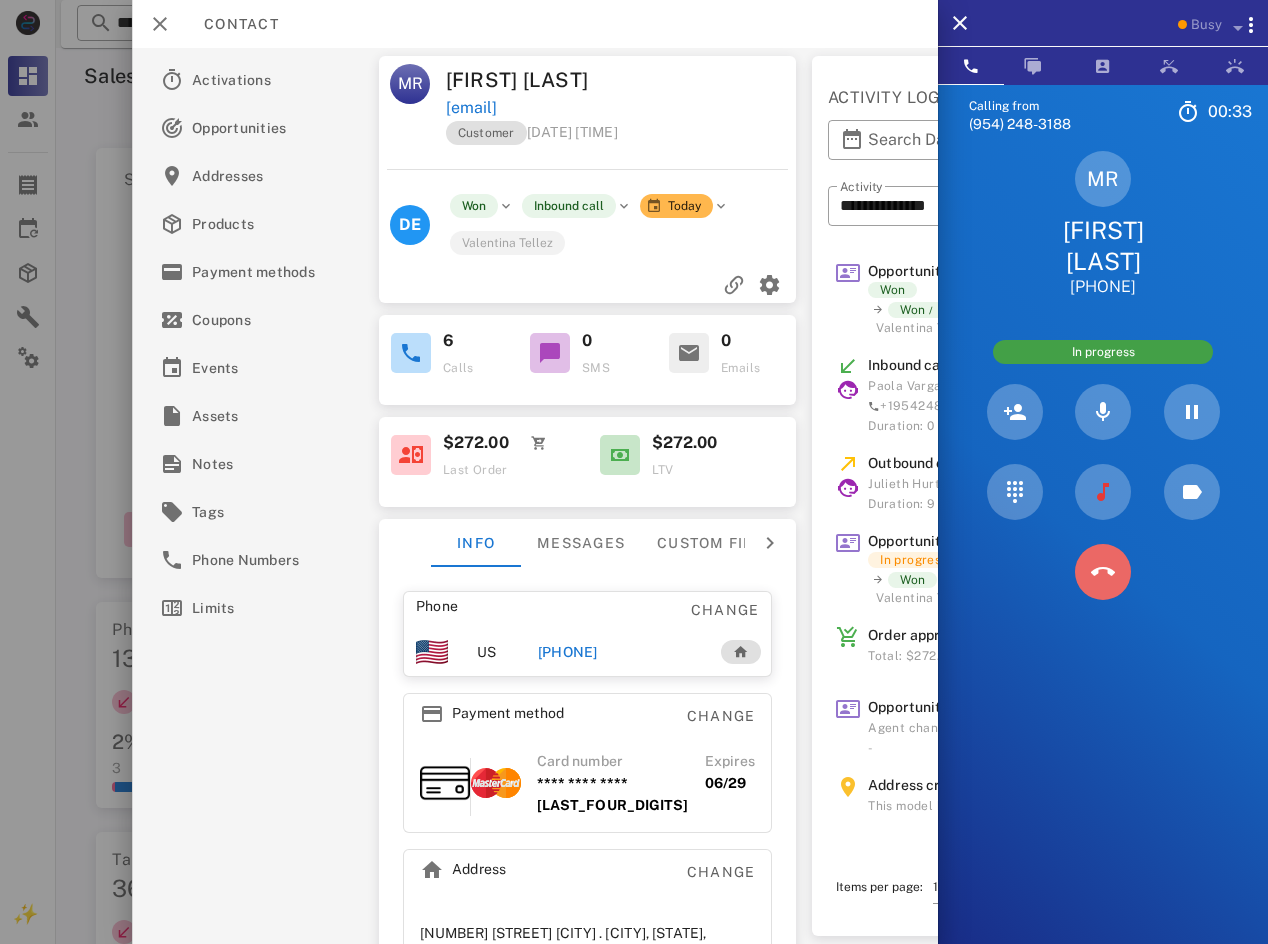 click at bounding box center (1103, 572) 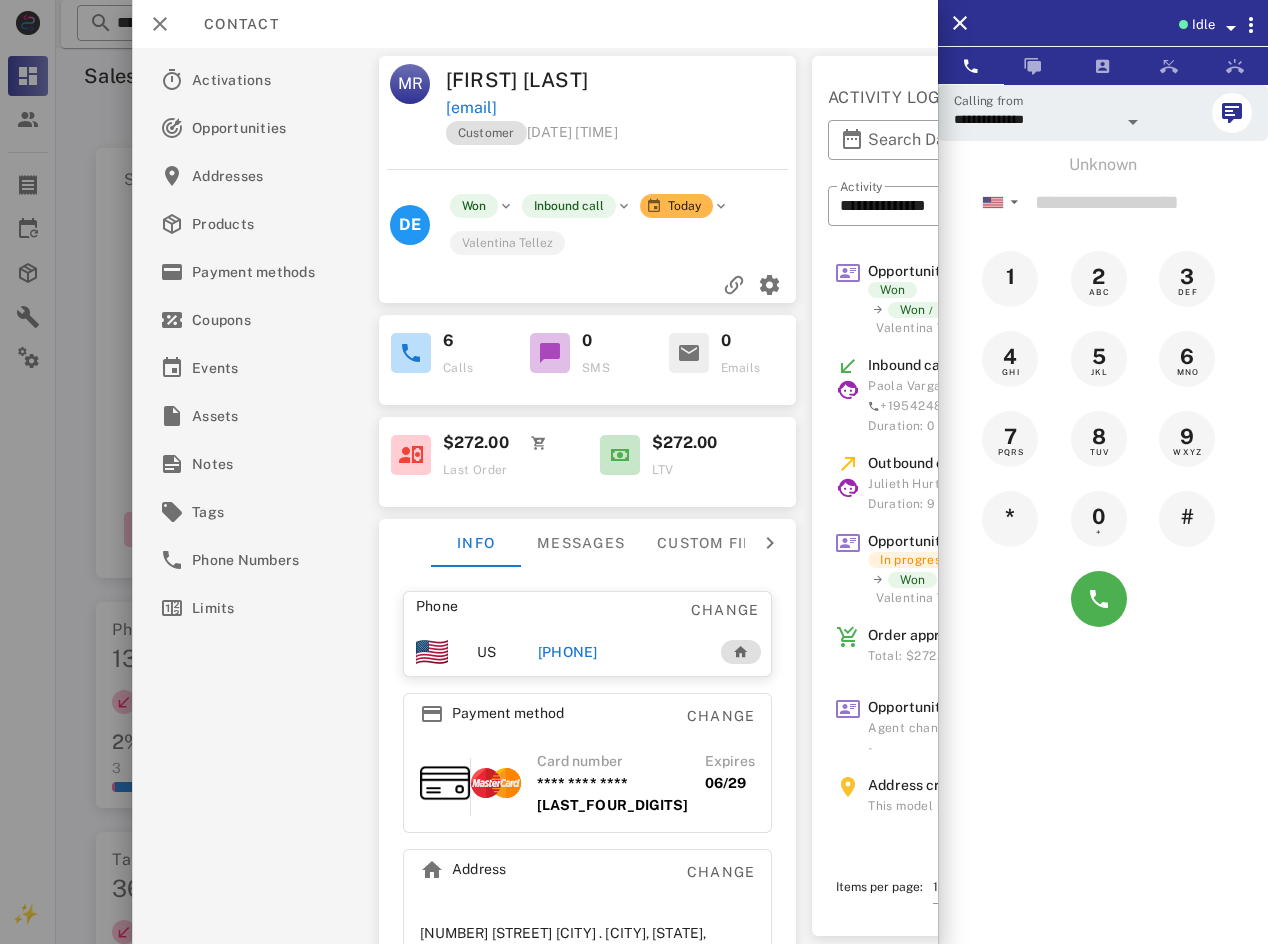 click on "[PHONE]" at bounding box center [567, 652] 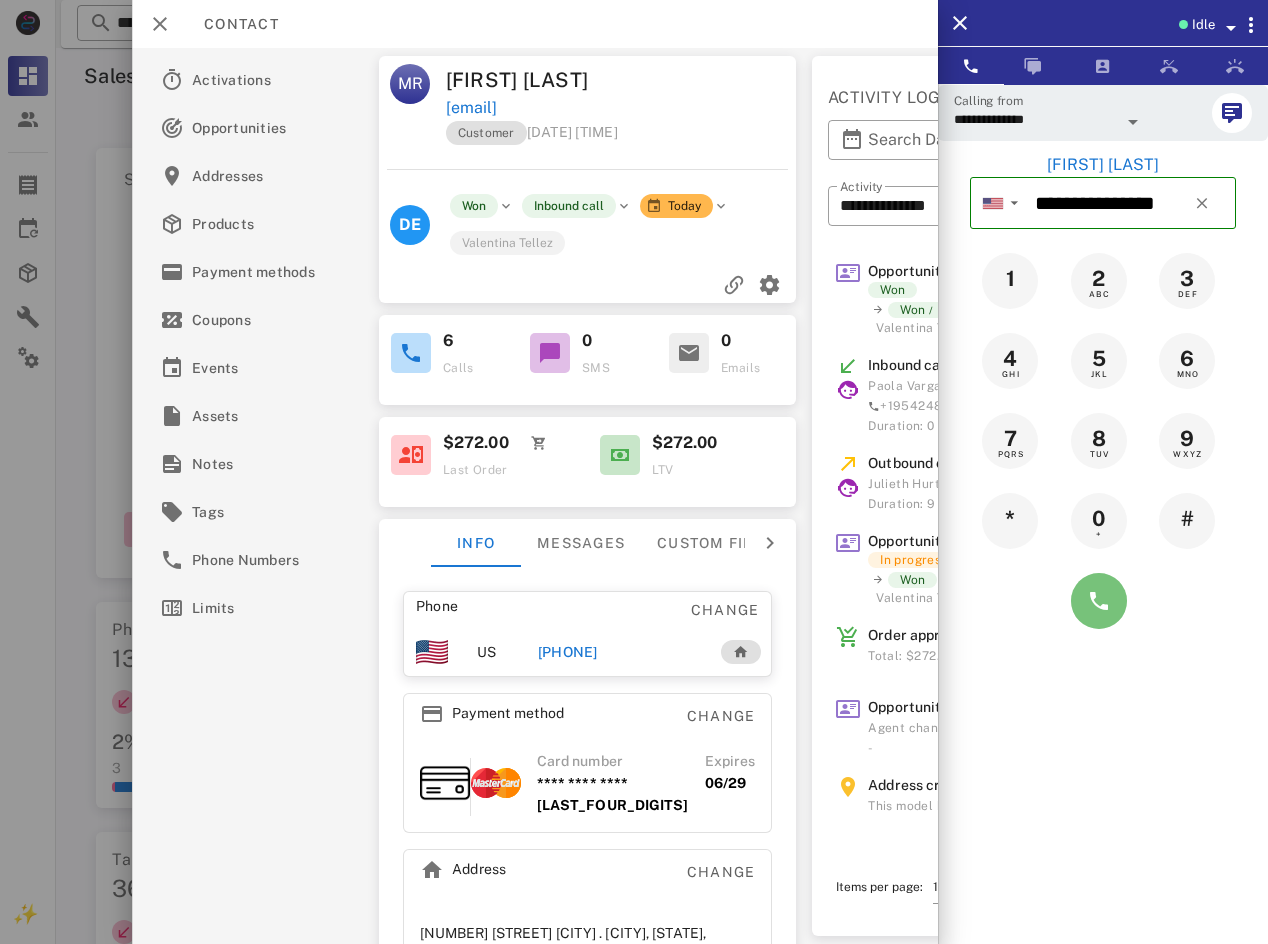 click at bounding box center [1099, 601] 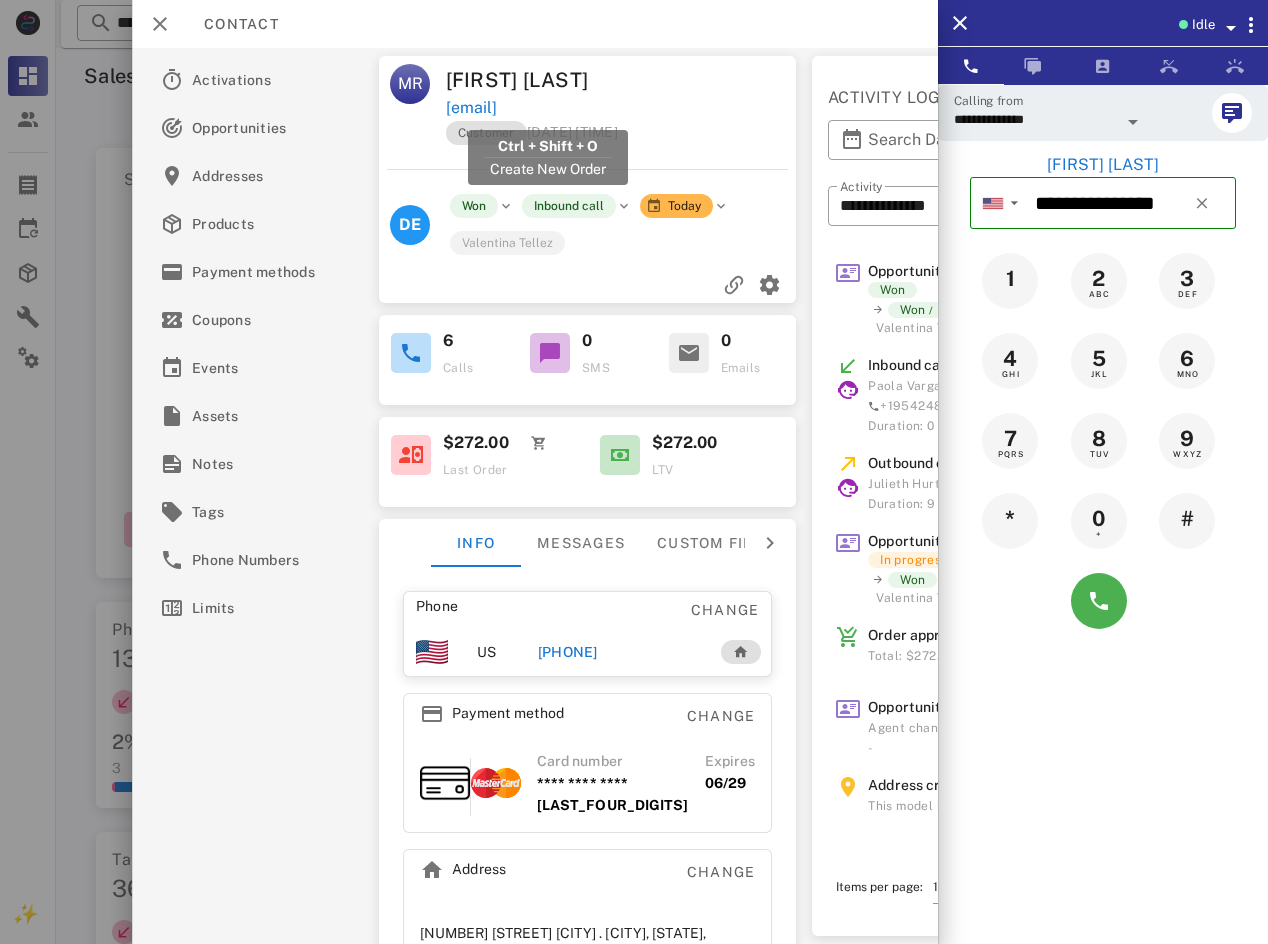drag, startPoint x: 685, startPoint y: 118, endPoint x: 446, endPoint y: 107, distance: 239.253 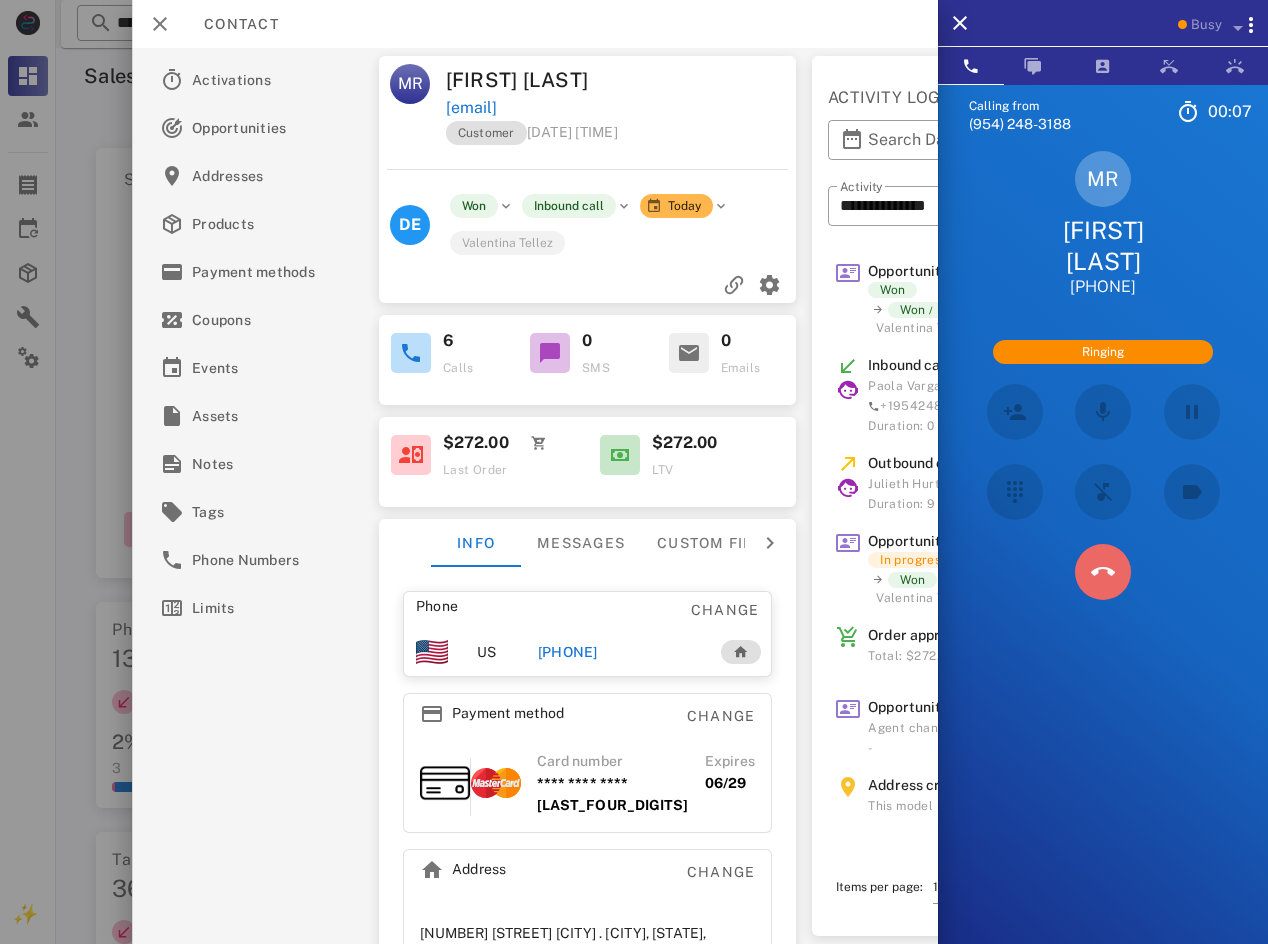 click at bounding box center (1103, 572) 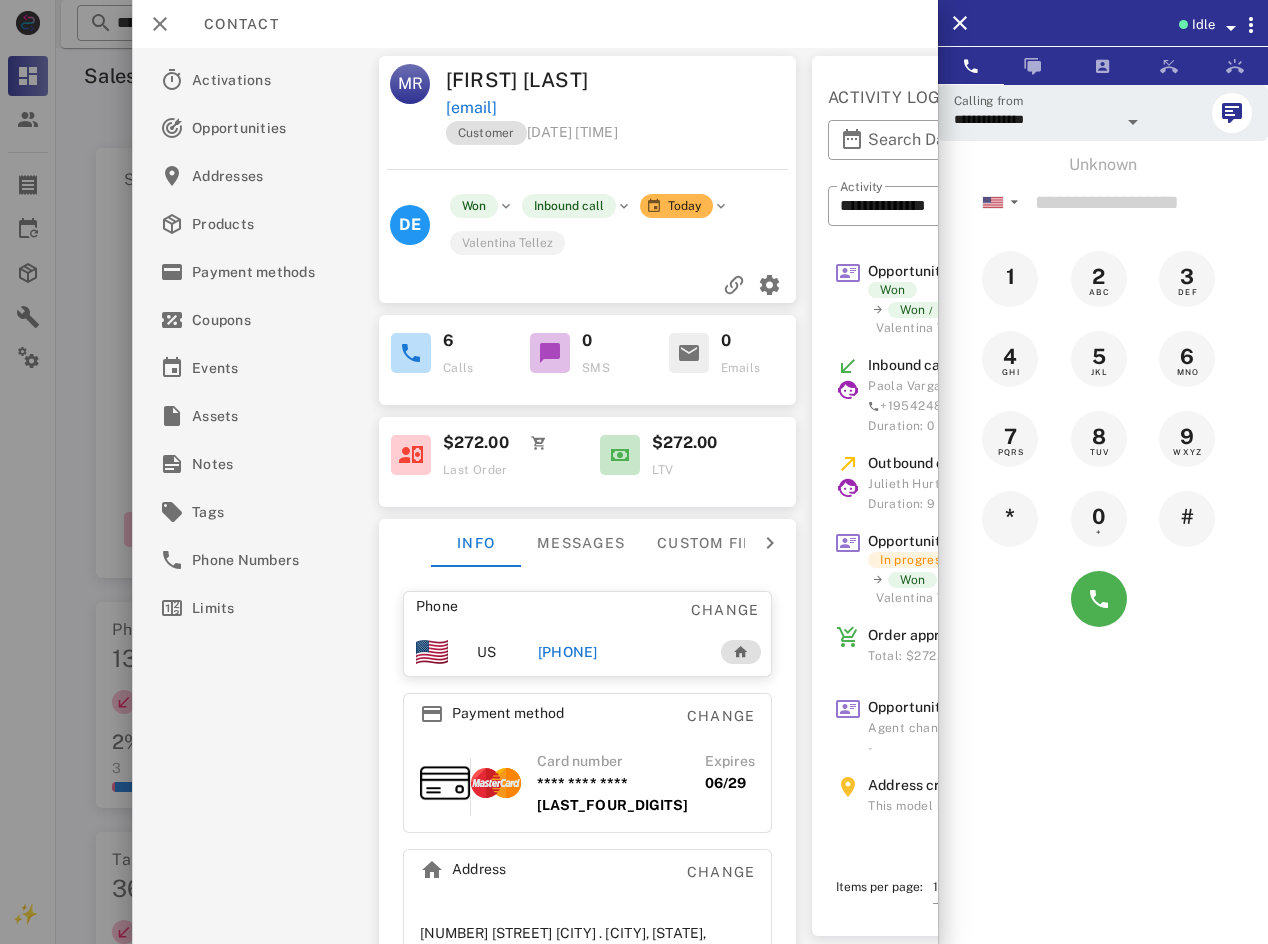 click on "[PHONE]" at bounding box center (567, 652) 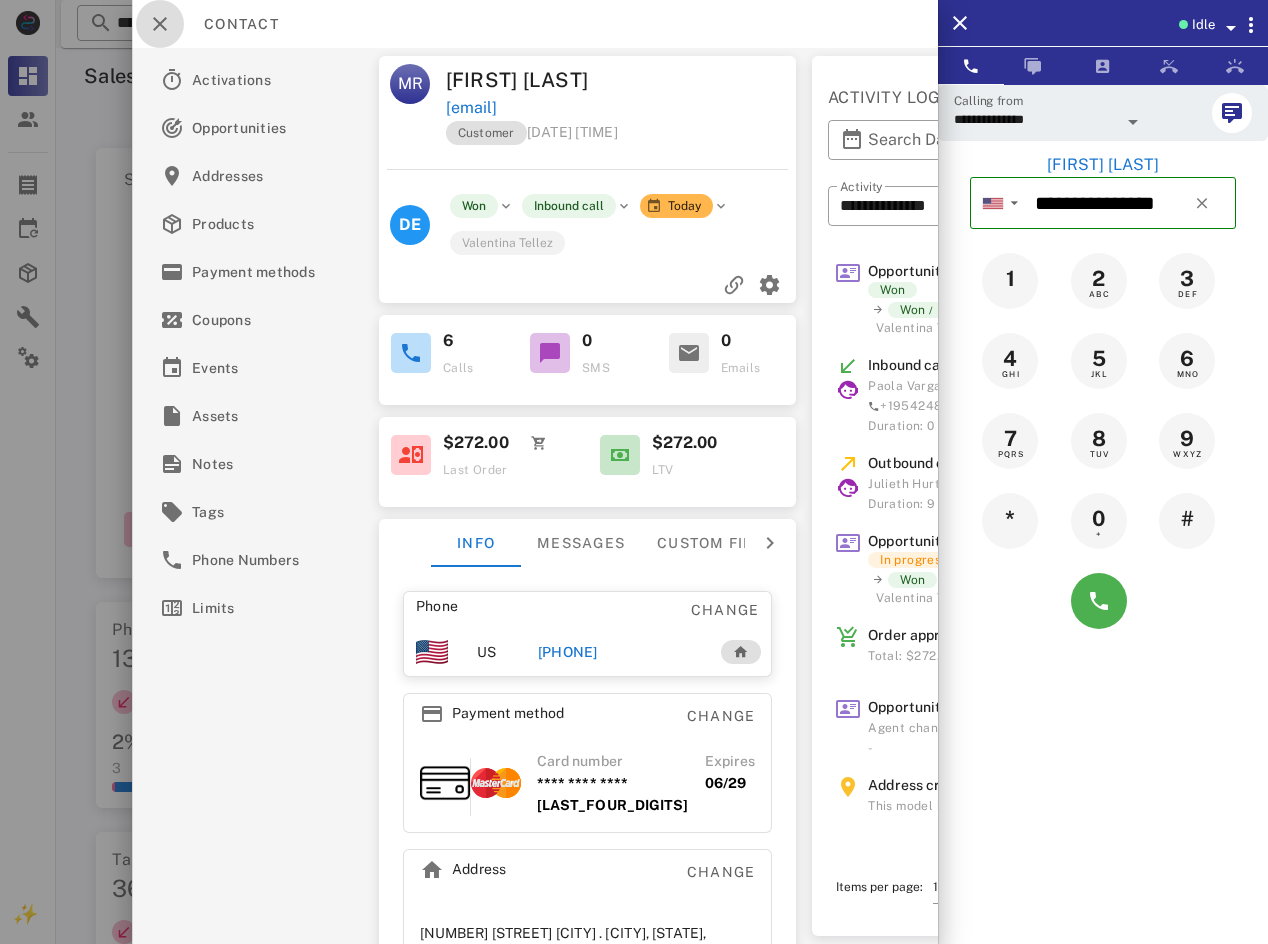 click at bounding box center [160, 24] 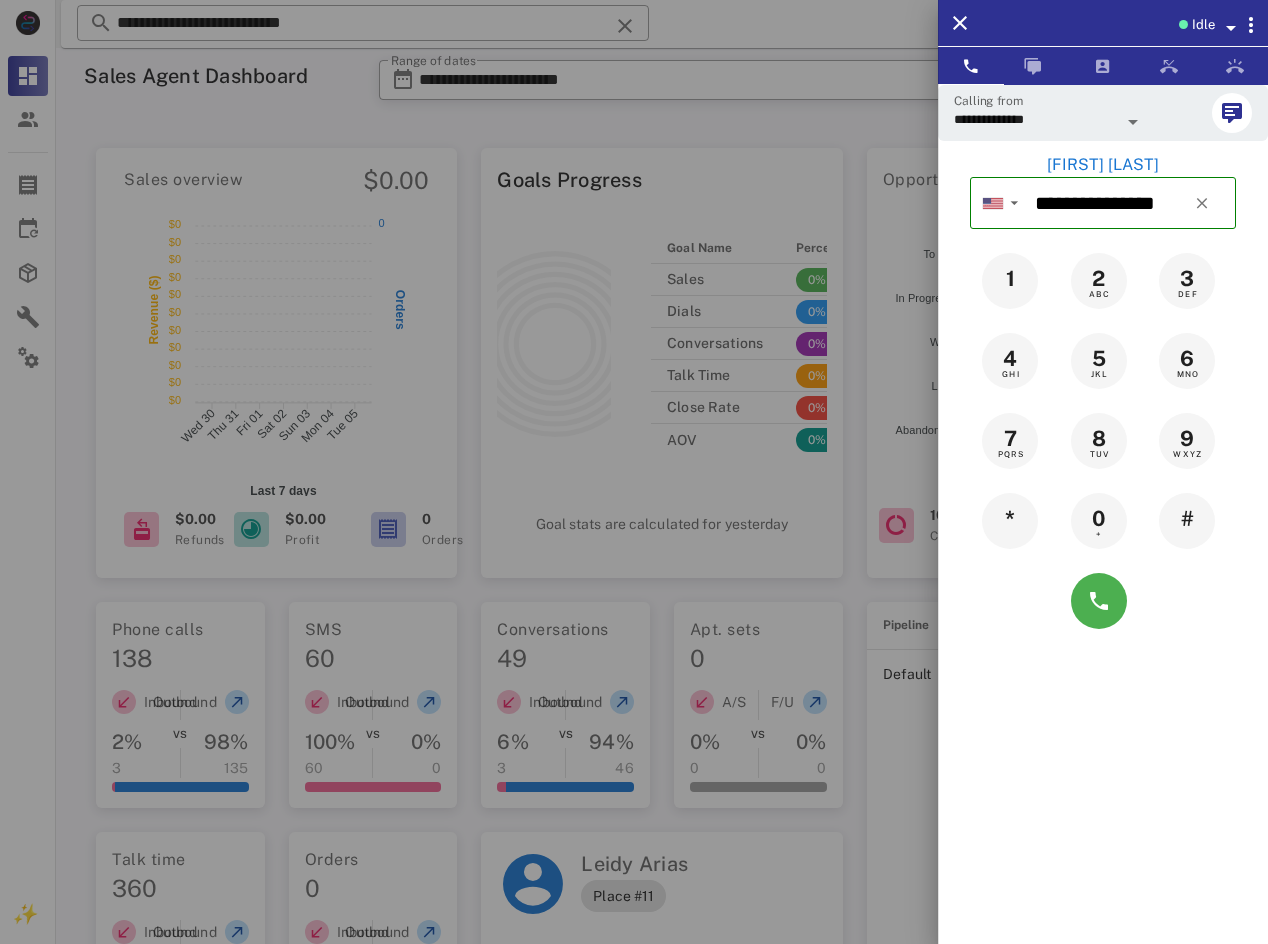 click on "[FIRST] [LAST]" at bounding box center [1103, 165] 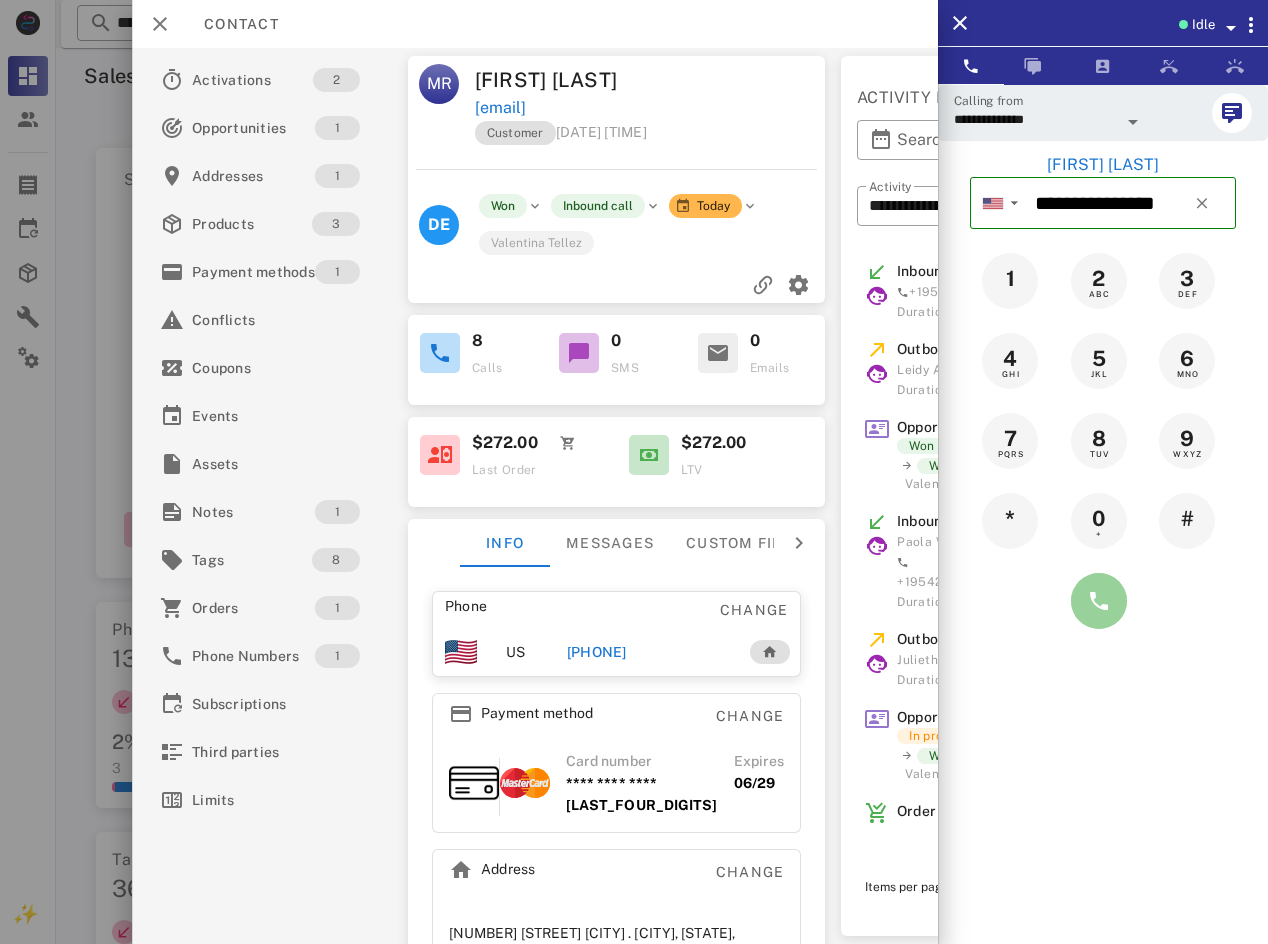 click at bounding box center [1099, 601] 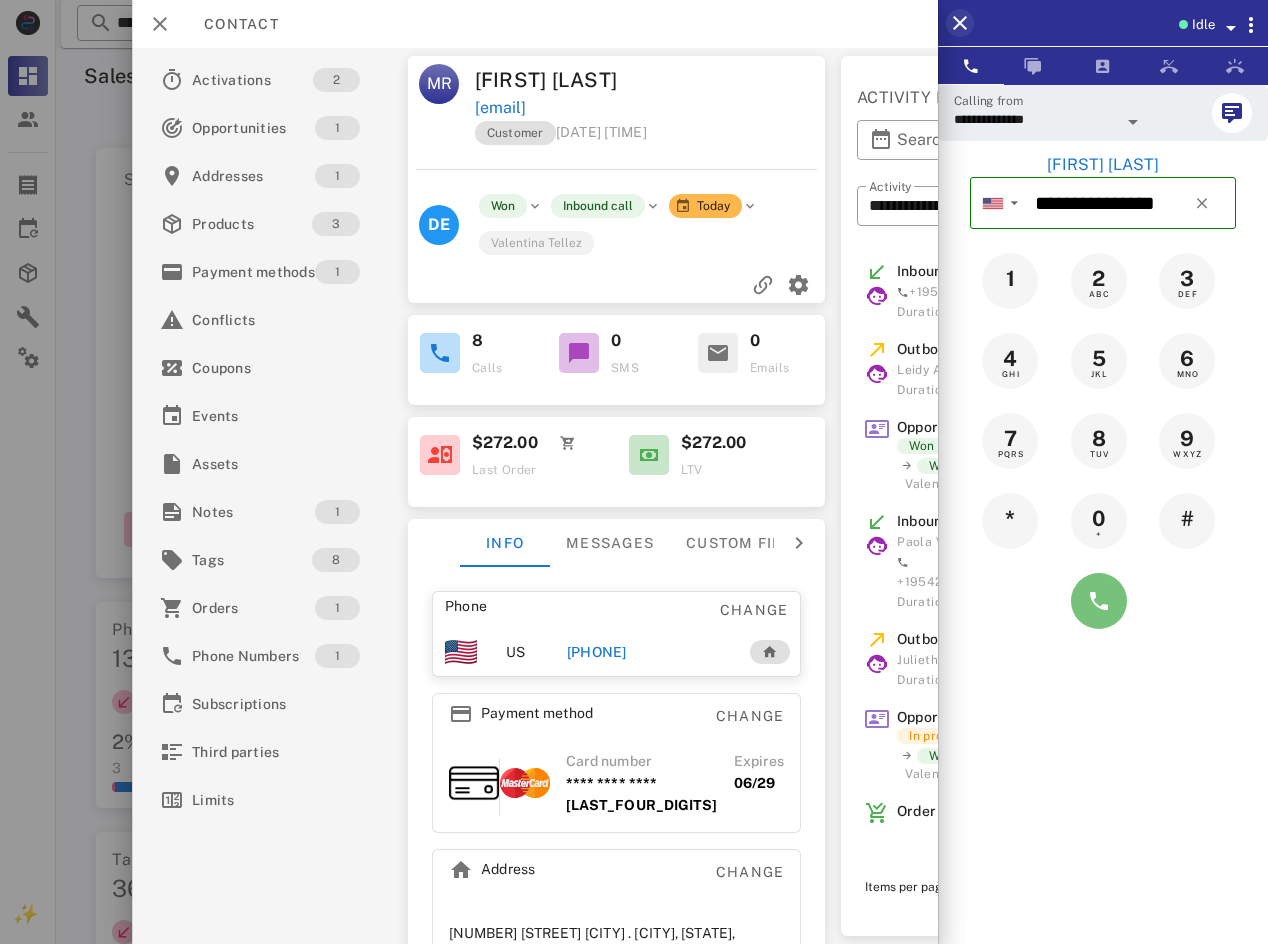 type 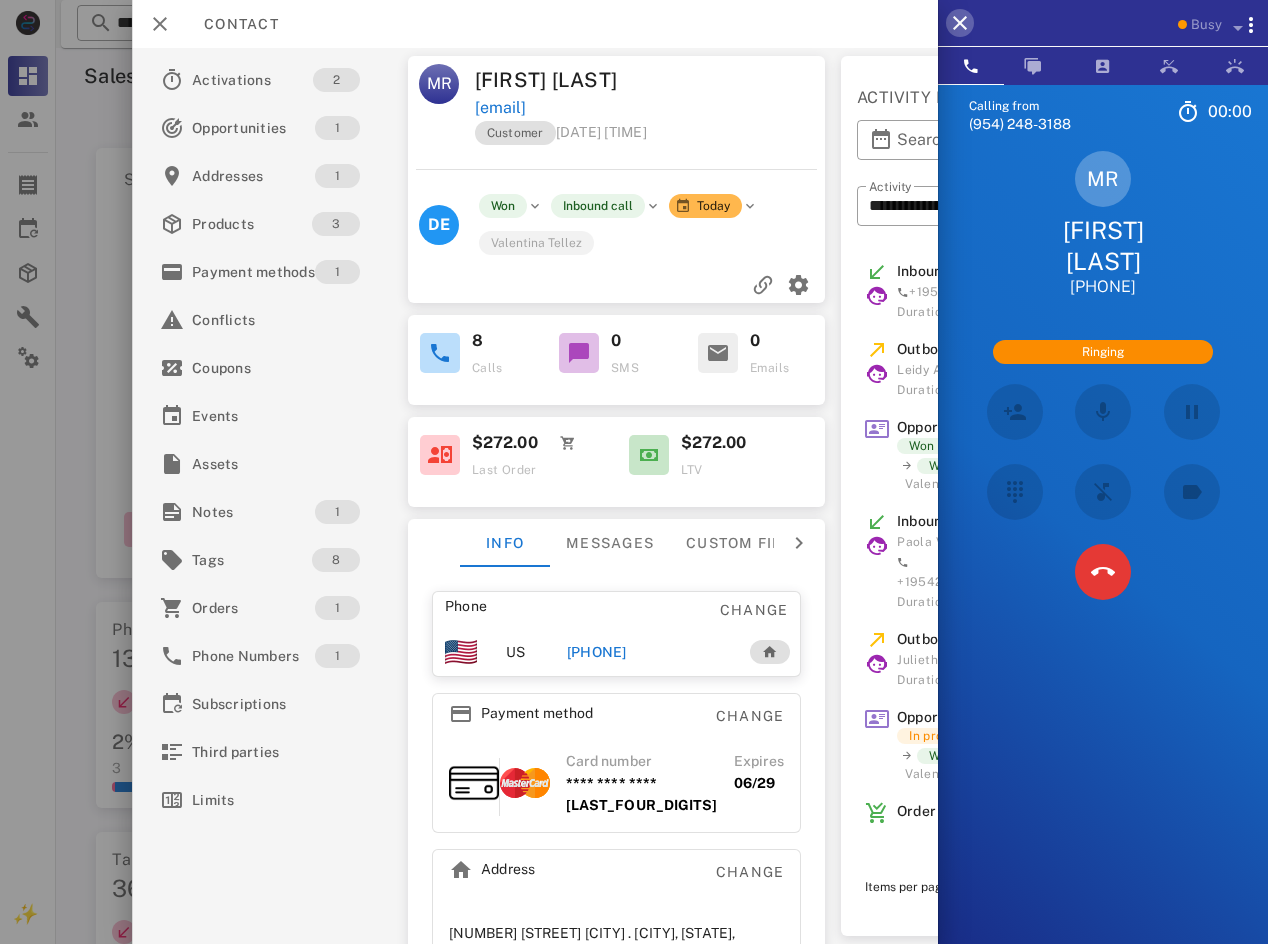 click at bounding box center [960, 23] 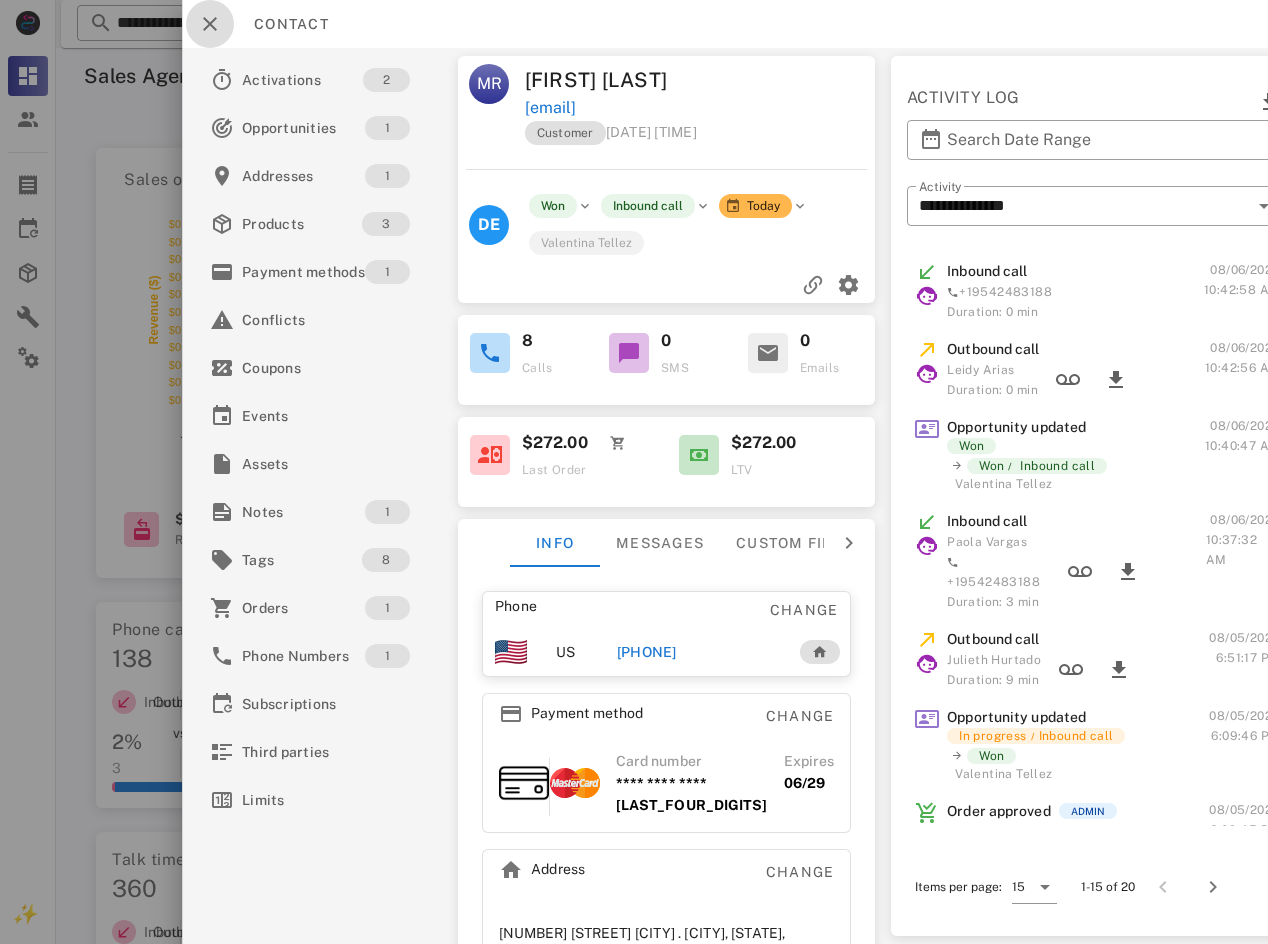 click at bounding box center [210, 24] 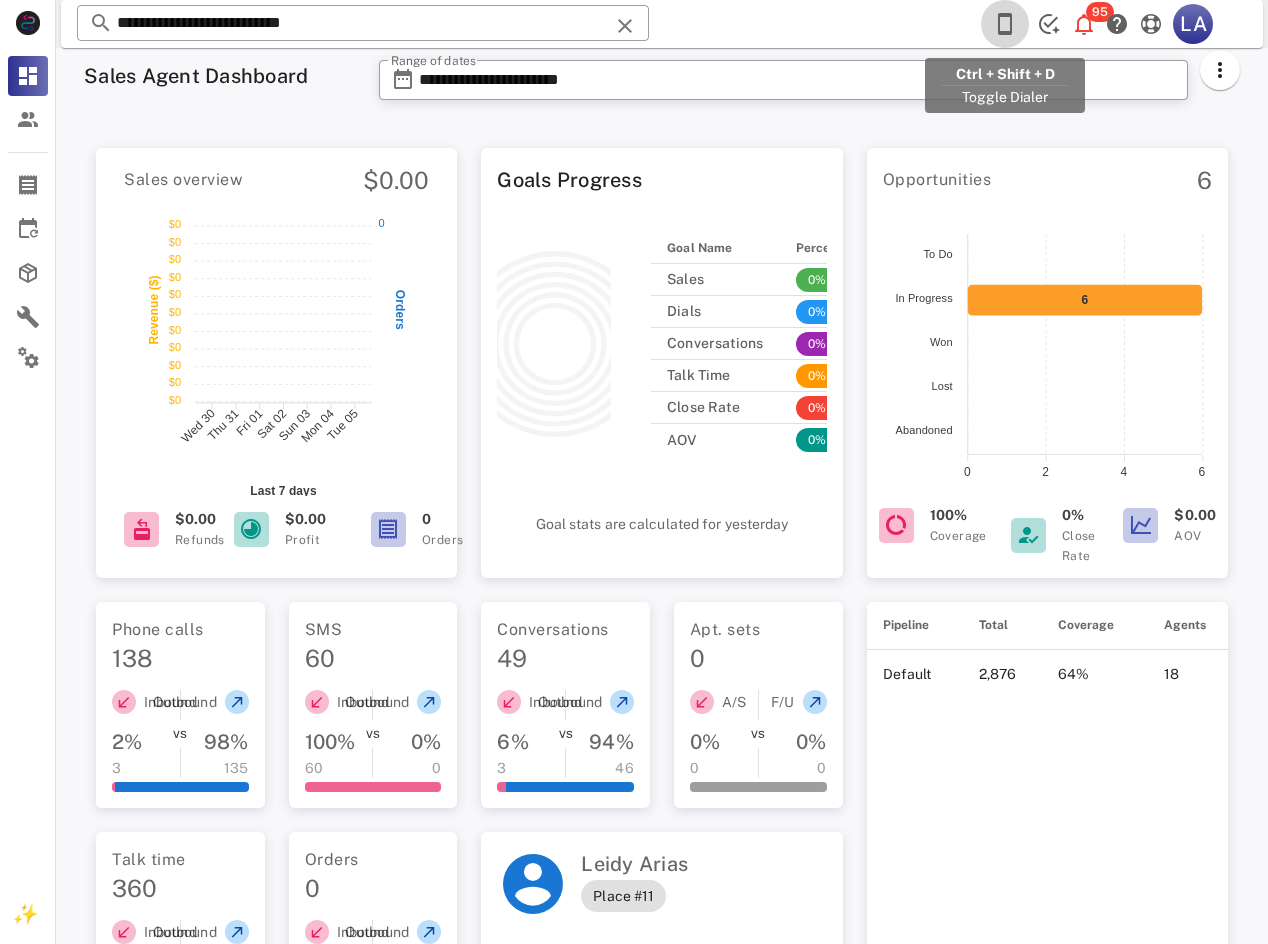 click at bounding box center [1005, 24] 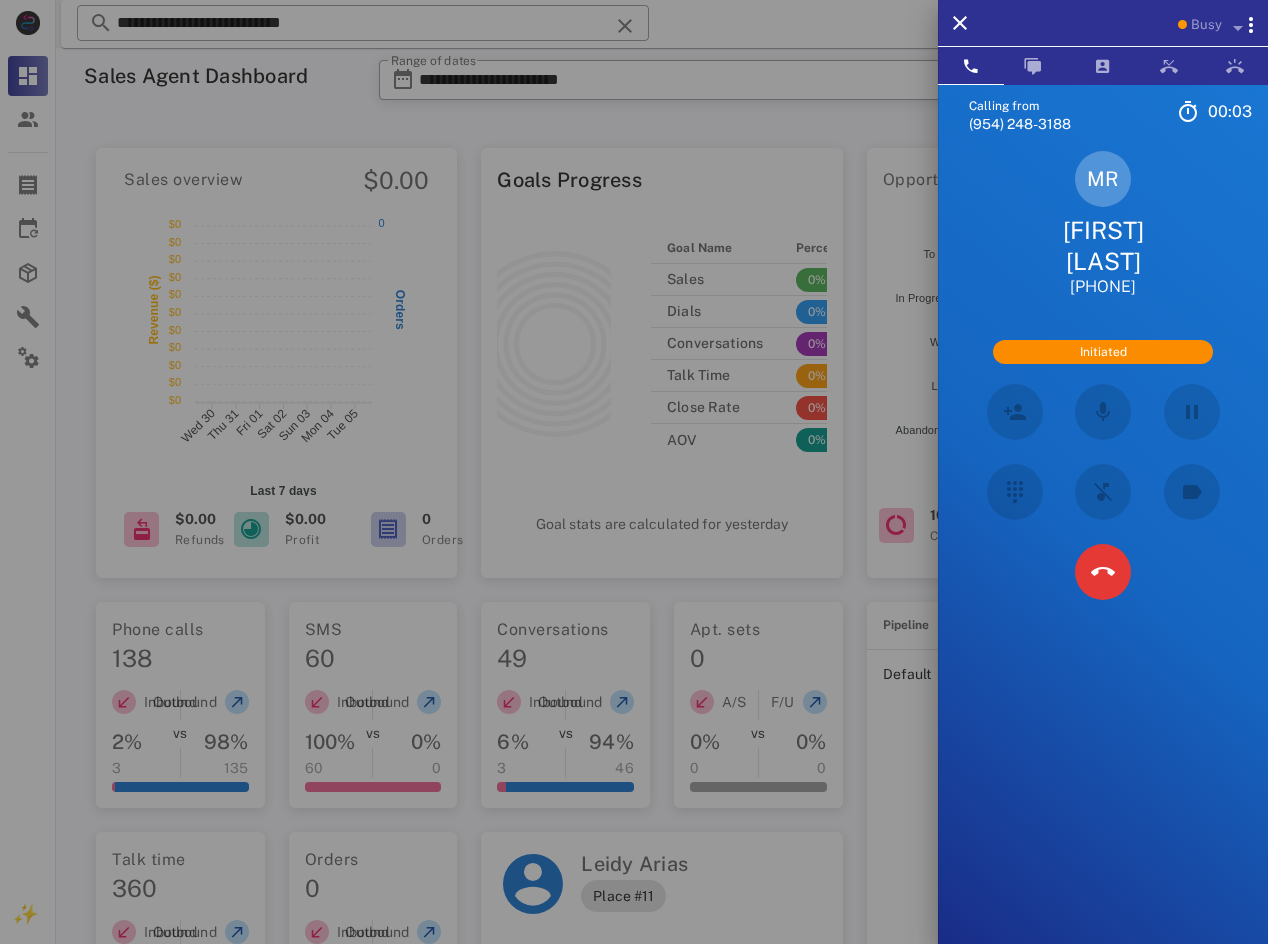 click on "[FIRST] [LAST]" at bounding box center (1103, 246) 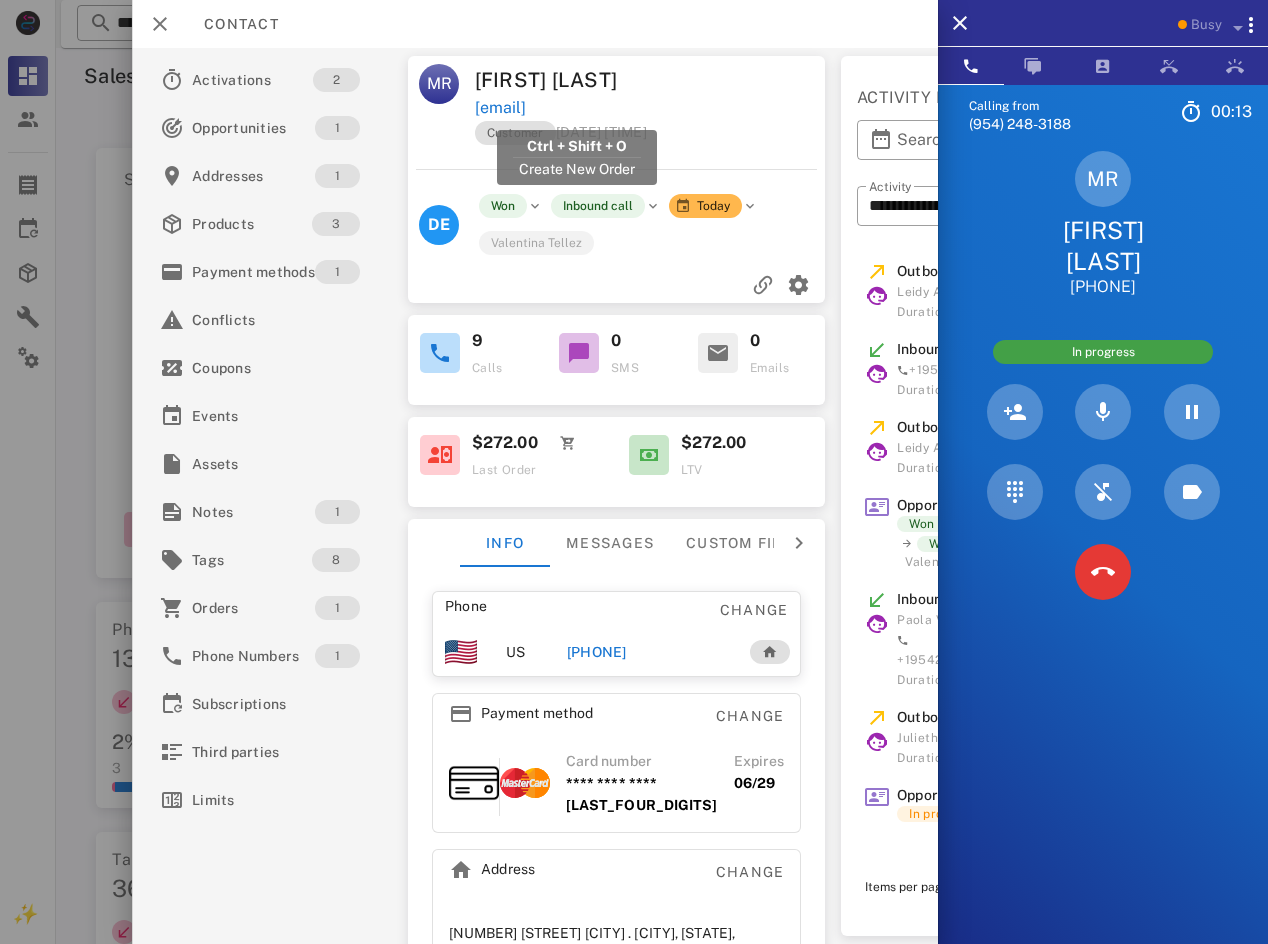 drag, startPoint x: 726, startPoint y: 106, endPoint x: 474, endPoint y: 110, distance: 252.03174 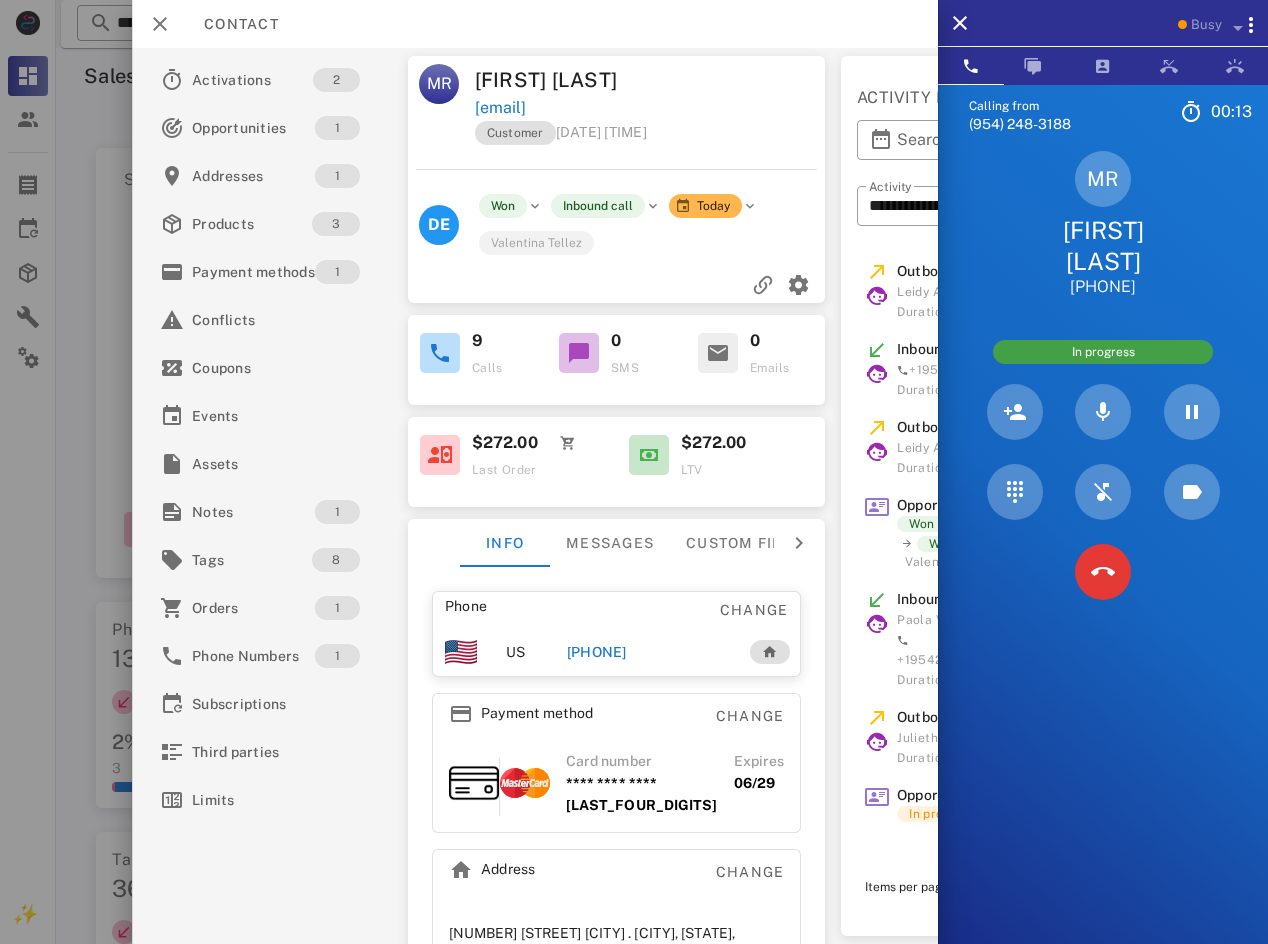 copy on "[EMAIL]" 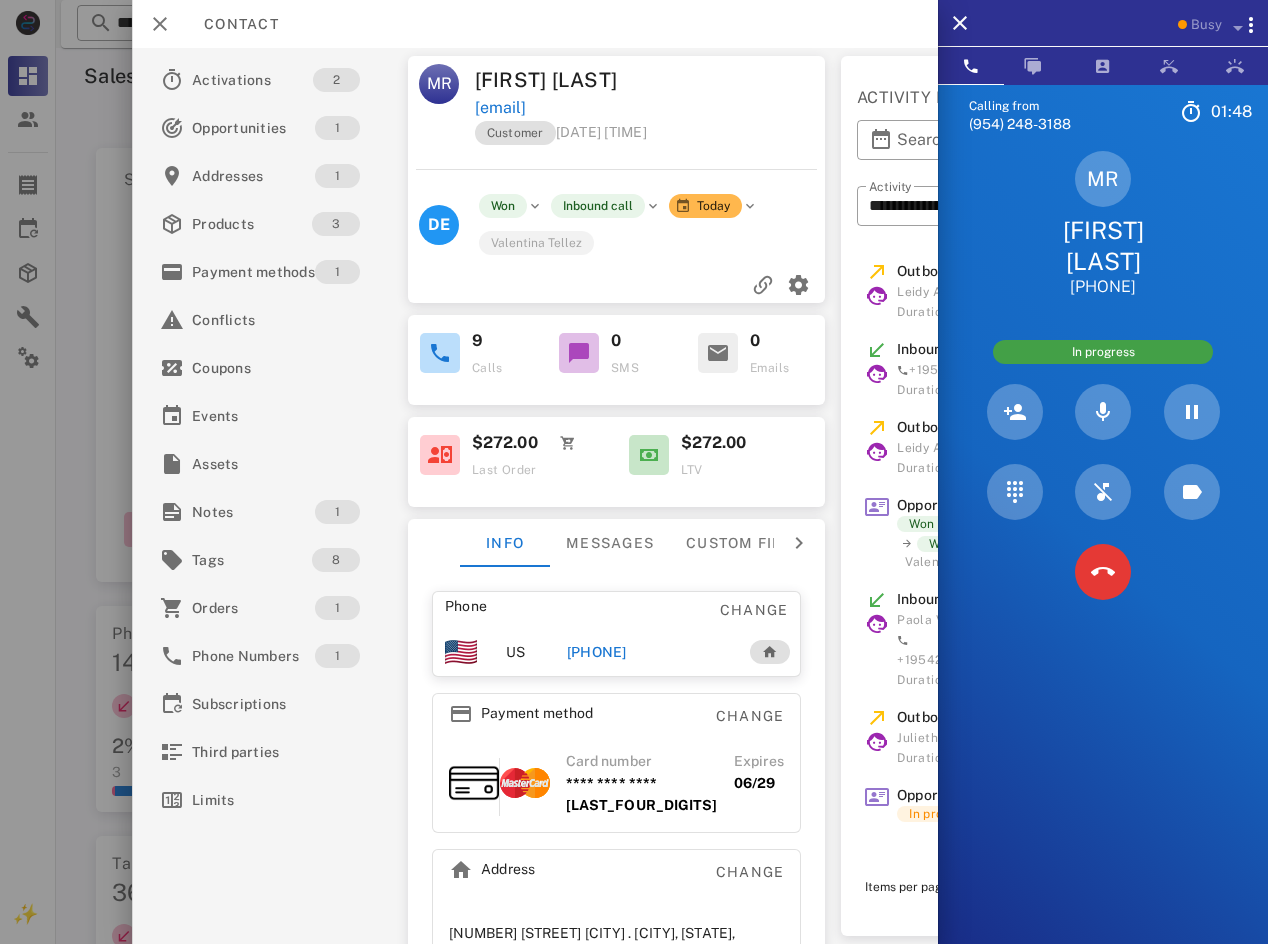 copy on "[EMAIL]" 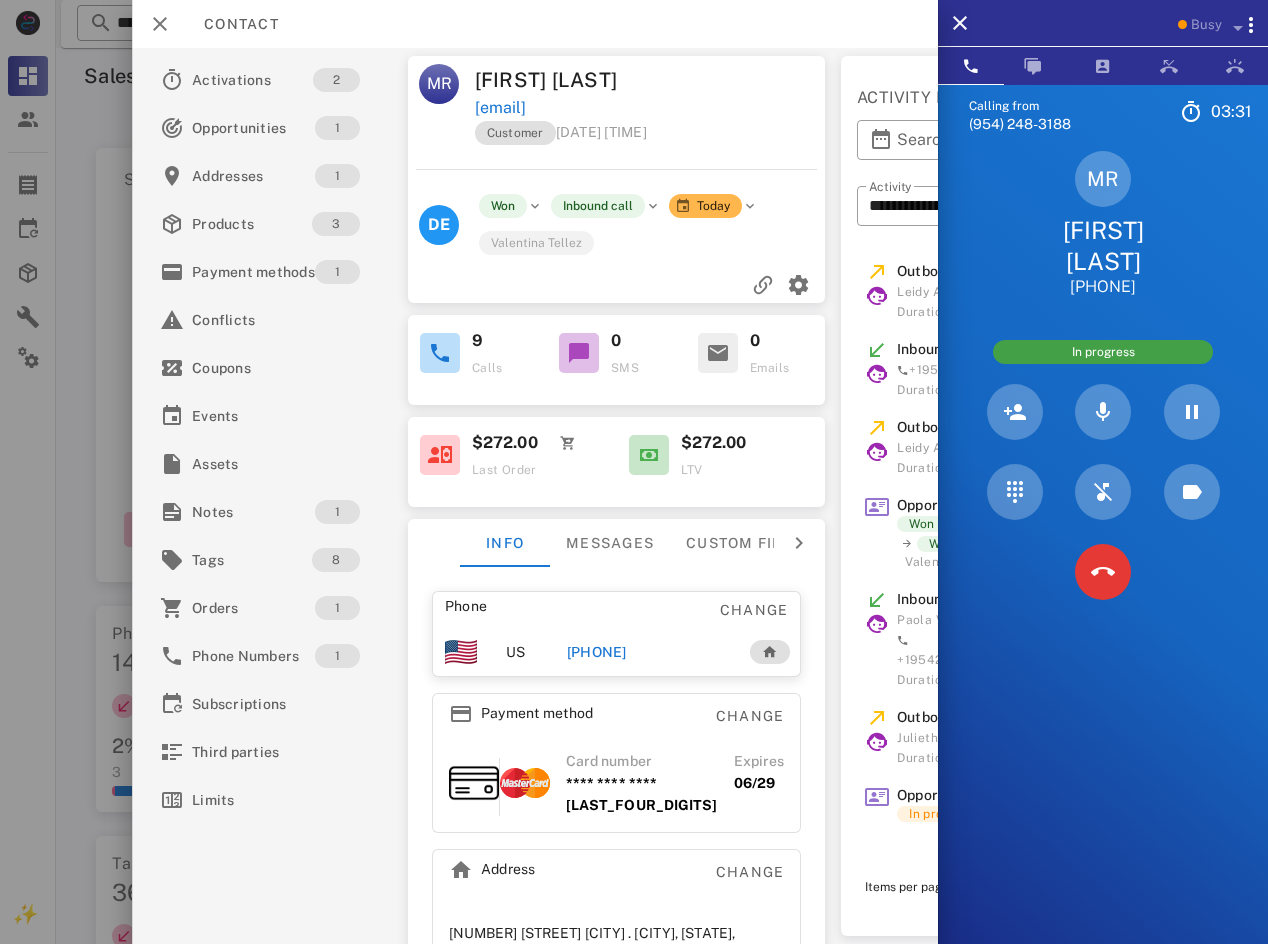 click on "Contact" at bounding box center (535, 24) 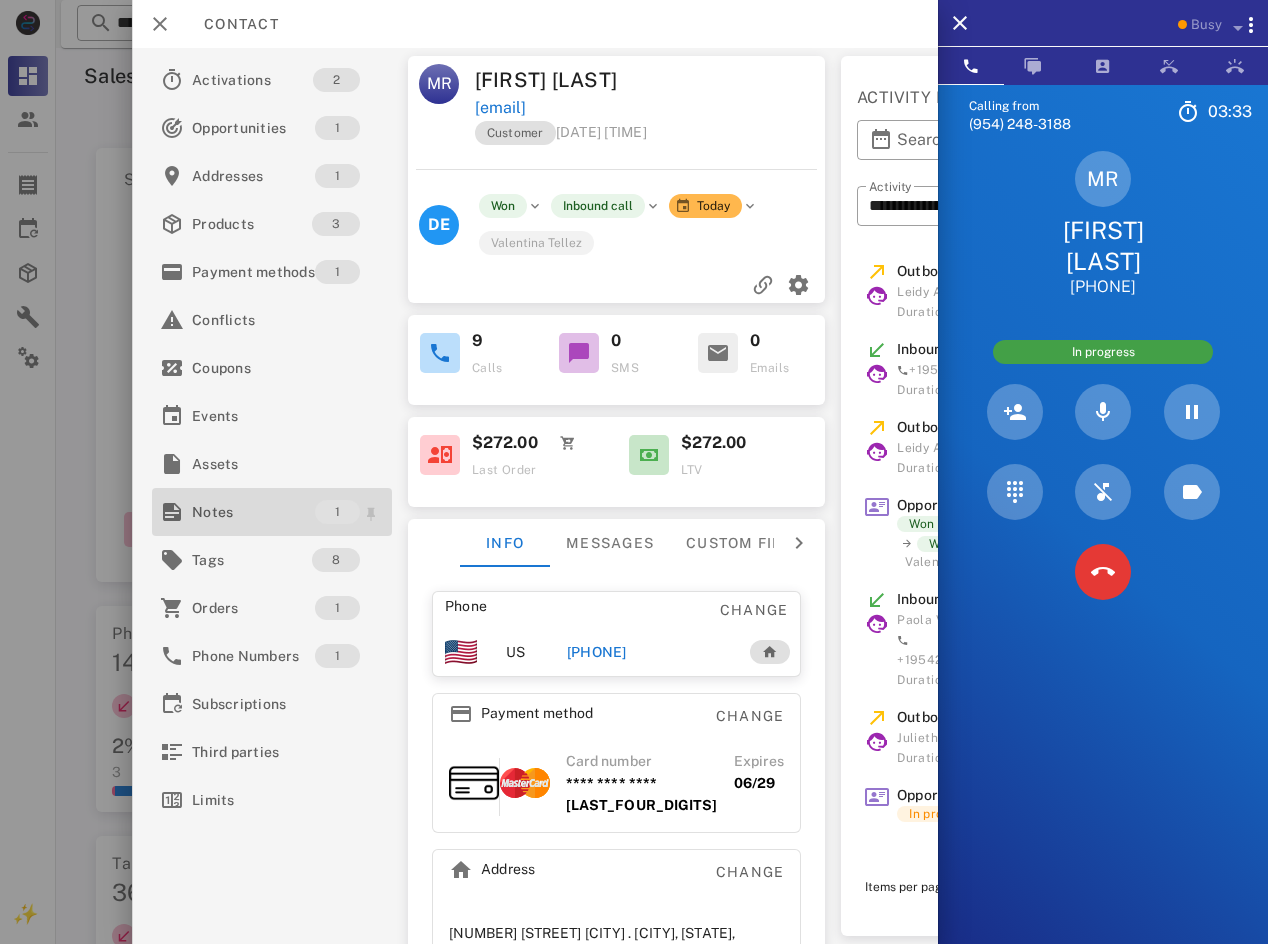 click on "Notes" at bounding box center (253, 512) 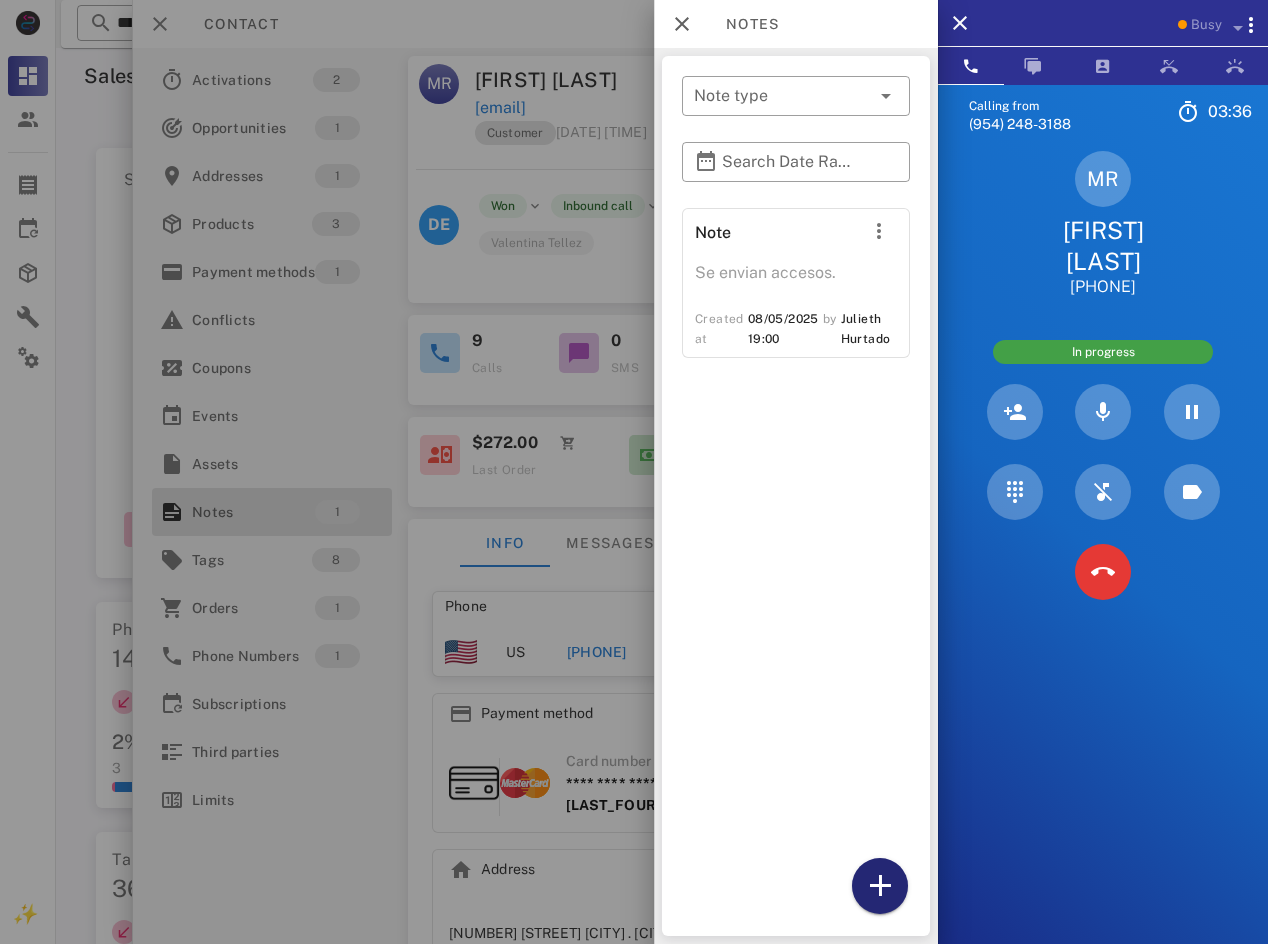 click at bounding box center [880, 886] 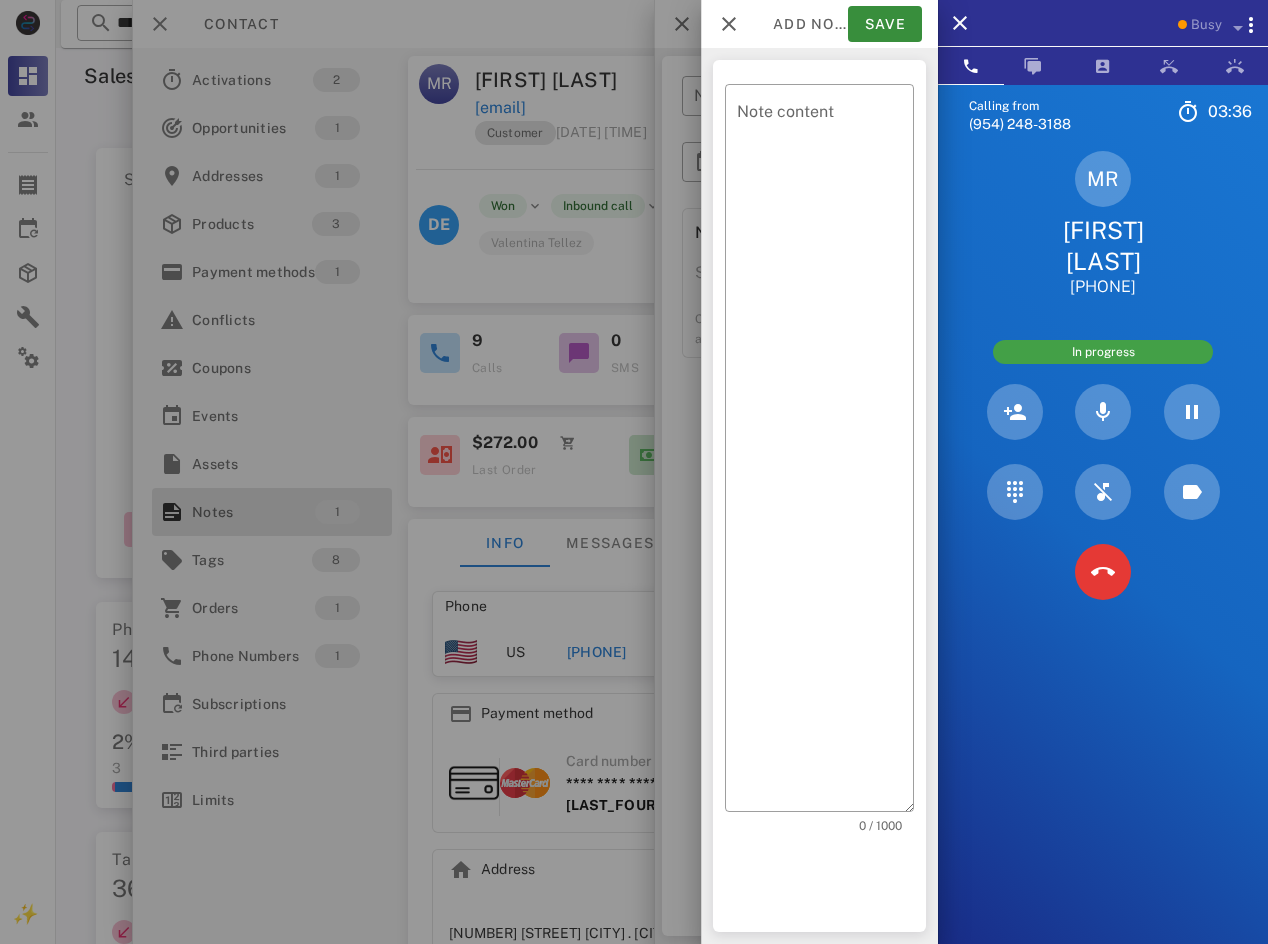 click on "Note content" at bounding box center [825, 453] 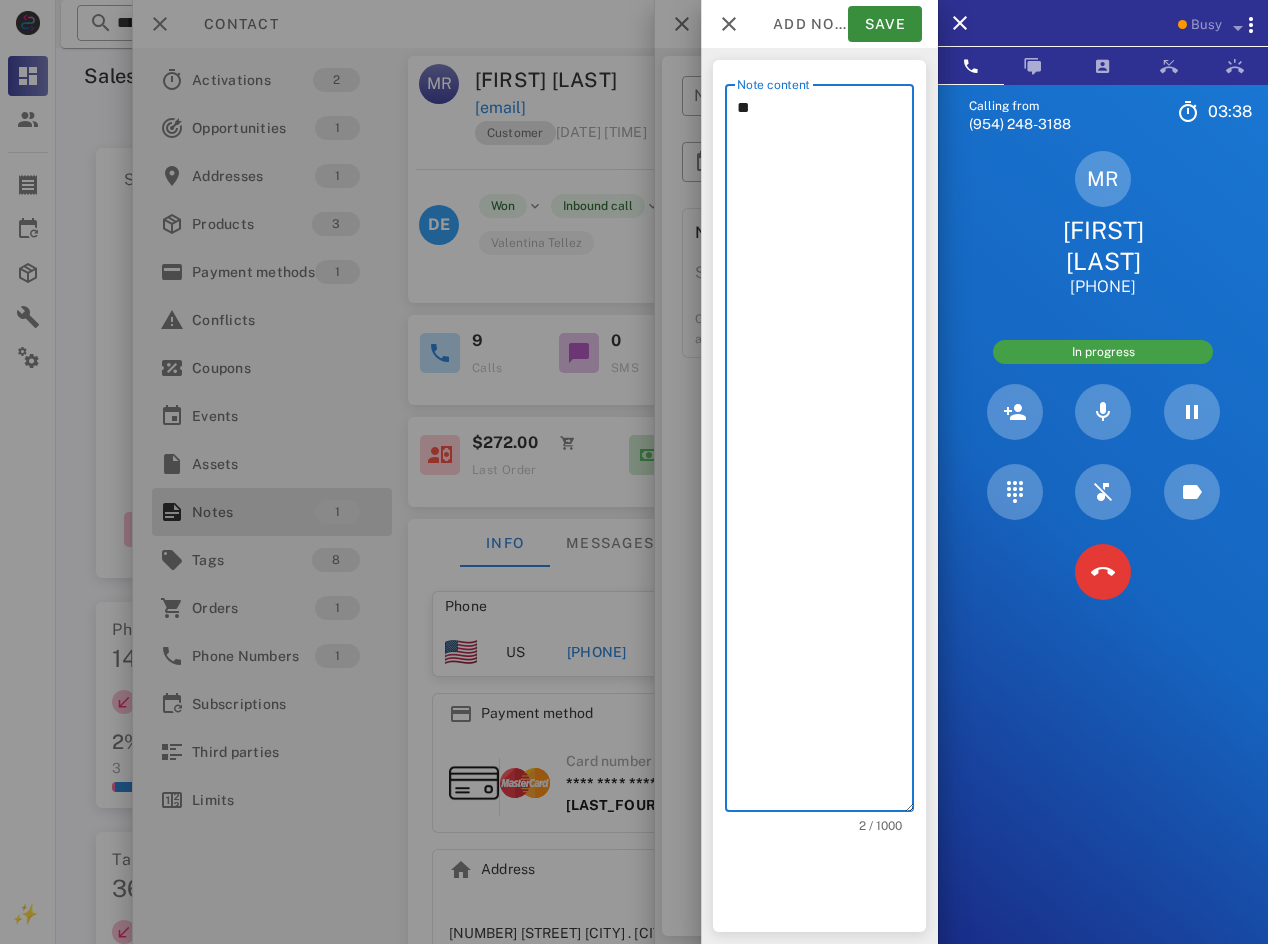 type on "*" 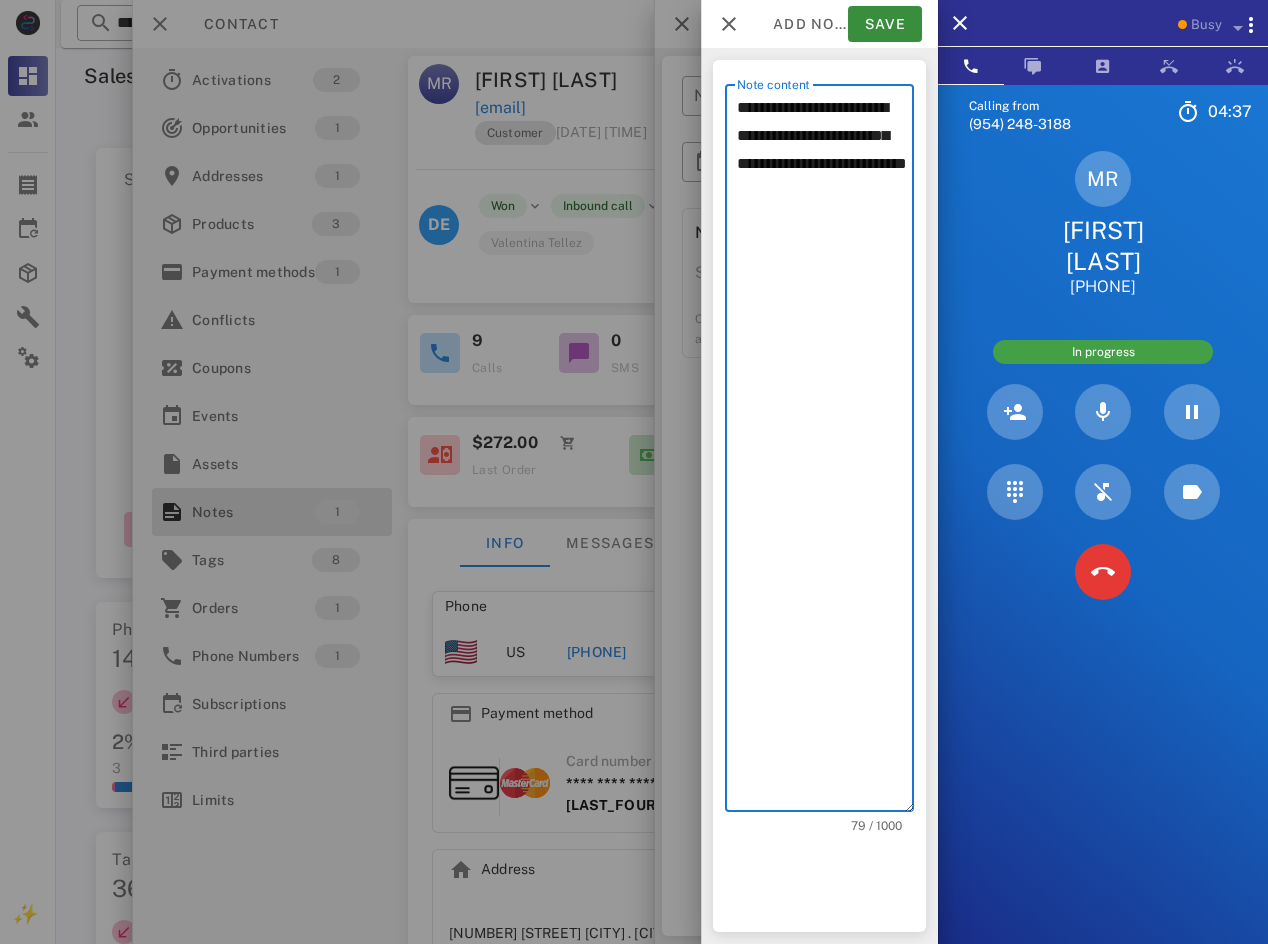 click on "**********" at bounding box center (825, 453) 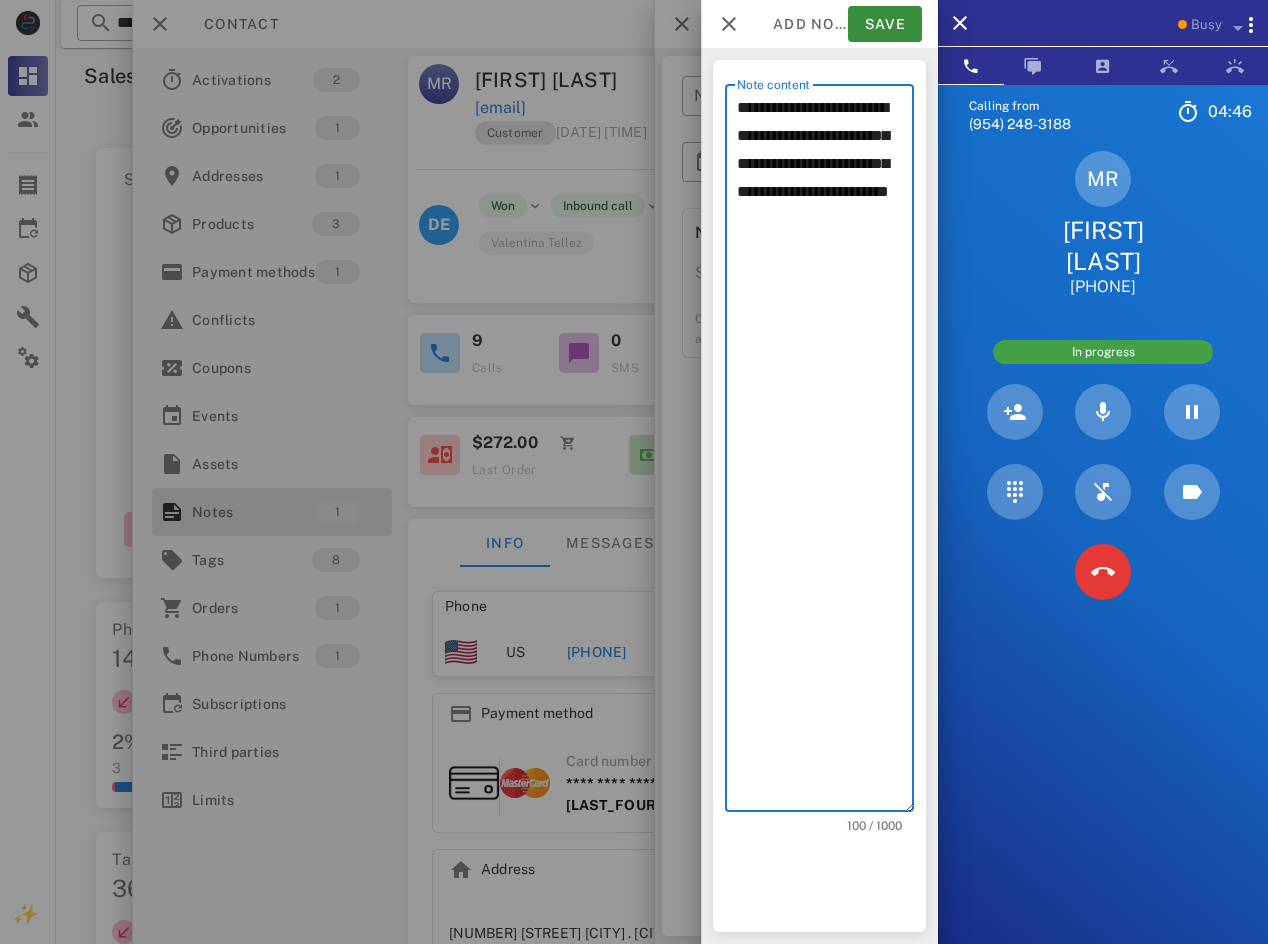 click on "**********" at bounding box center (825, 453) 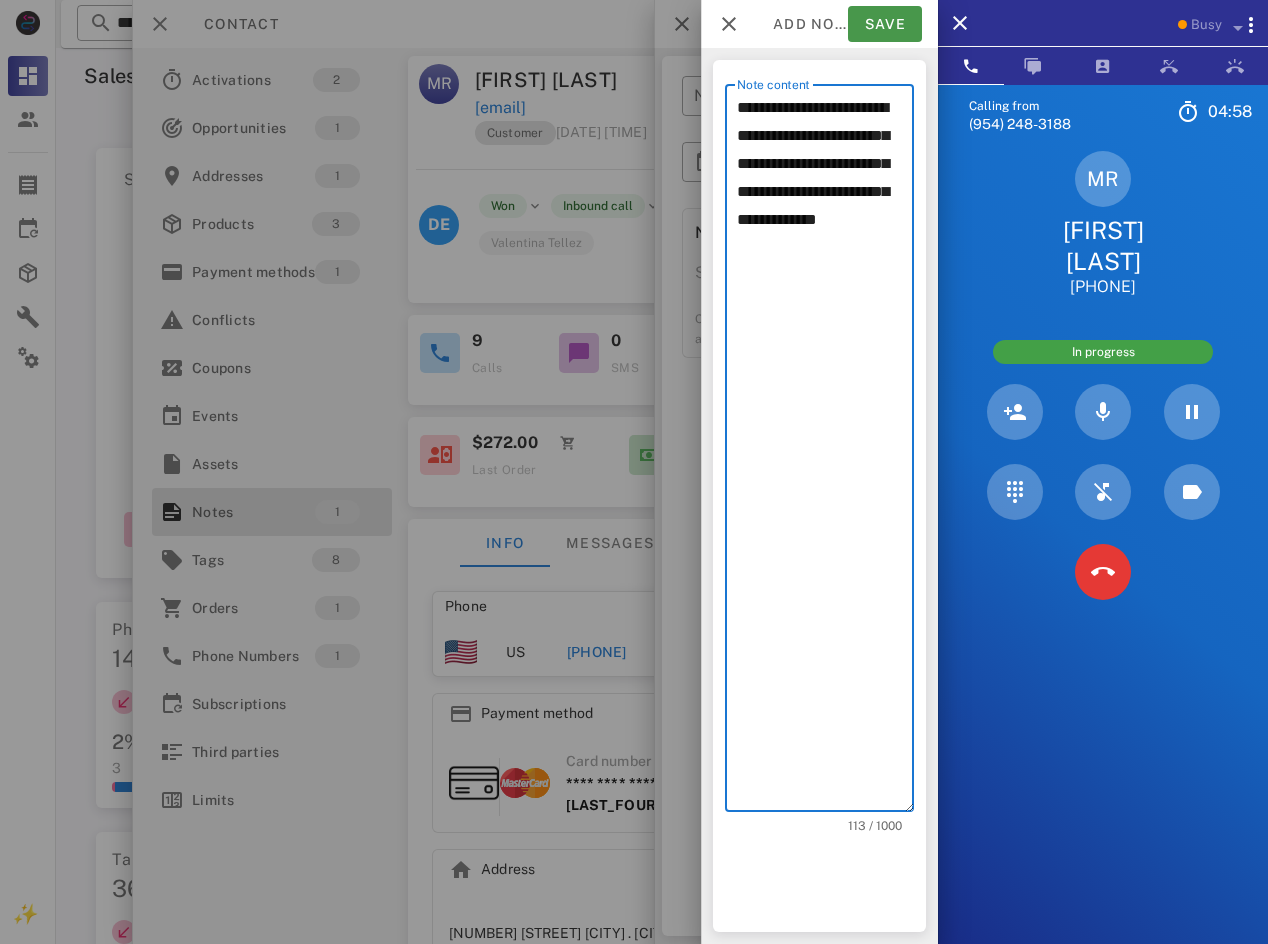 type on "**********" 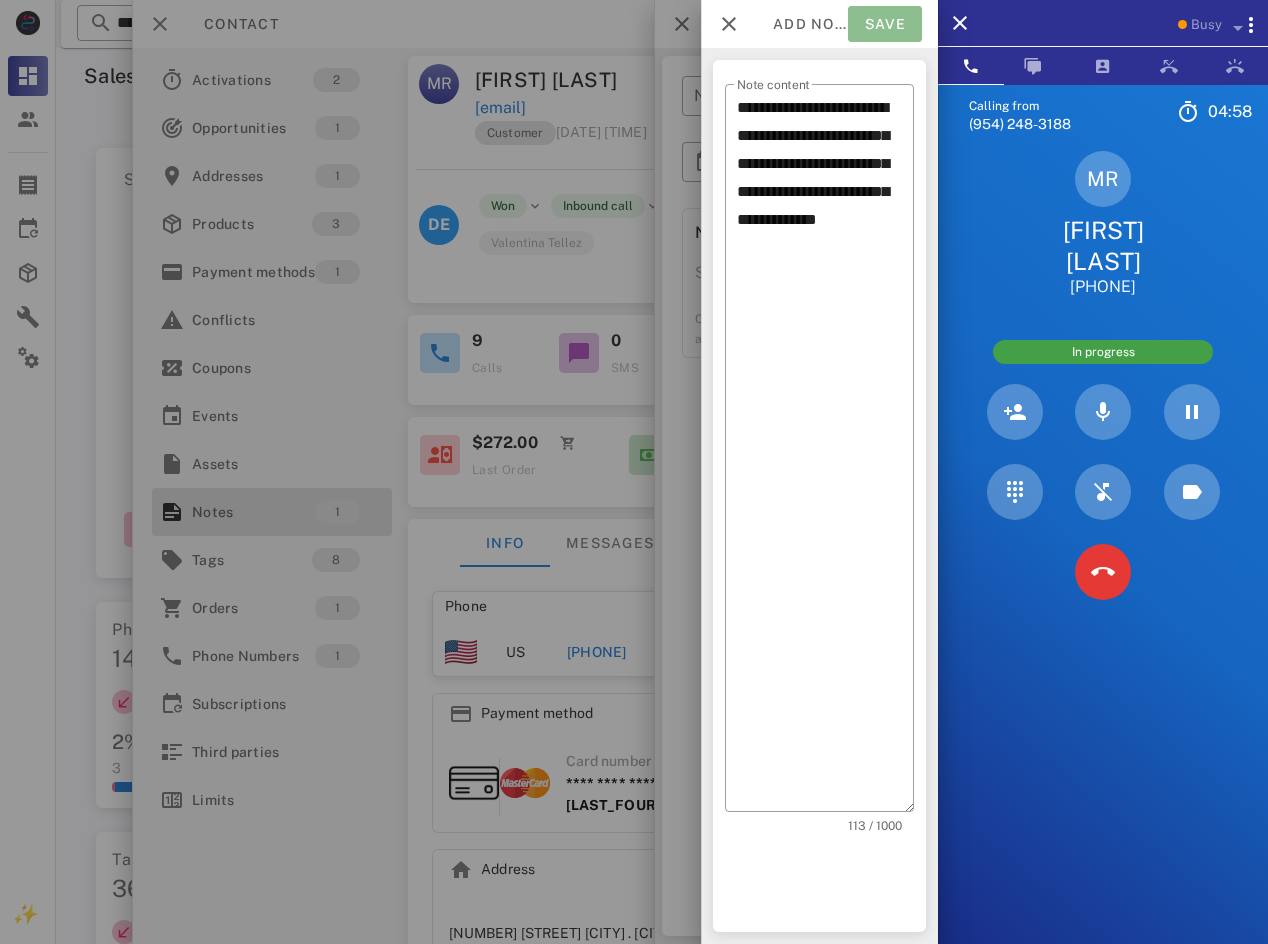 click on "Save" at bounding box center [885, 24] 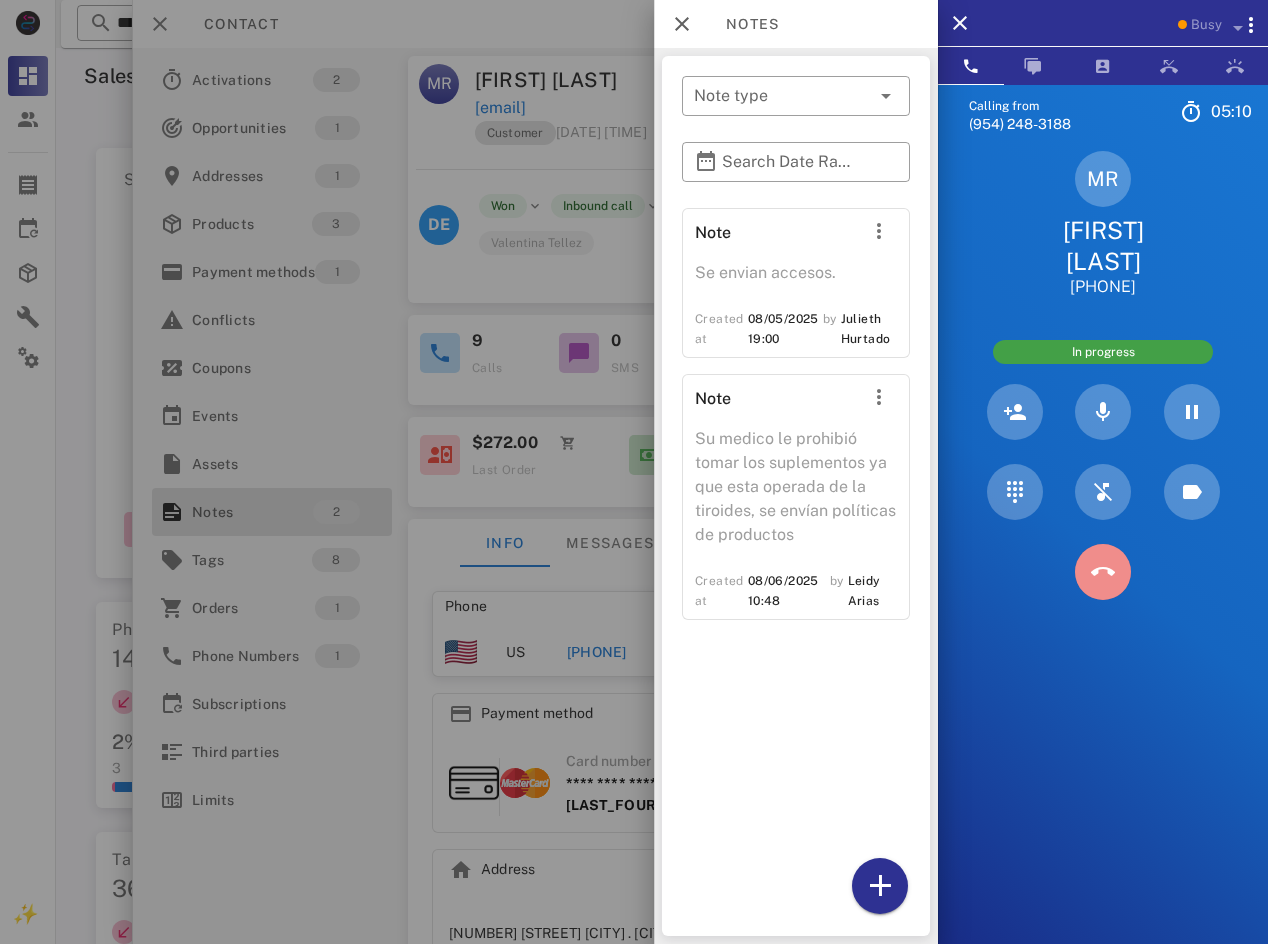 click at bounding box center (1103, 572) 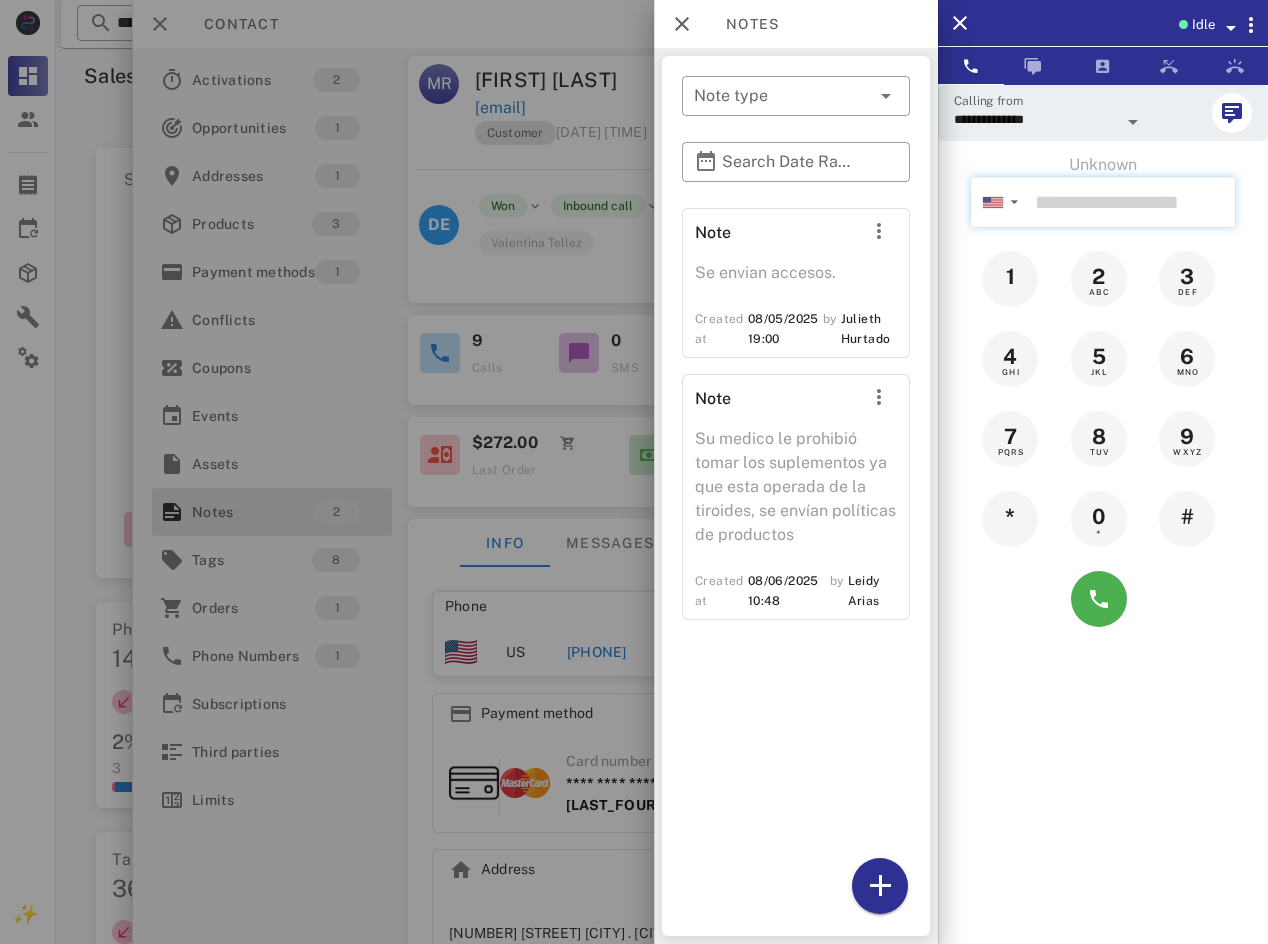 click at bounding box center [1131, 202] 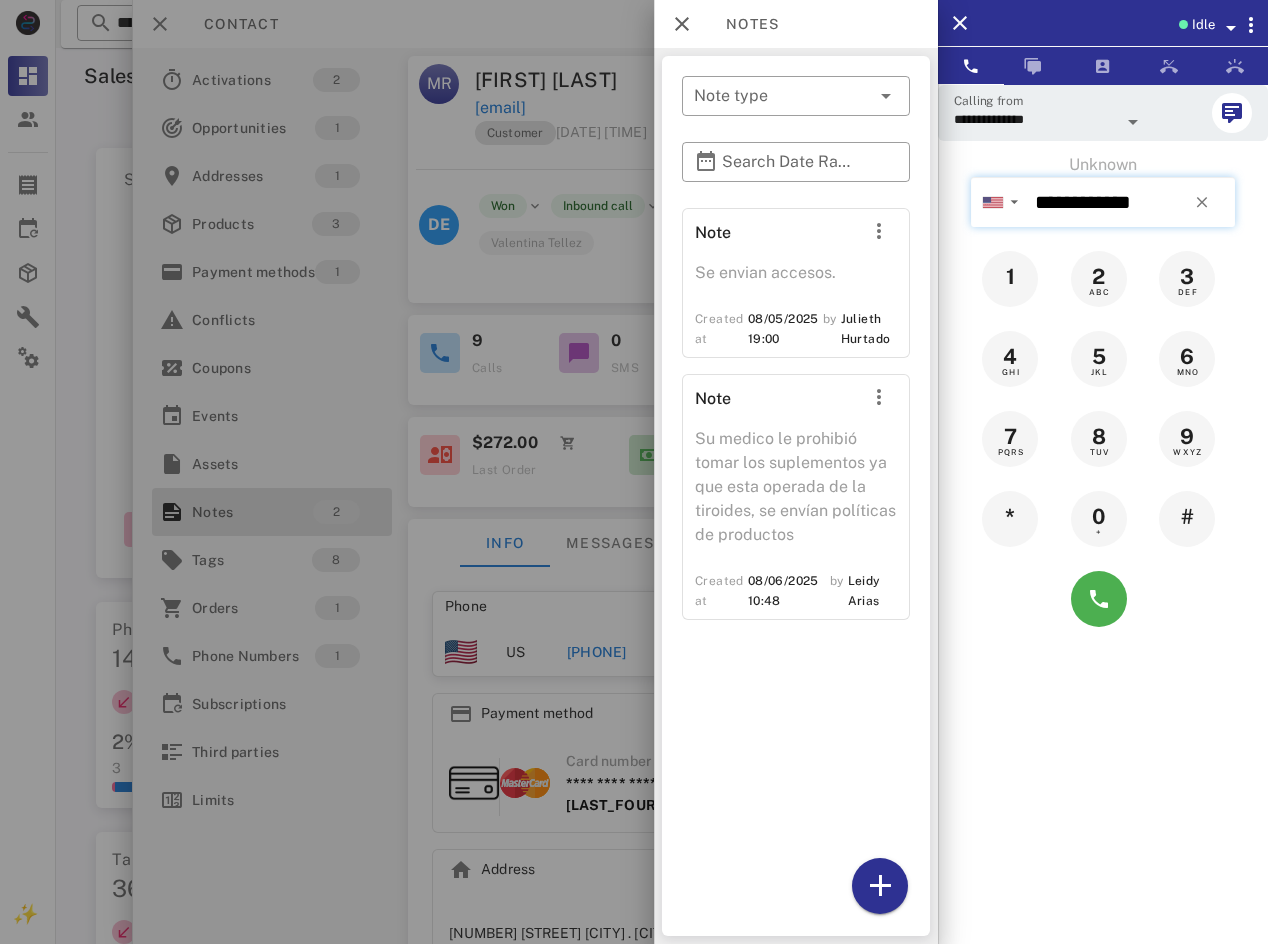 click on "**********" at bounding box center [1131, 202] 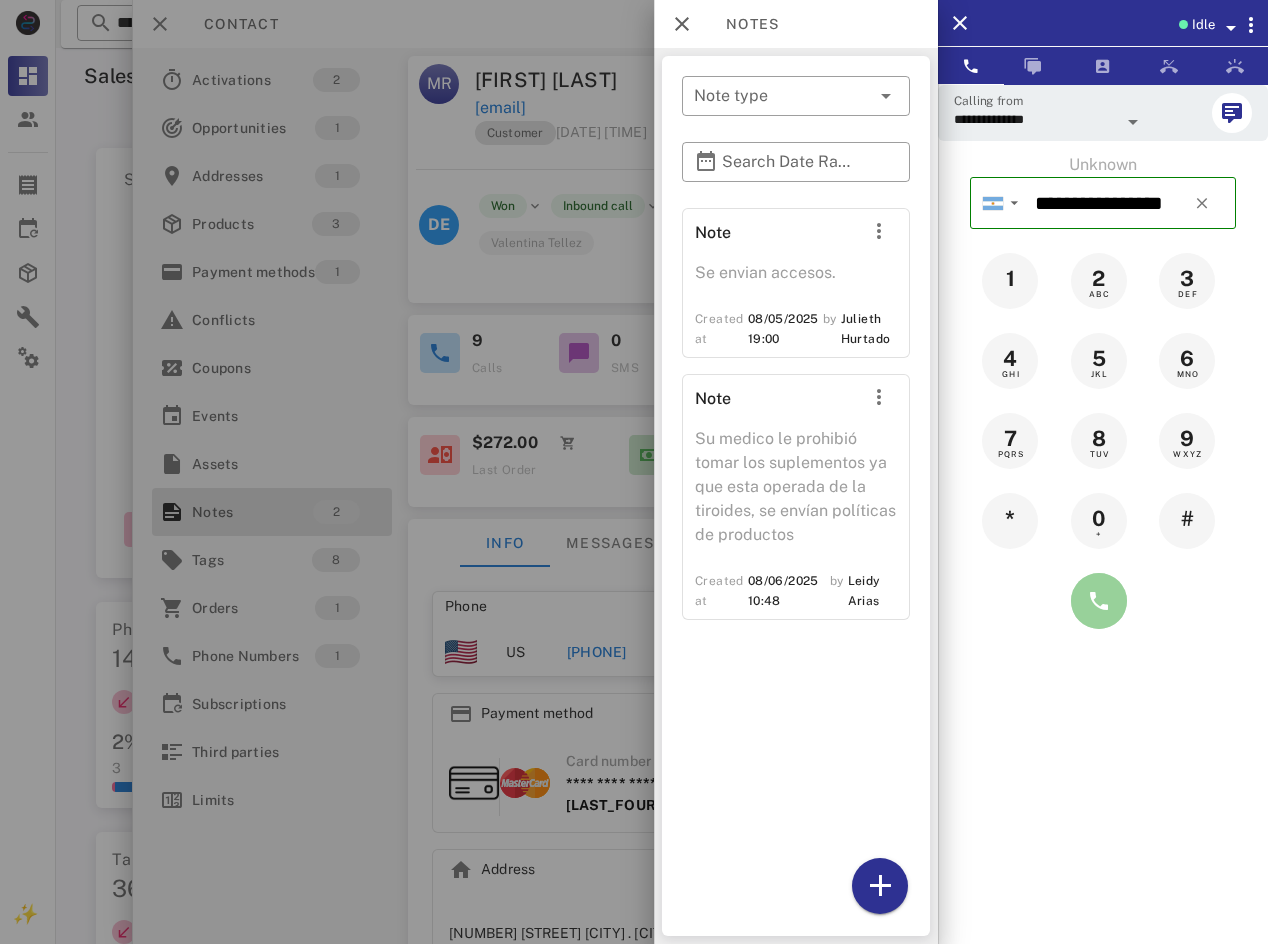click at bounding box center (1099, 601) 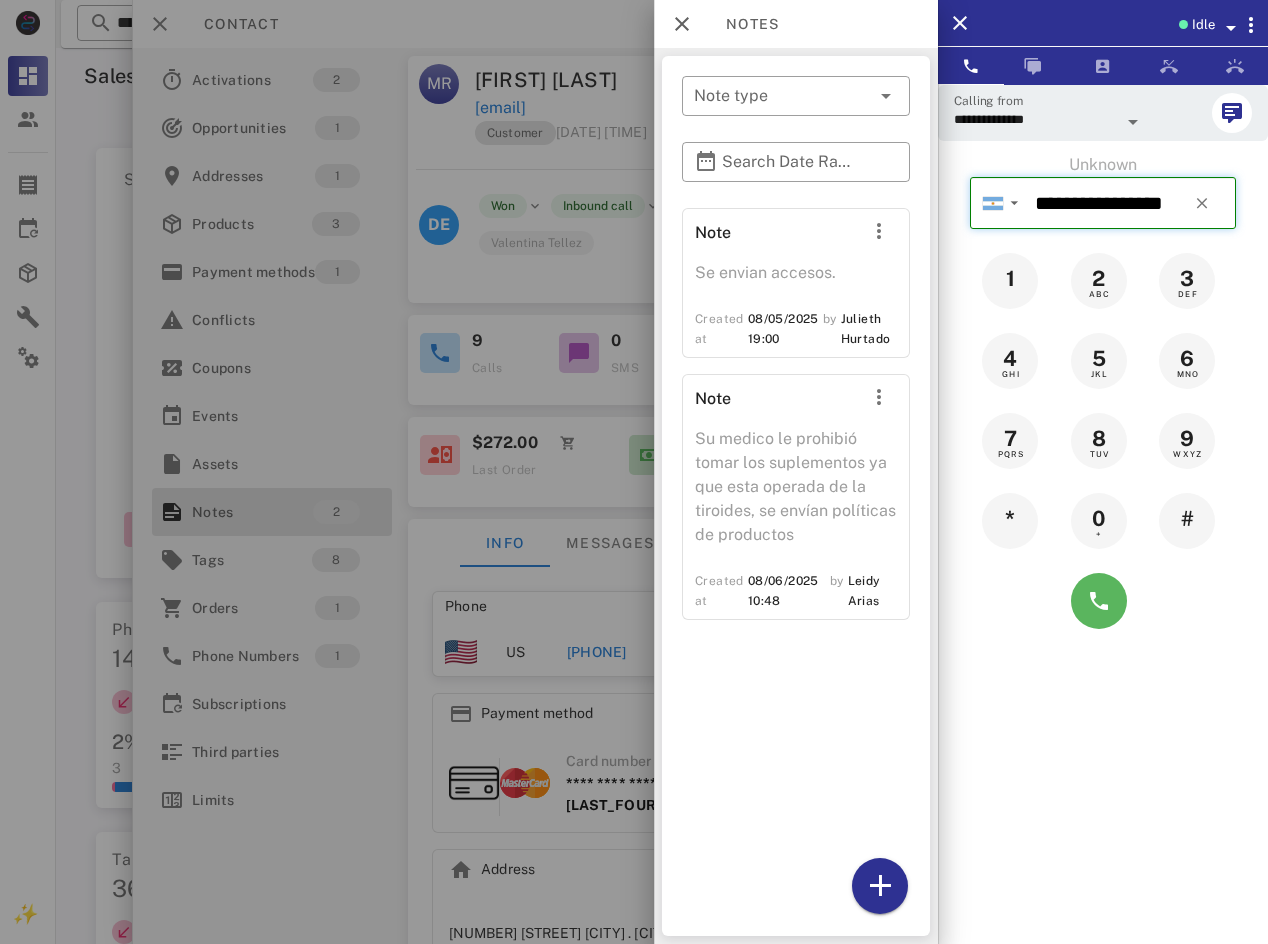 type on "**********" 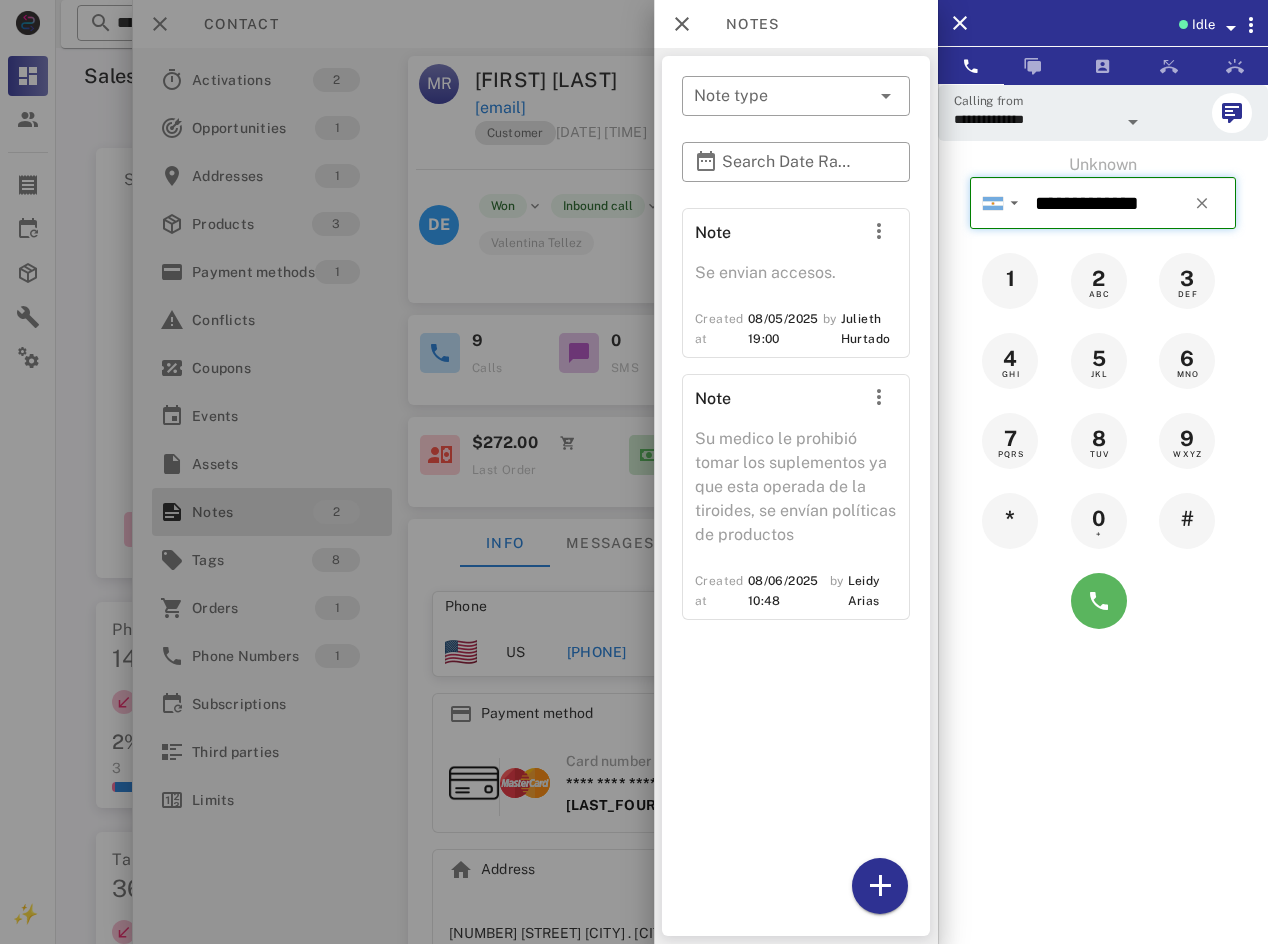 type 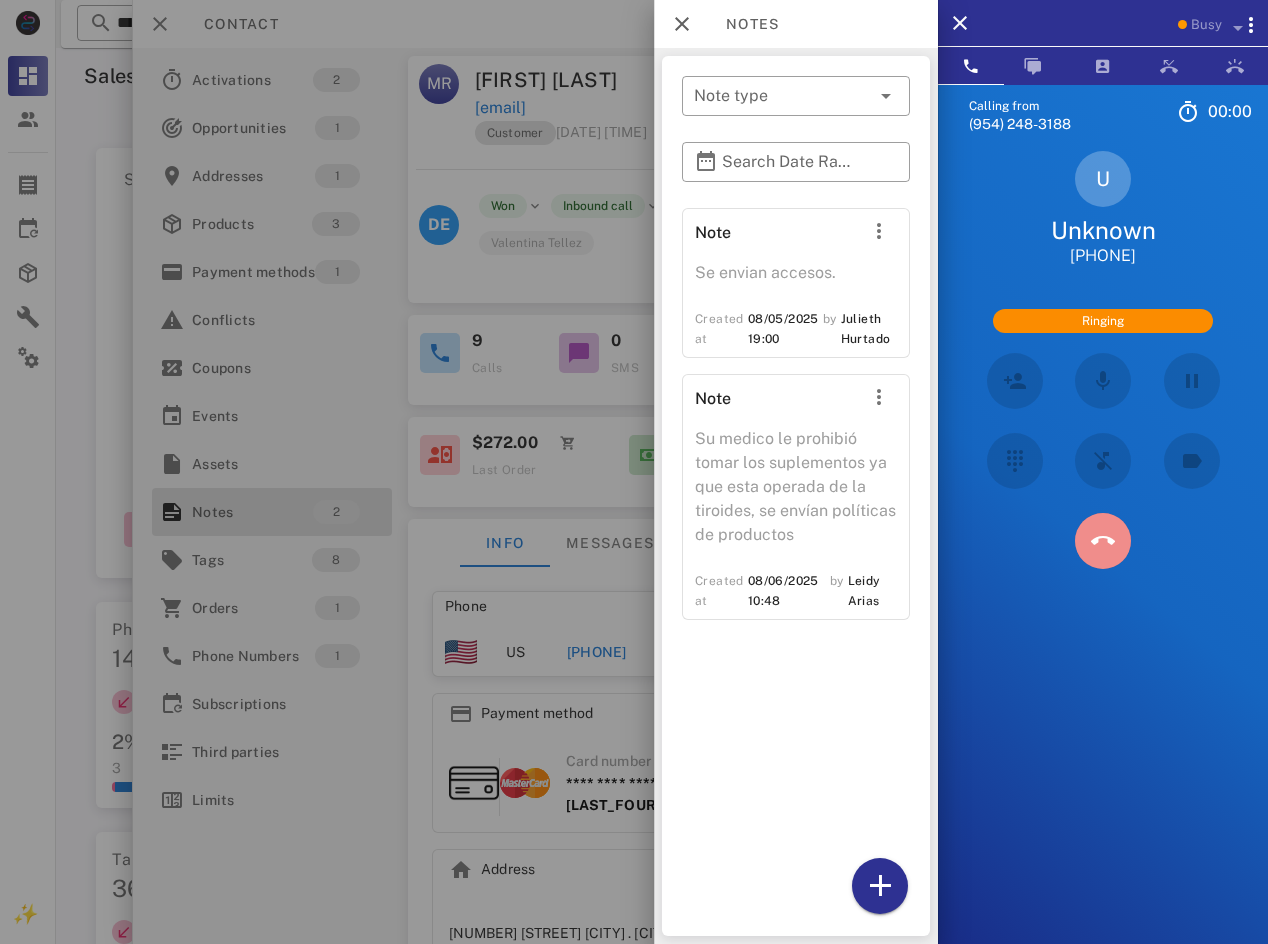 click at bounding box center (1103, 541) 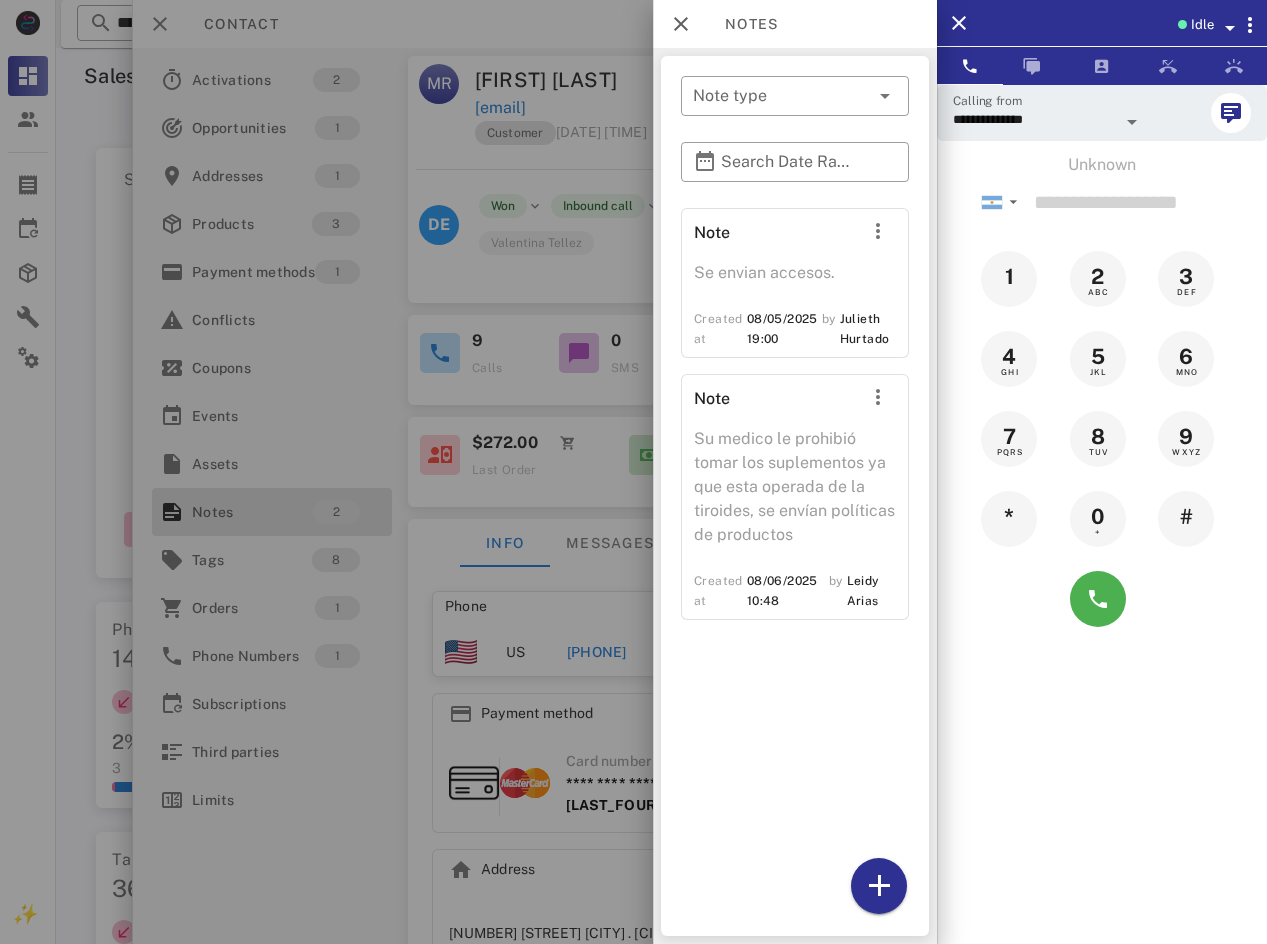 click at bounding box center (633, 472) 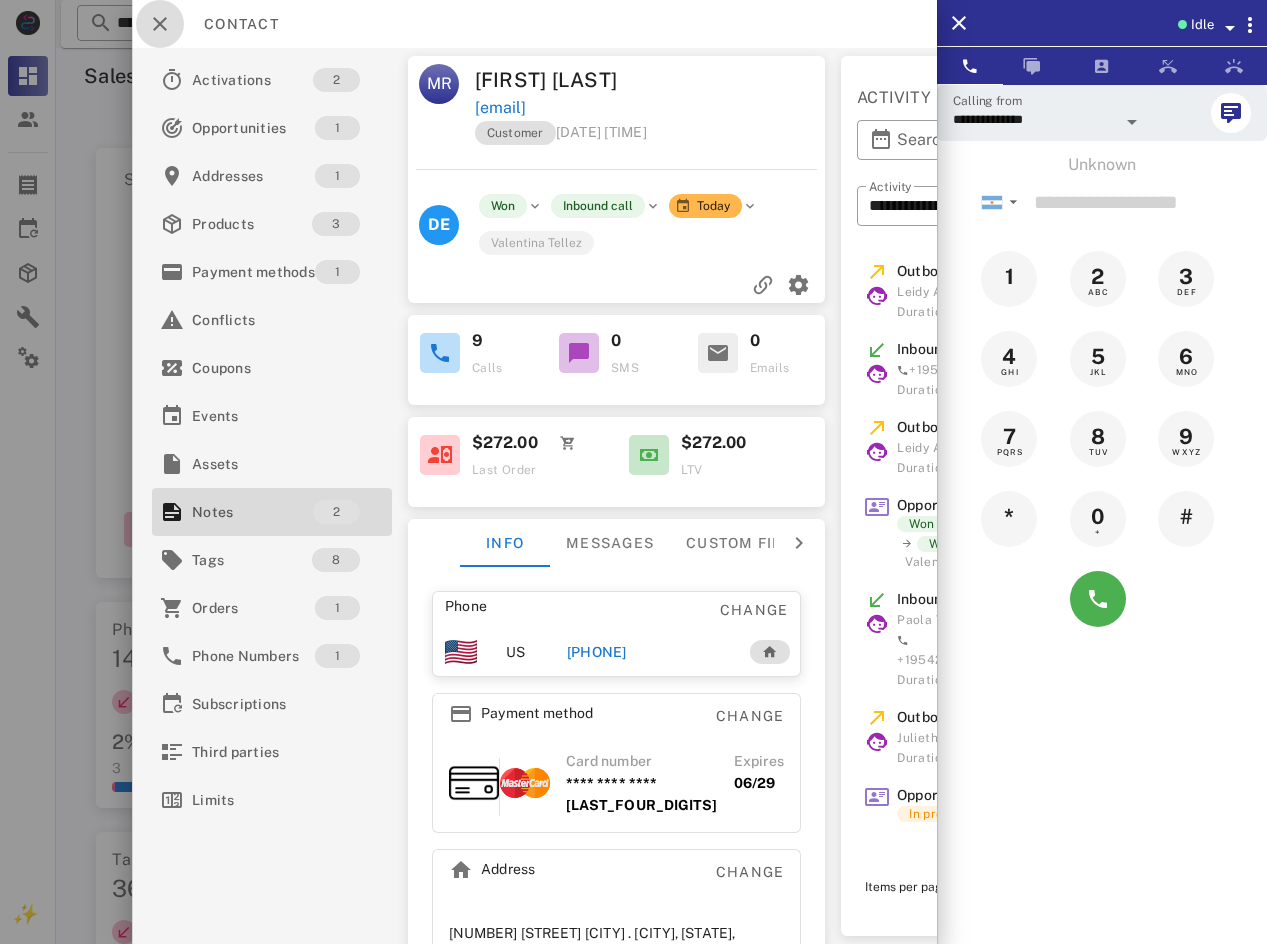 click at bounding box center [160, 24] 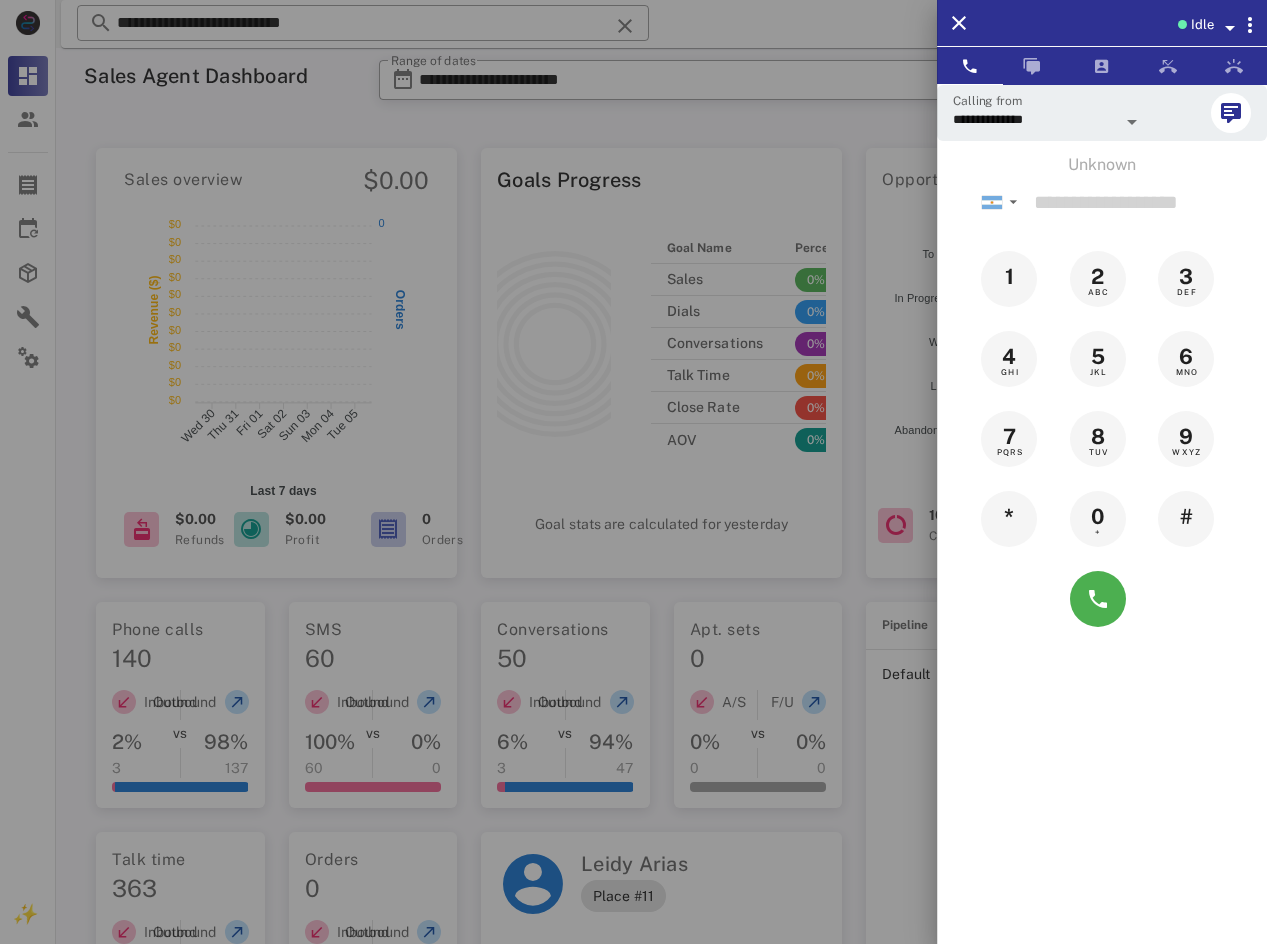 click at bounding box center (633, 472) 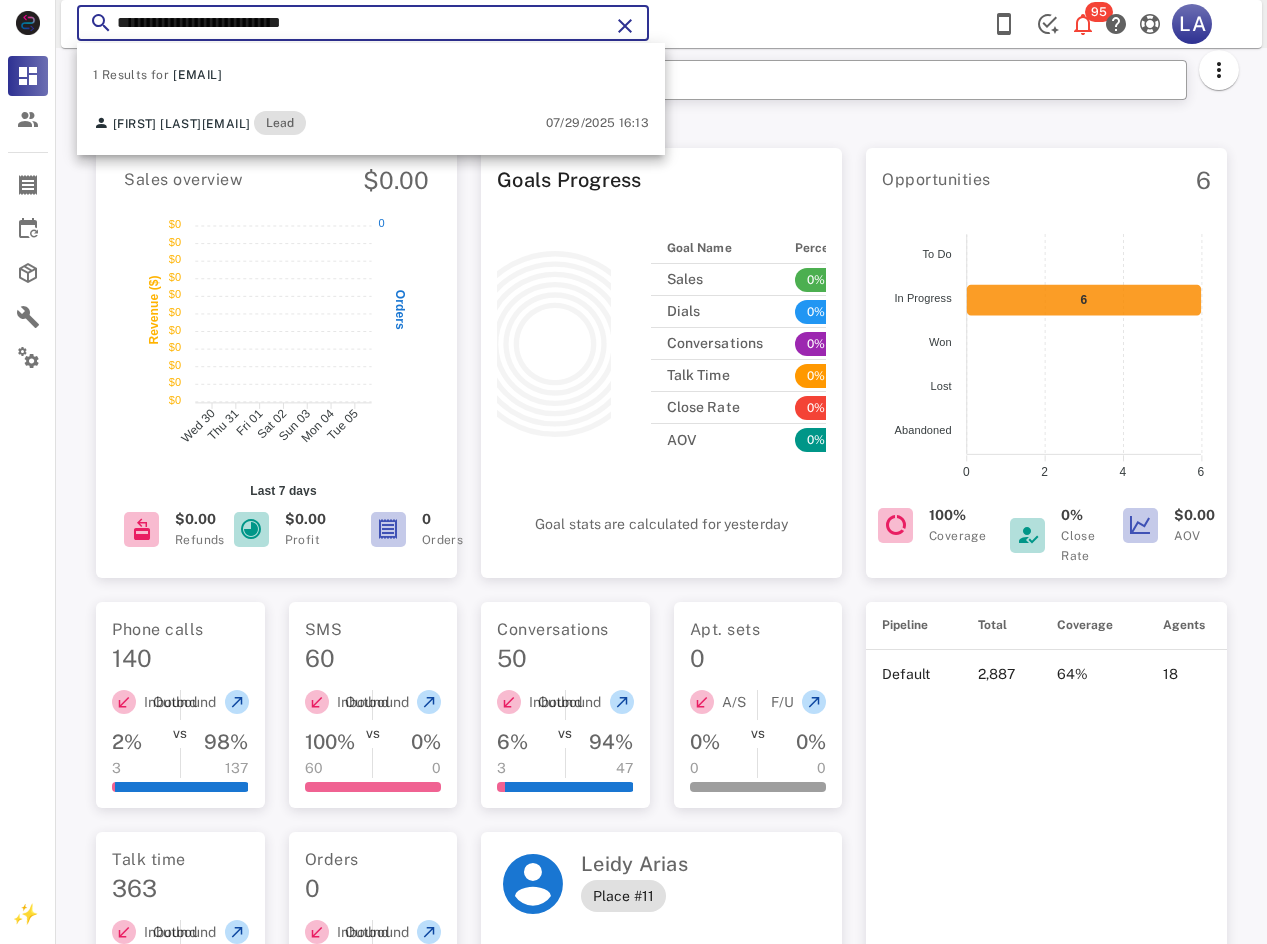 click on "**********" at bounding box center [363, 23] 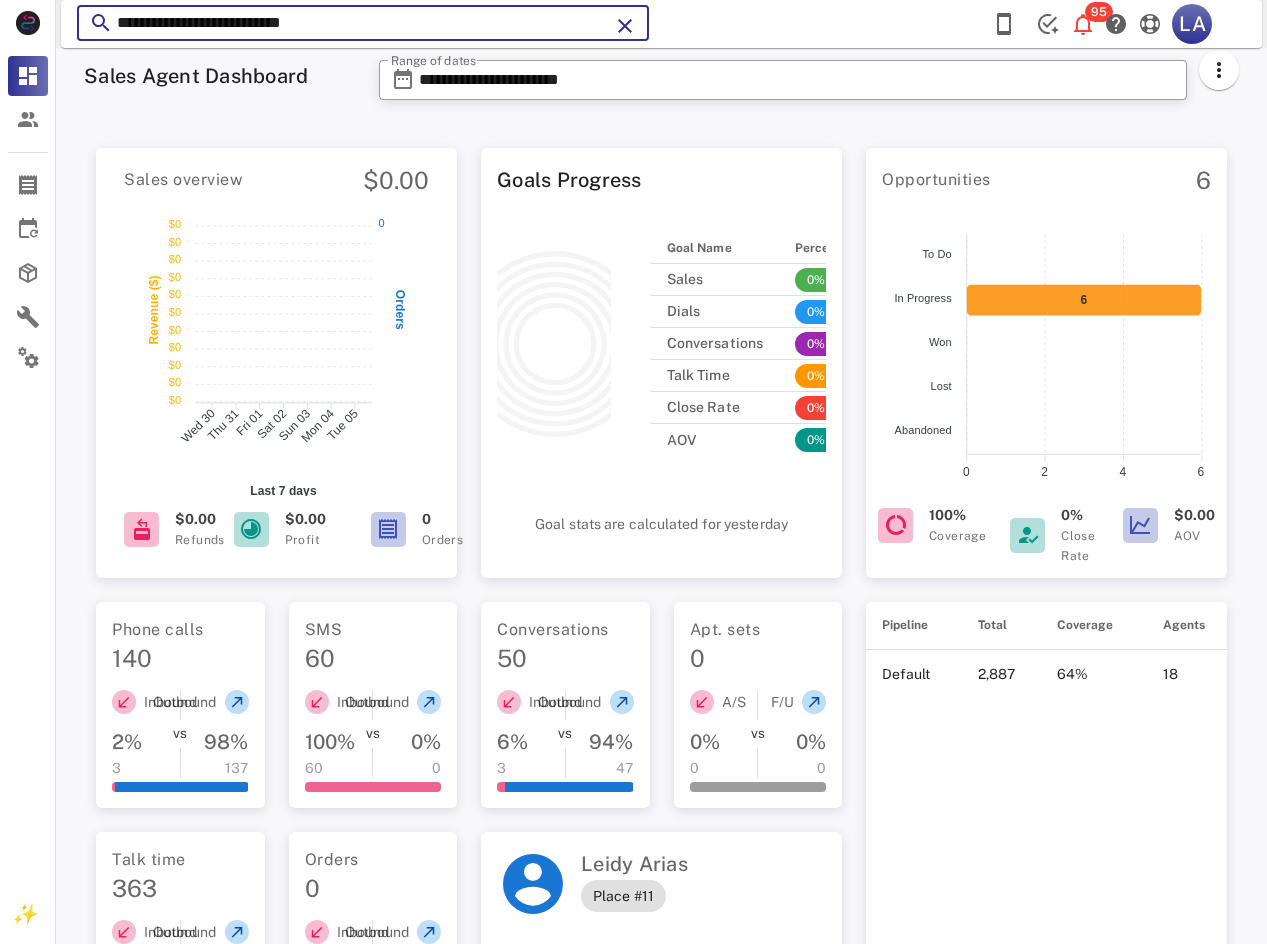 paste 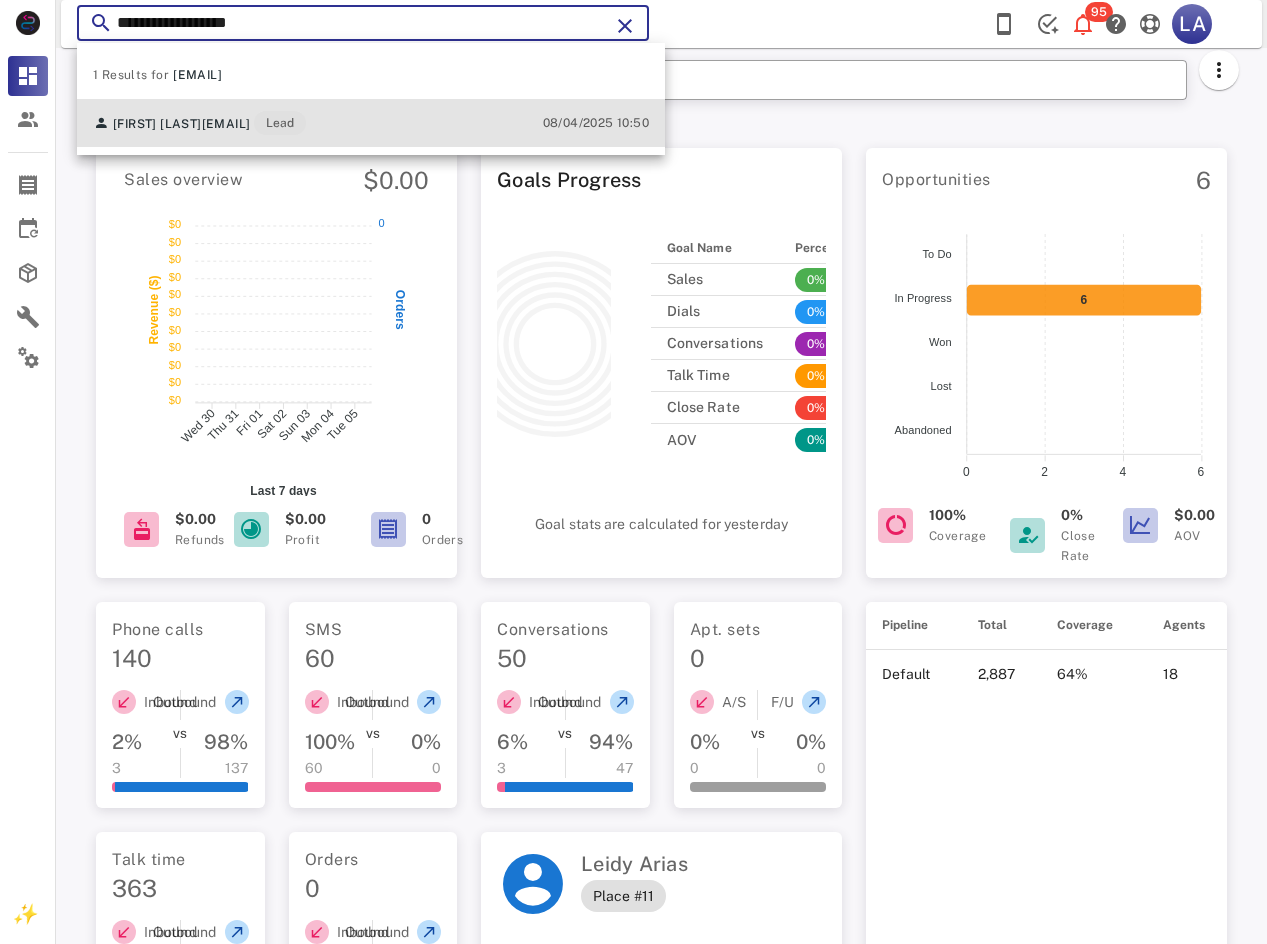 click on "[EMAIL]" at bounding box center (226, 124) 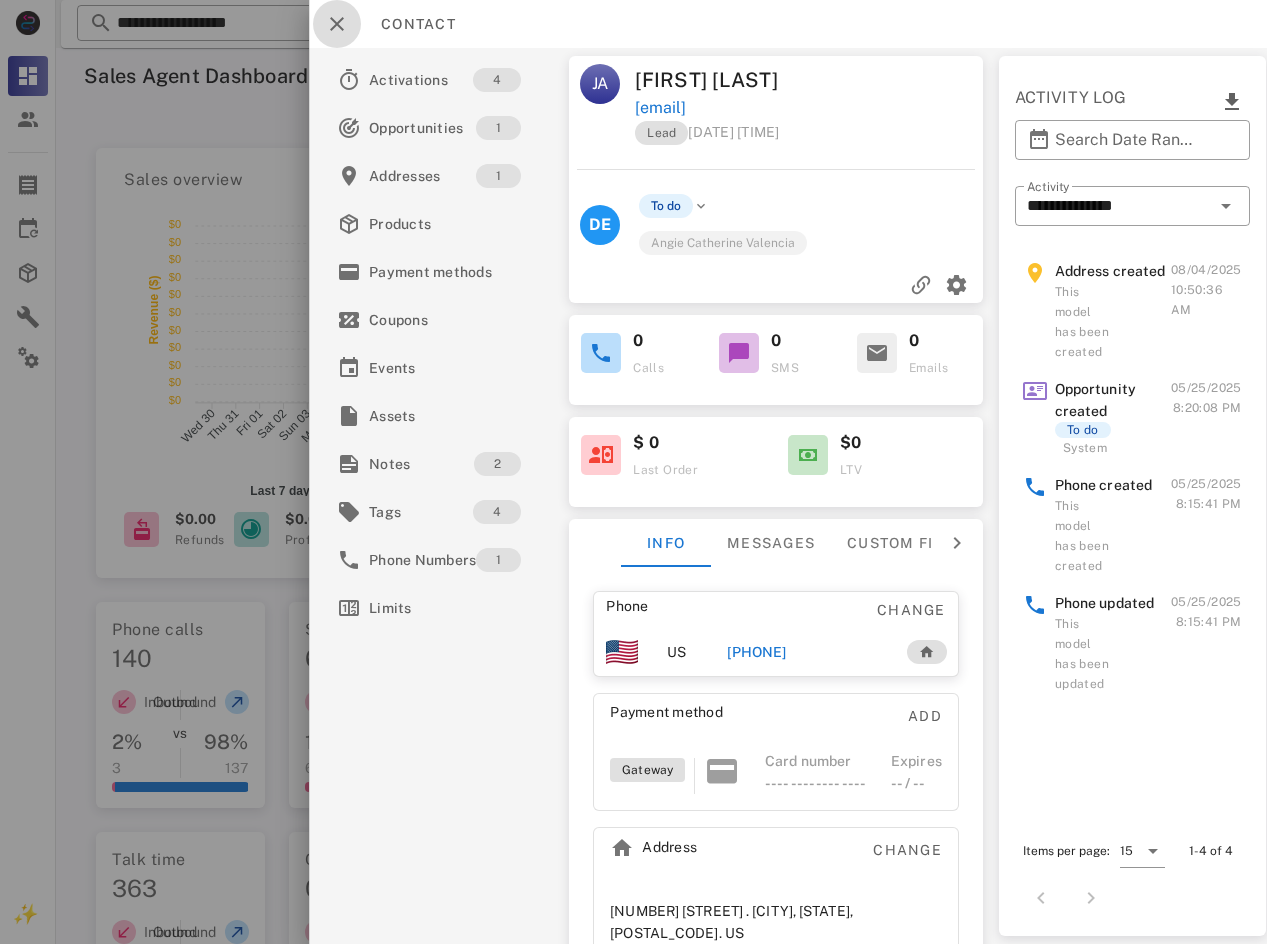 click at bounding box center [337, 24] 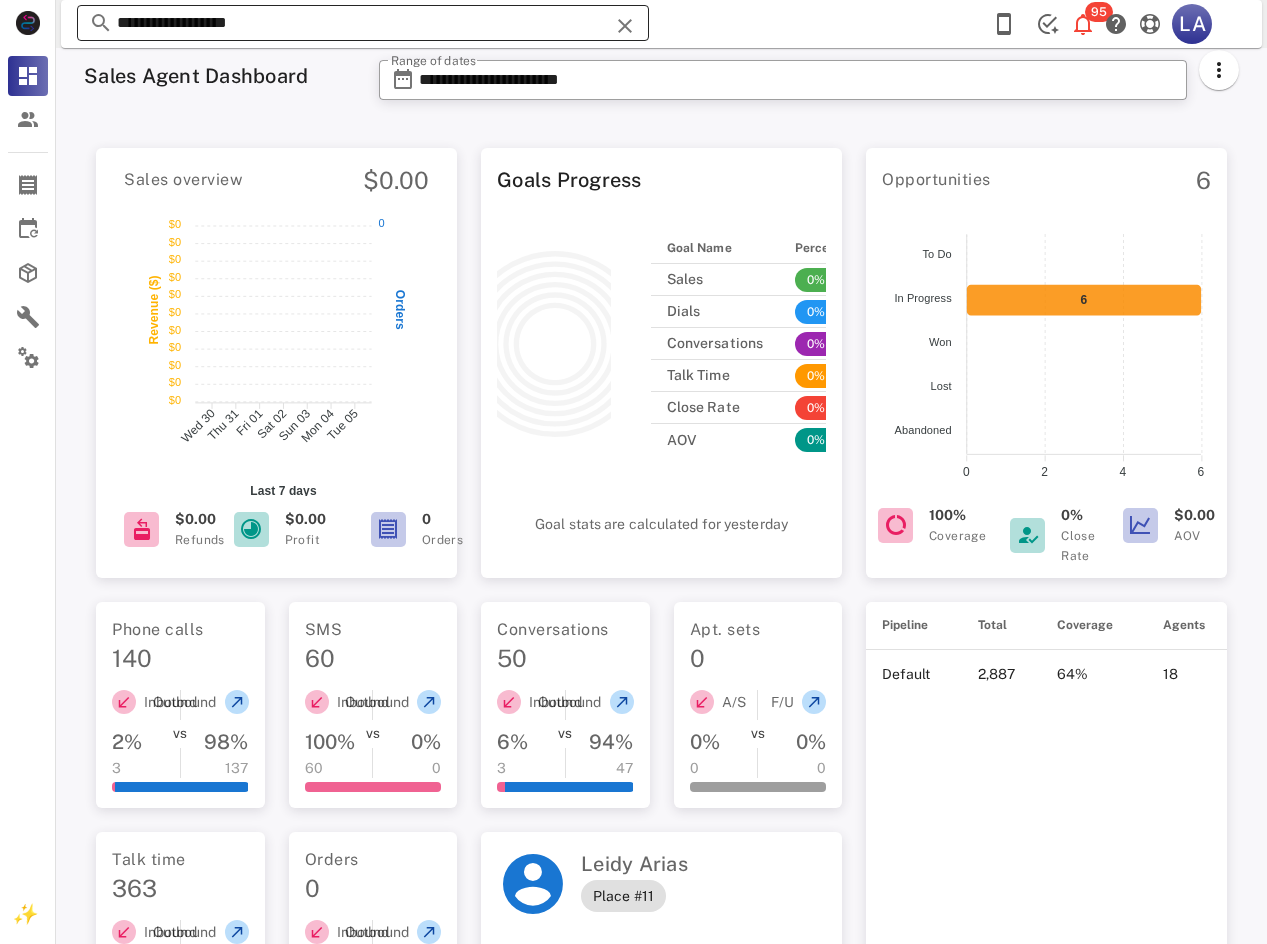 click on "**********" at bounding box center [363, 23] 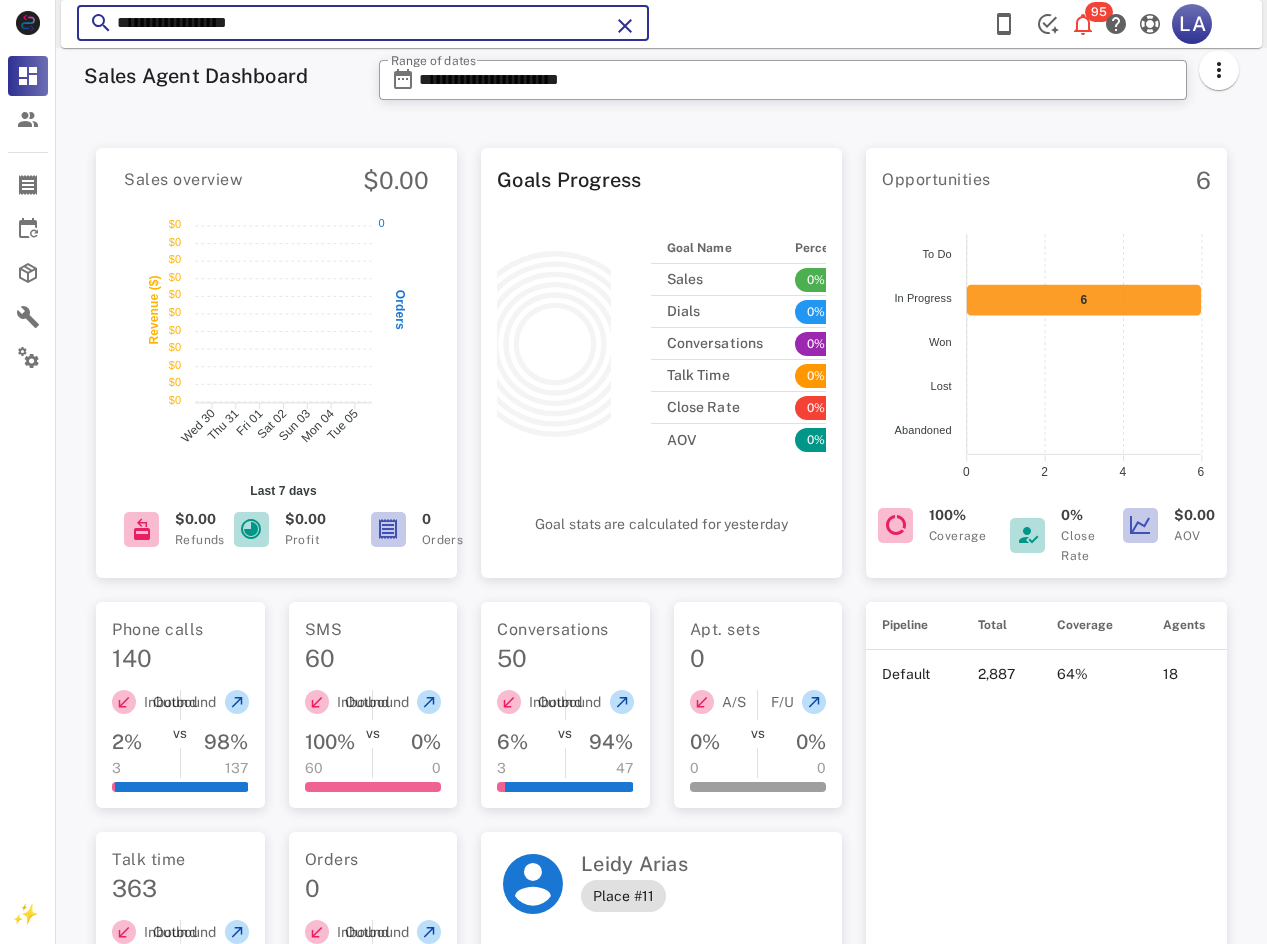 click on "**********" at bounding box center [363, 23] 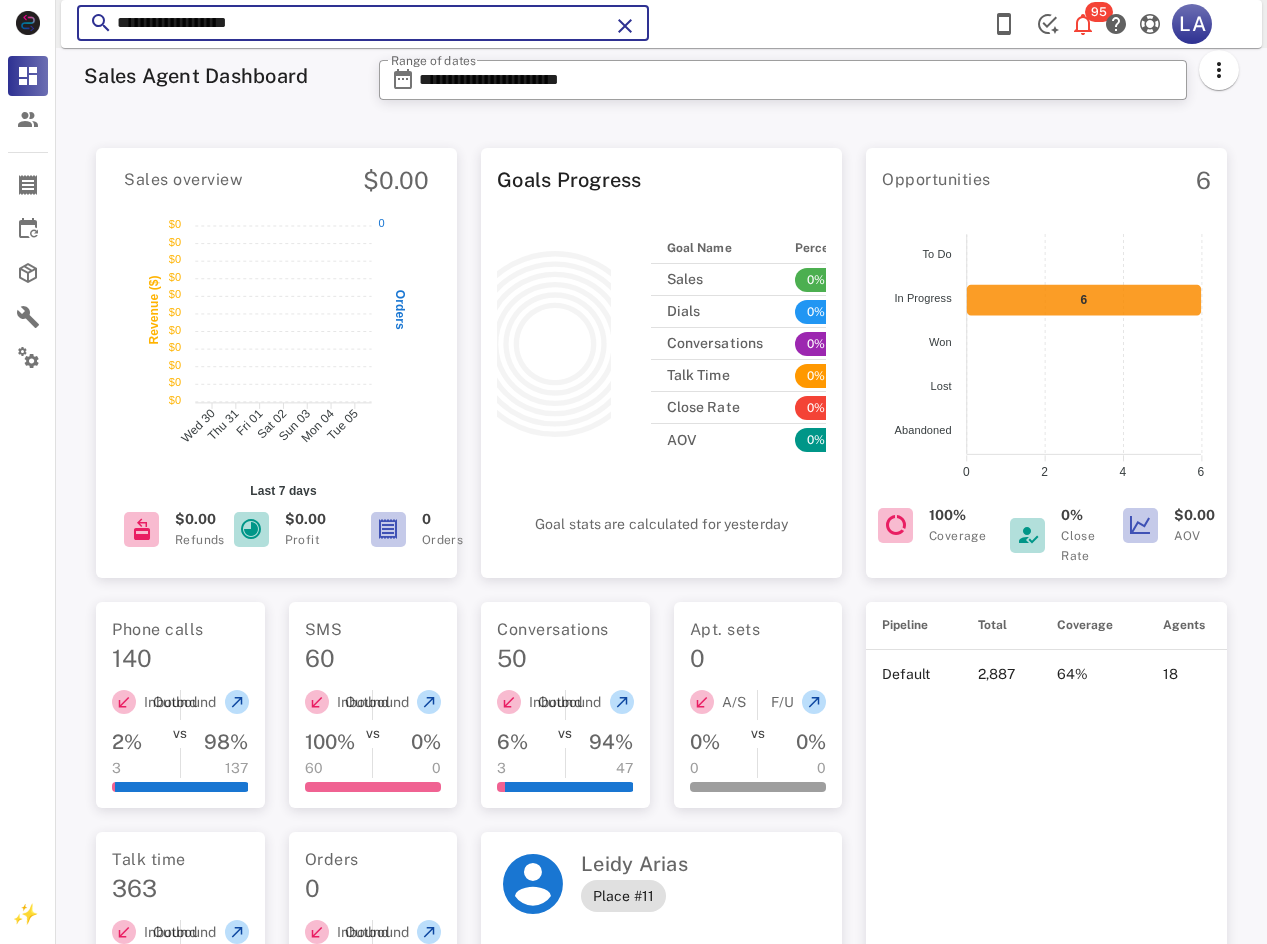 paste on "*******" 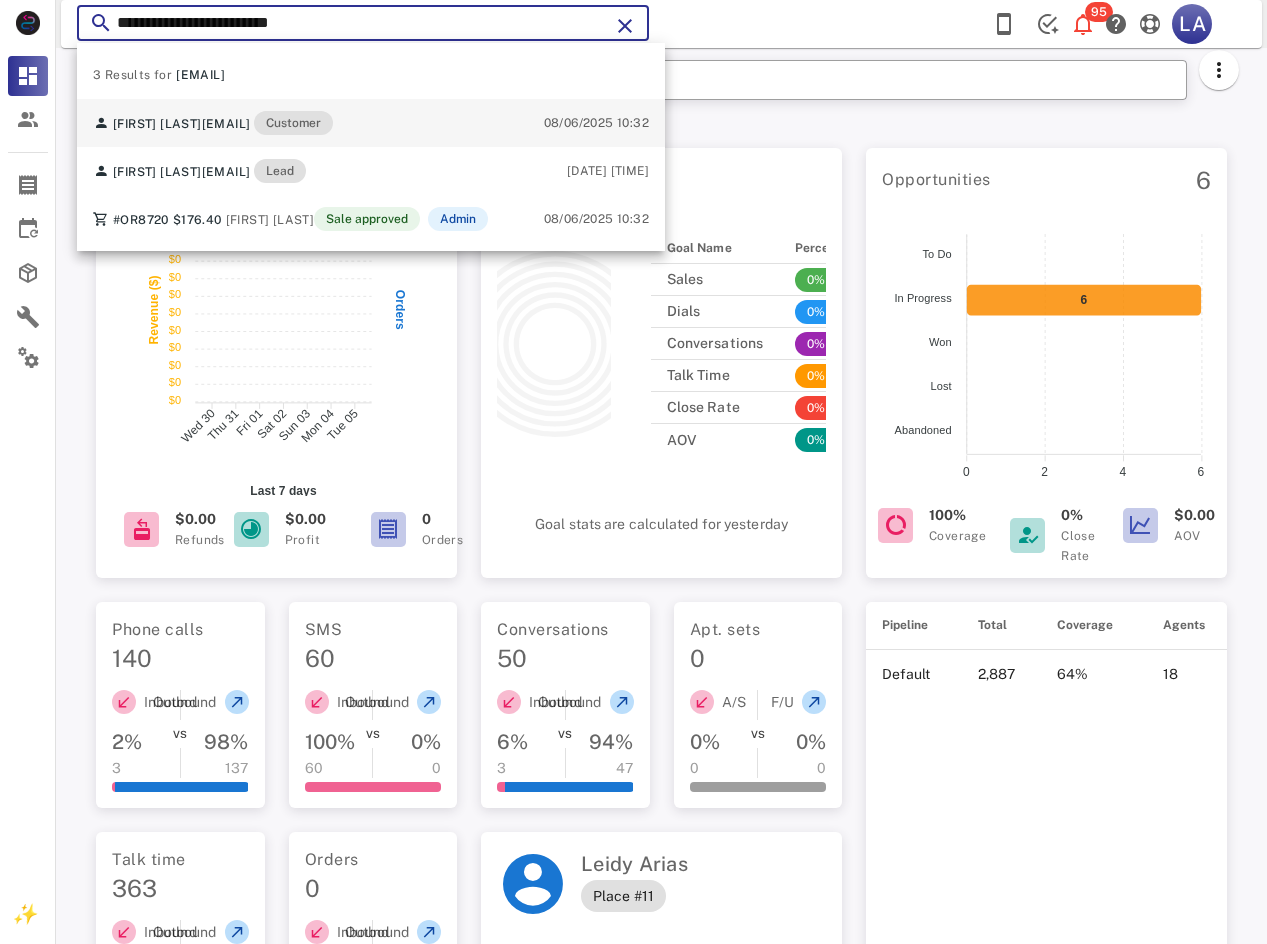 type on "**********" 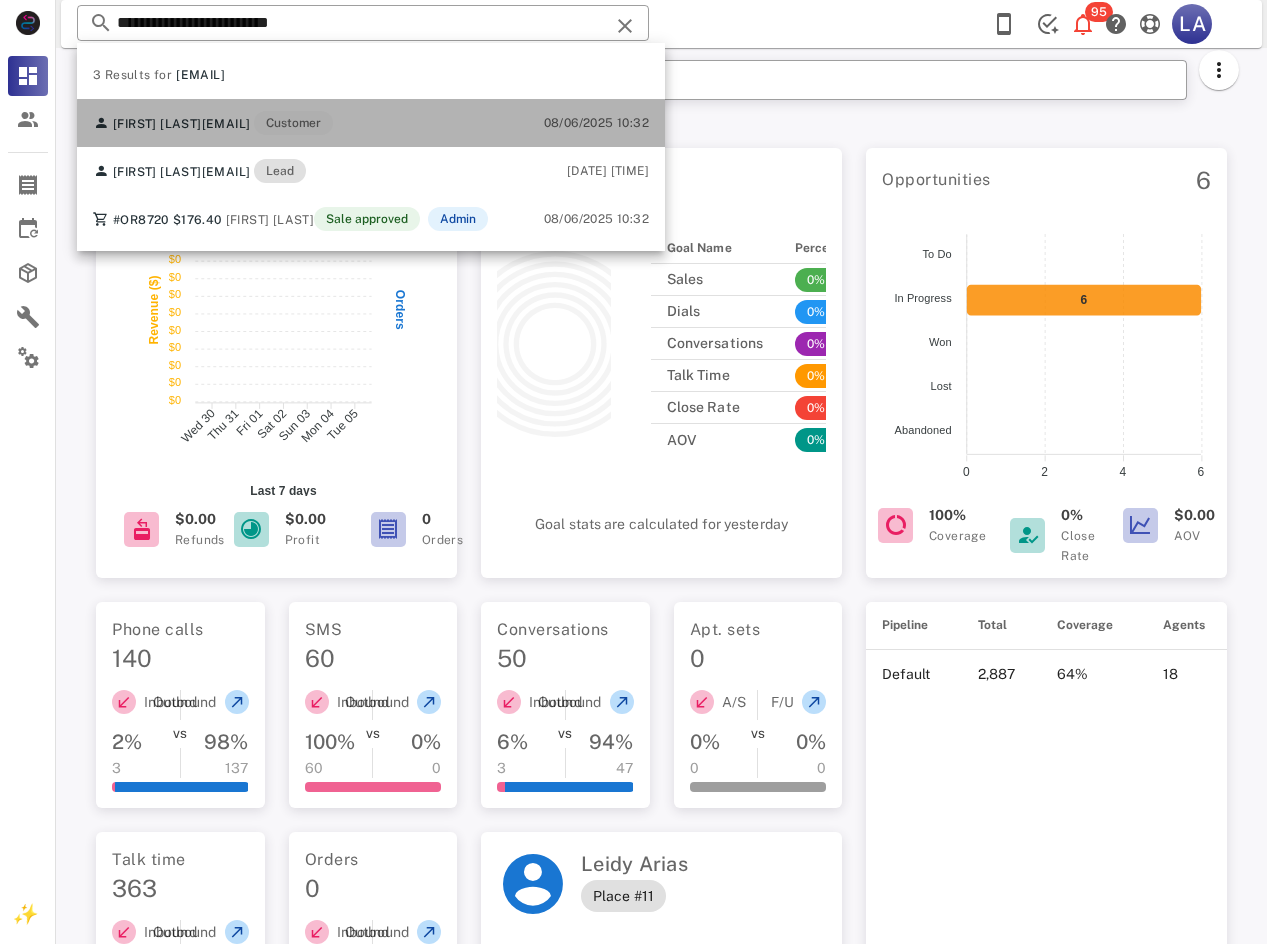 click on "[FIRST] [LAST]   [EMAIL]   Customer" at bounding box center (213, 123) 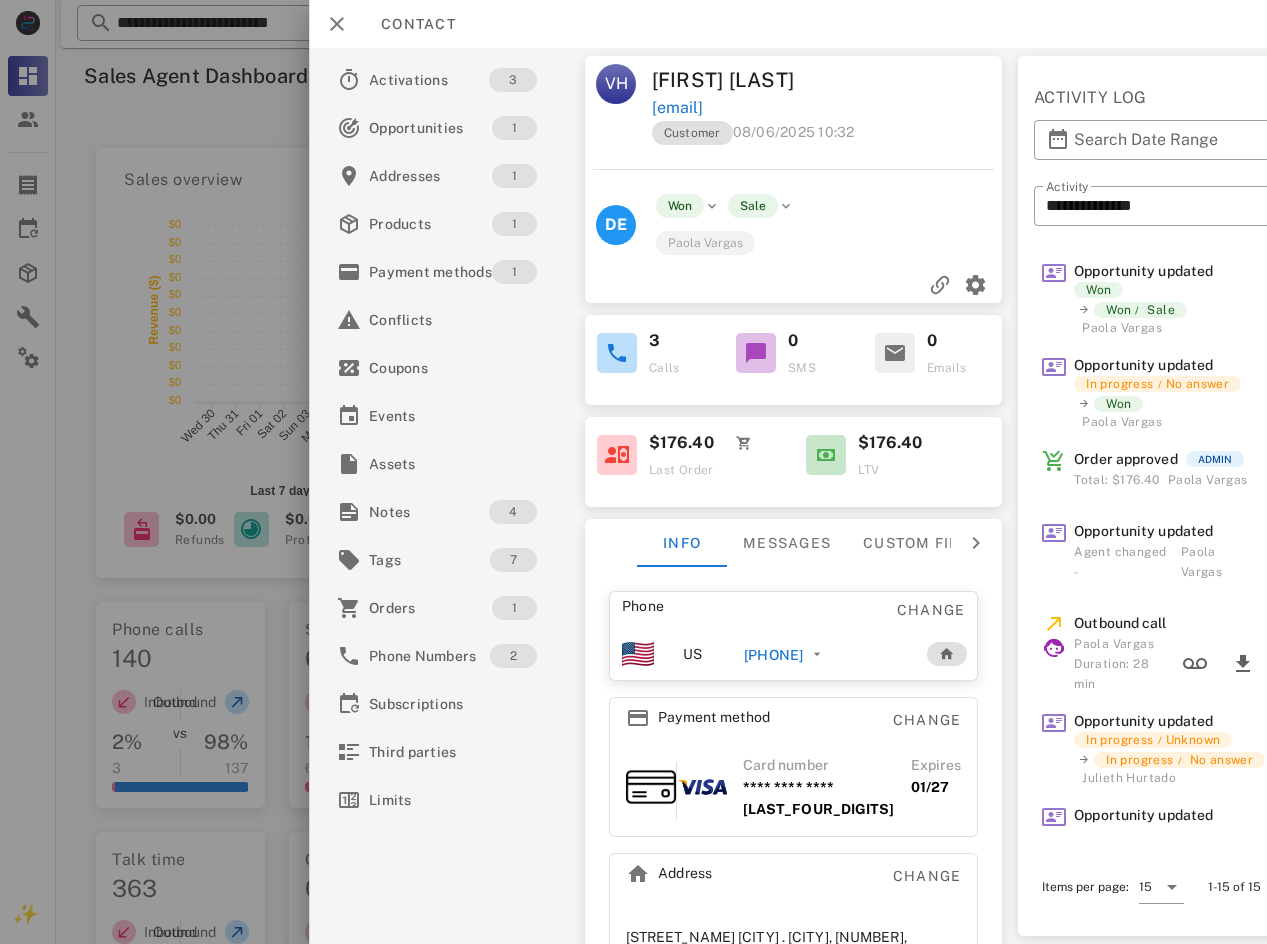click on "[PHONE]" at bounding box center (788, 654) 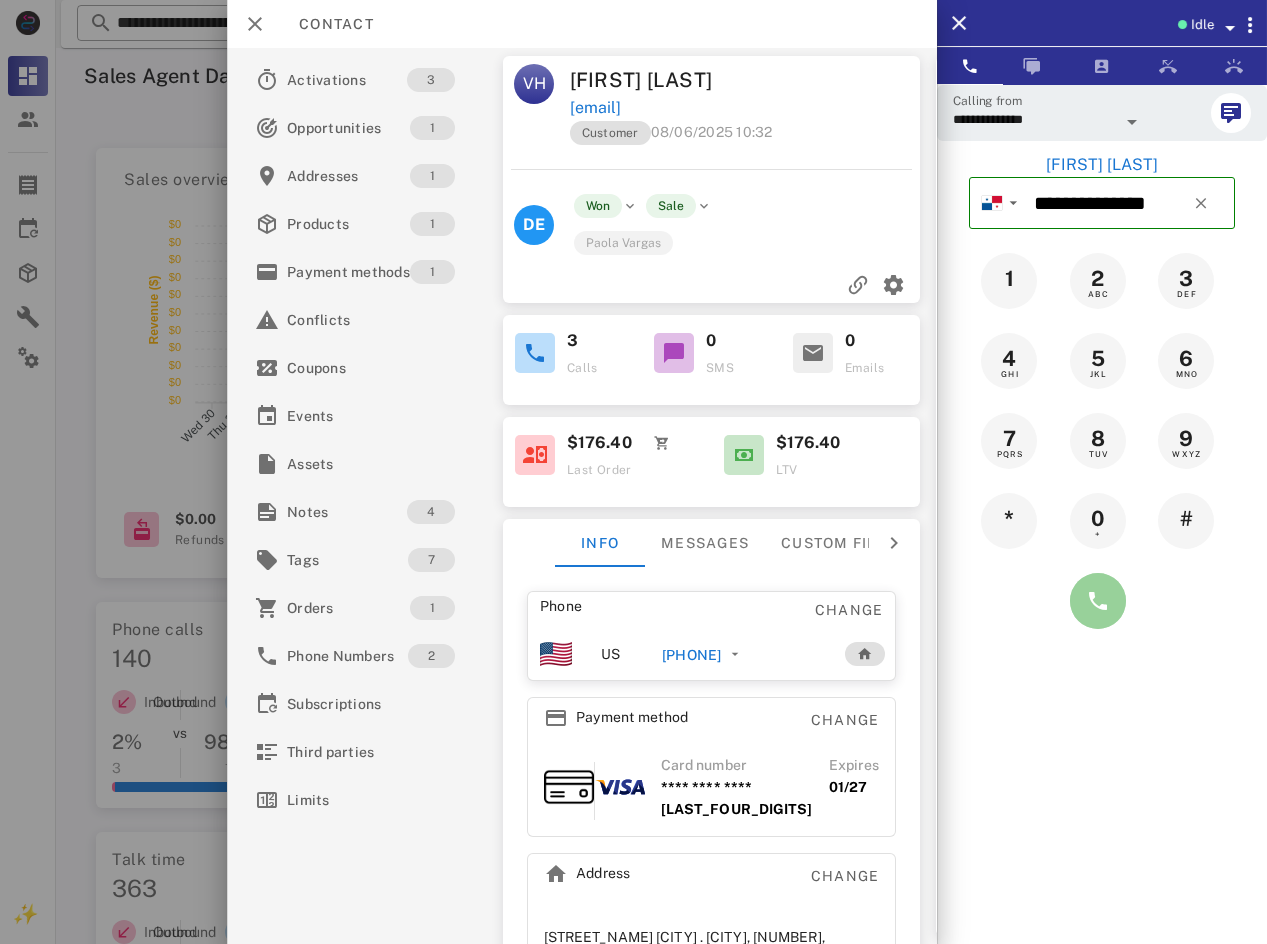 click at bounding box center [1098, 601] 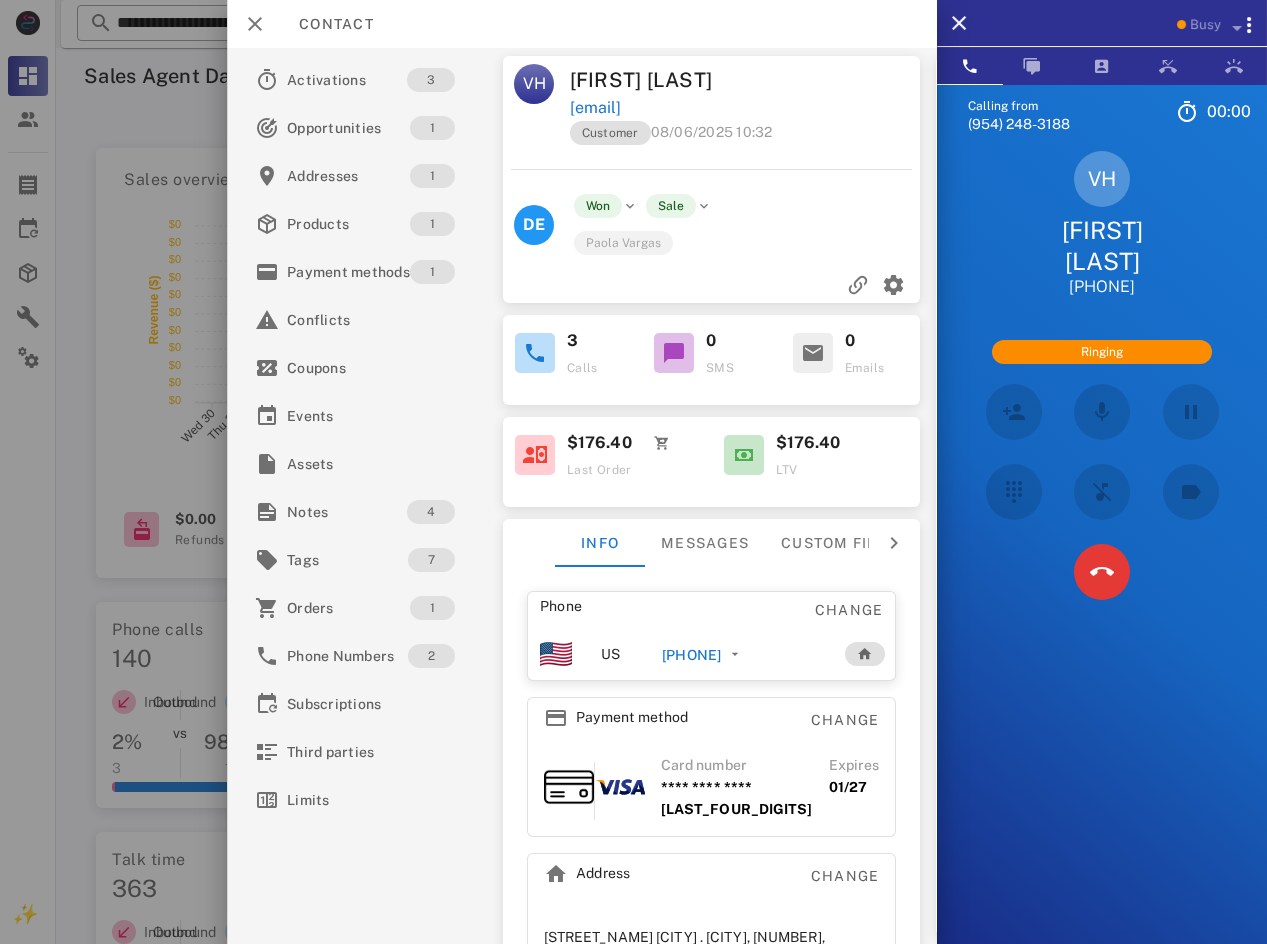 drag, startPoint x: 762, startPoint y: 145, endPoint x: 566, endPoint y: 142, distance: 196.02296 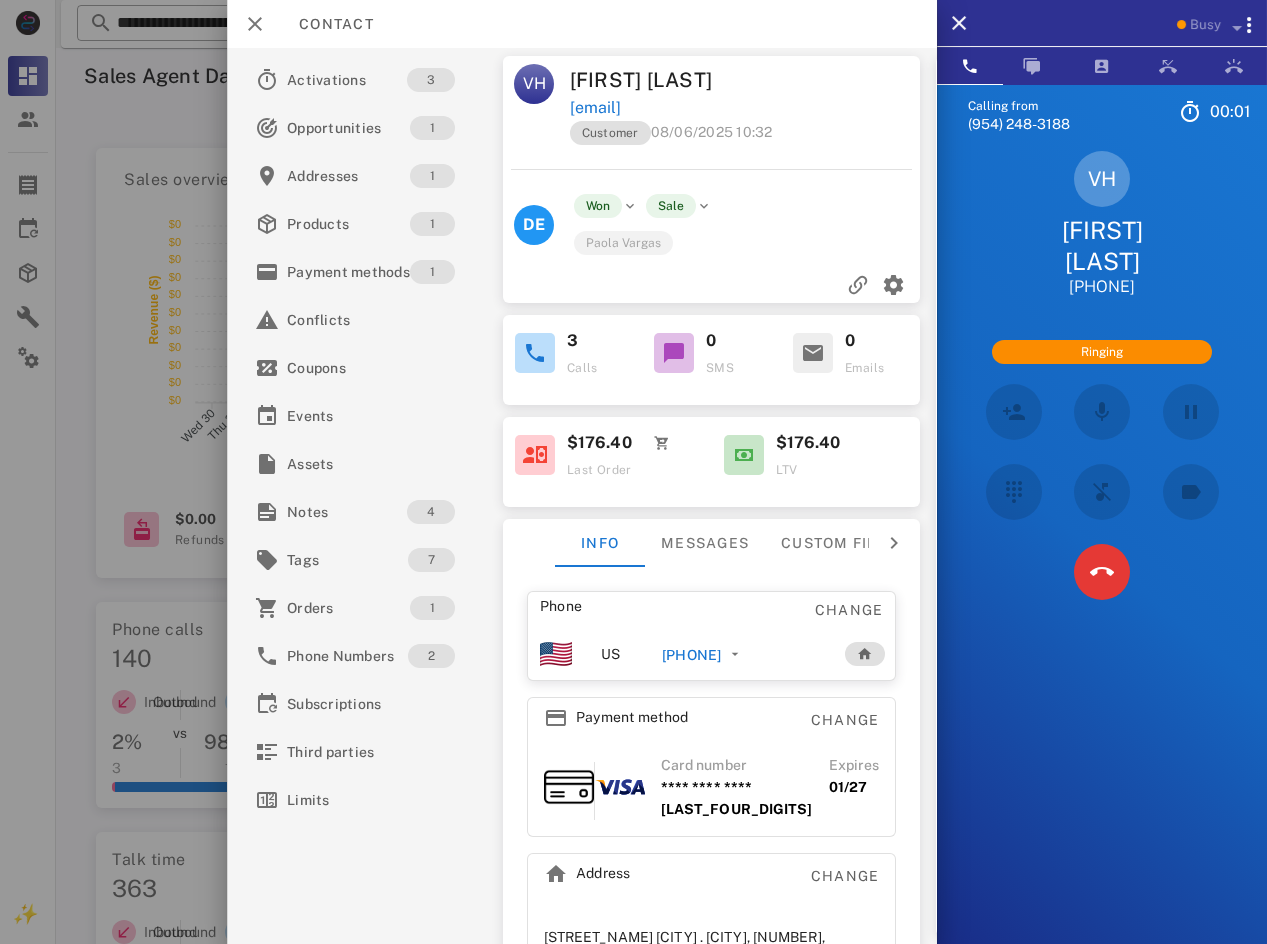 drag, startPoint x: 571, startPoint y: 140, endPoint x: 817, endPoint y: 137, distance: 246.0183 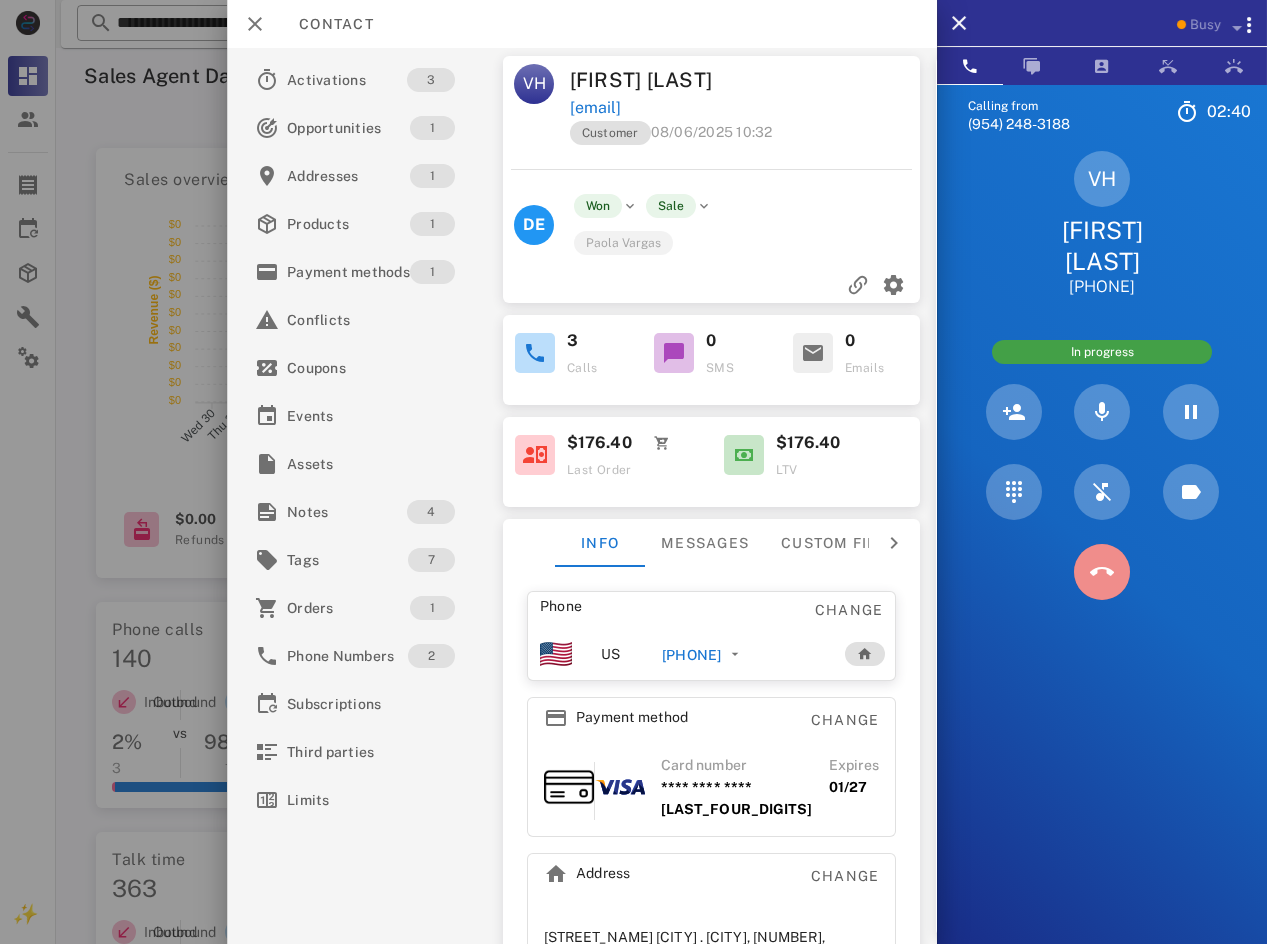 click at bounding box center (1102, 572) 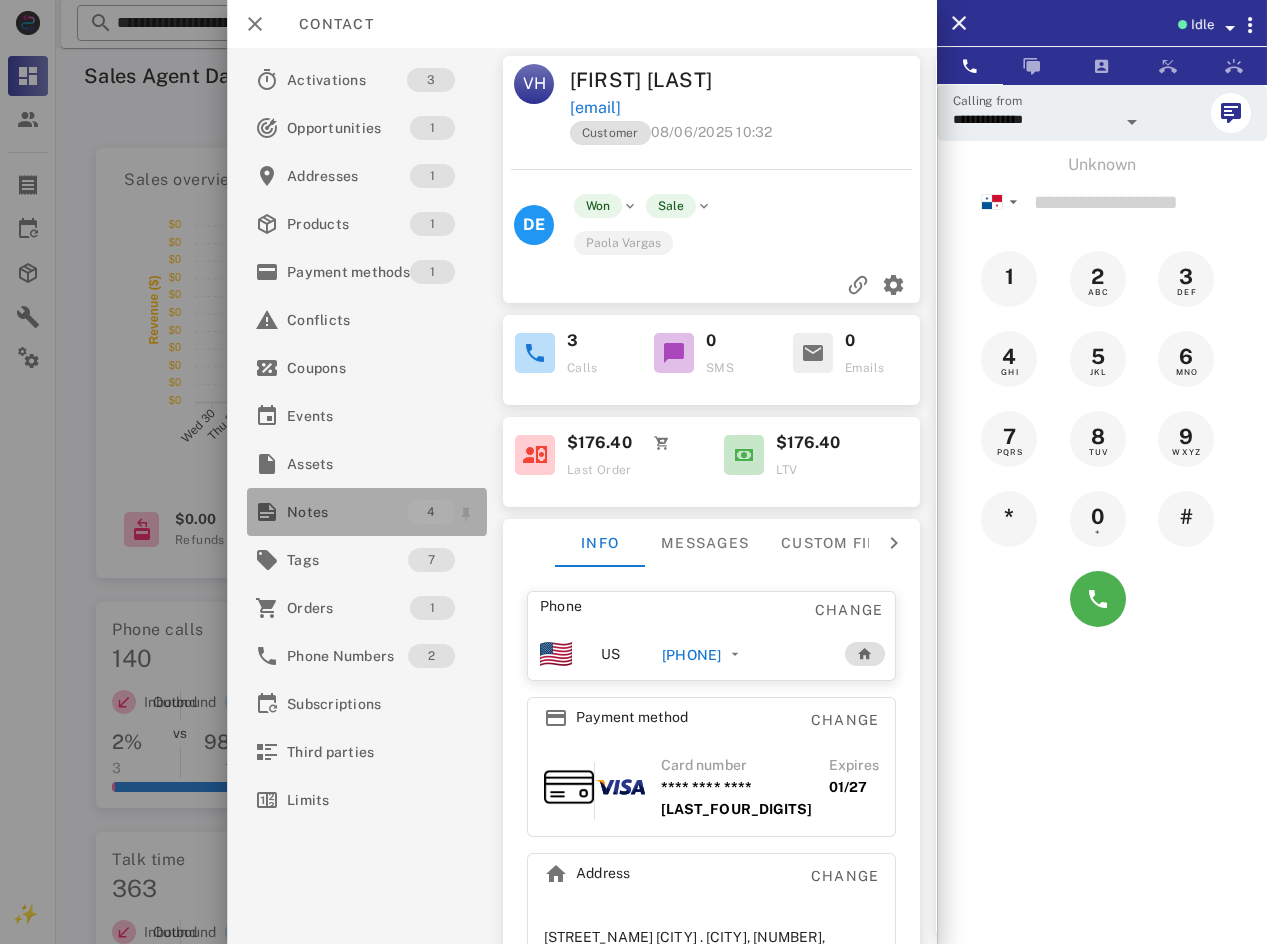 click on "Notes" at bounding box center [347, 512] 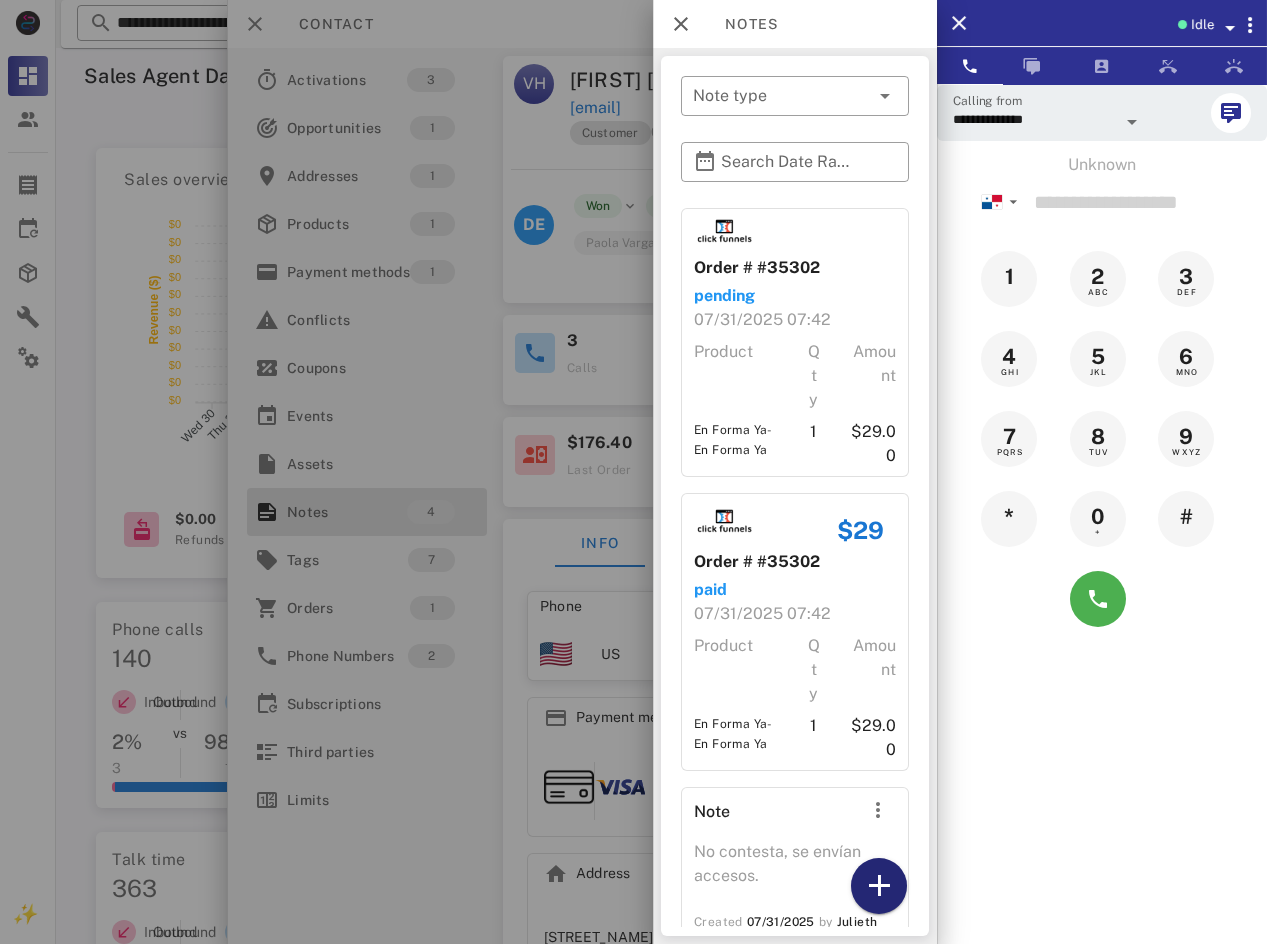 click at bounding box center [879, 886] 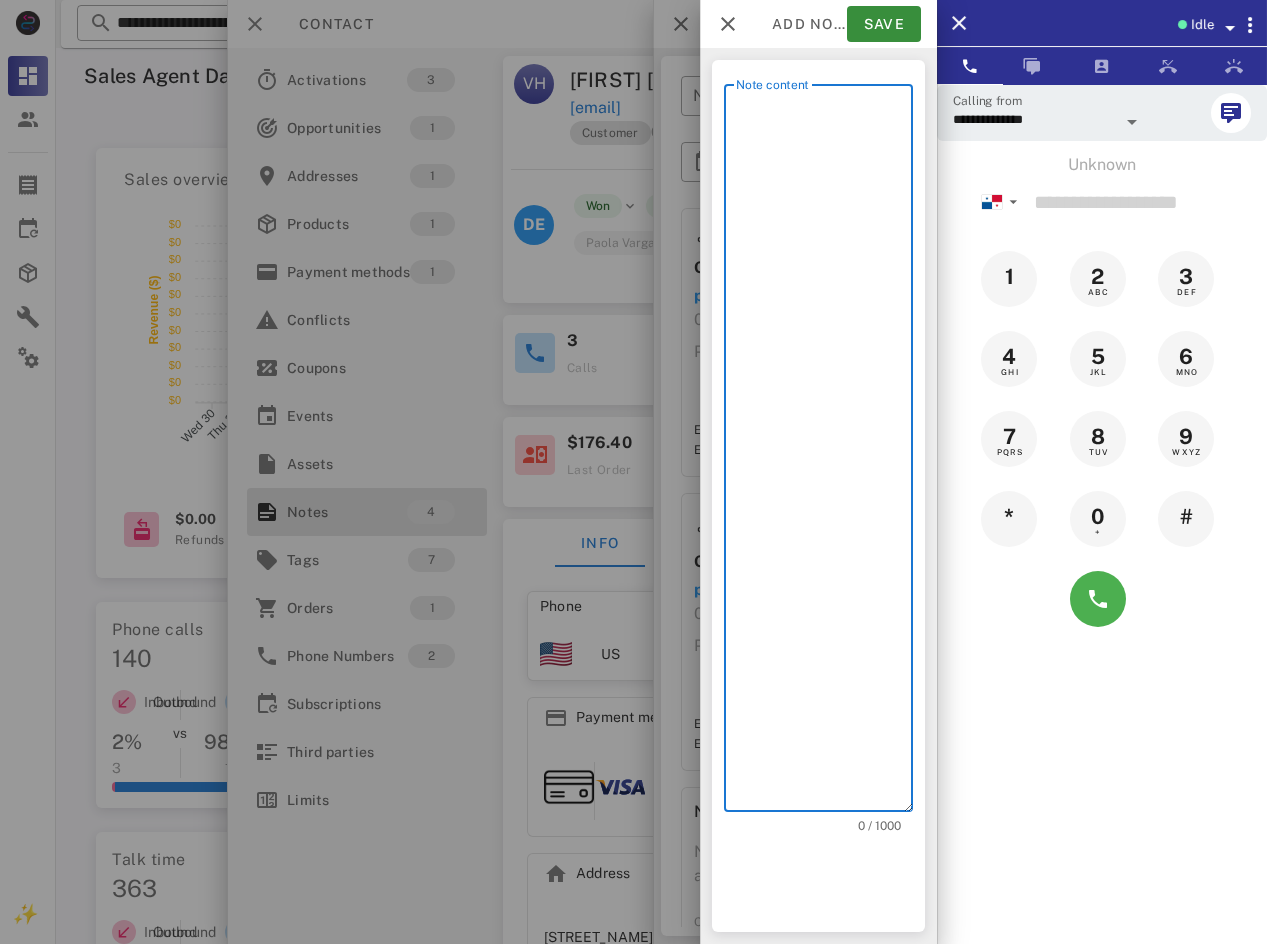 click on "Note content" at bounding box center [824, 453] 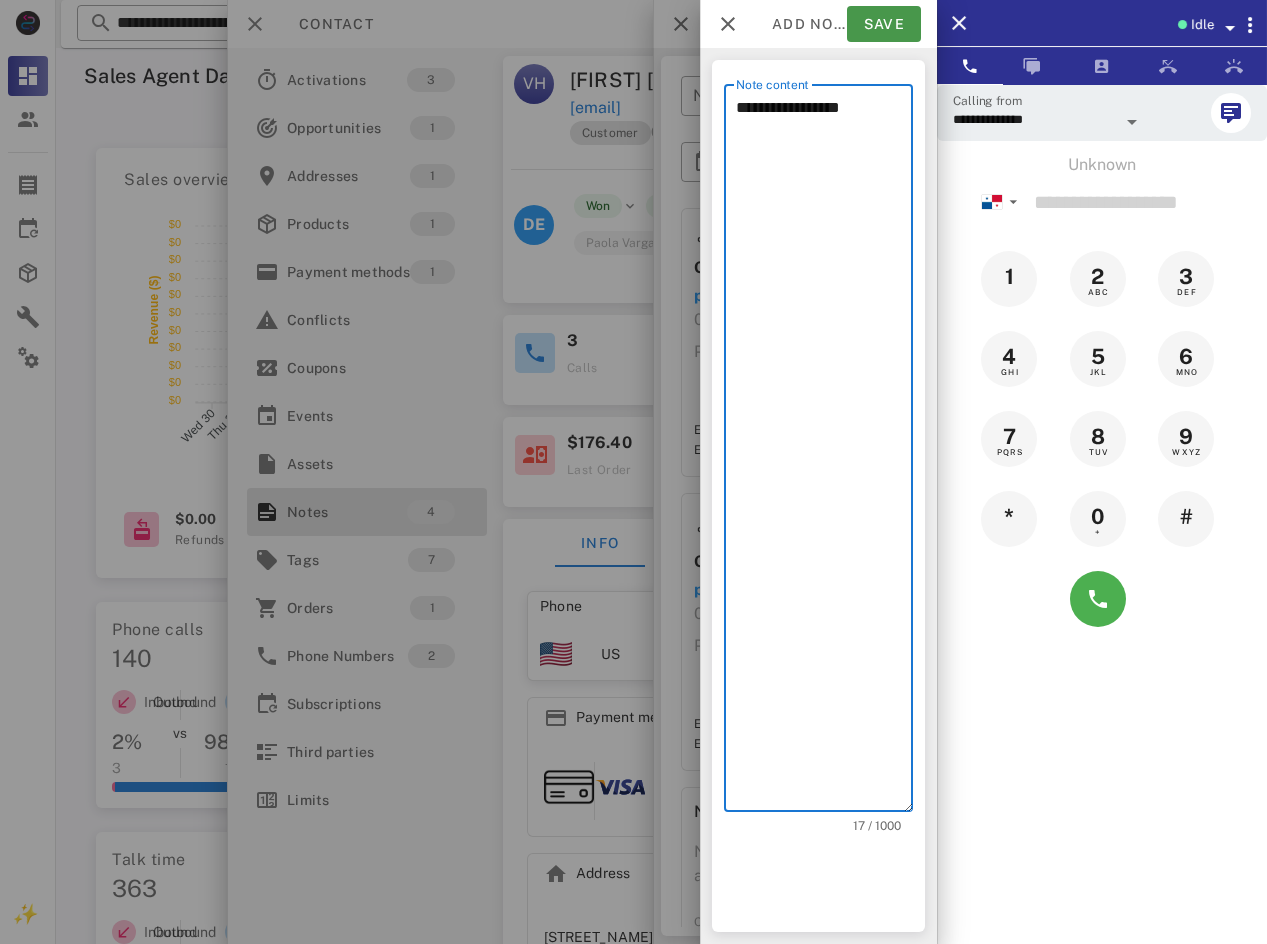 type on "**********" 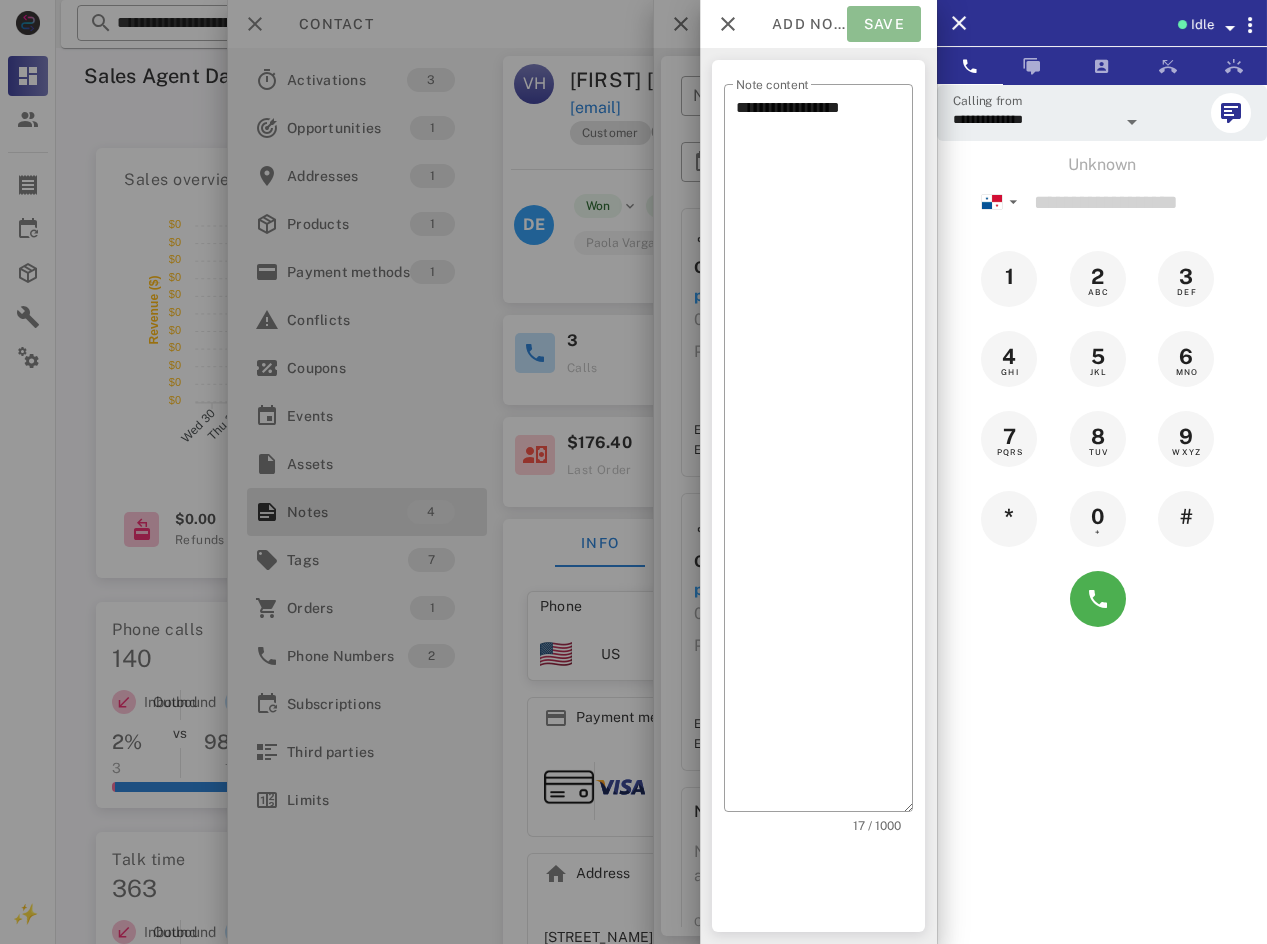 click on "Save" at bounding box center [884, 24] 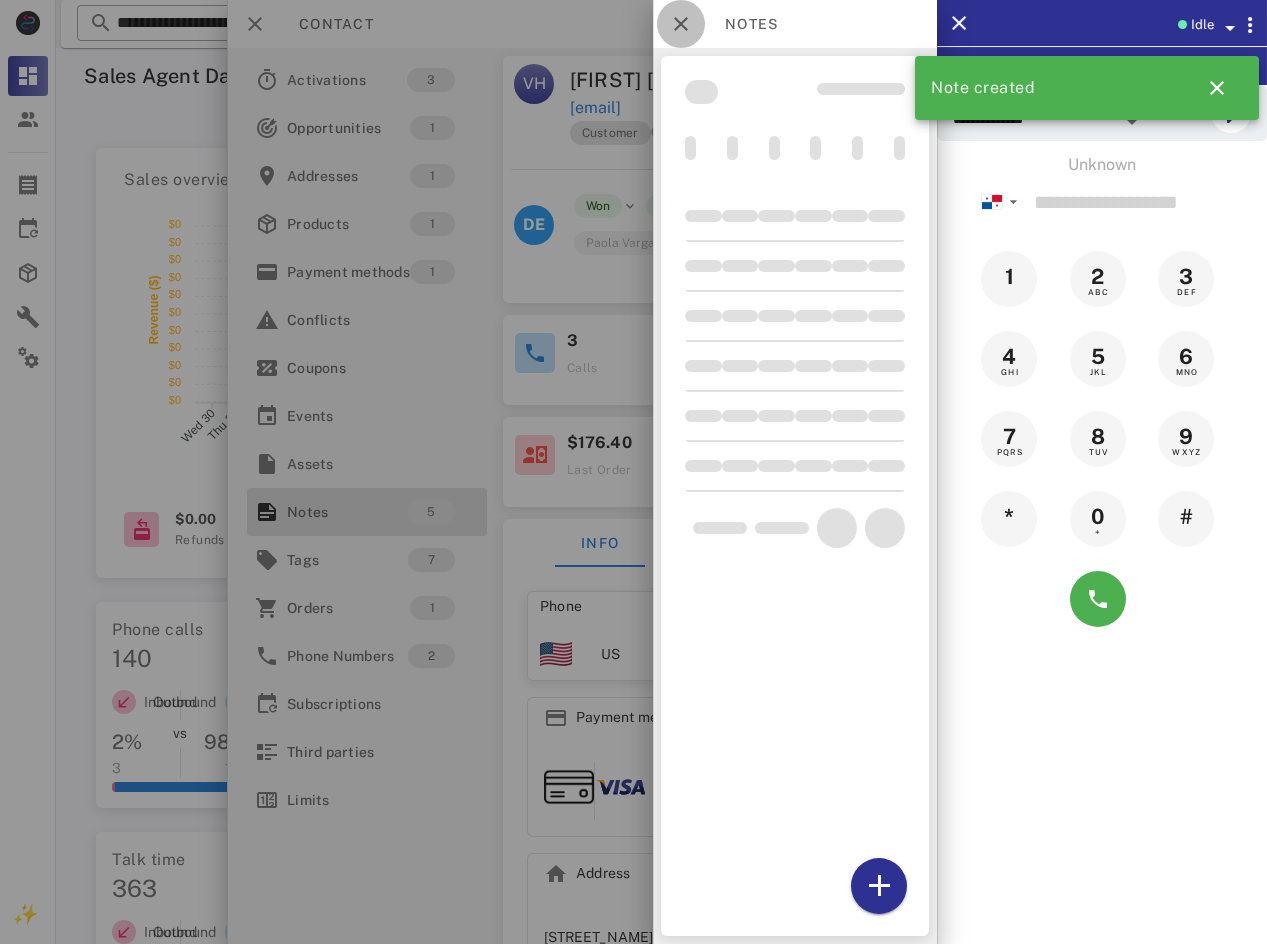 click at bounding box center (681, 24) 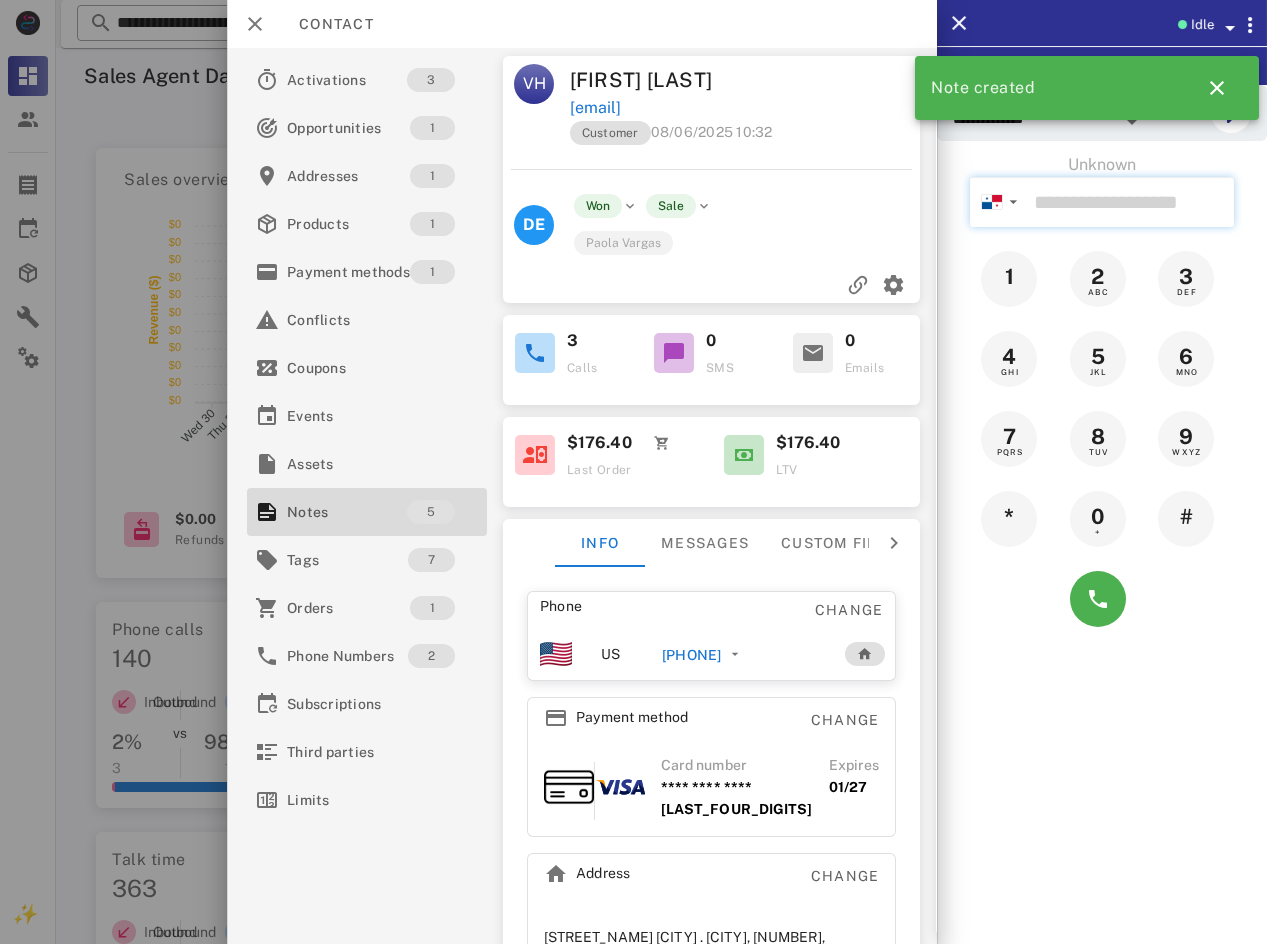 click at bounding box center (1130, 202) 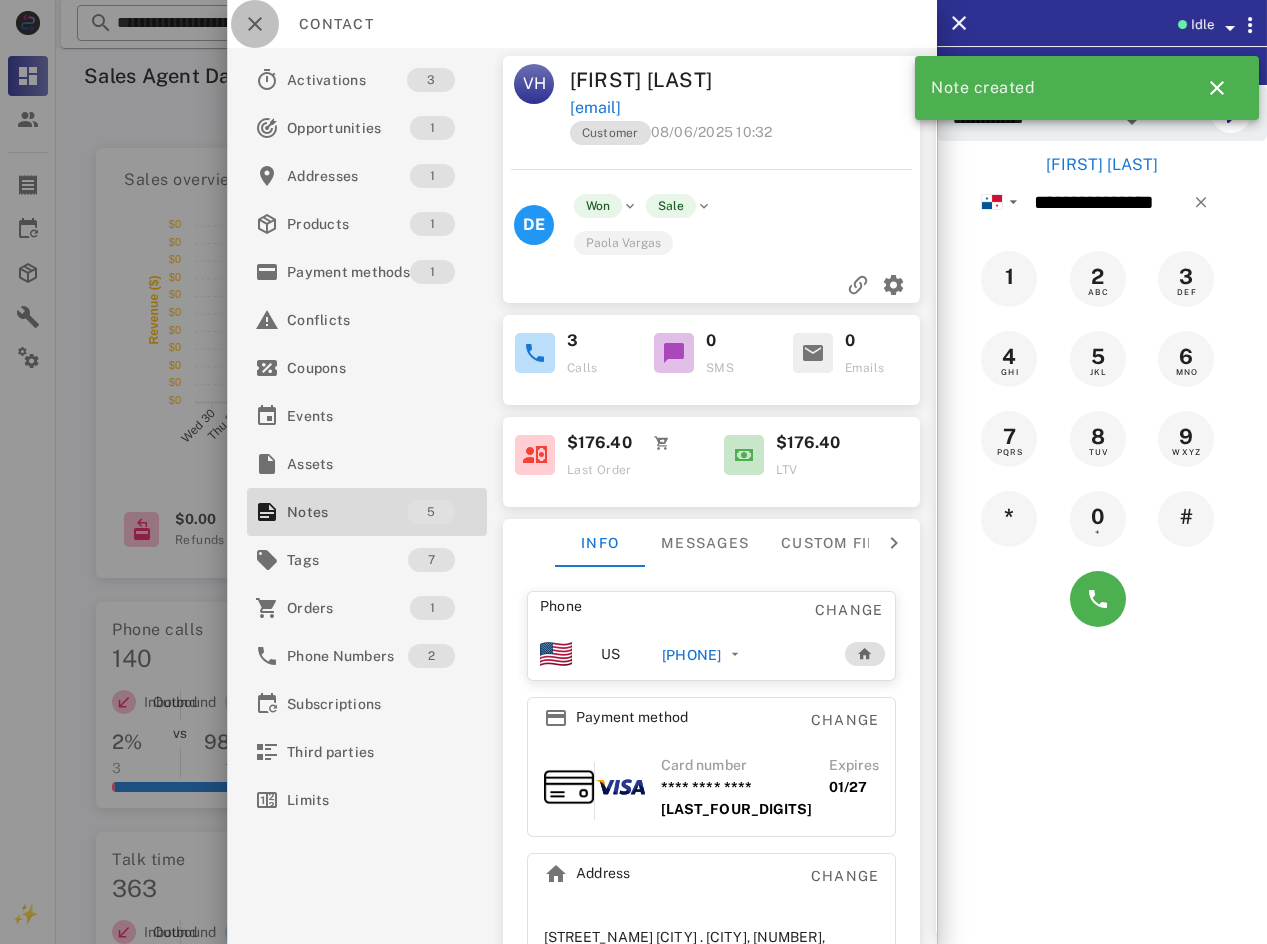 click at bounding box center (255, 24) 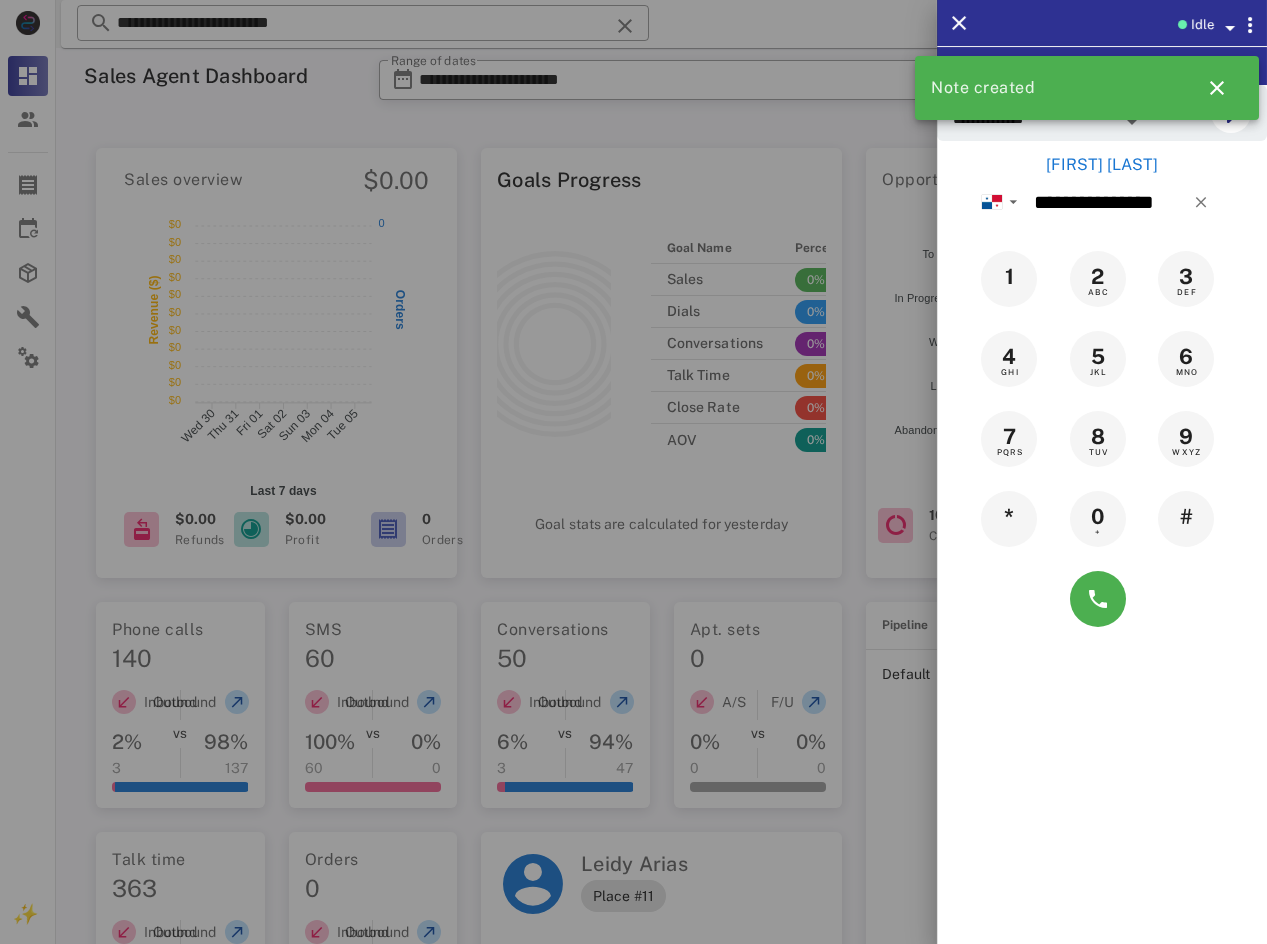 click on "[FIRST] [LAST]" at bounding box center [1102, 165] 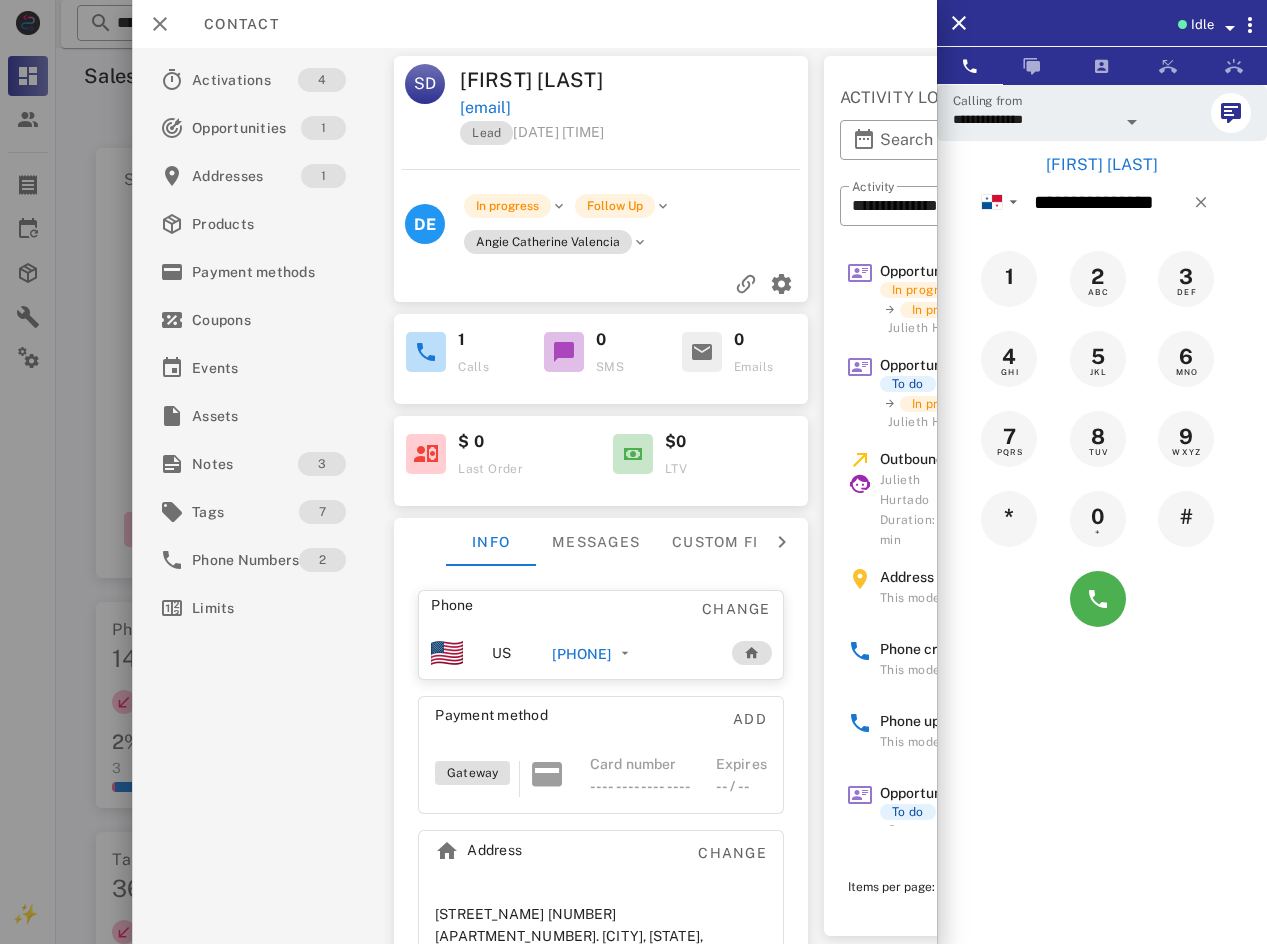 click on "[PHONE]" at bounding box center (581, 654) 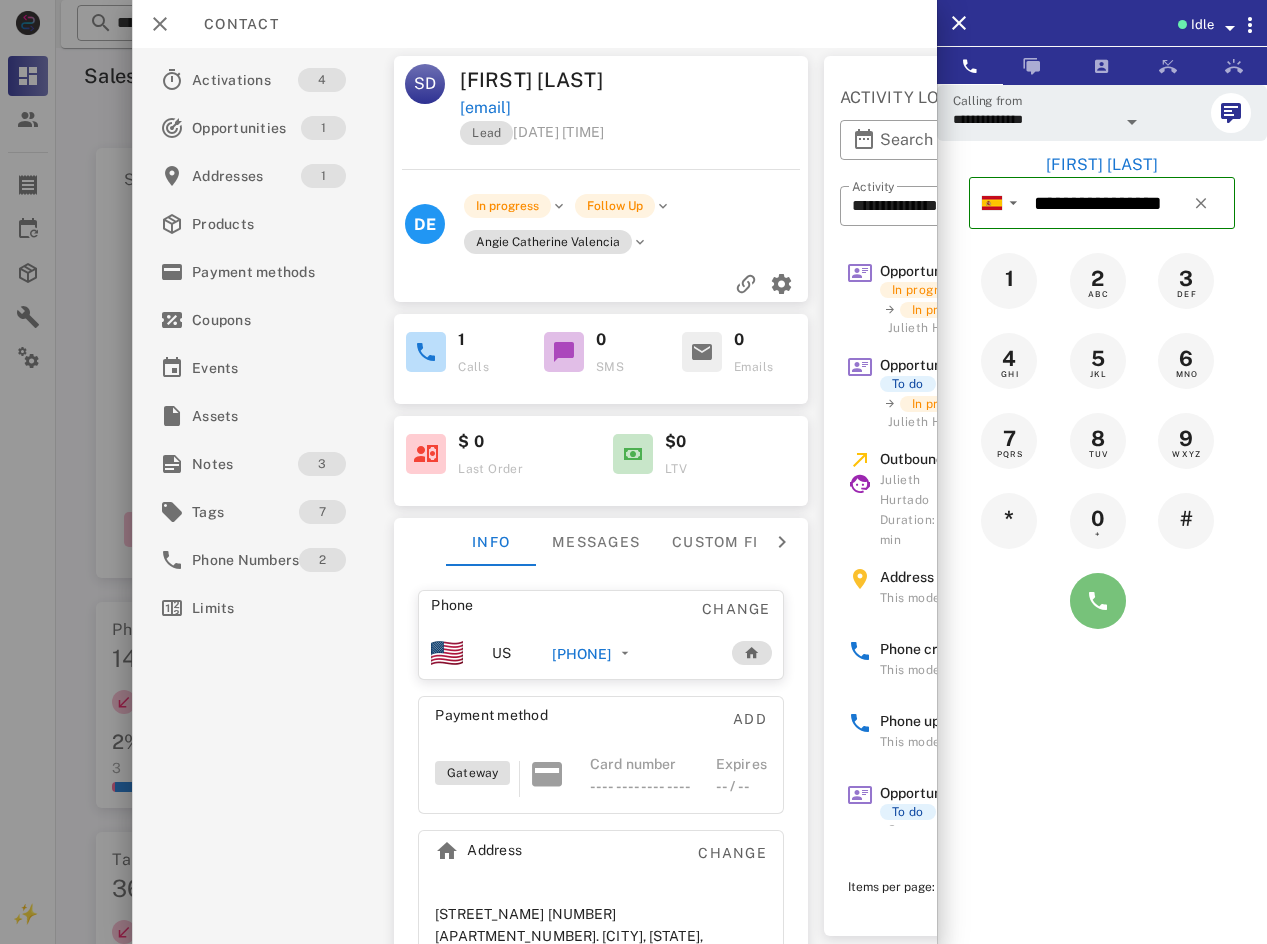 click at bounding box center [1098, 601] 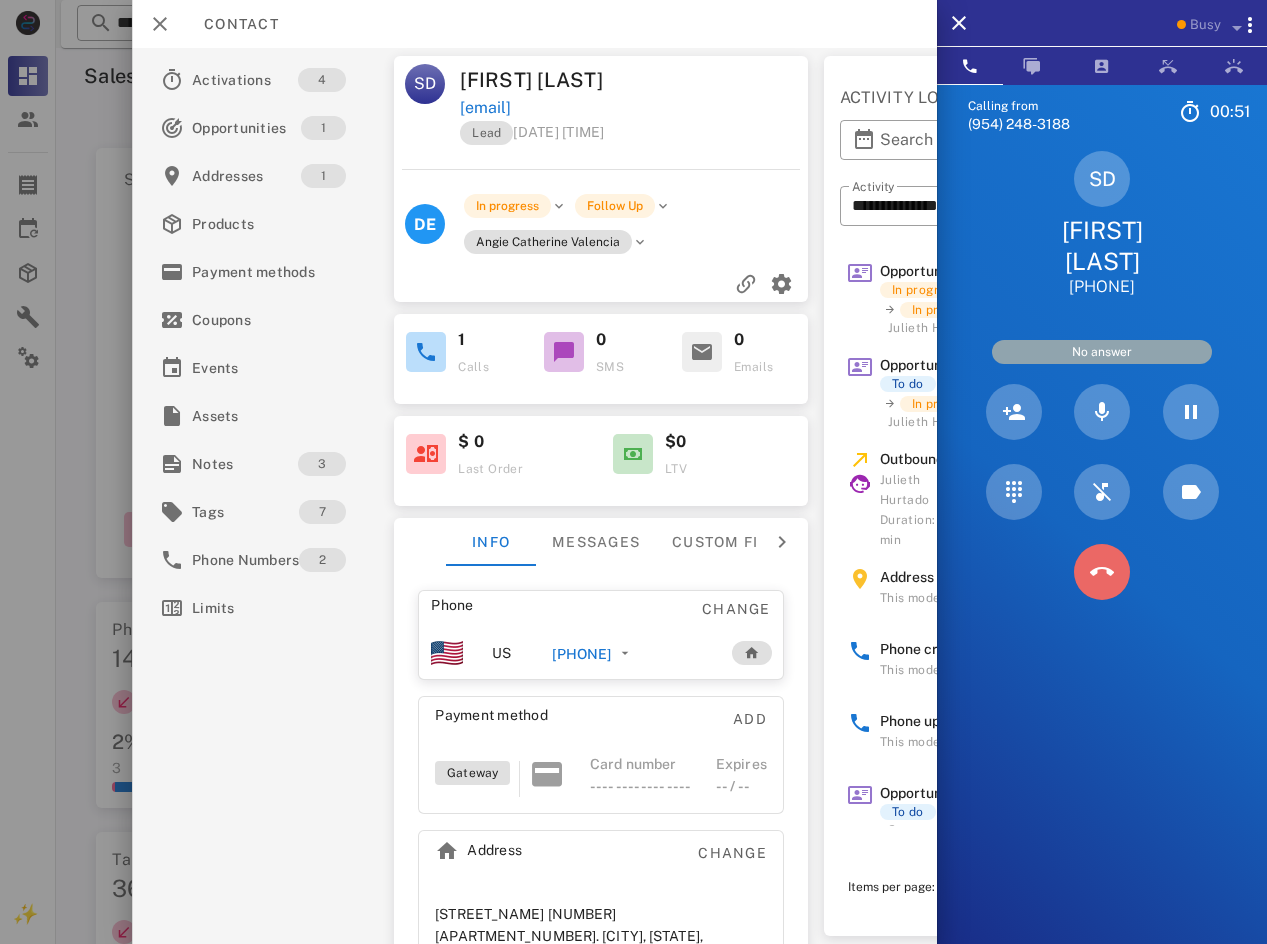 click at bounding box center [1102, 572] 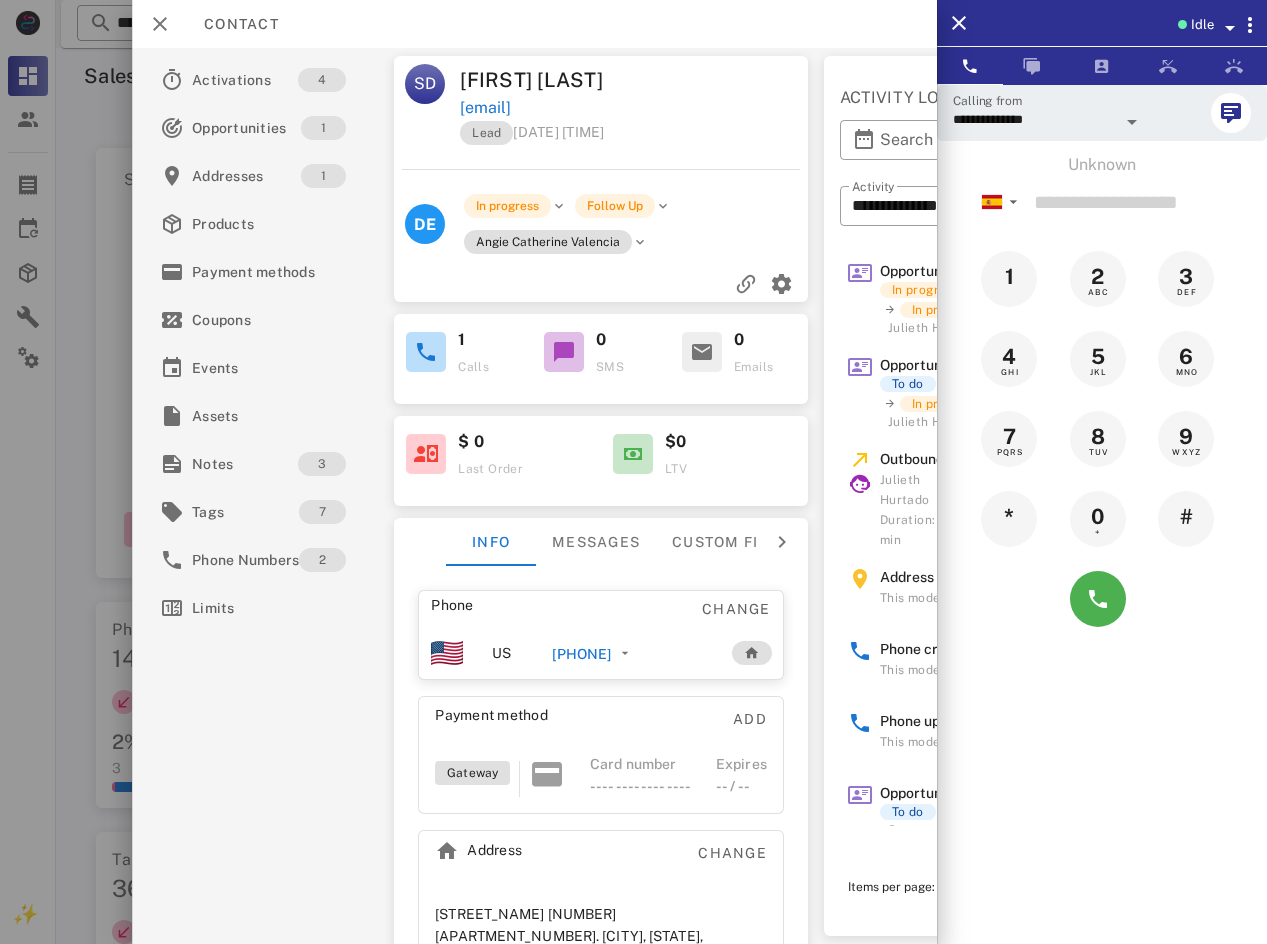 click on "[PHONE]" at bounding box center (581, 654) 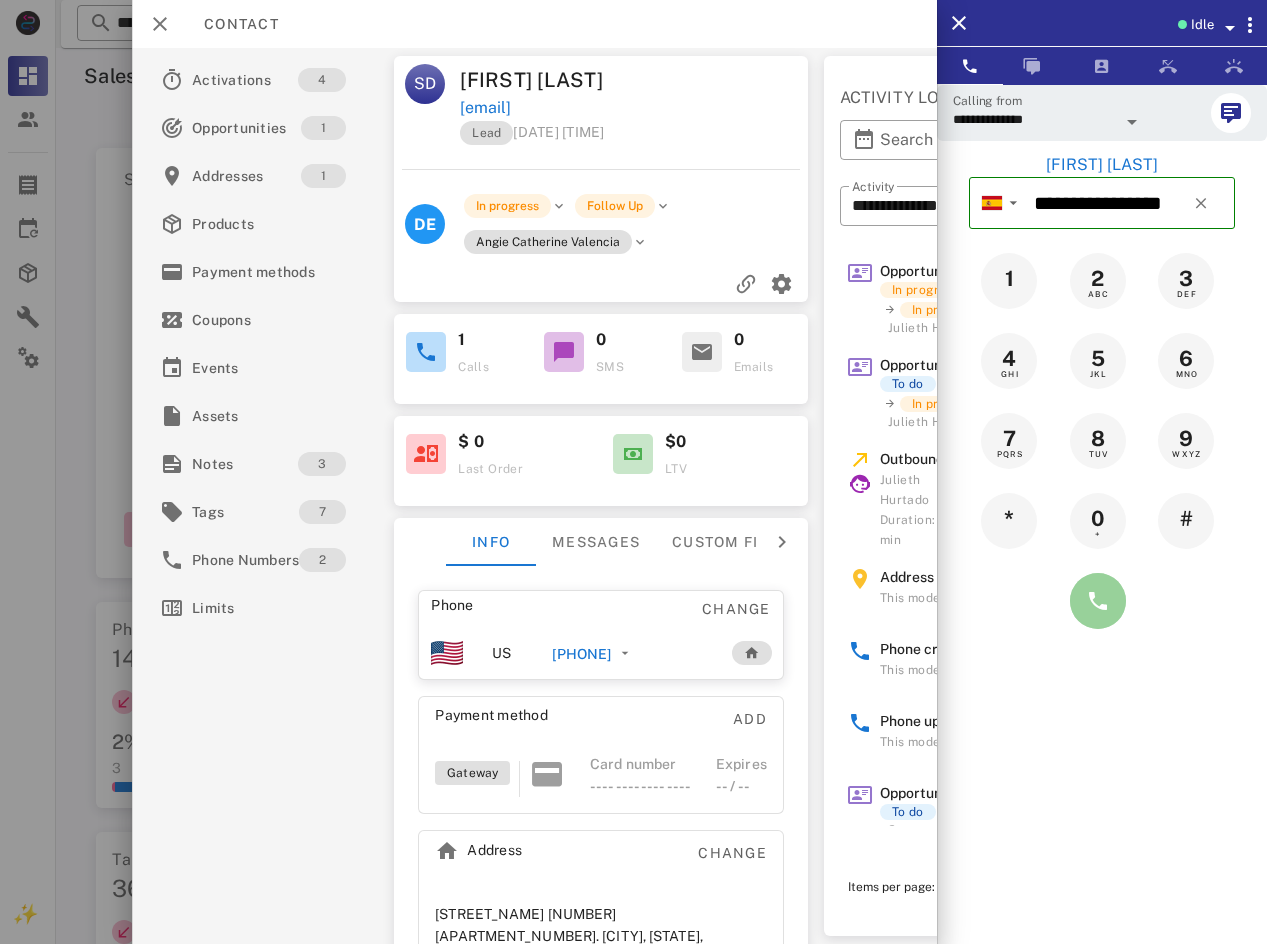 click at bounding box center [1098, 601] 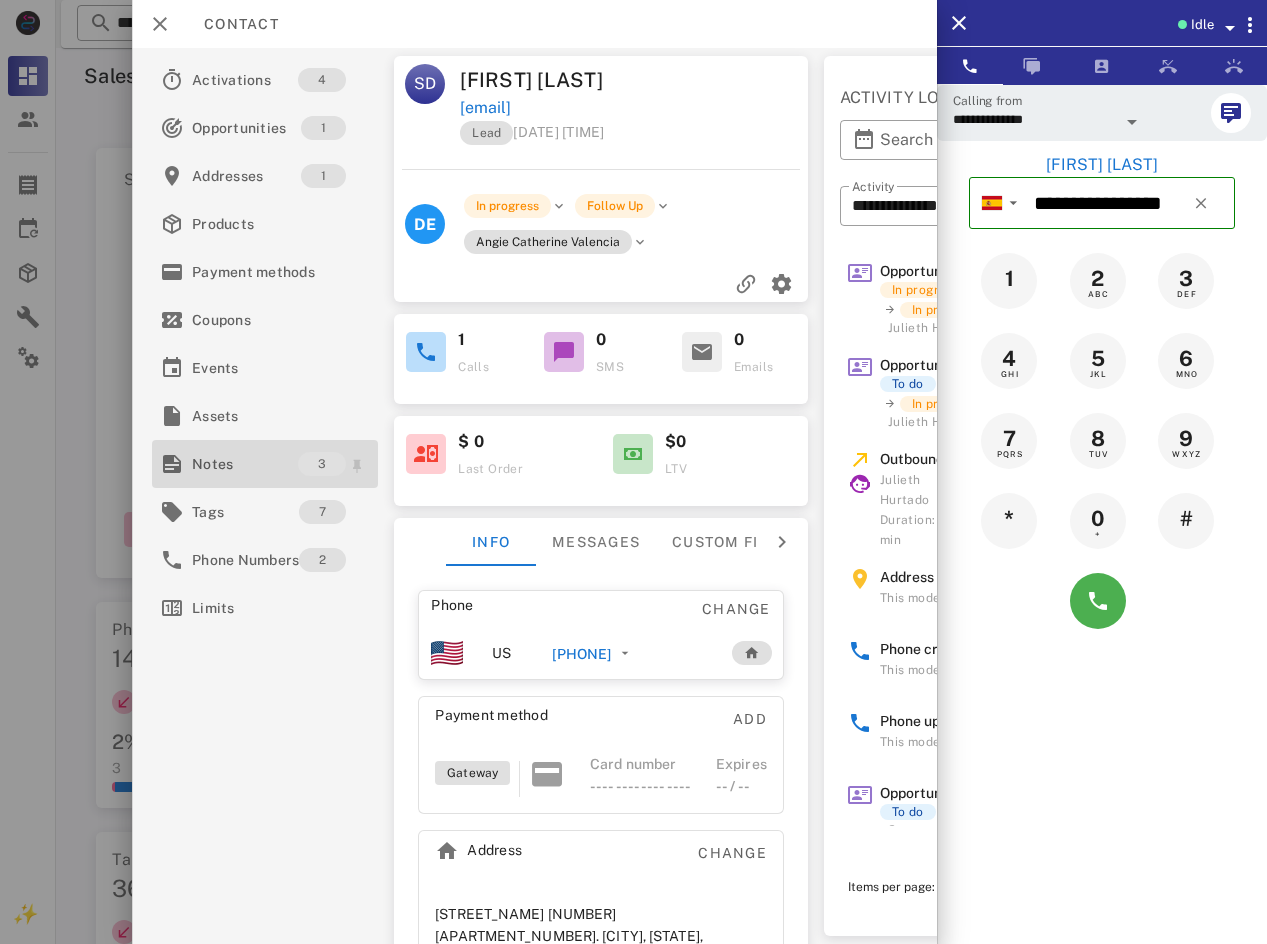 click on "Notes" at bounding box center [245, 464] 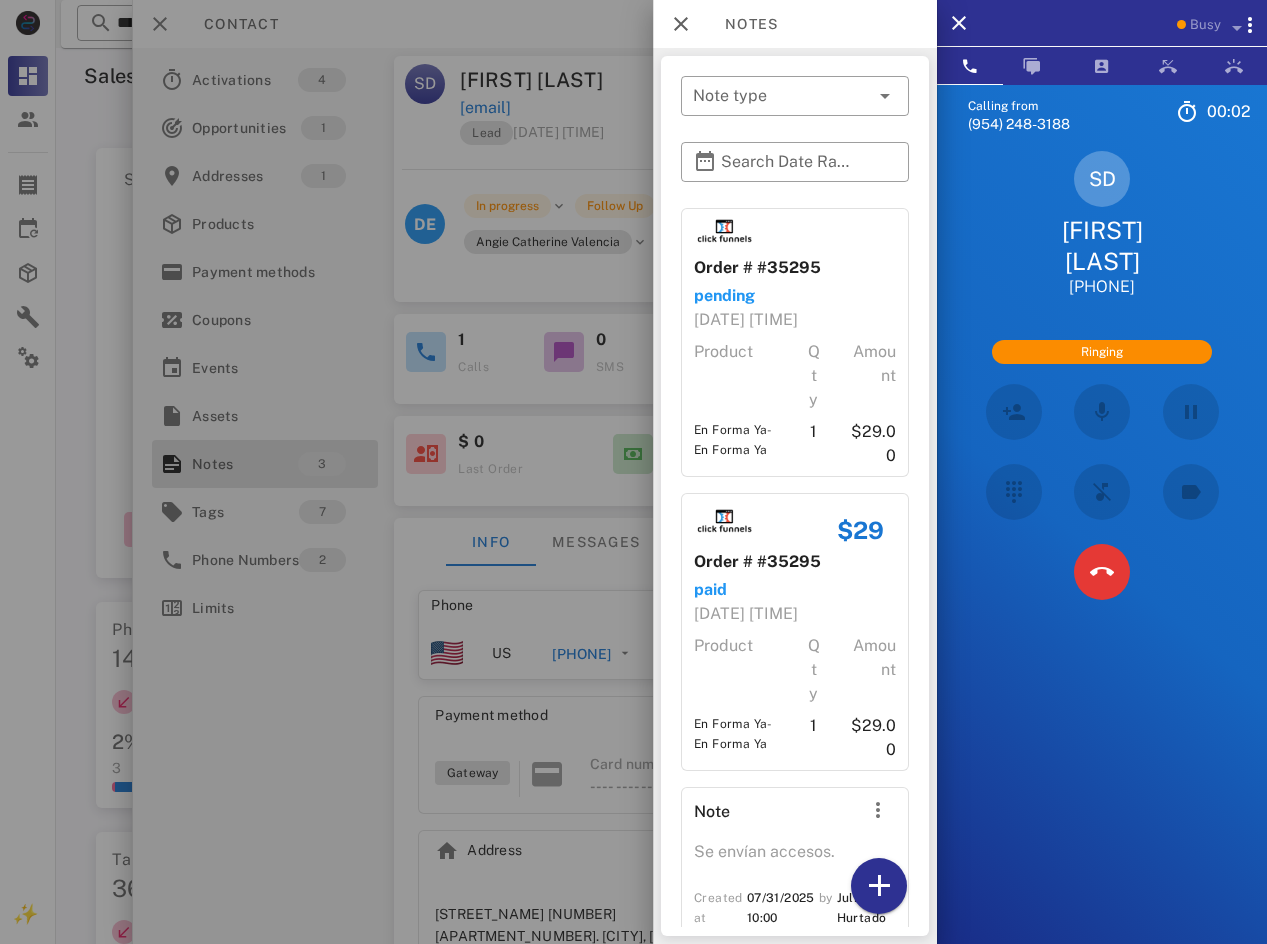 scroll, scrollTop: 37, scrollLeft: 0, axis: vertical 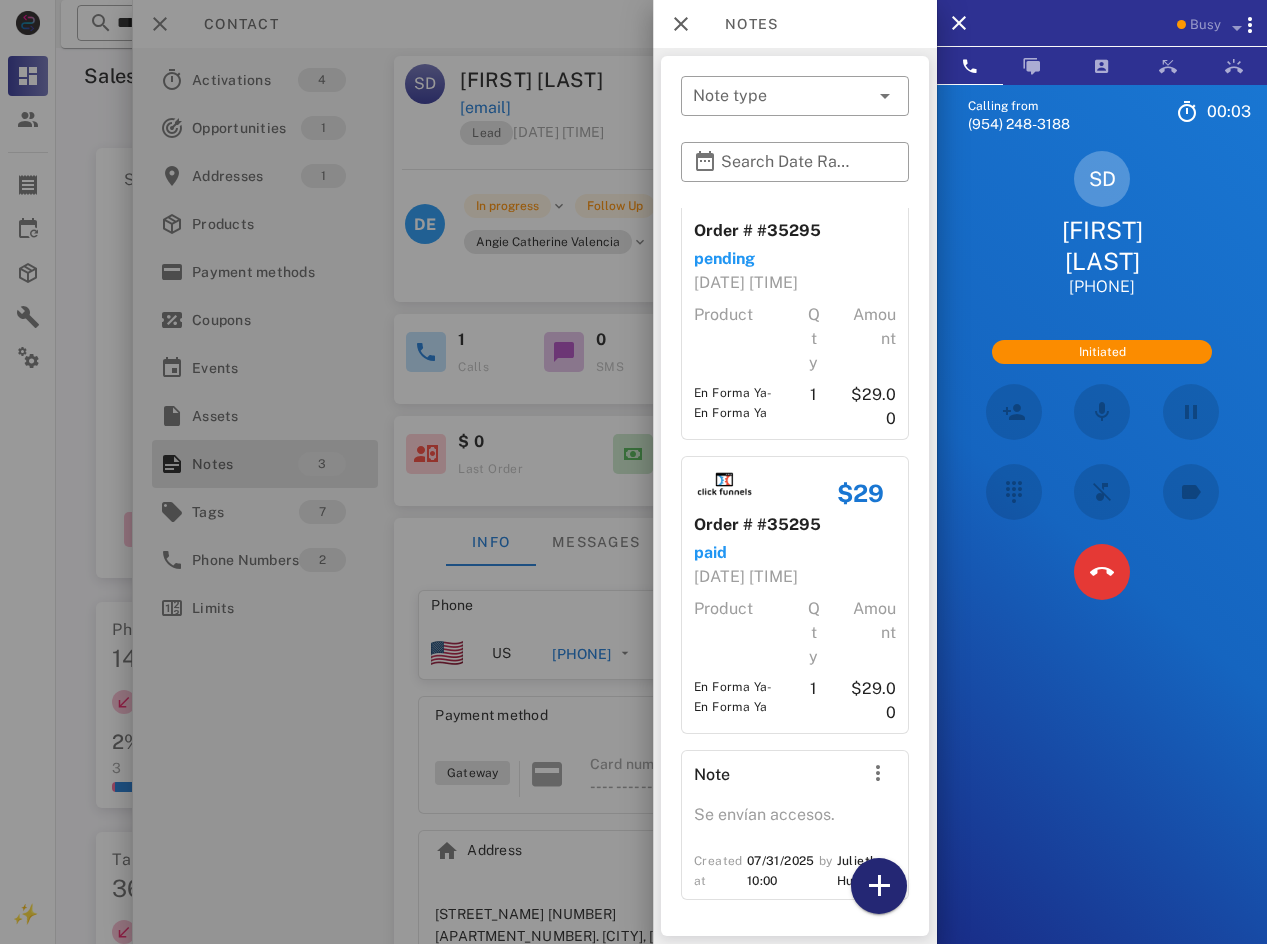 click at bounding box center [879, 886] 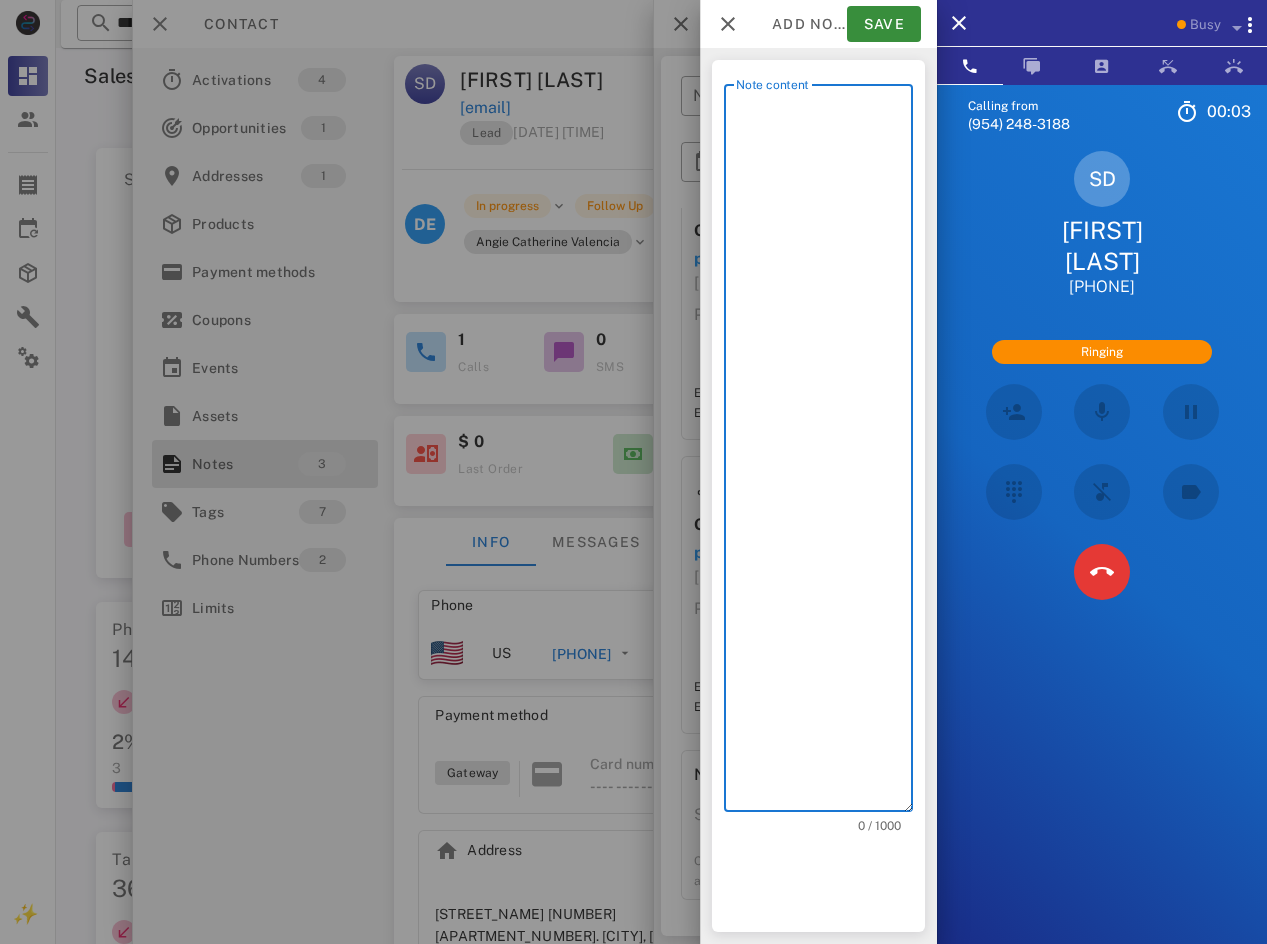 click on "Note content" at bounding box center [824, 453] 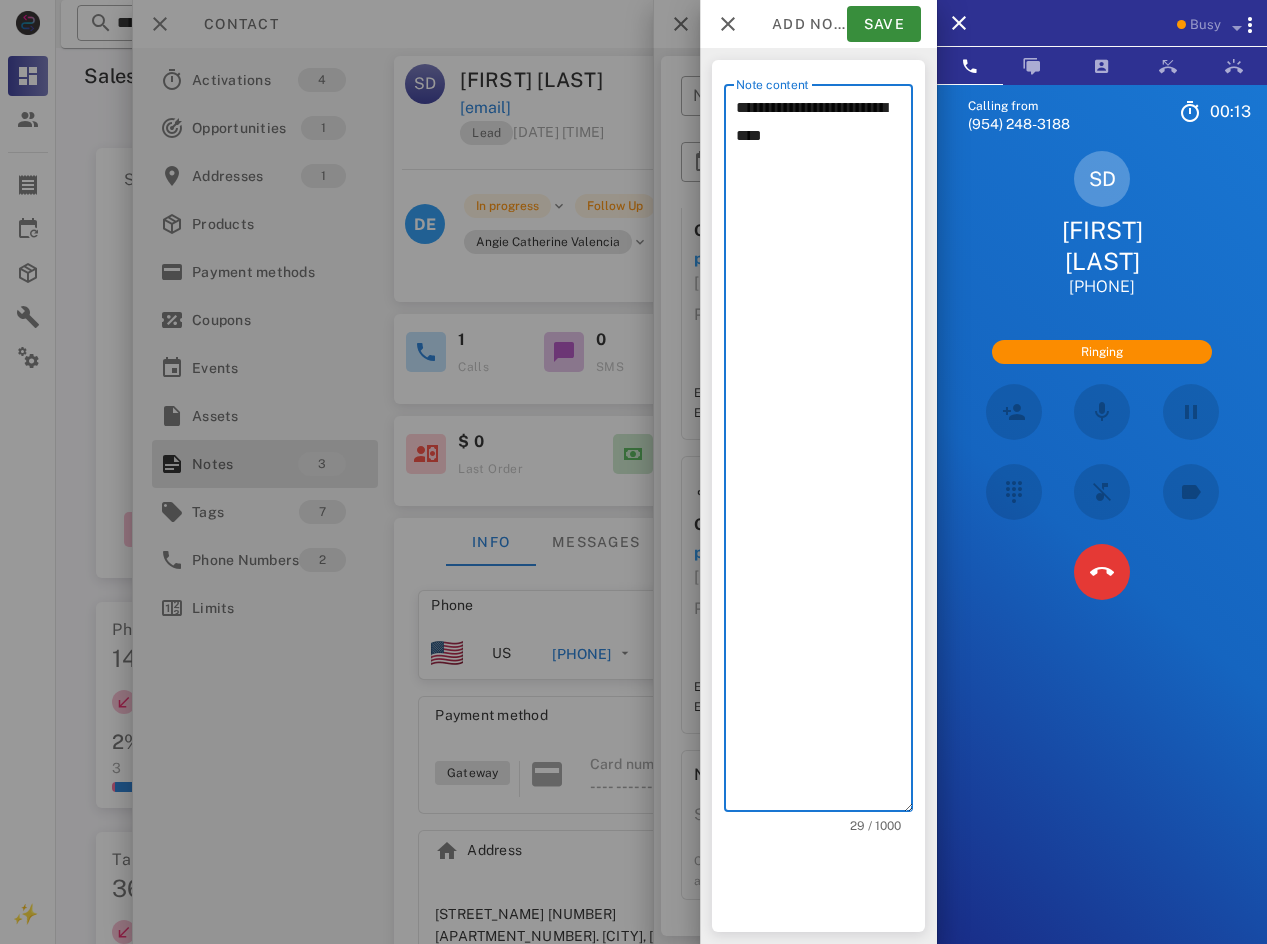 click on "**********" at bounding box center [824, 453] 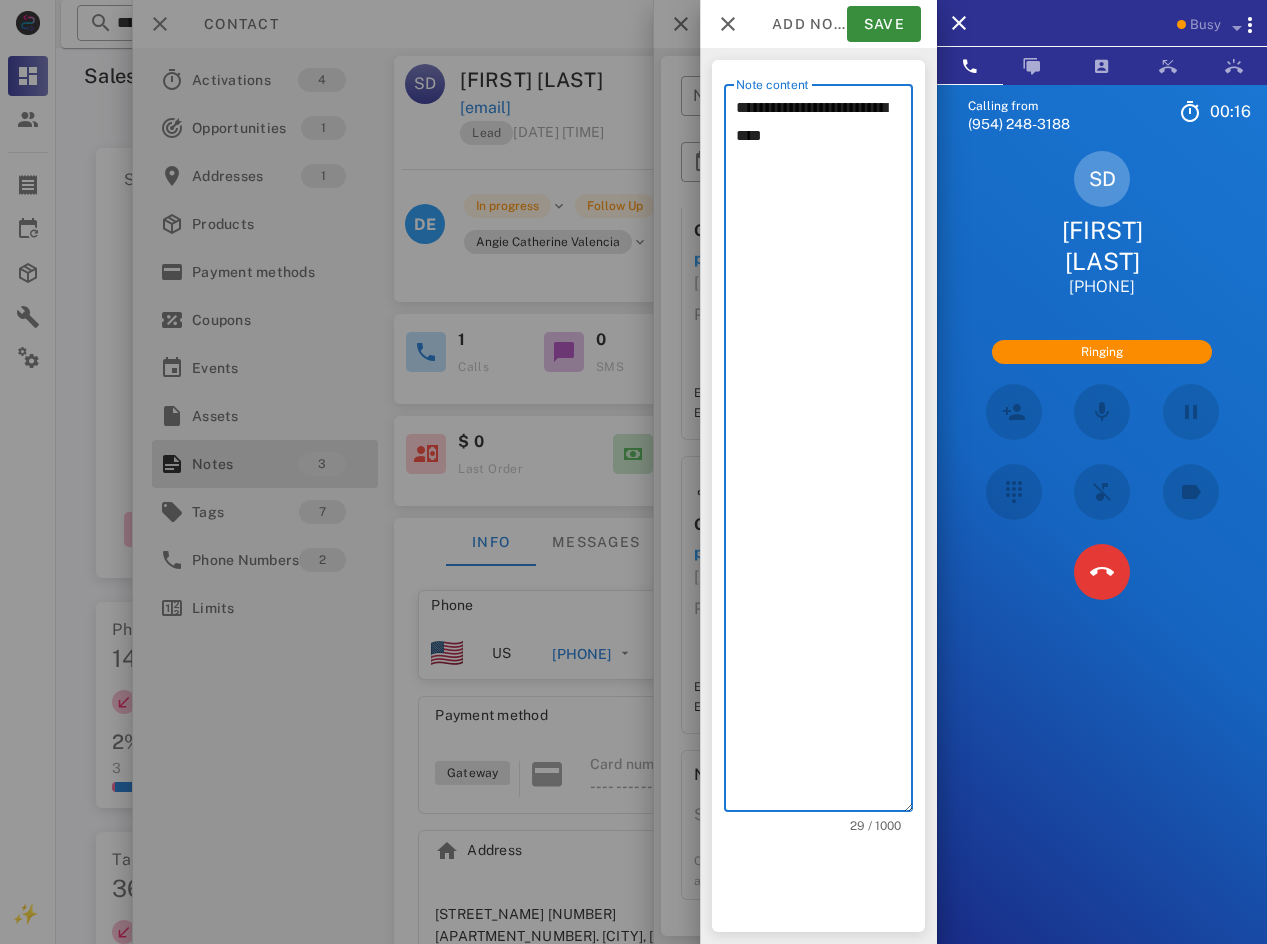 click on "**********" at bounding box center [824, 453] 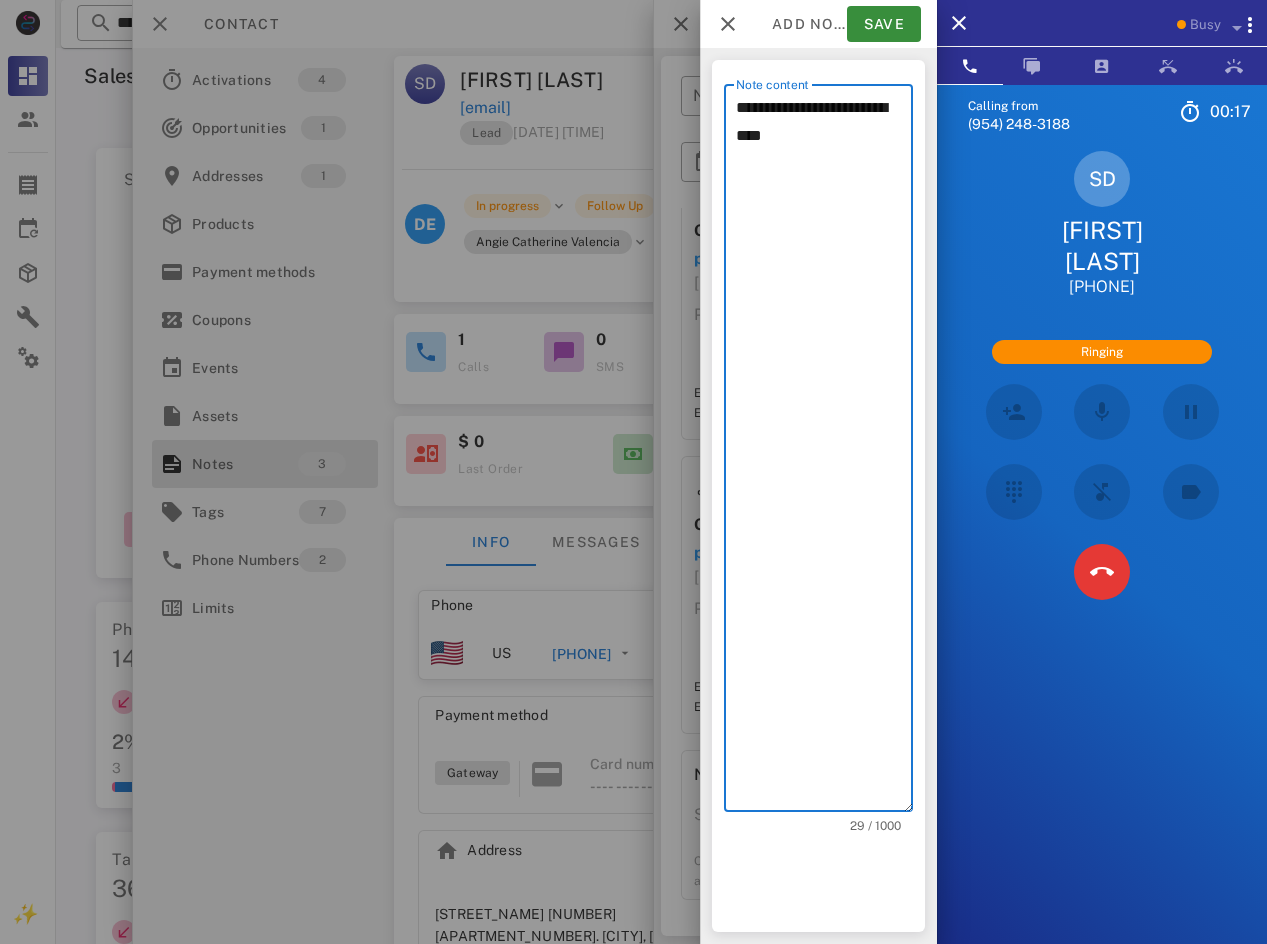 drag, startPoint x: 846, startPoint y: 144, endPoint x: 786, endPoint y: 135, distance: 60.671246 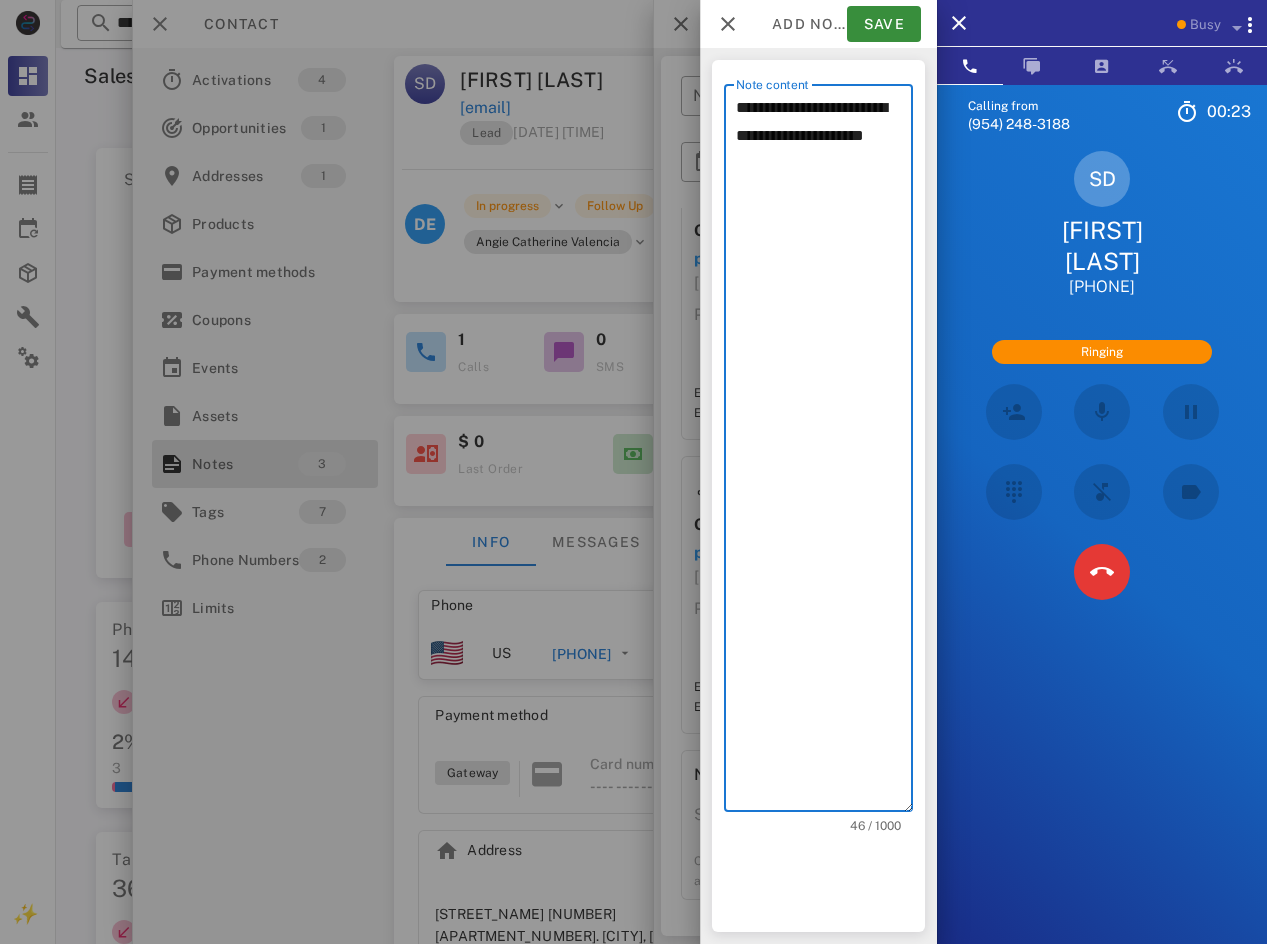 click on "**********" at bounding box center (824, 453) 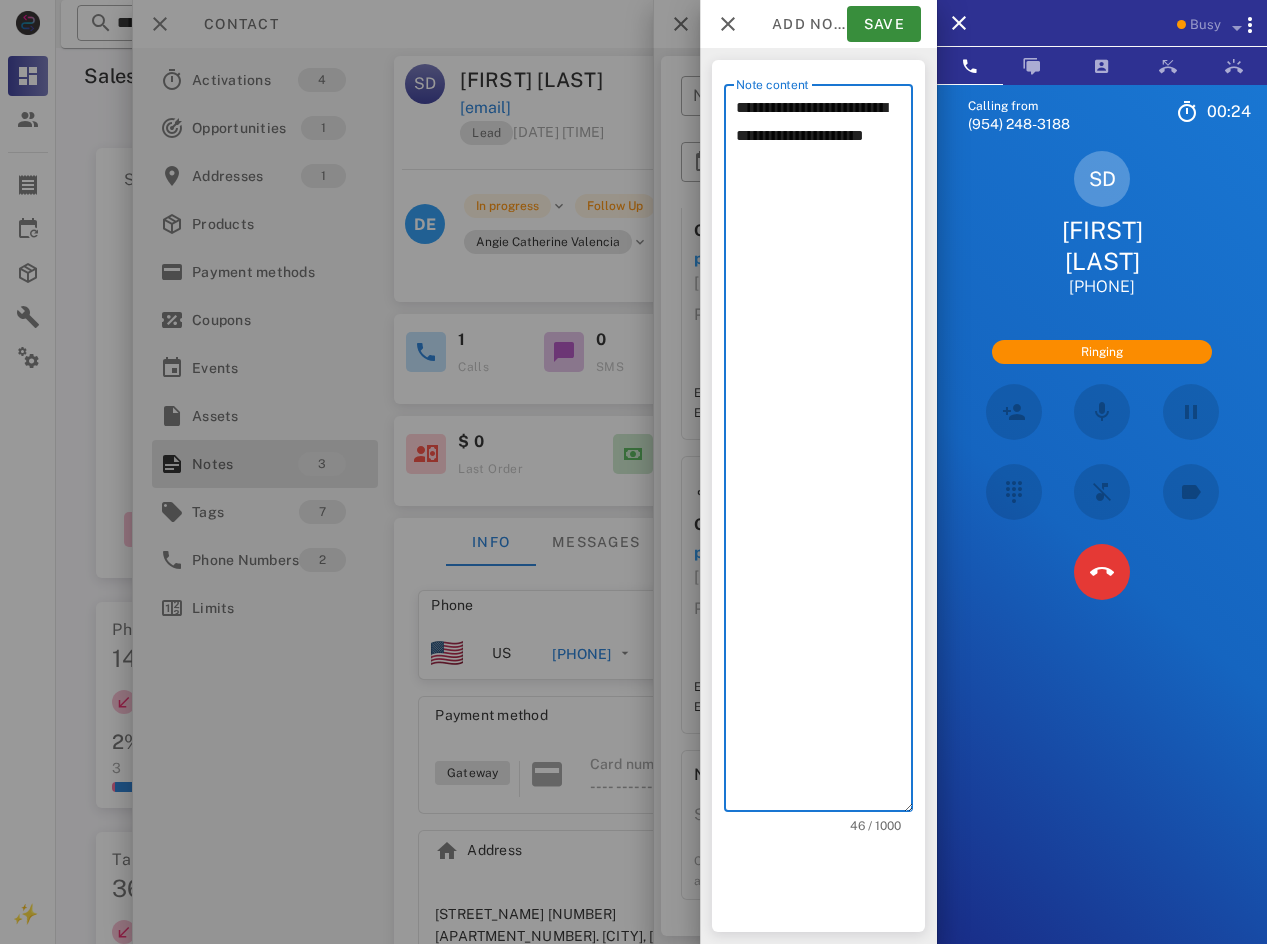 click on "**********" at bounding box center (824, 453) 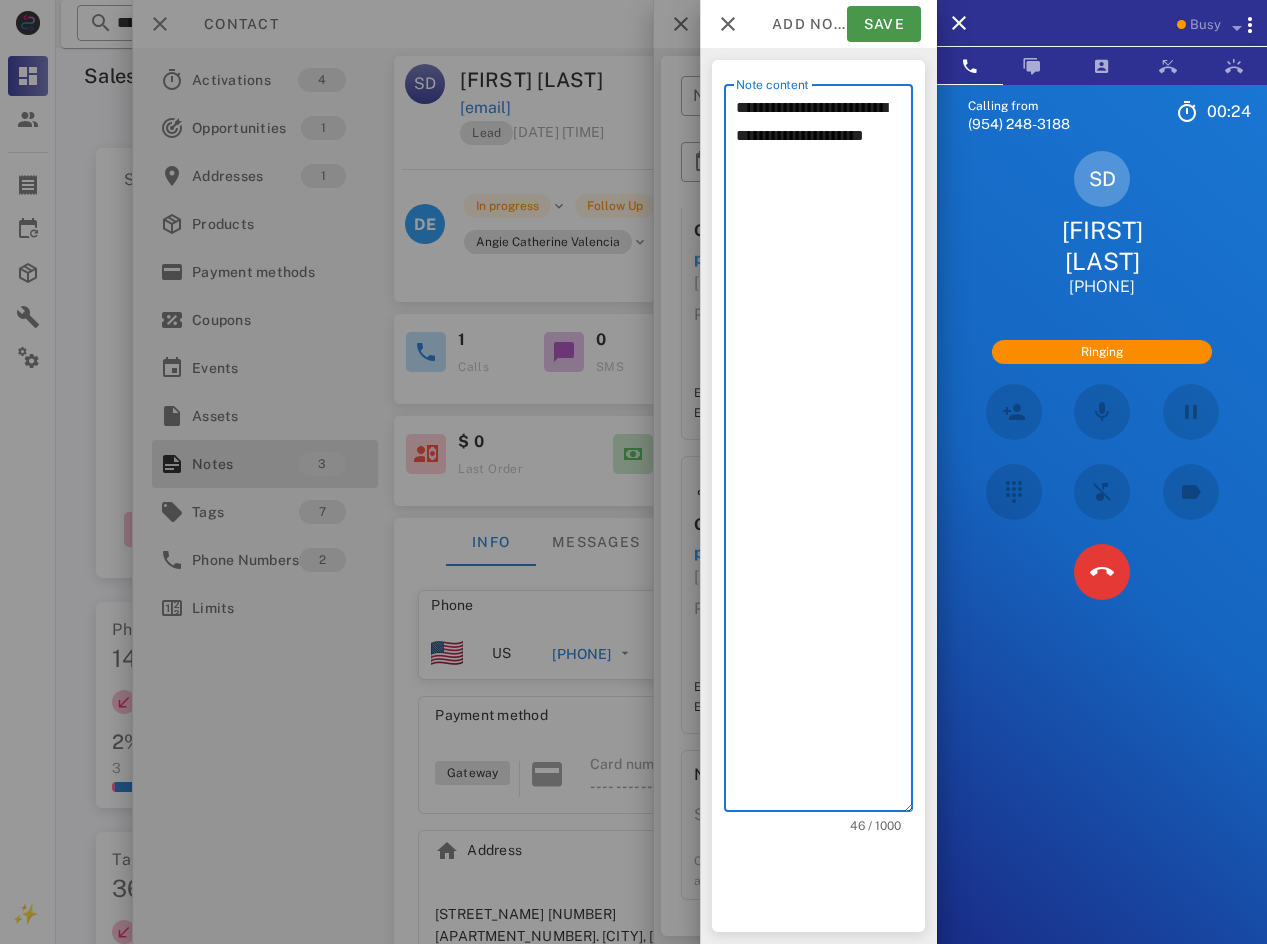 type on "**********" 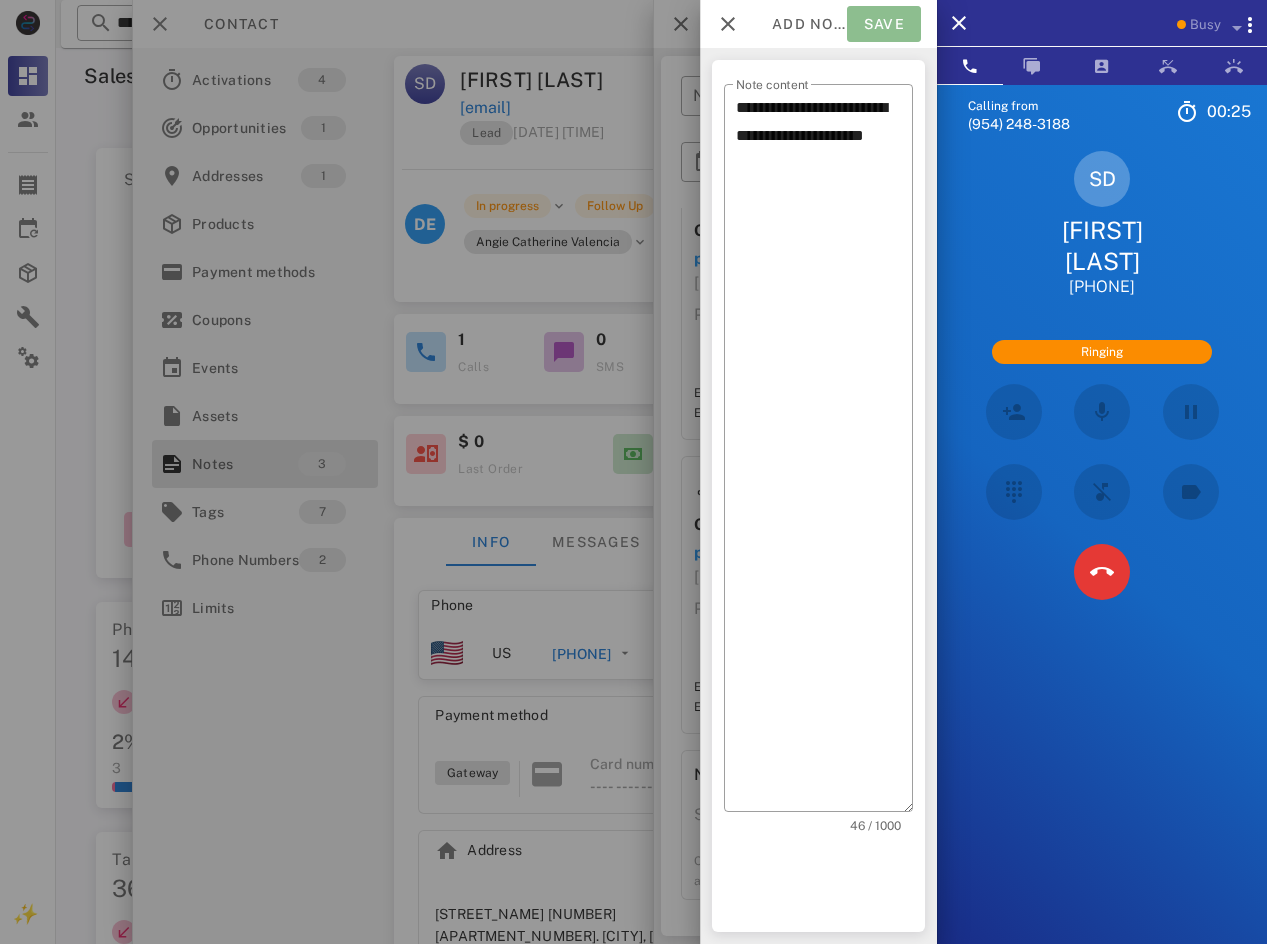 click on "Save" at bounding box center [884, 24] 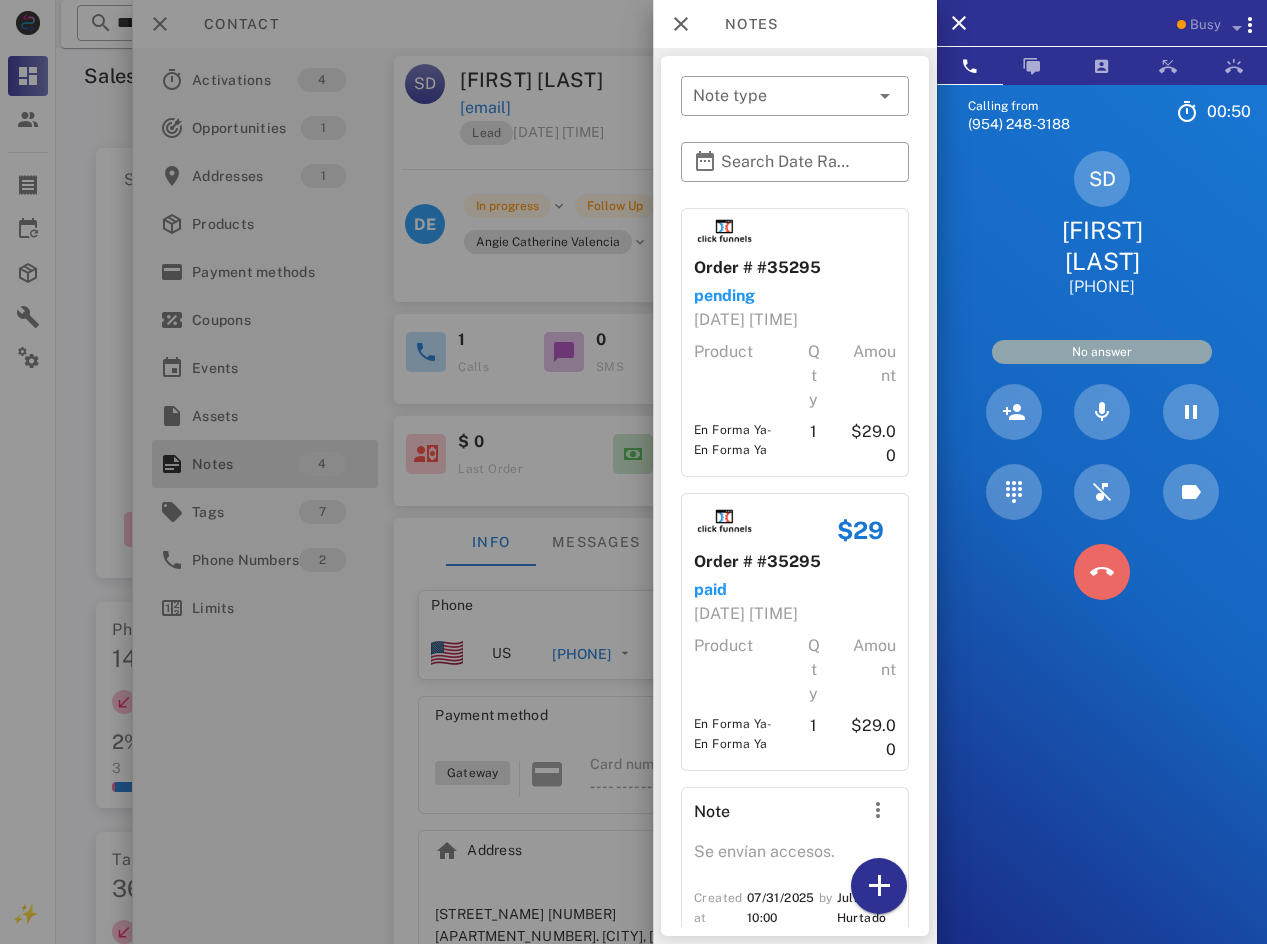 click at bounding box center [1102, 572] 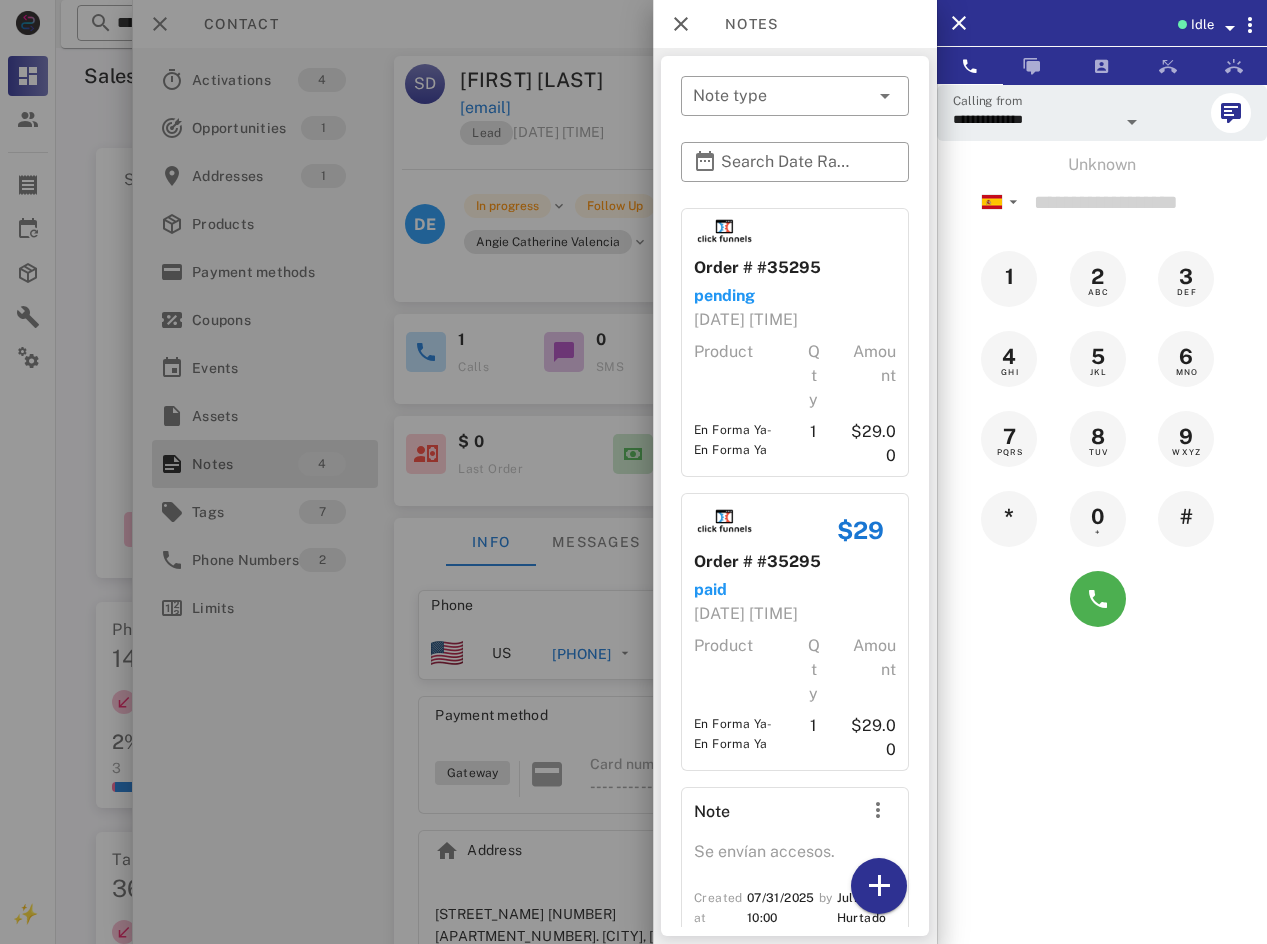 click at bounding box center (1182, 24) 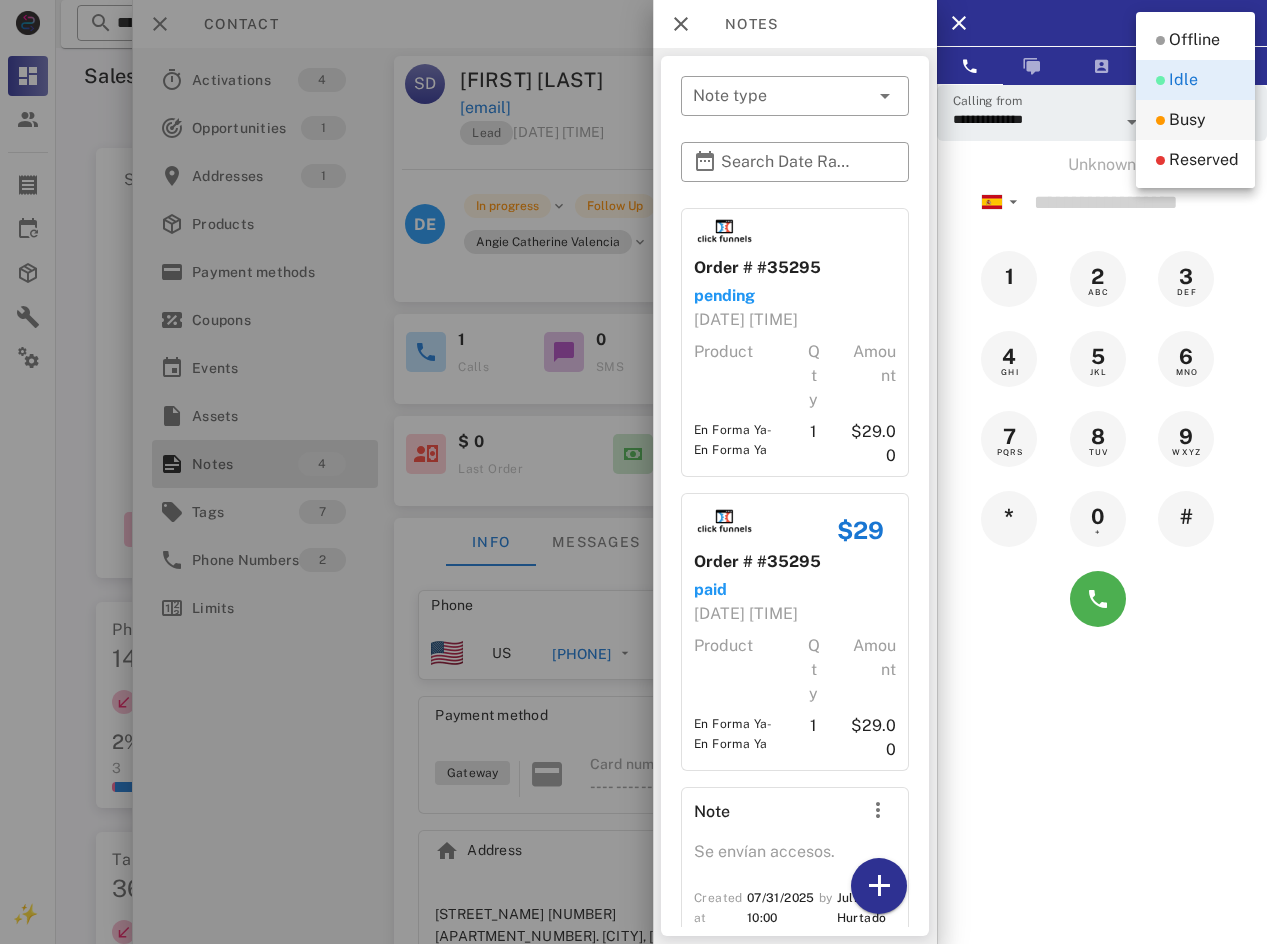click on "Busy" at bounding box center [1187, 120] 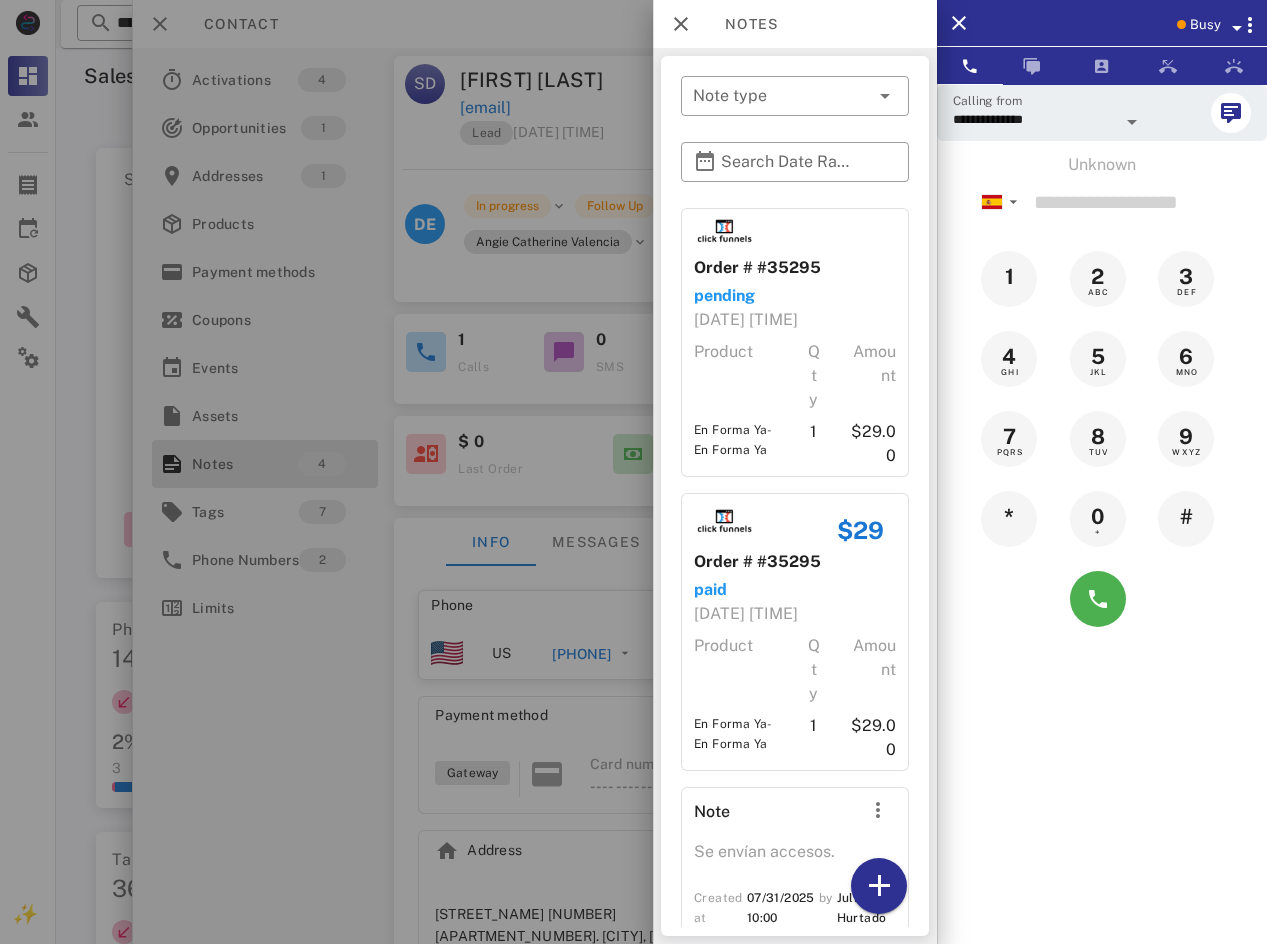 click on "Busy" at bounding box center (1130, 23) 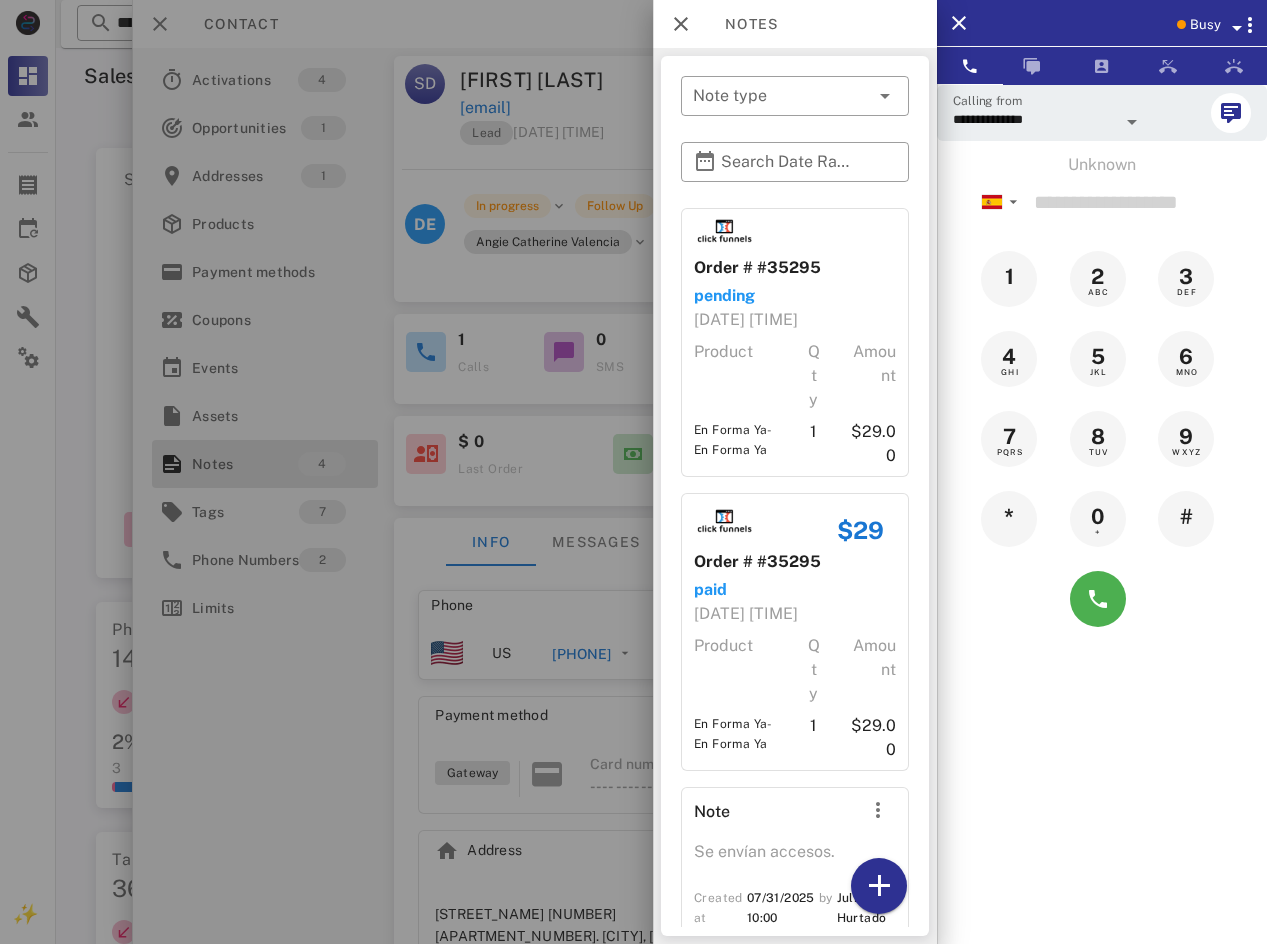 click at bounding box center (633, 472) 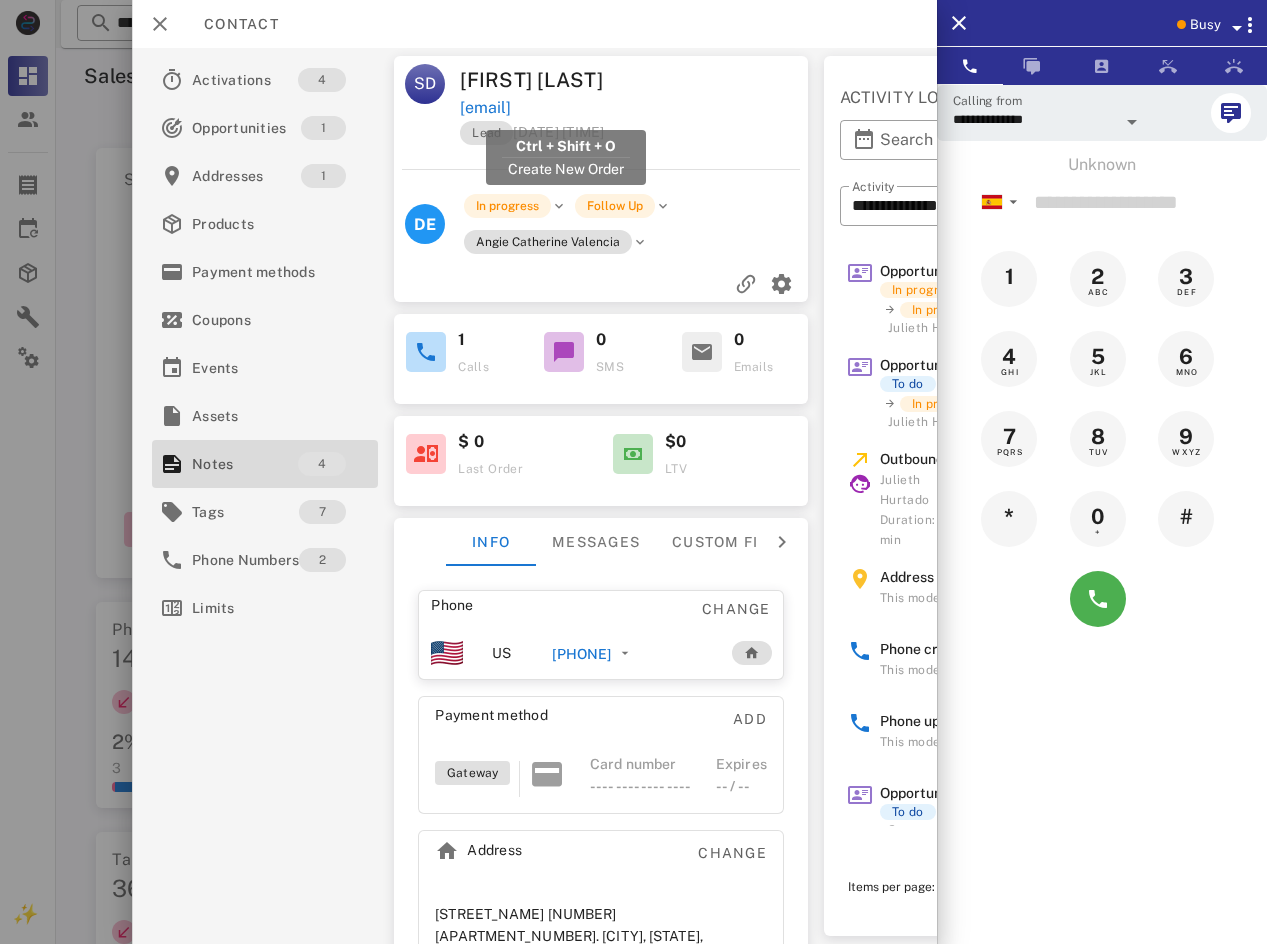drag, startPoint x: 703, startPoint y: 115, endPoint x: 463, endPoint y: 106, distance: 240.16869 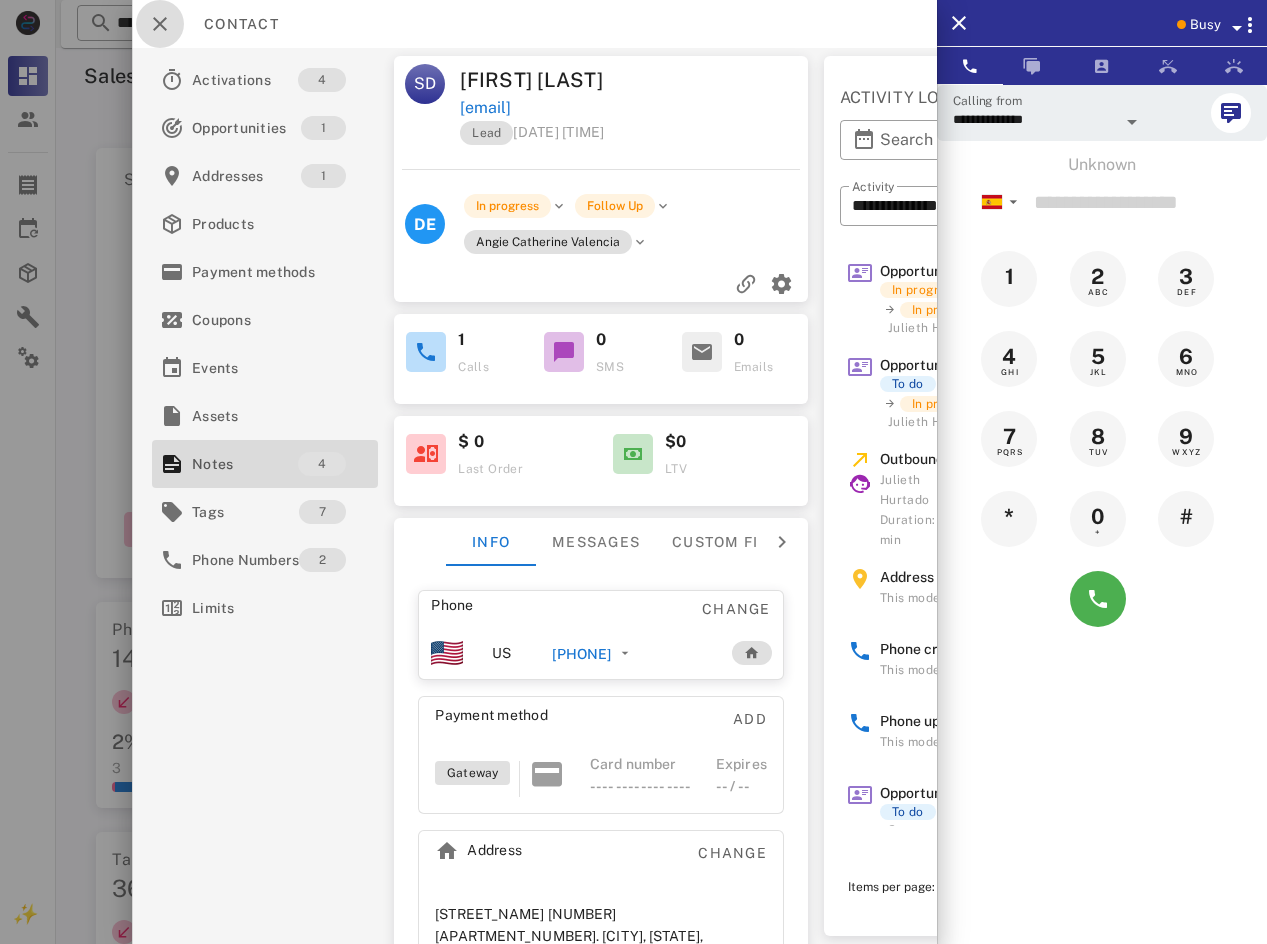 click at bounding box center [160, 24] 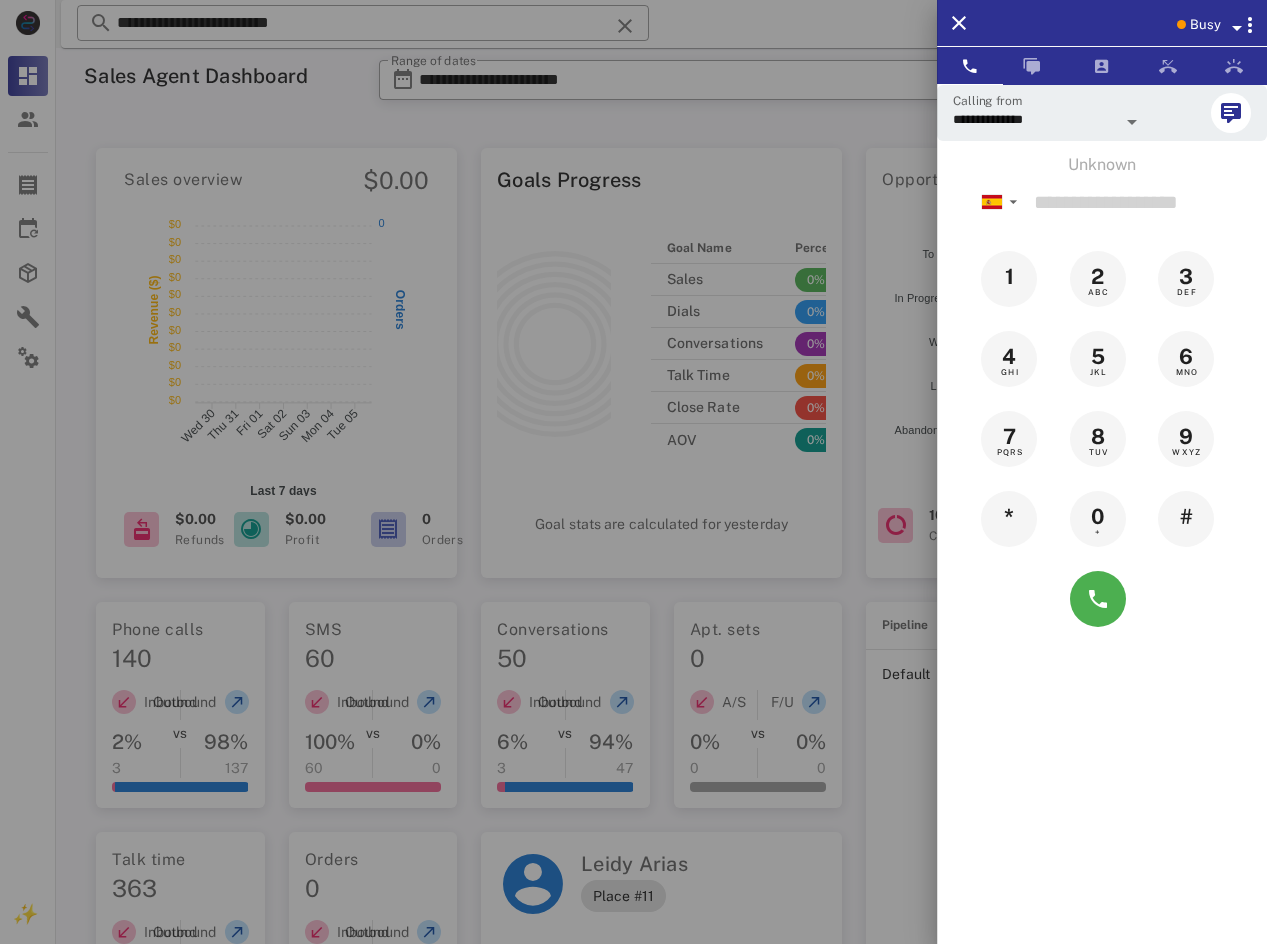 click at bounding box center (633, 472) 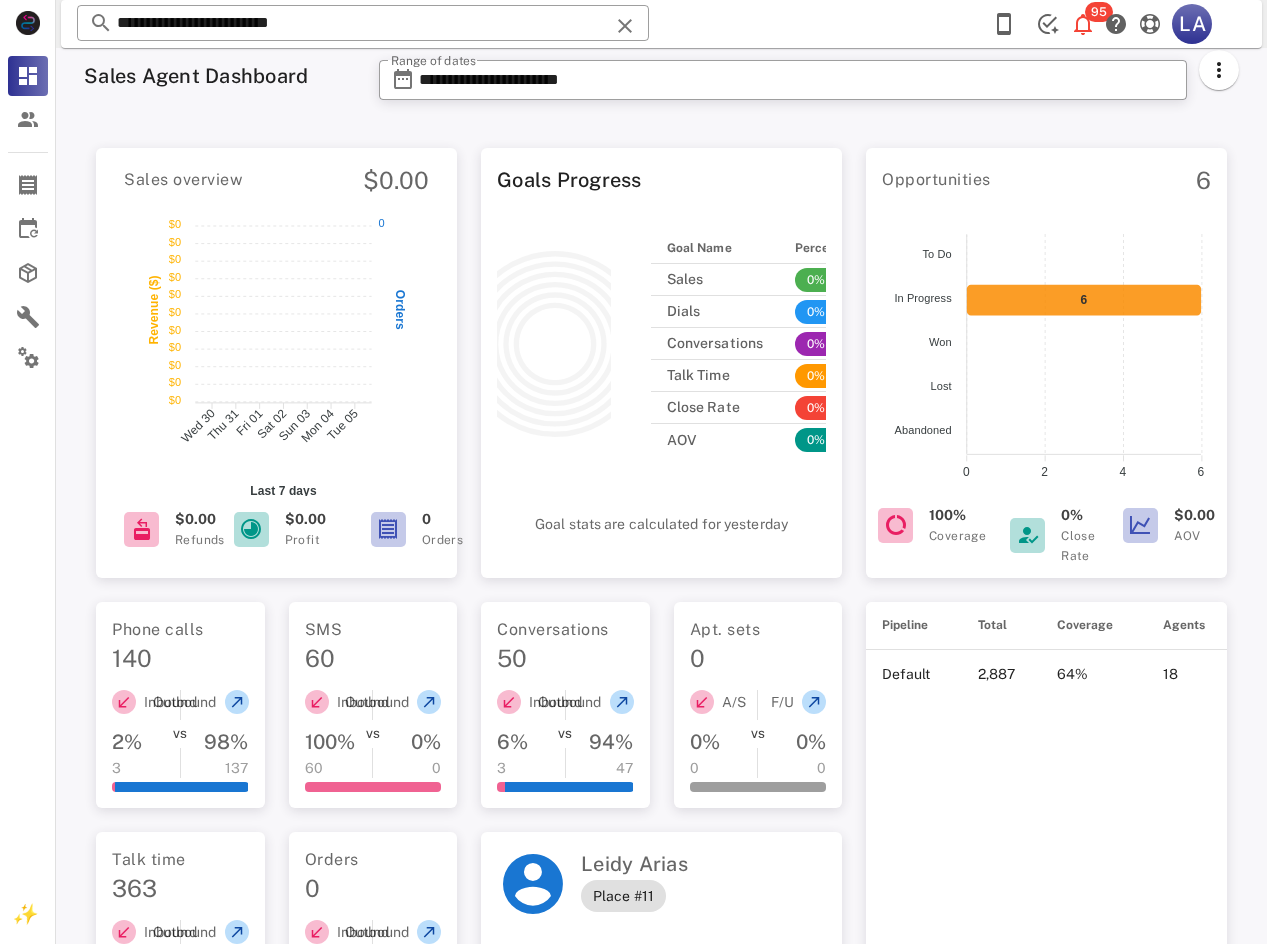 click on "**********" at bounding box center [363, 23] 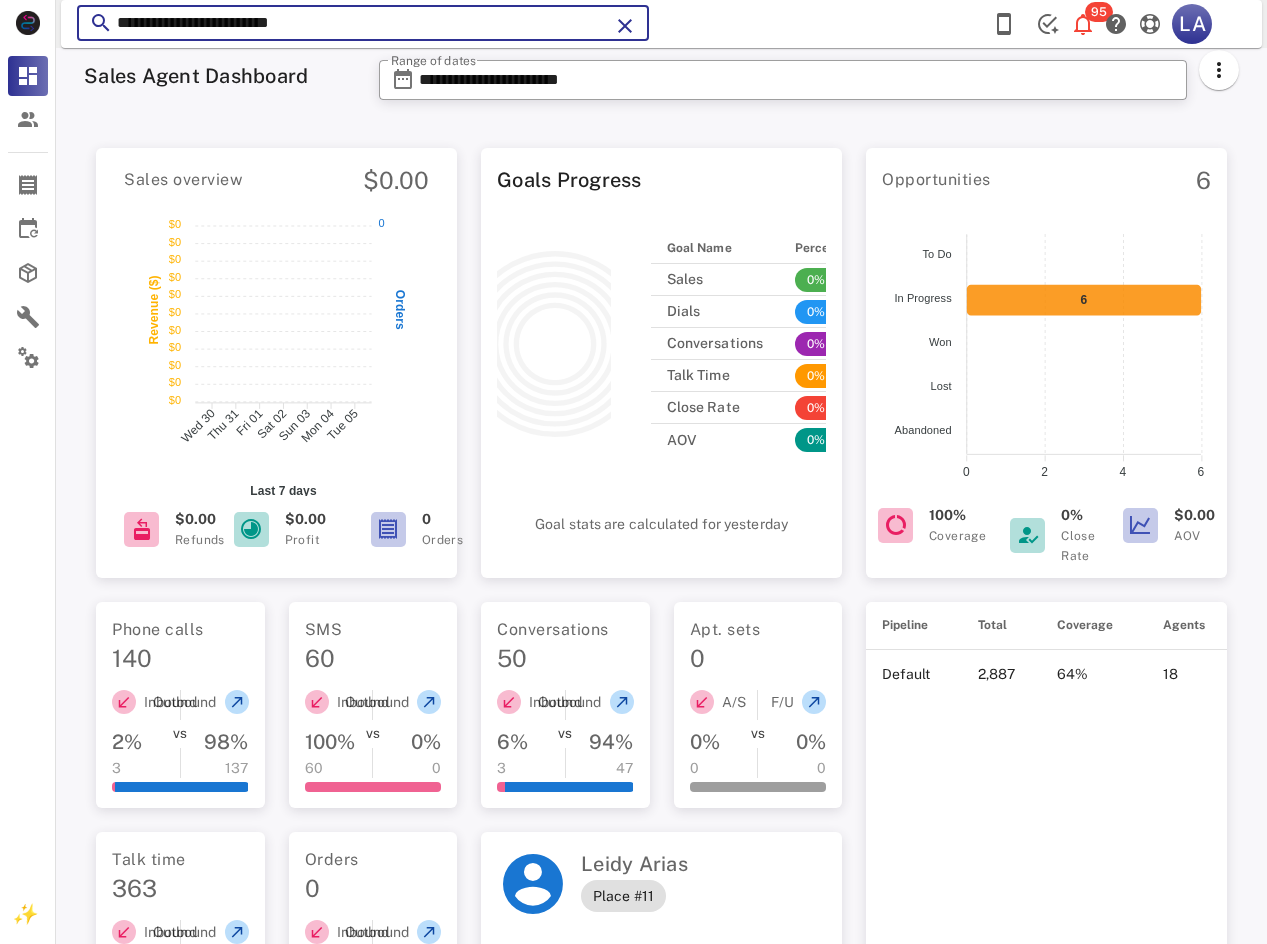 click on "**********" at bounding box center (363, 23) 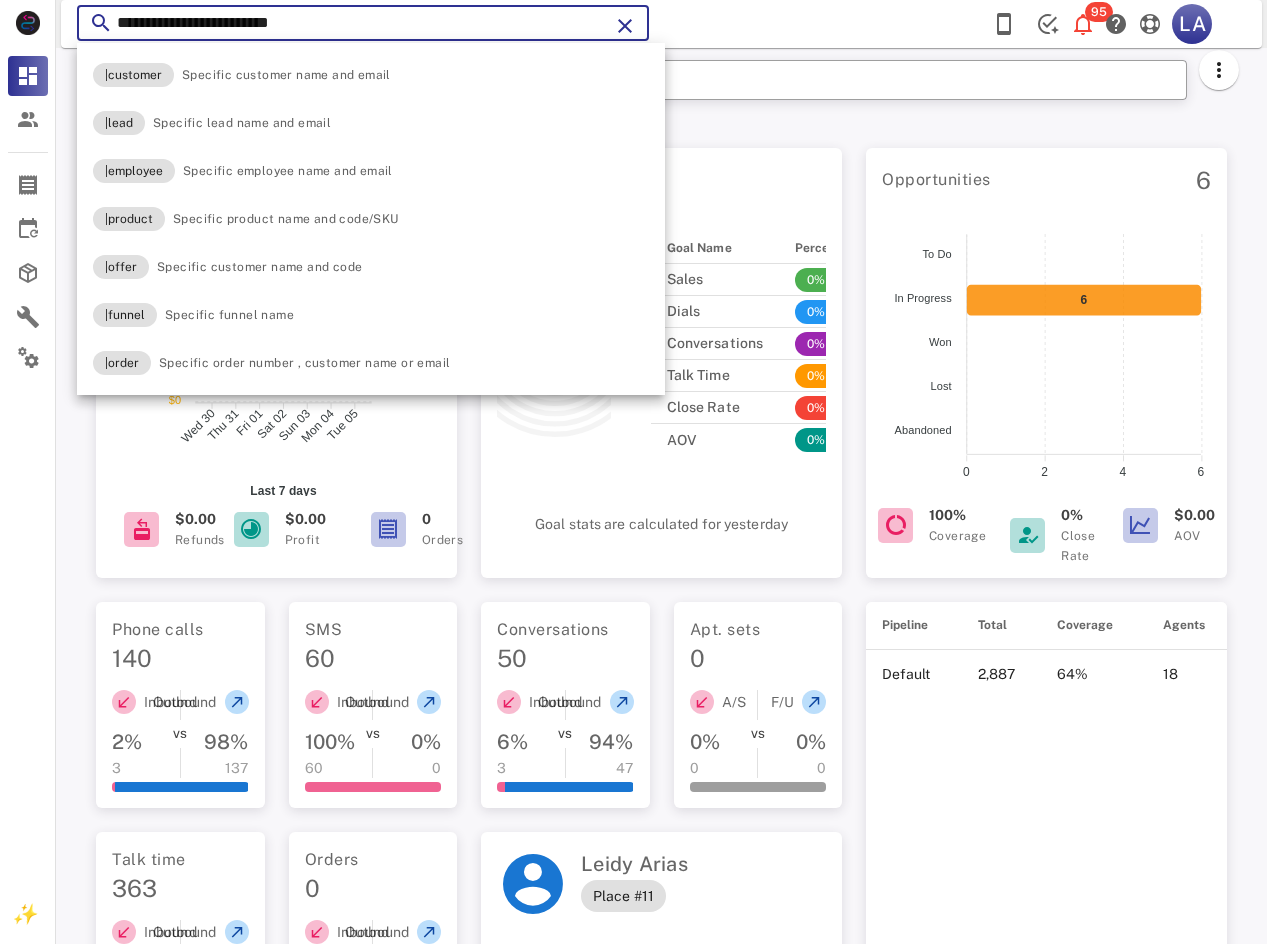 paste 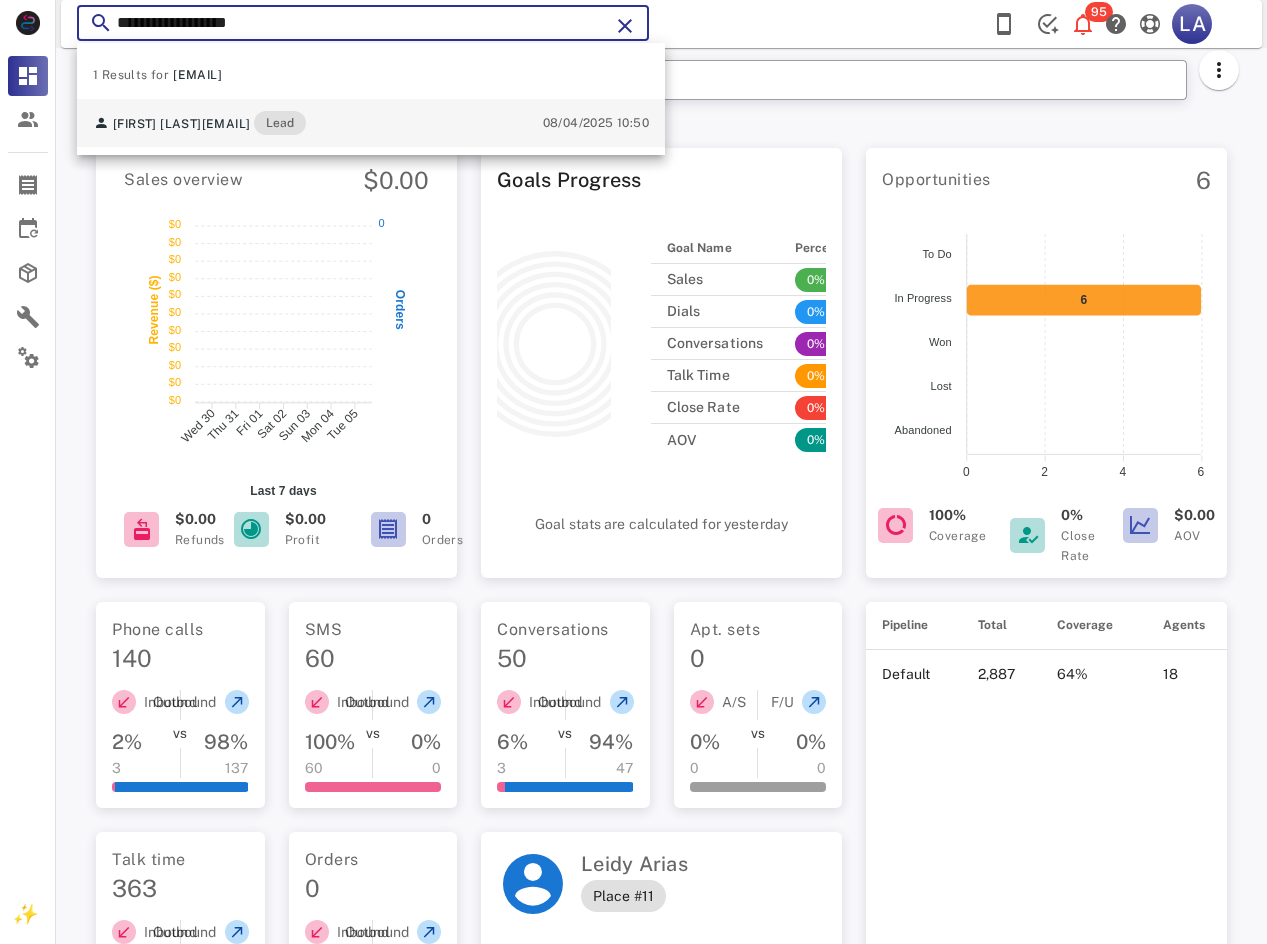 type on "**********" 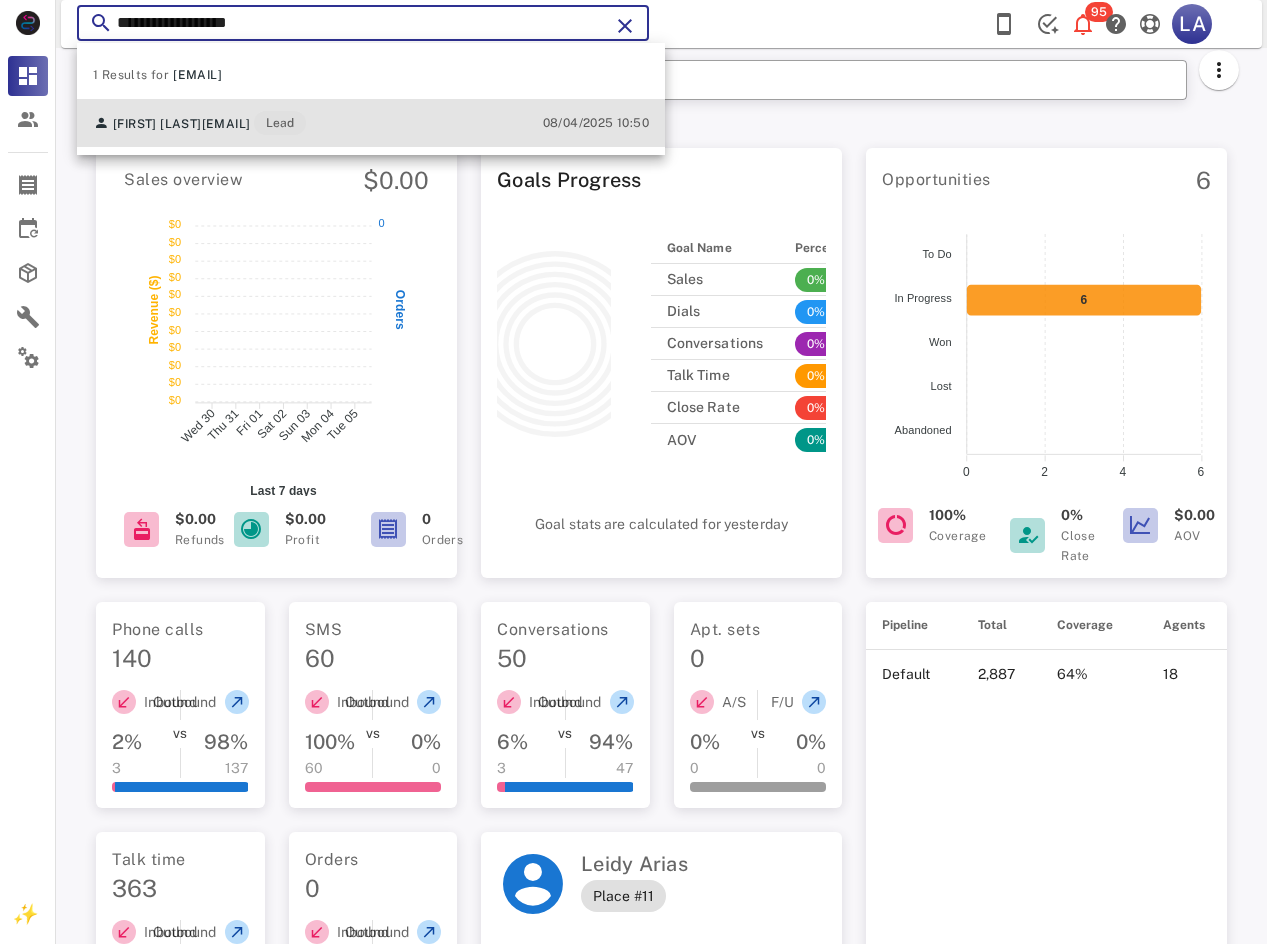 click on "[EMAIL]" at bounding box center (226, 124) 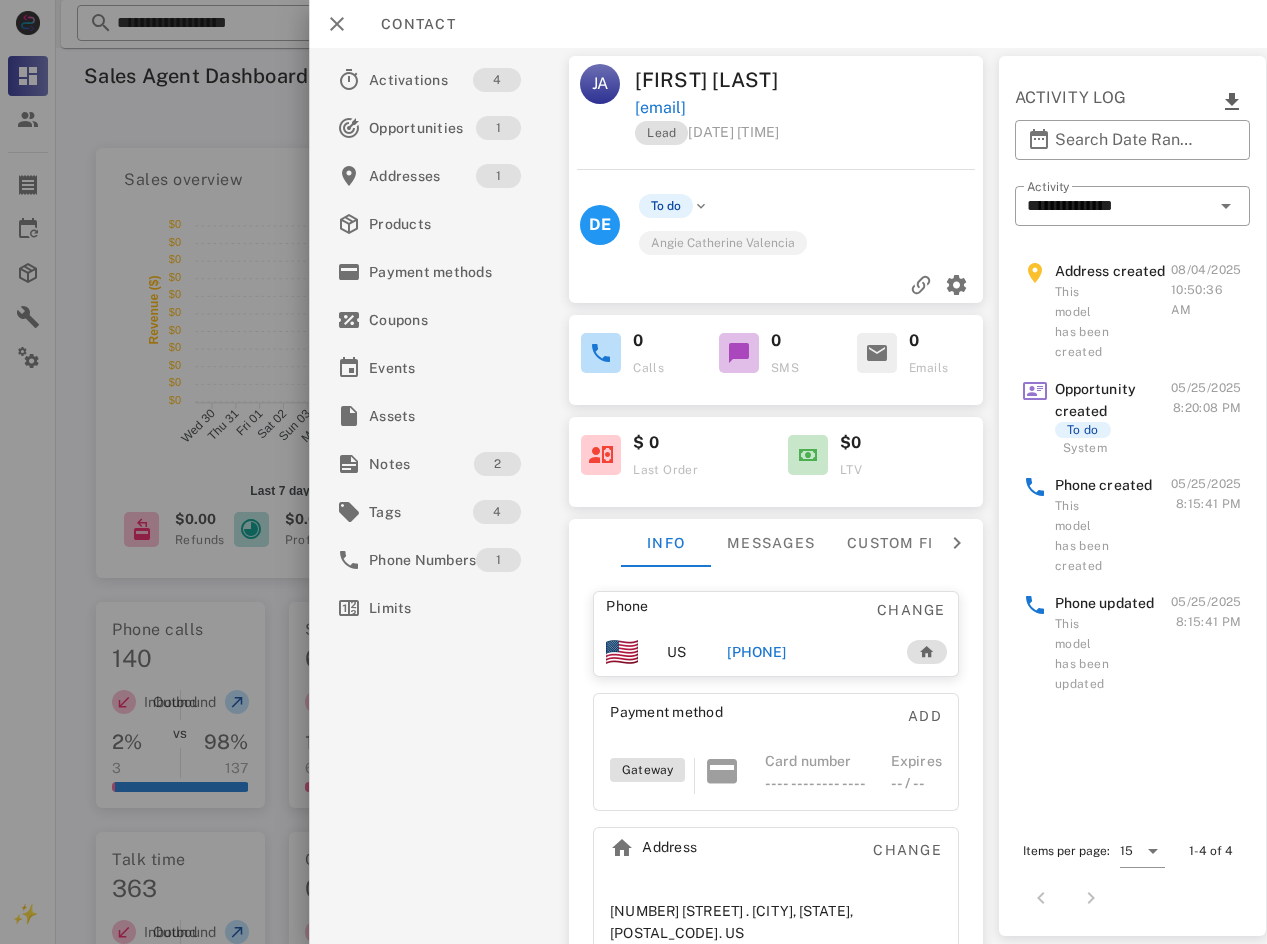 click at bounding box center [899, 80] 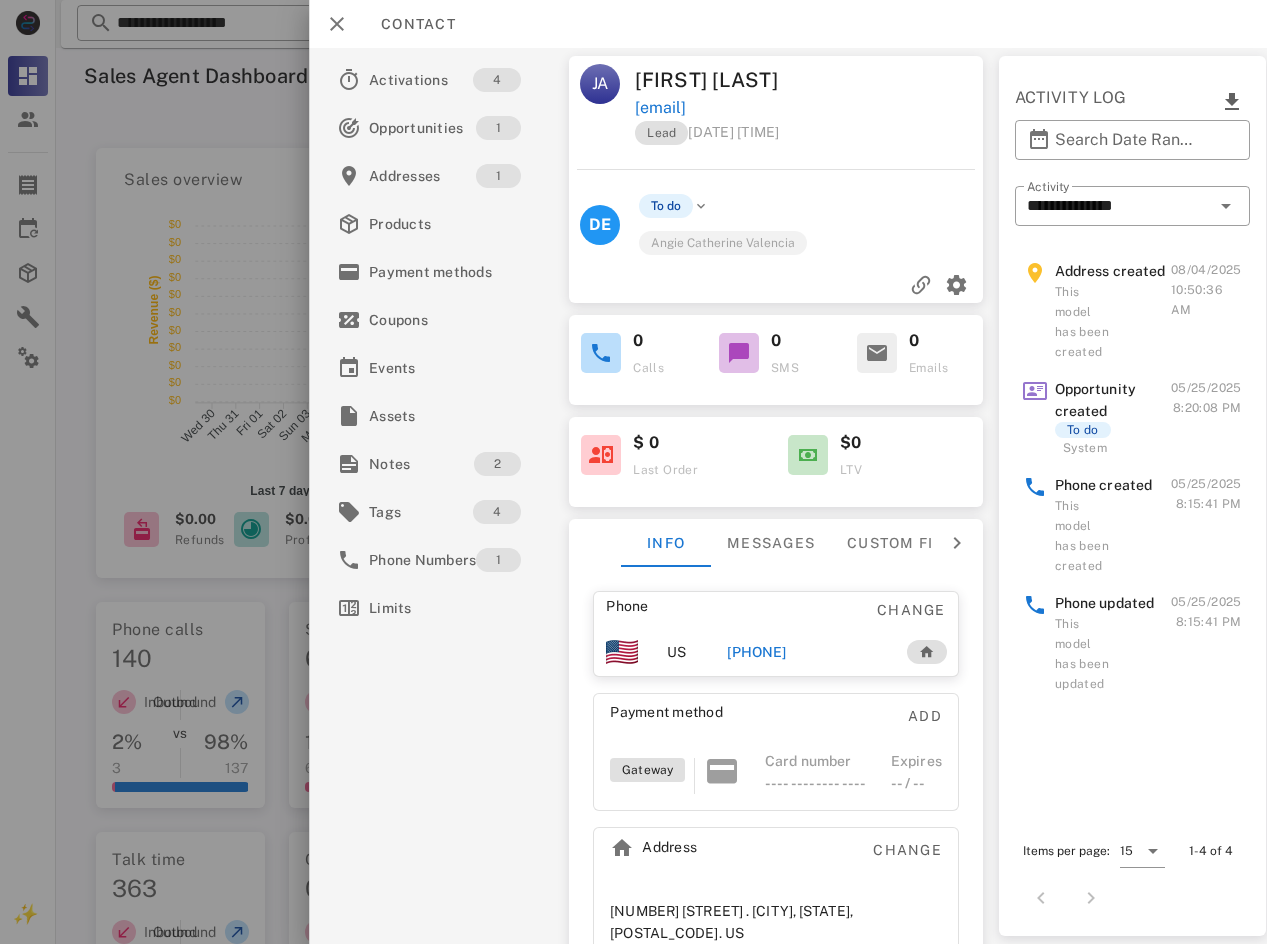 click on "Contact" at bounding box center (788, 24) 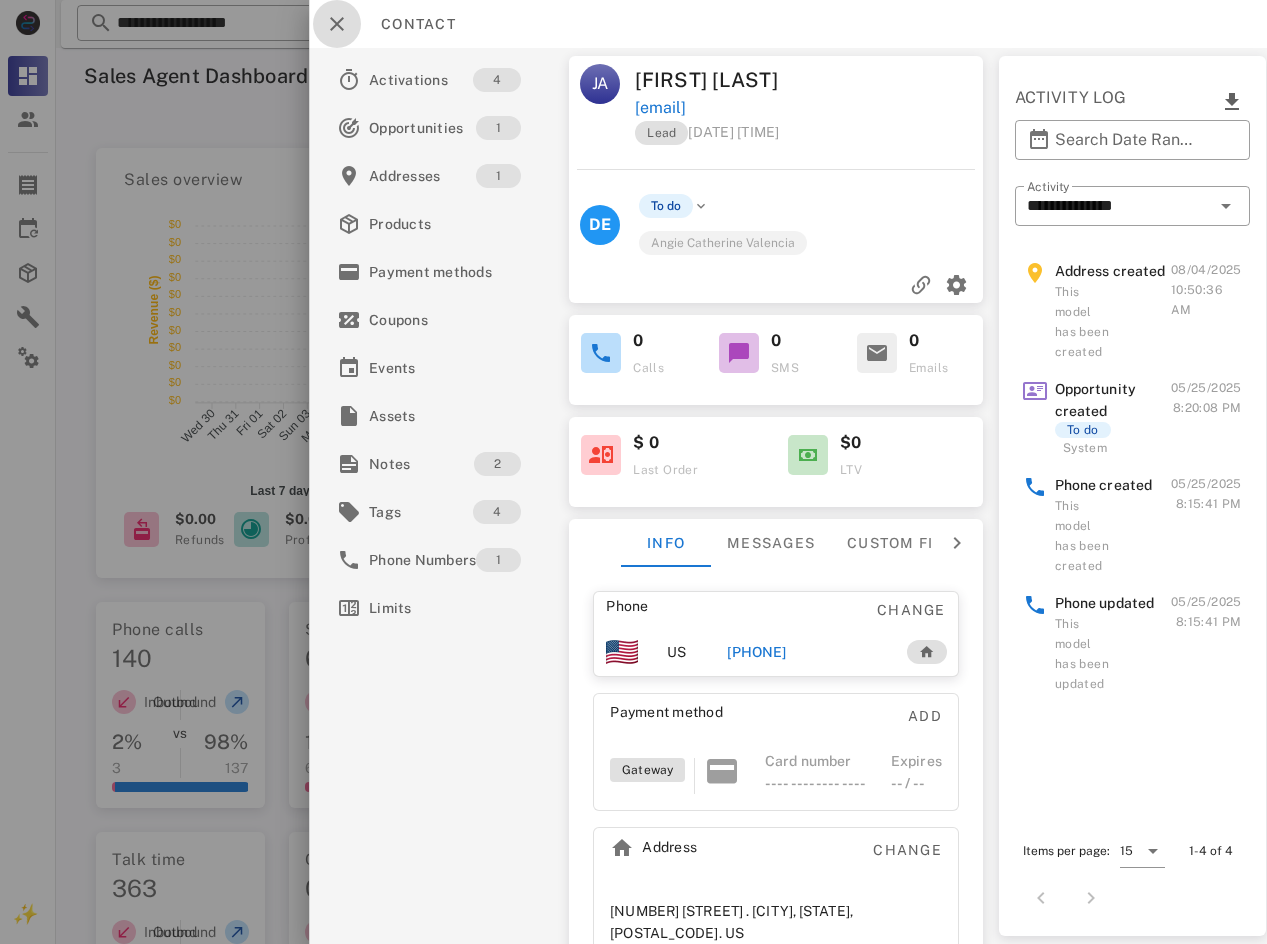 click at bounding box center [337, 24] 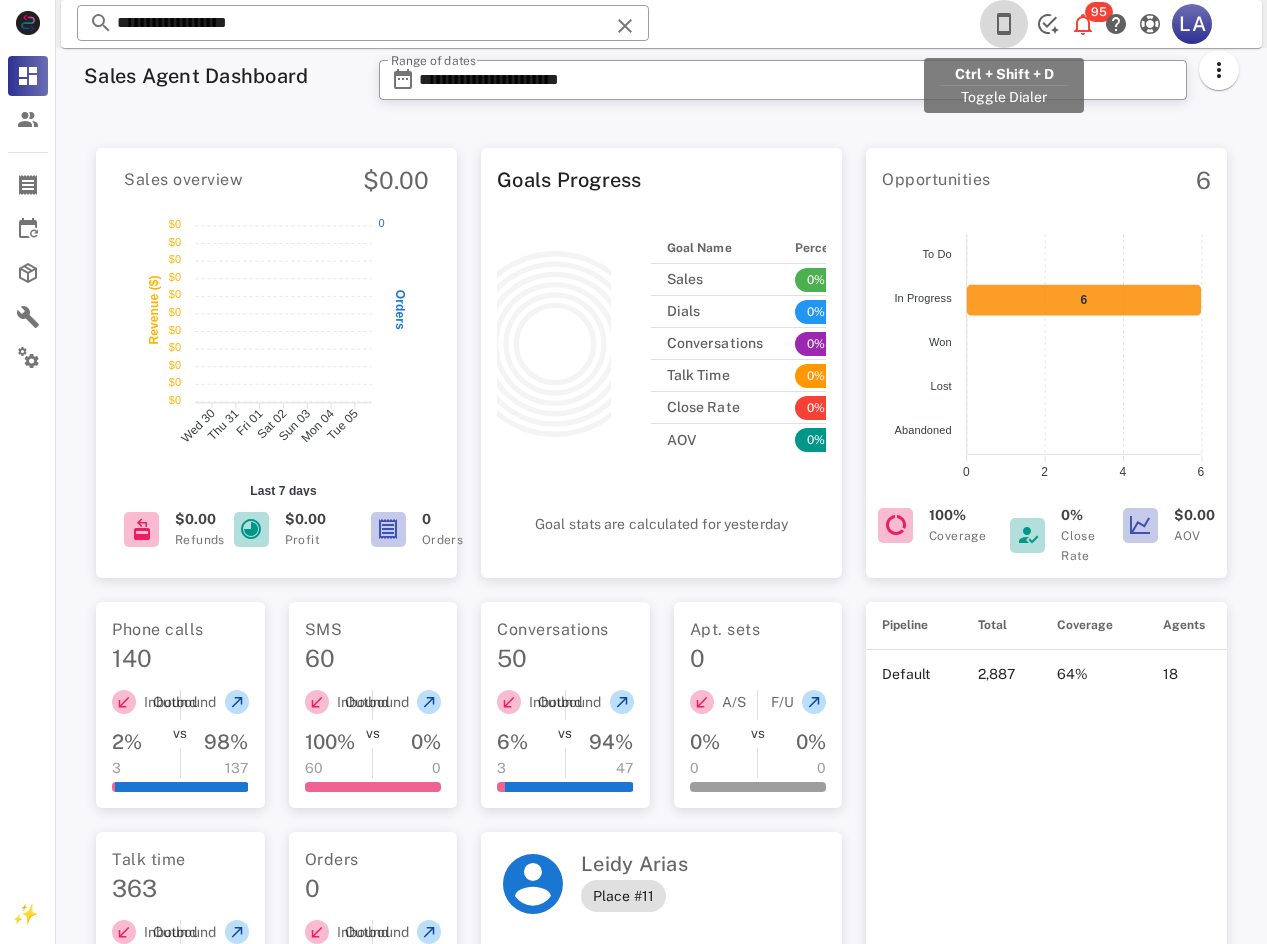click at bounding box center (1004, 24) 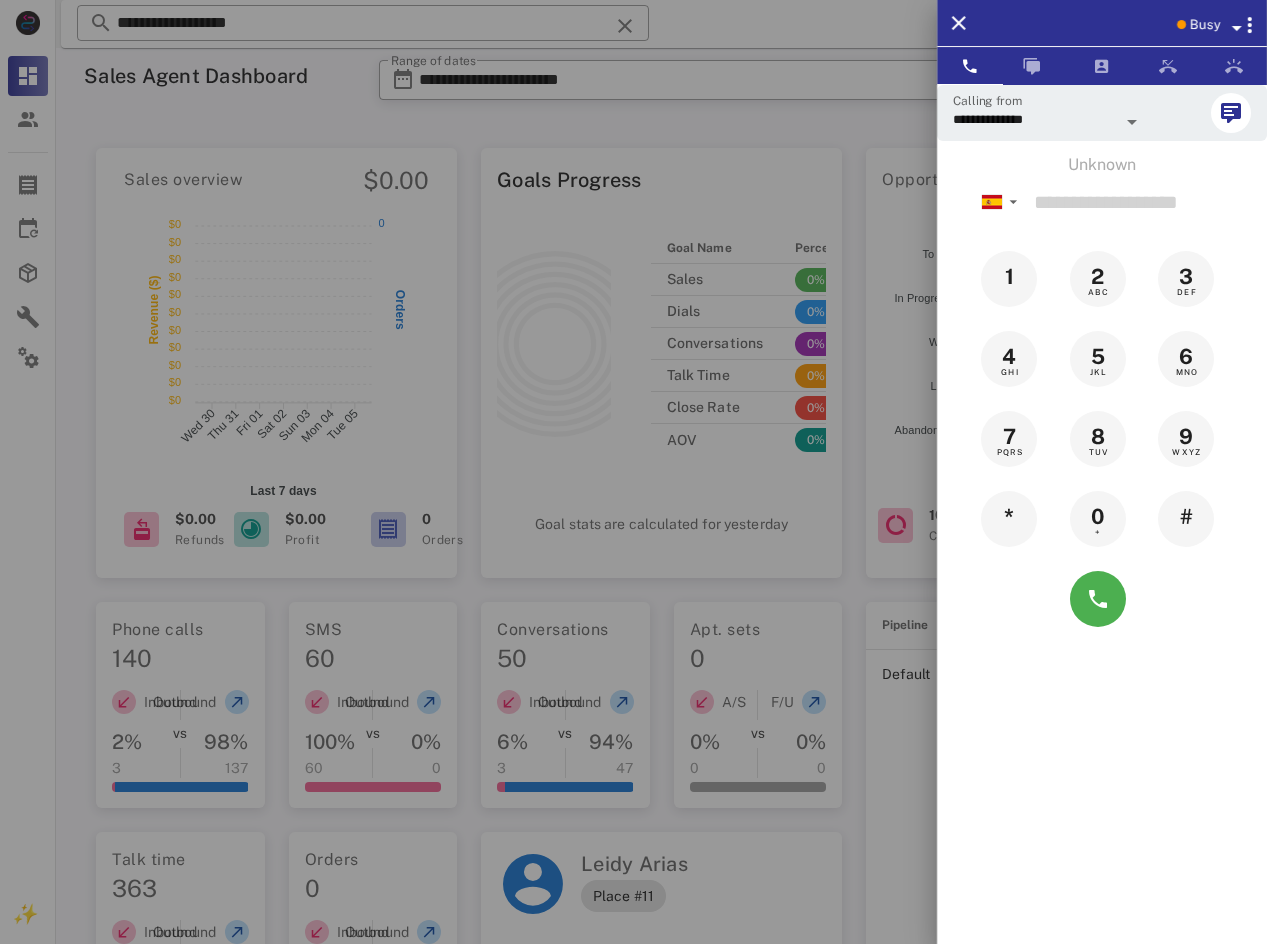 click at bounding box center (1181, 24) 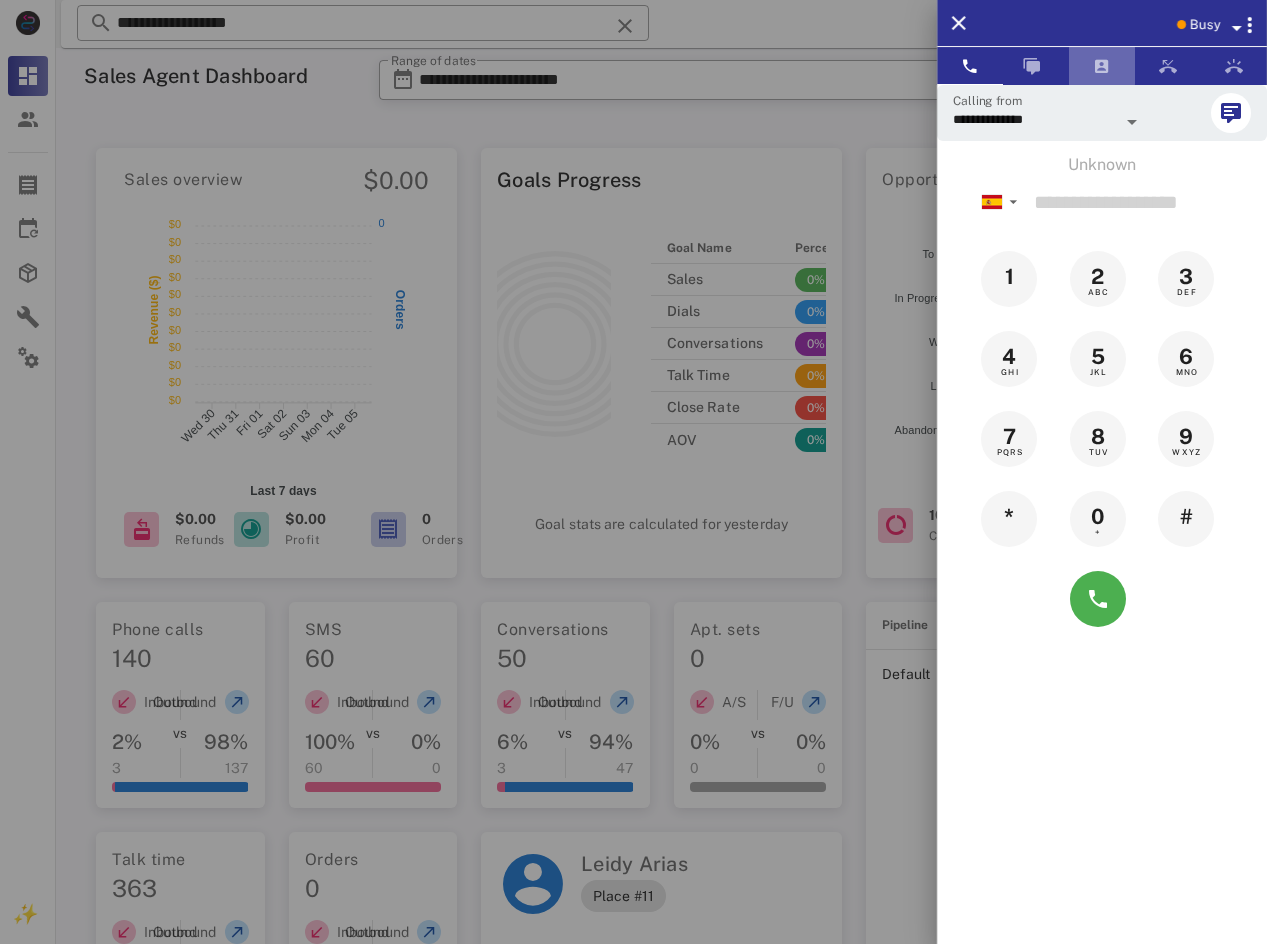 click at bounding box center [1102, 66] 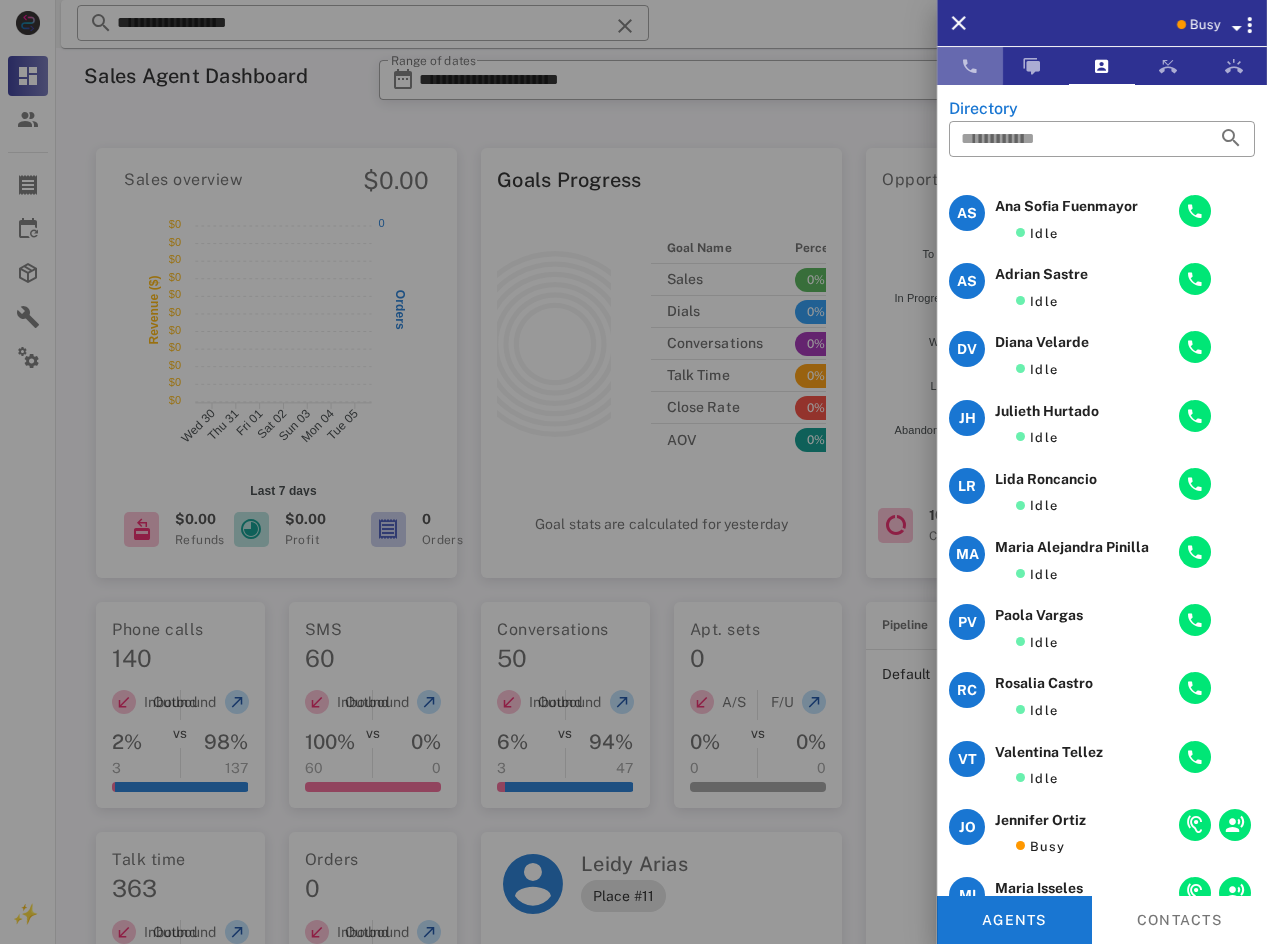 click at bounding box center (970, 66) 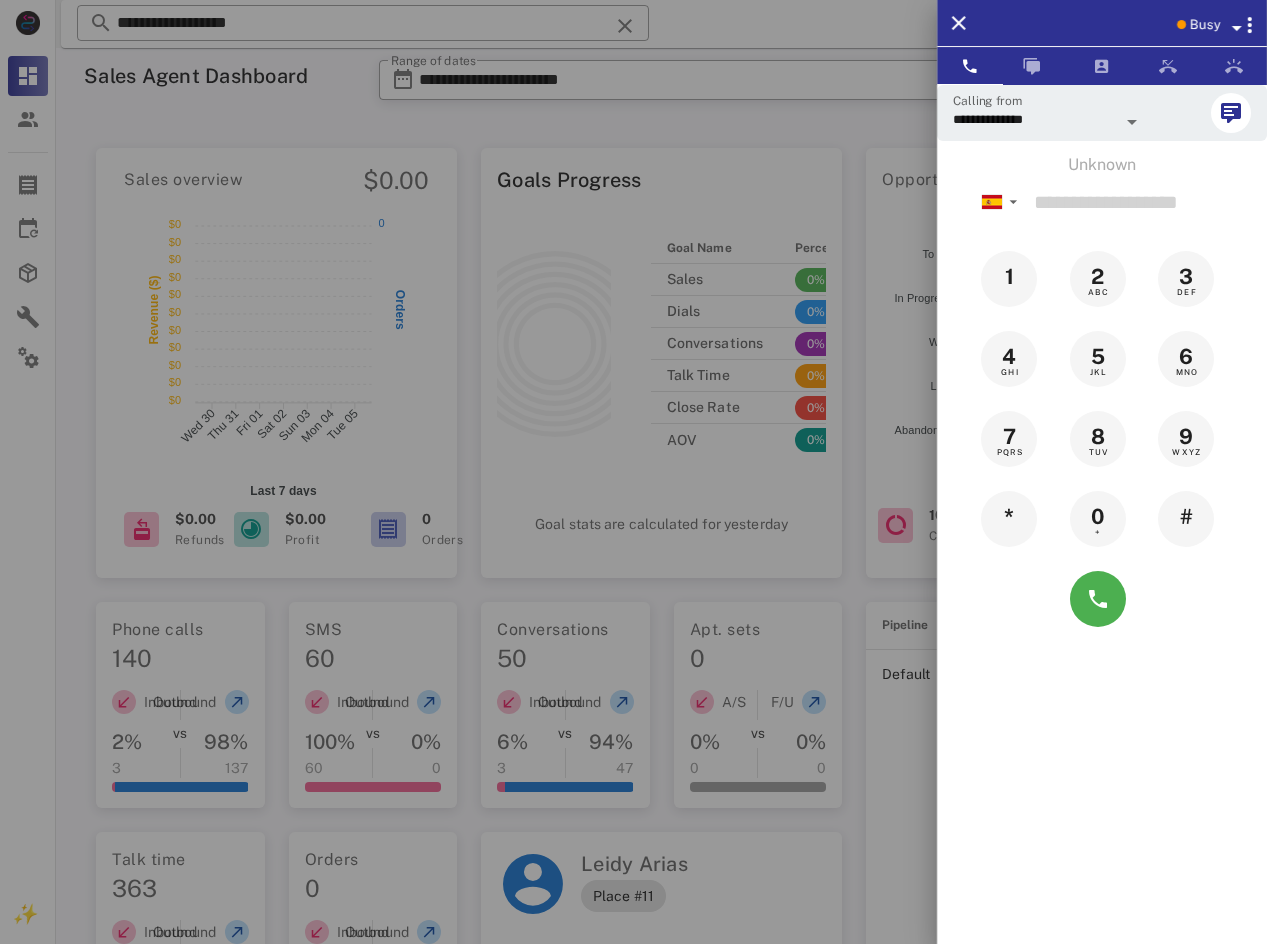 click at bounding box center [633, 472] 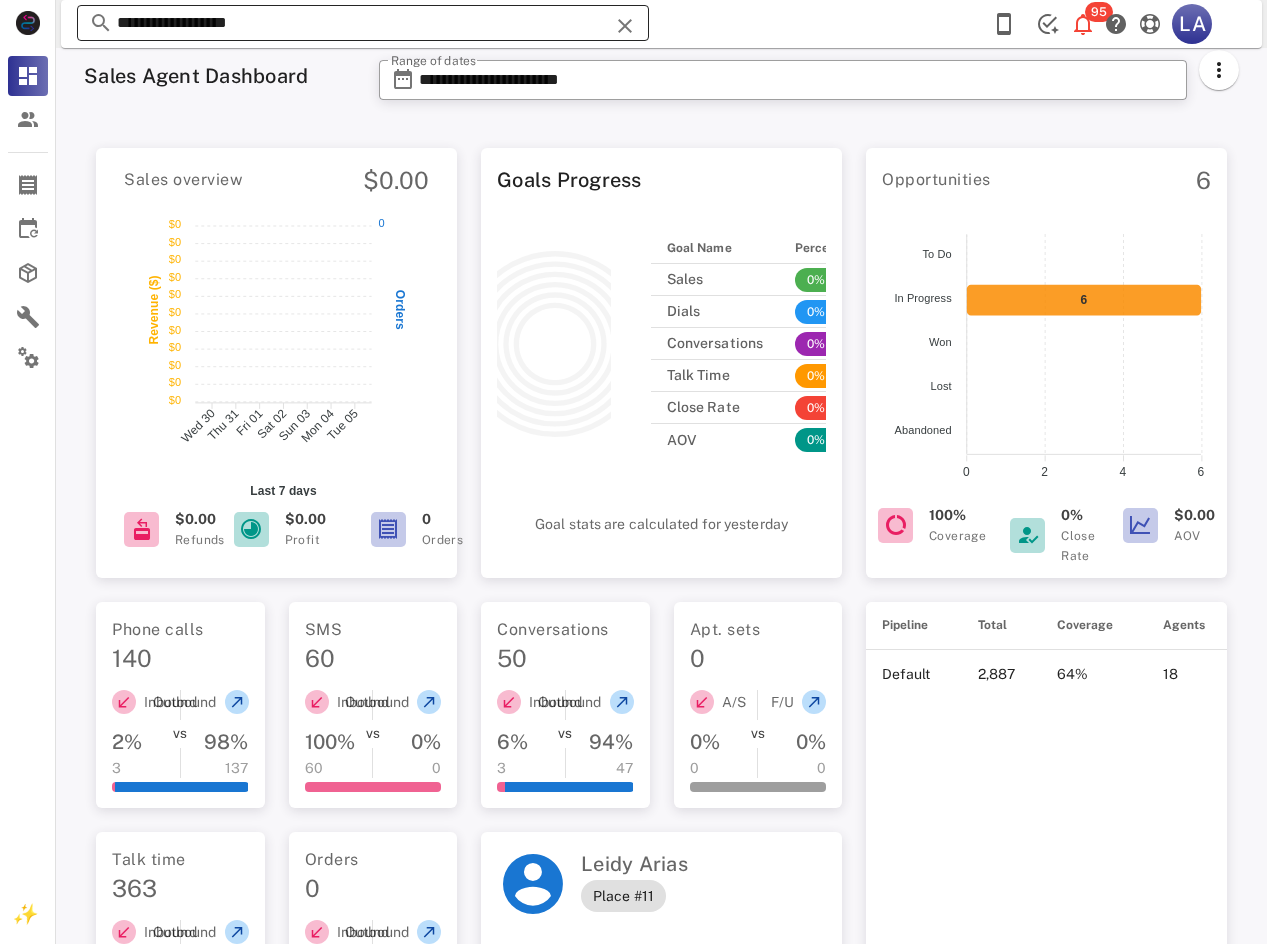 click on "**********" at bounding box center [363, 23] 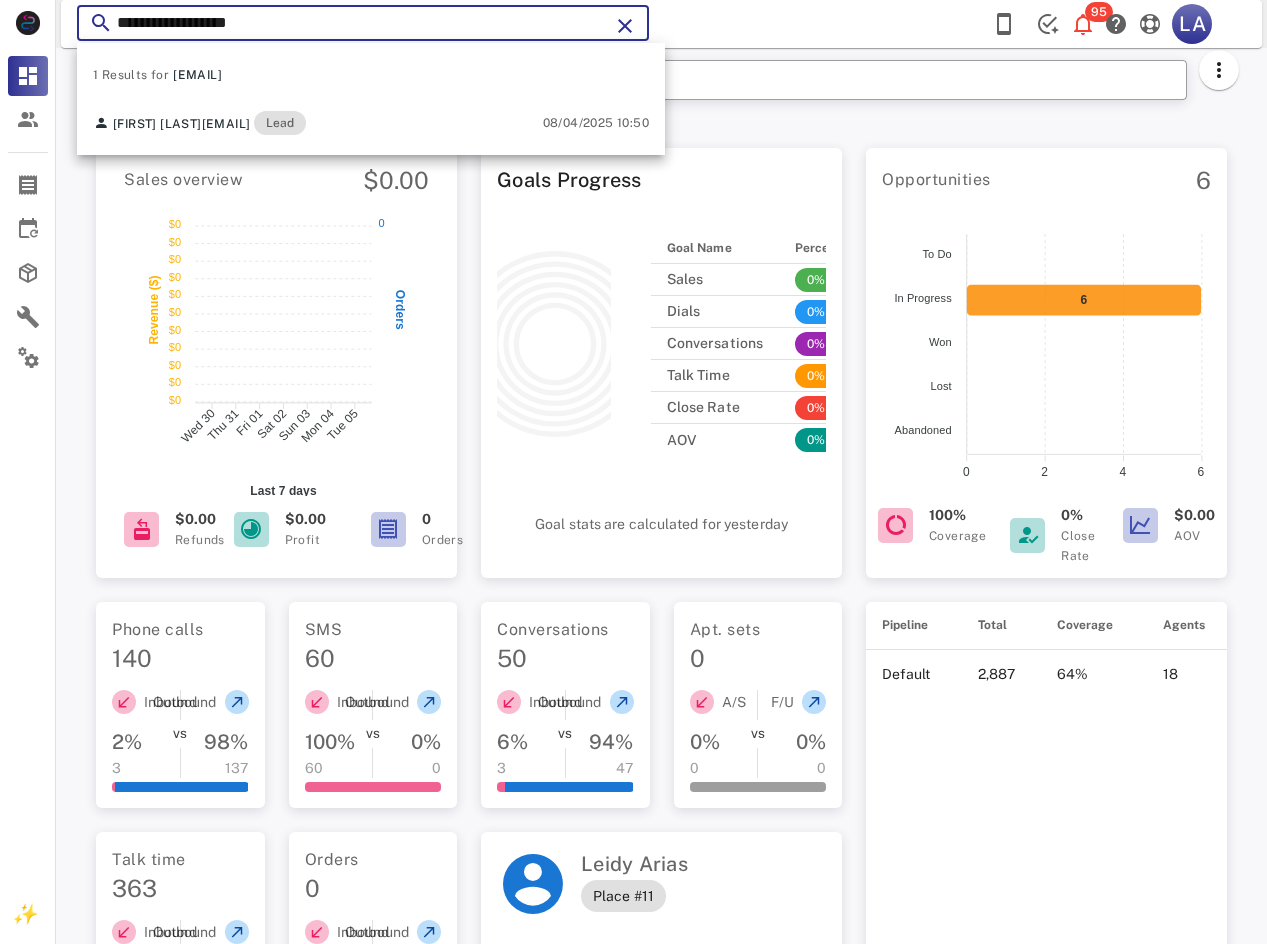 click on "**********" at bounding box center [363, 23] 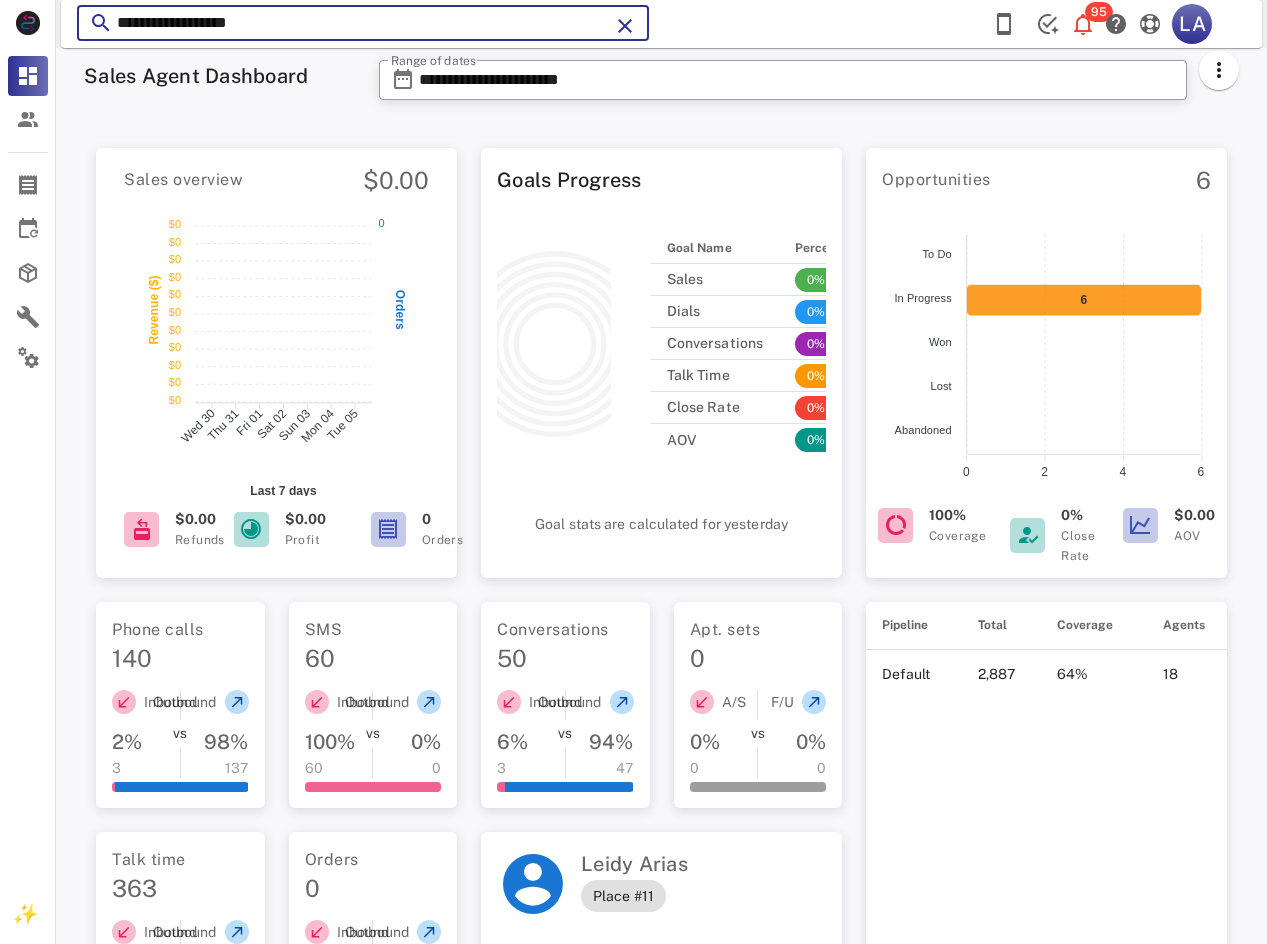 click on "**********" at bounding box center (363, 23) 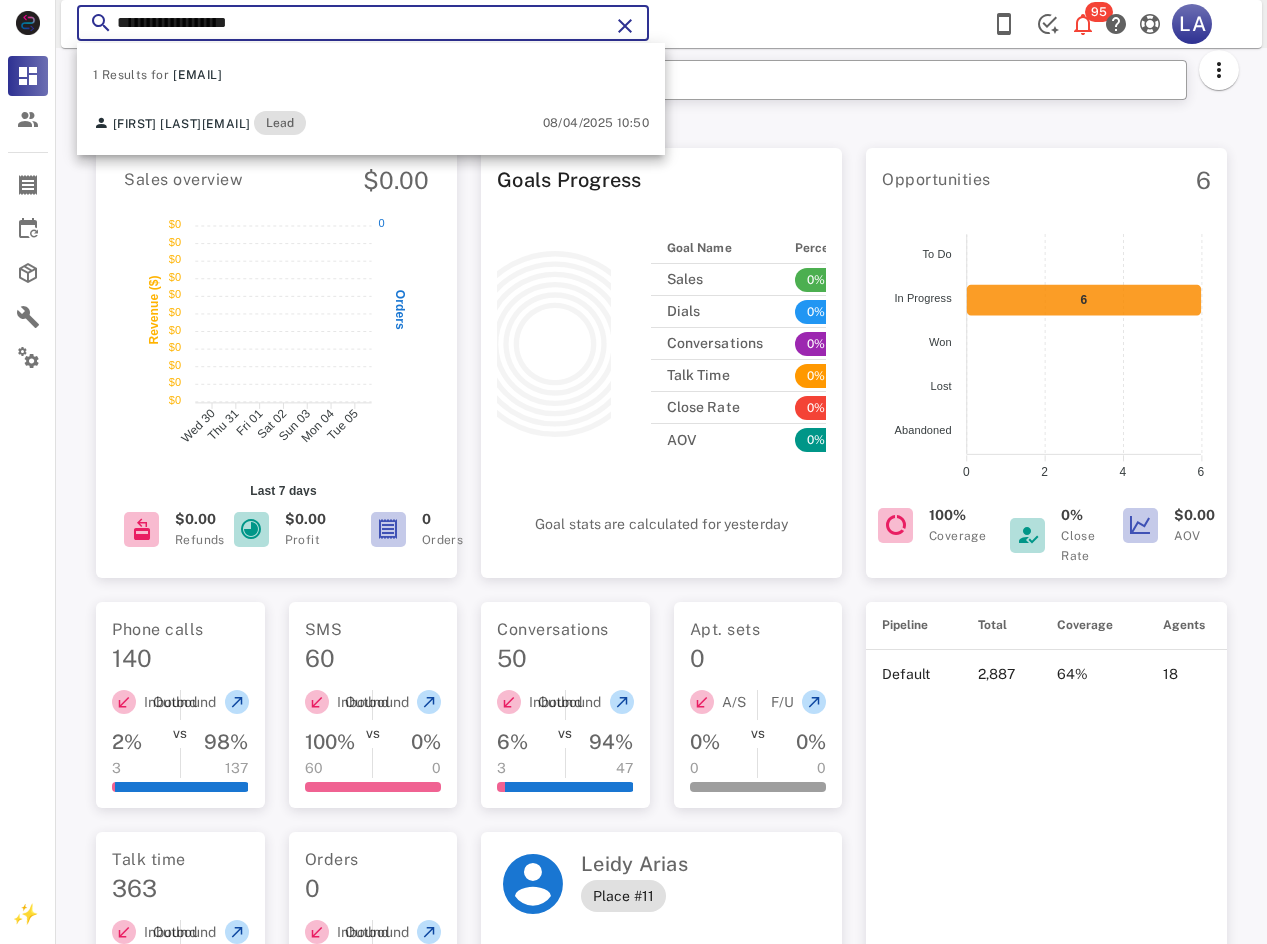 click on "**********" at bounding box center [363, 23] 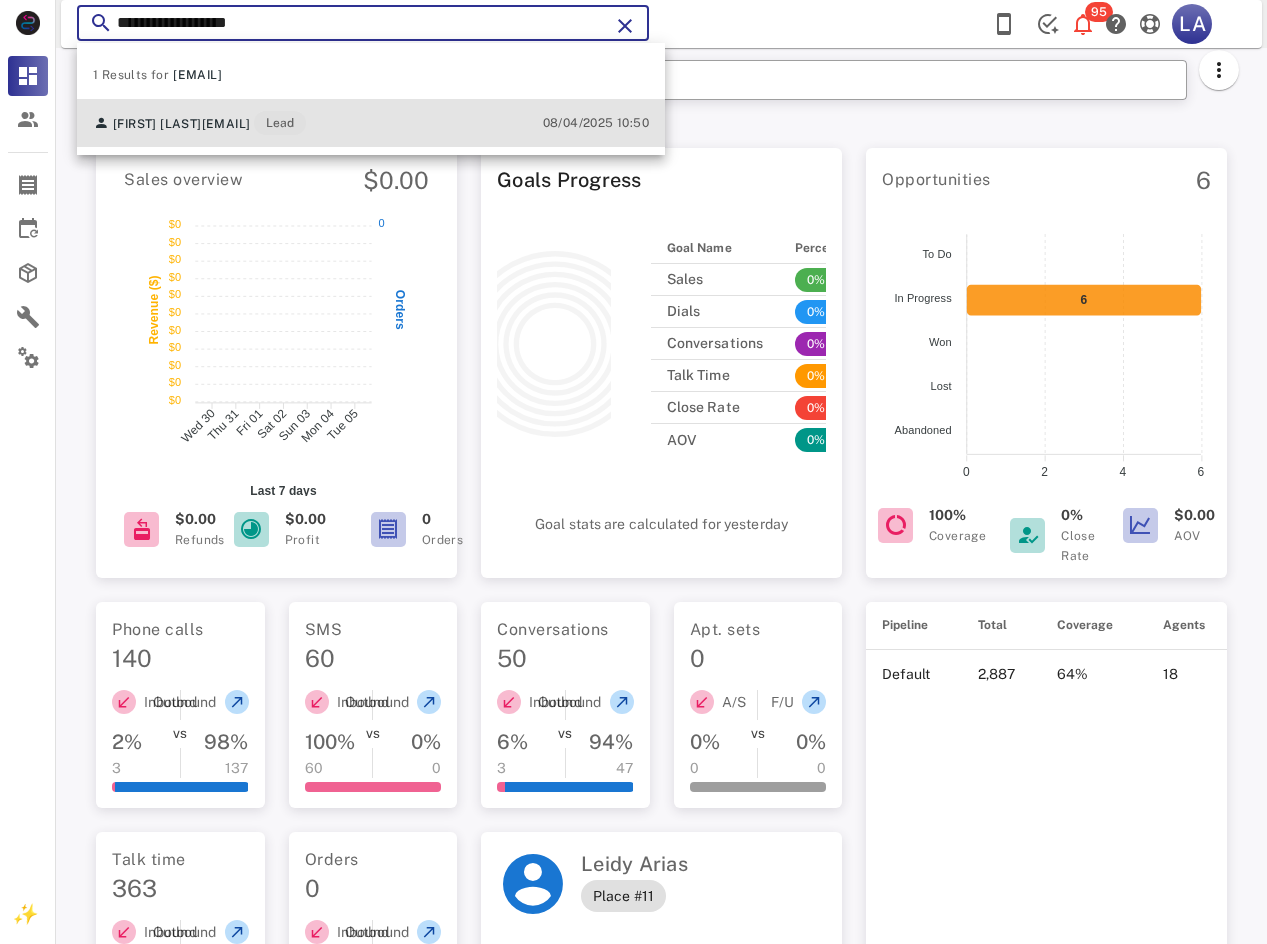 click on "[FIRST] [LAST]   [EMAIL]   Lead   [DATE] [TIME]" at bounding box center [371, 123] 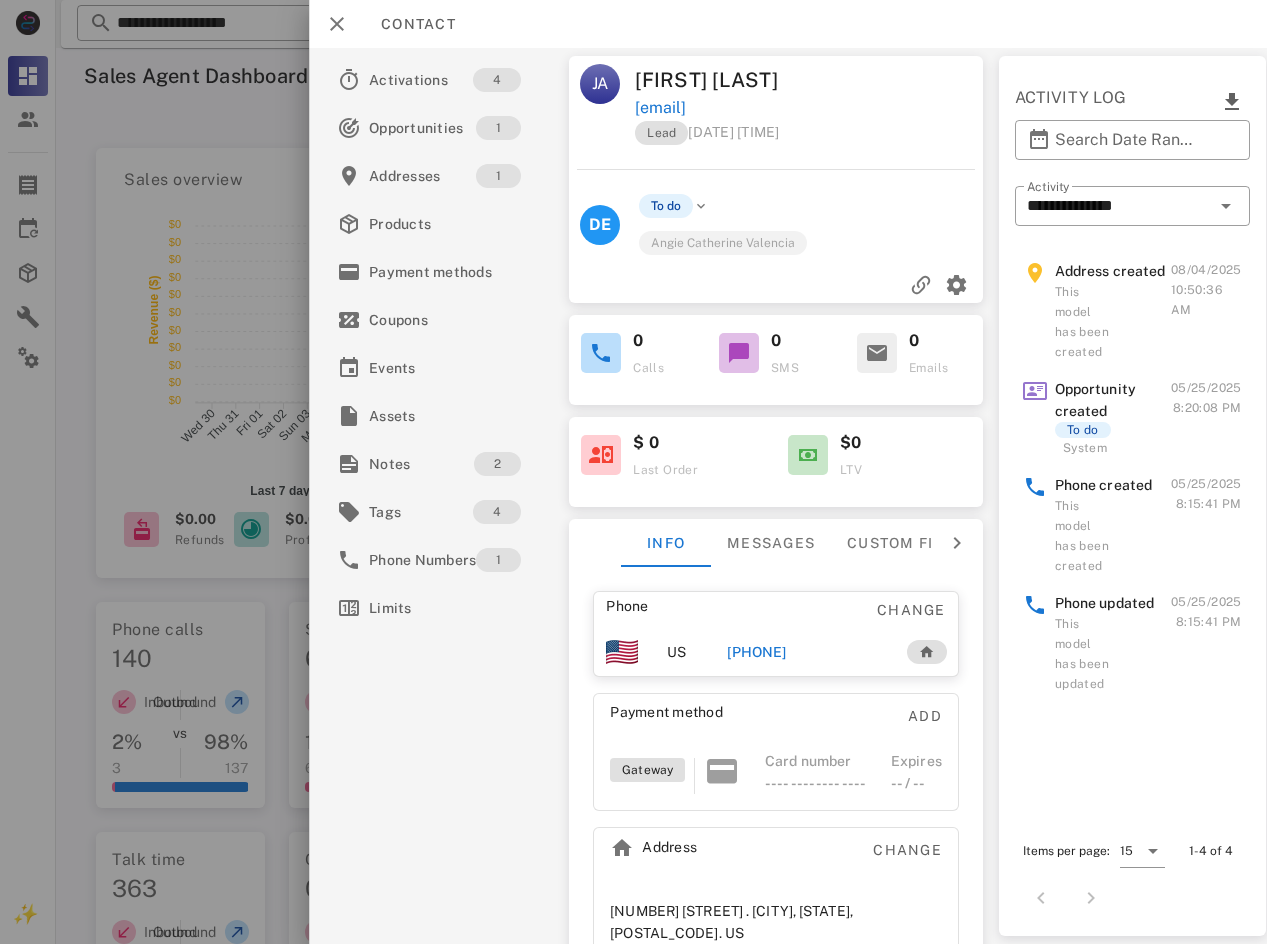 click on "[PHONE]" at bounding box center [757, 652] 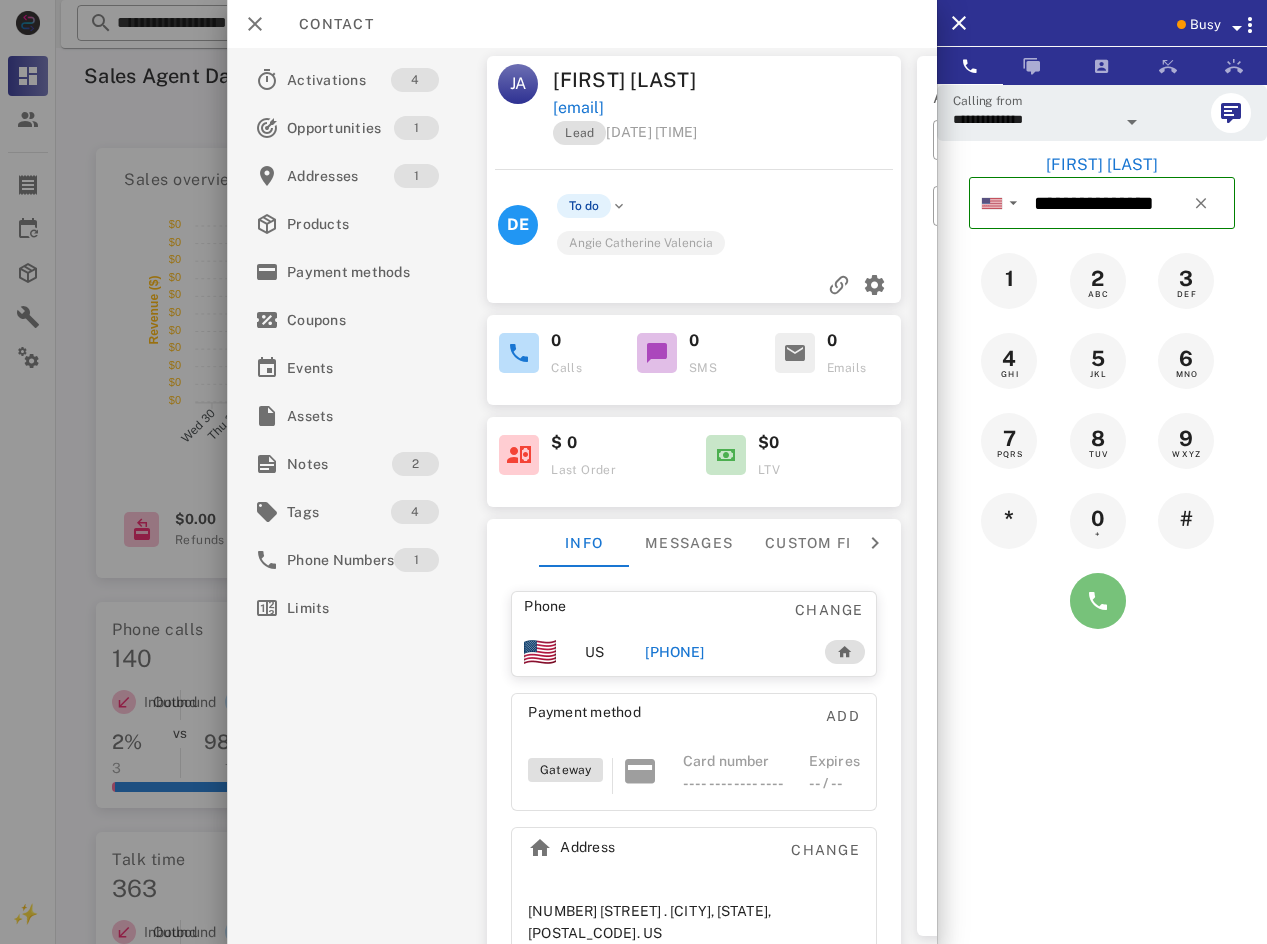 click at bounding box center [1098, 601] 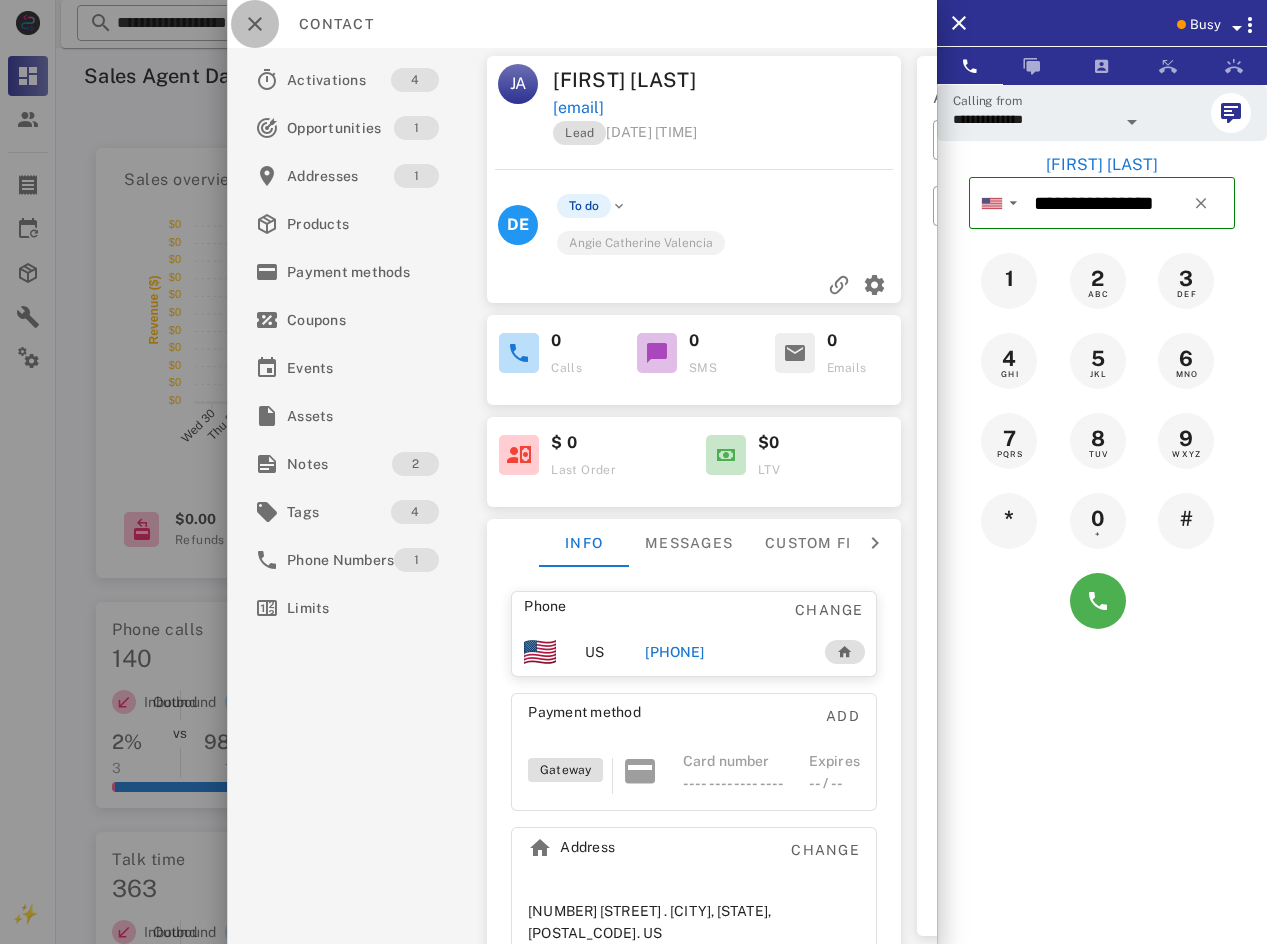 click at bounding box center [255, 24] 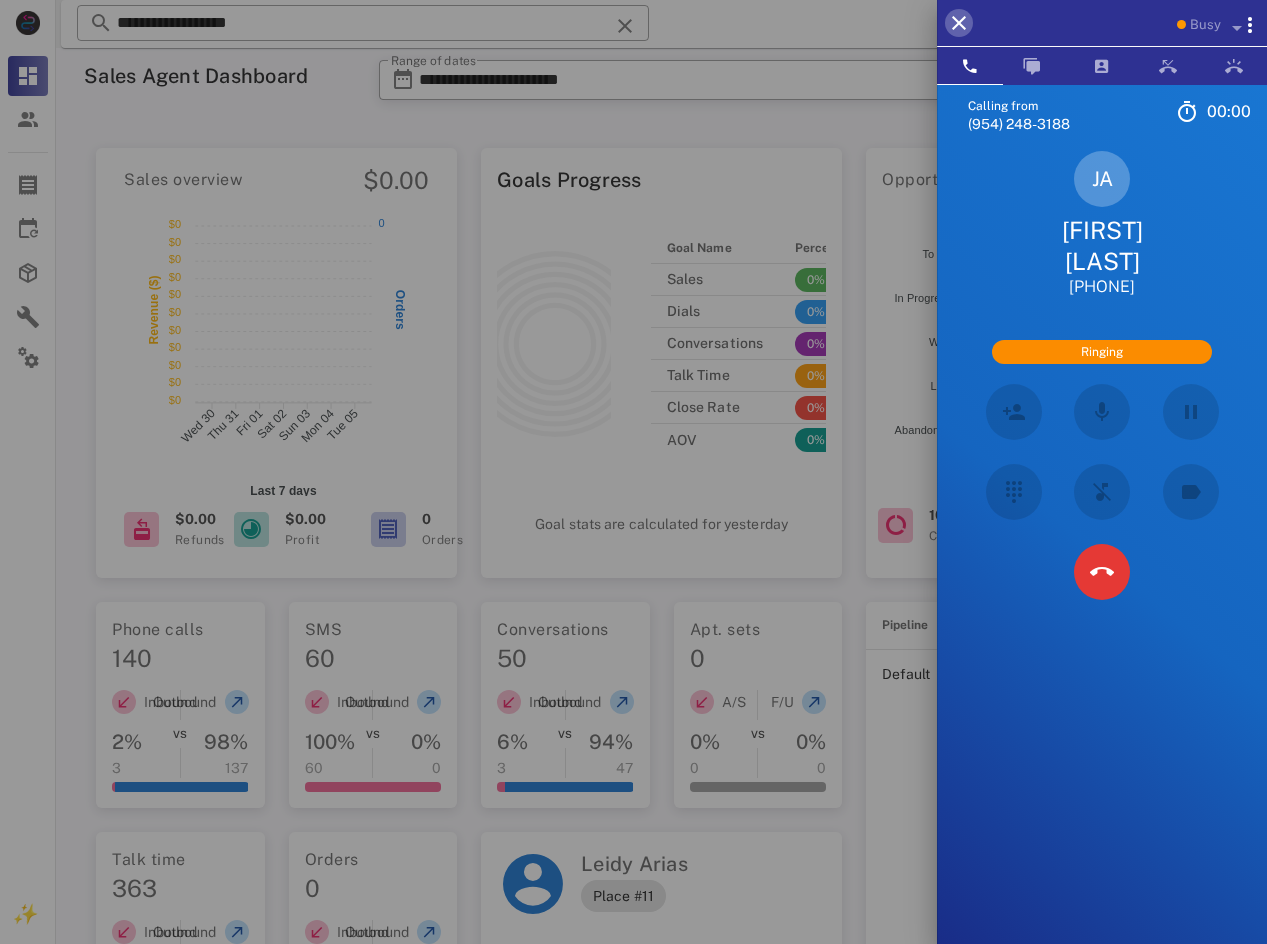 click at bounding box center [959, 23] 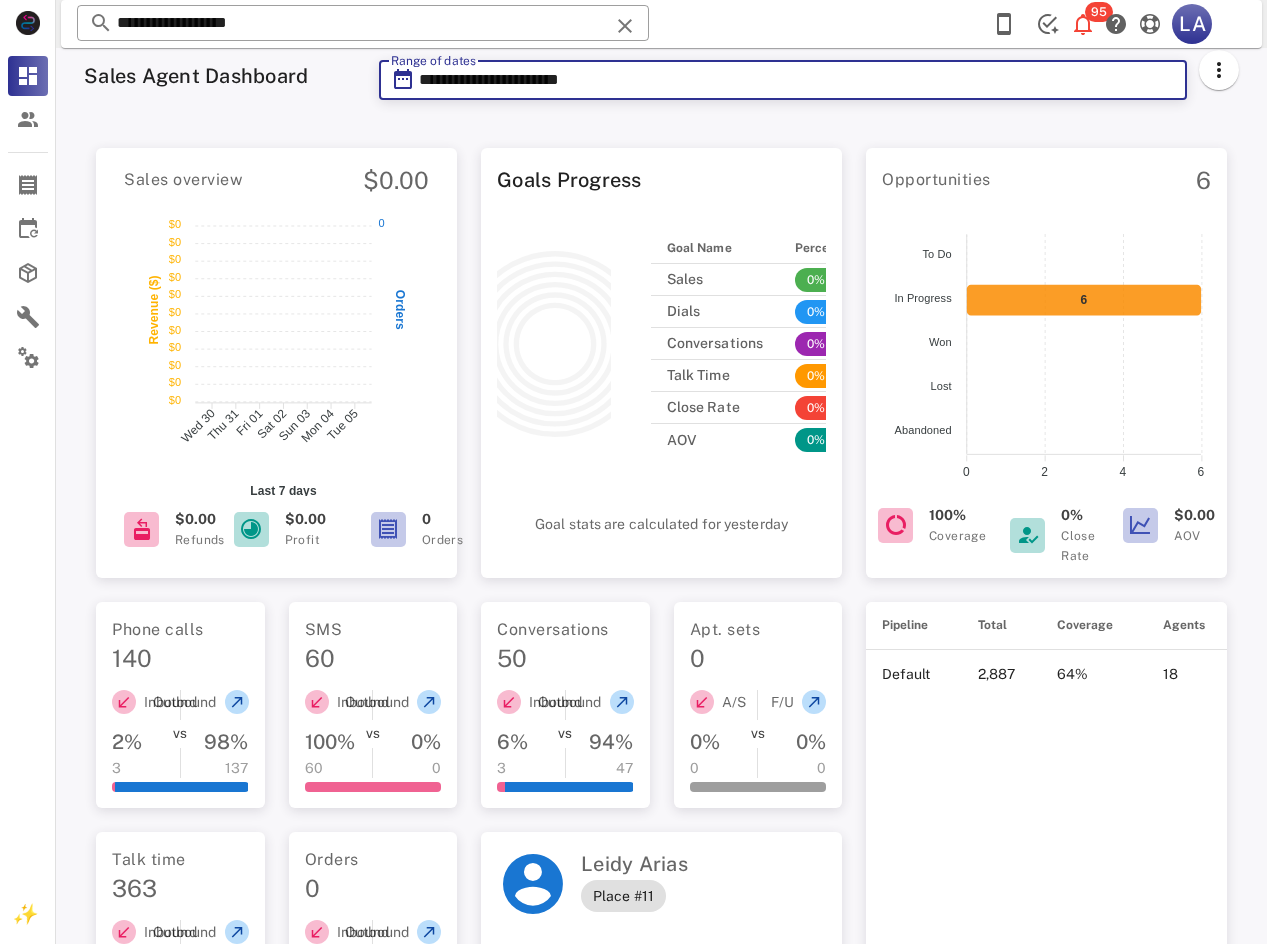 click on "**********" at bounding box center [797, 80] 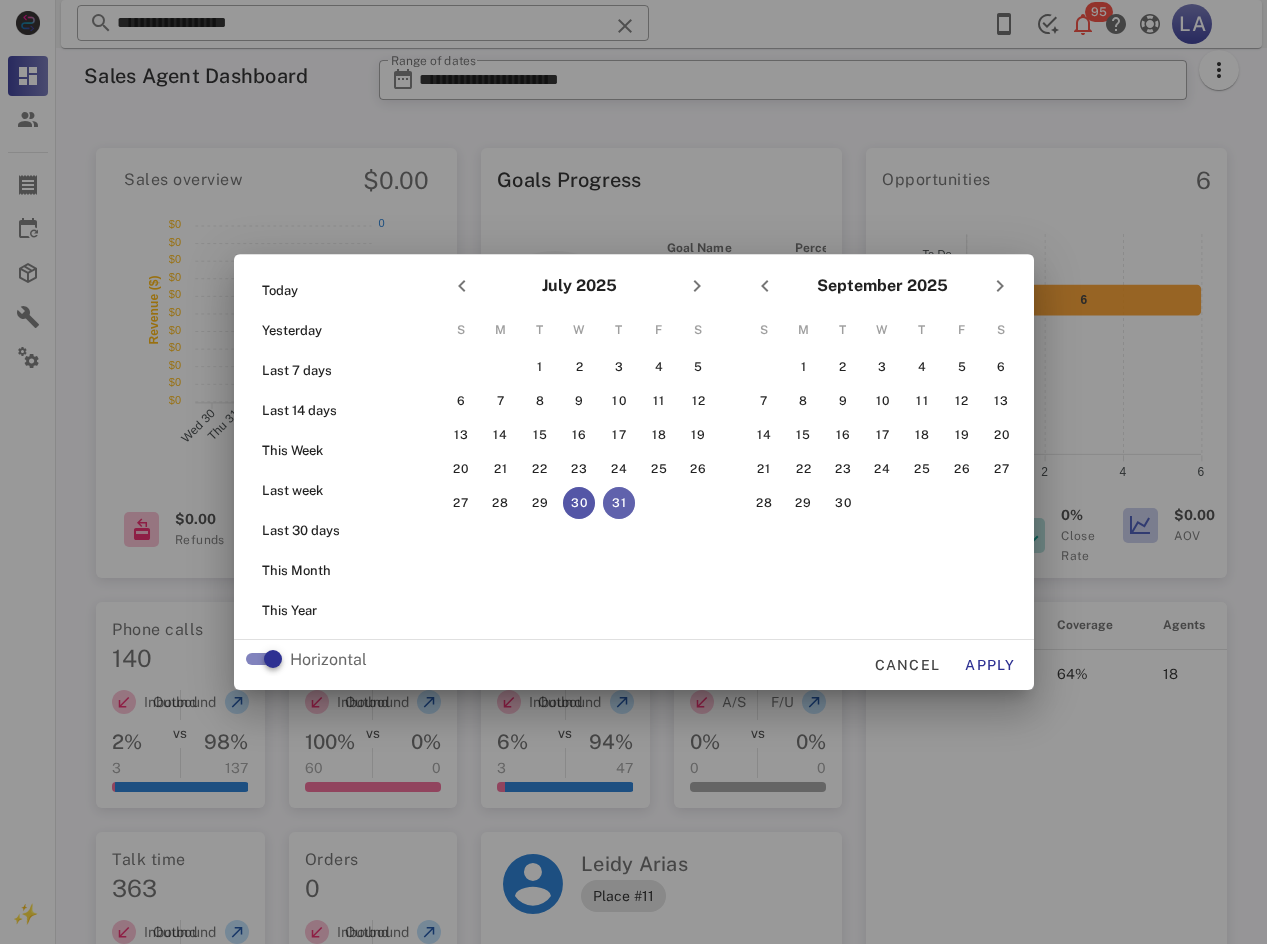 click on "31" at bounding box center (619, 503) 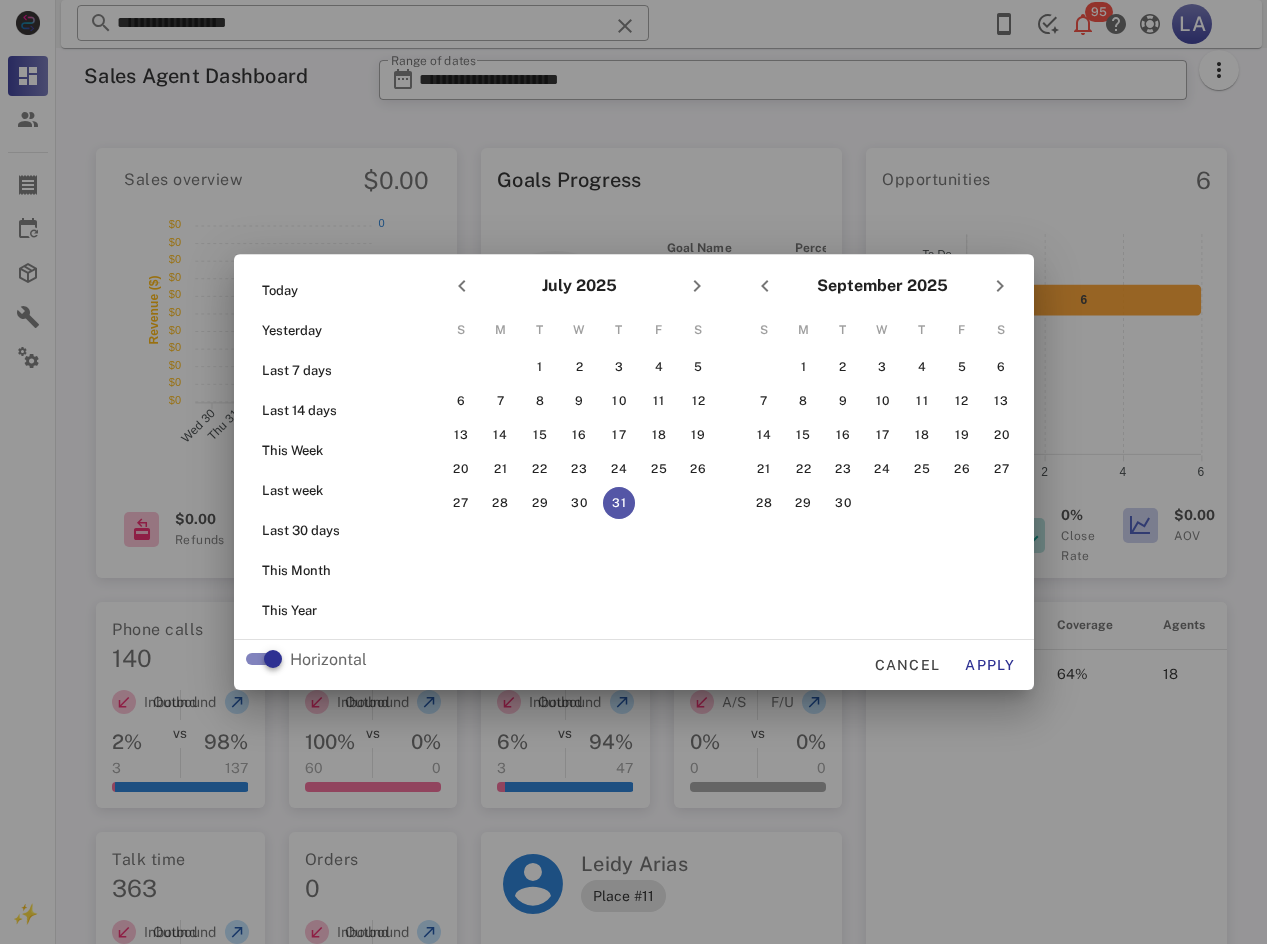 click on "September 2025" at bounding box center [882, 286] 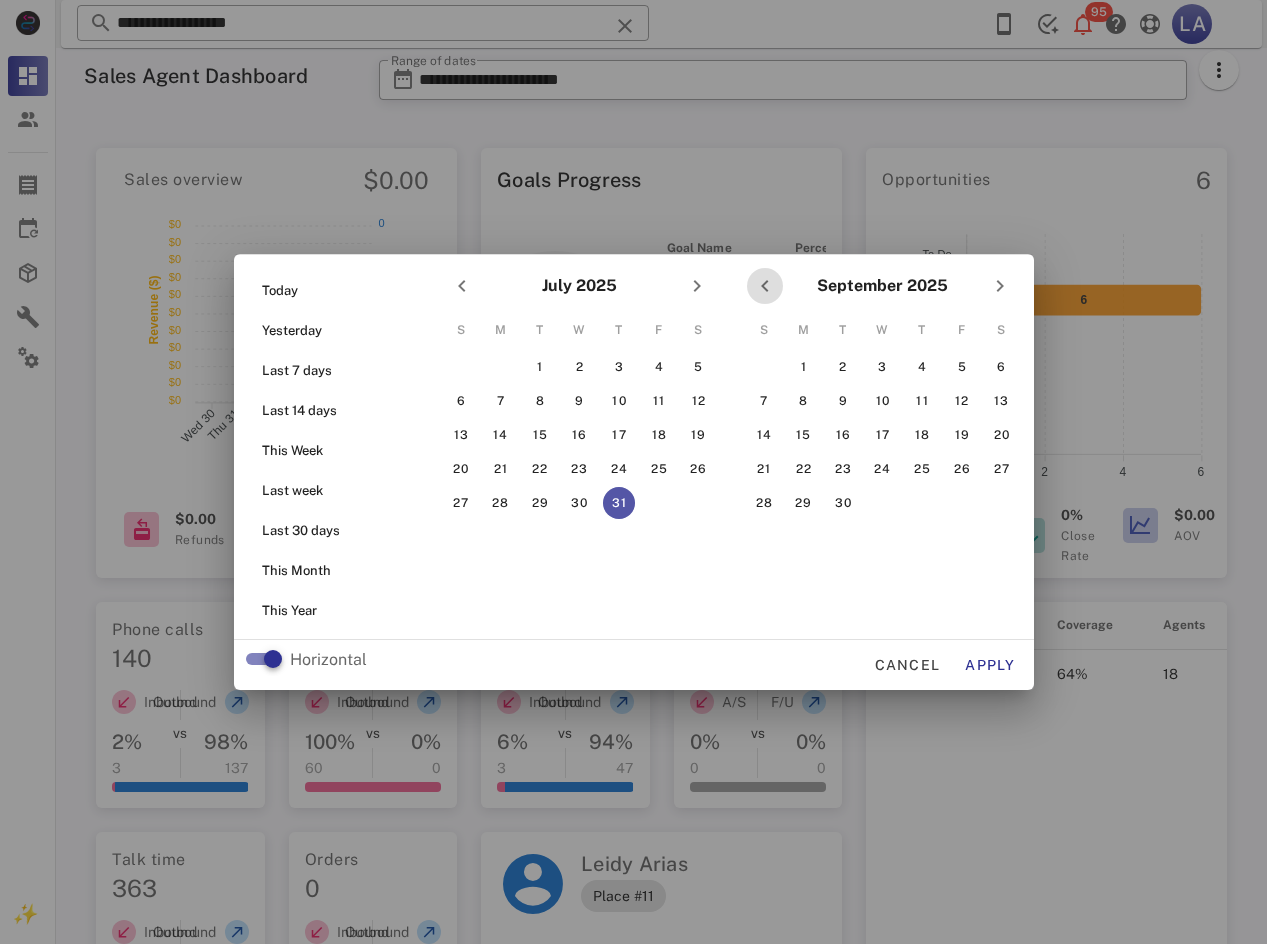 click at bounding box center [765, 286] 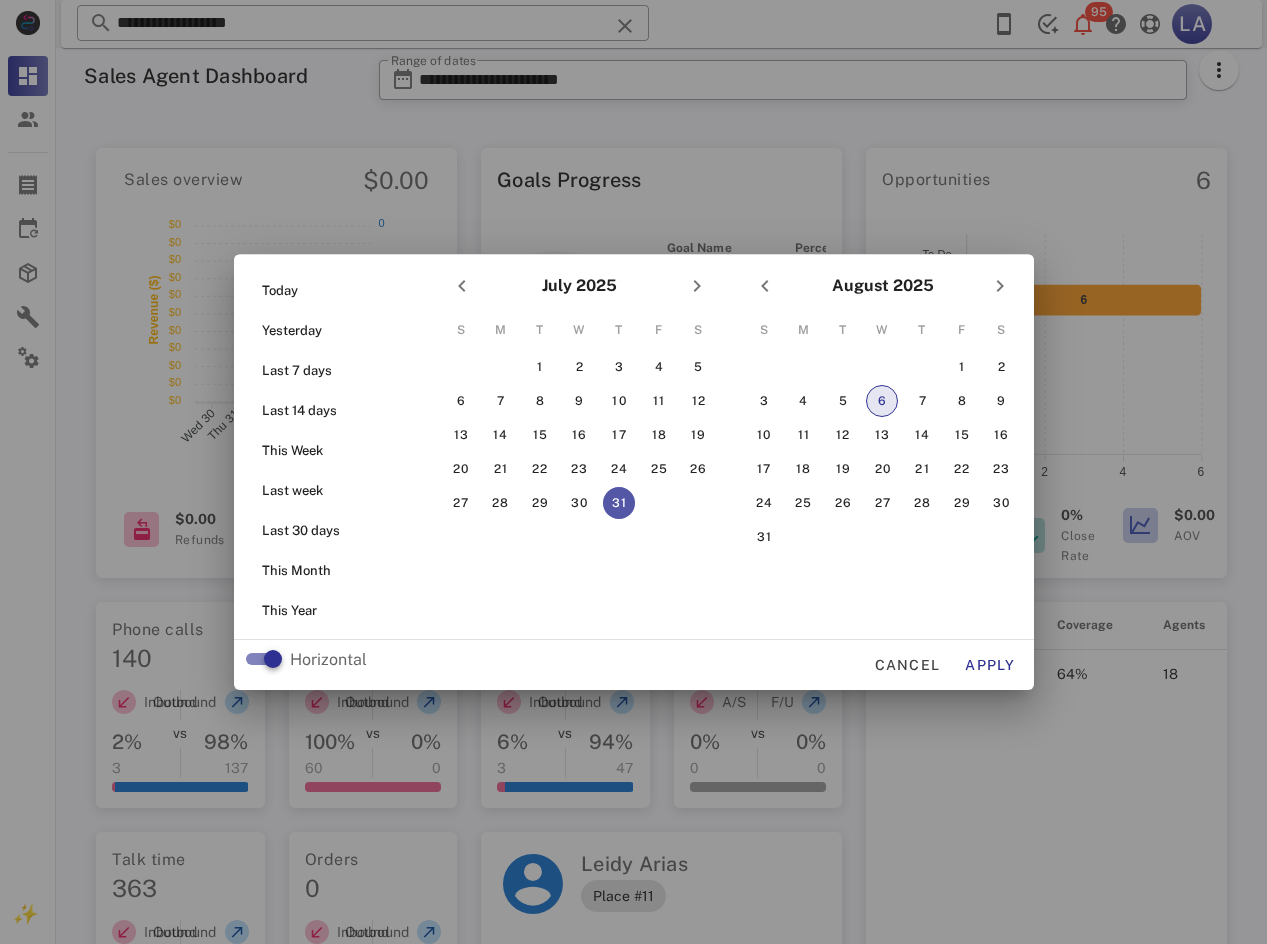 click on "6" at bounding box center (882, 401) 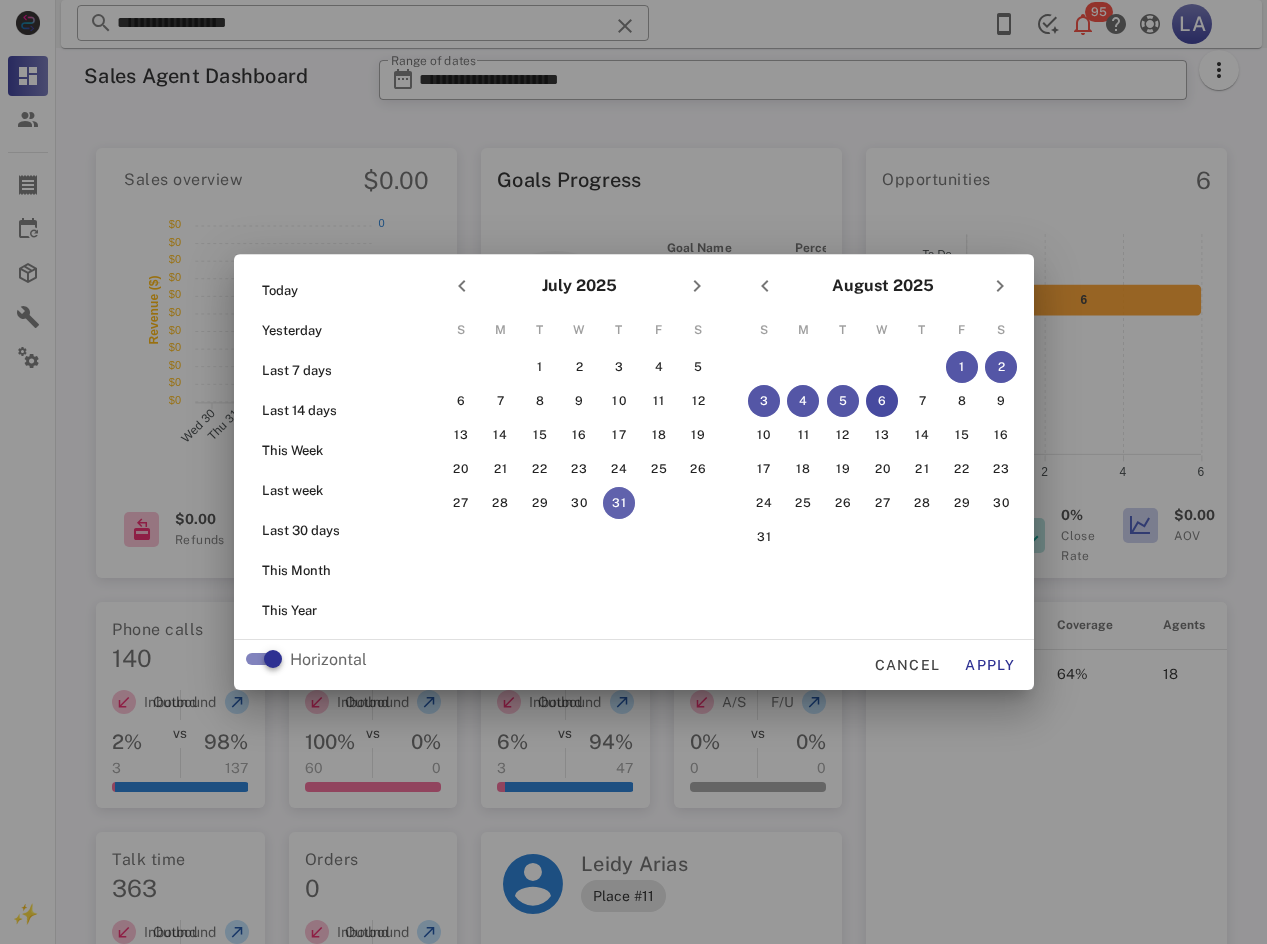 drag, startPoint x: 603, startPoint y: 496, endPoint x: 613, endPoint y: 504, distance: 12.806249 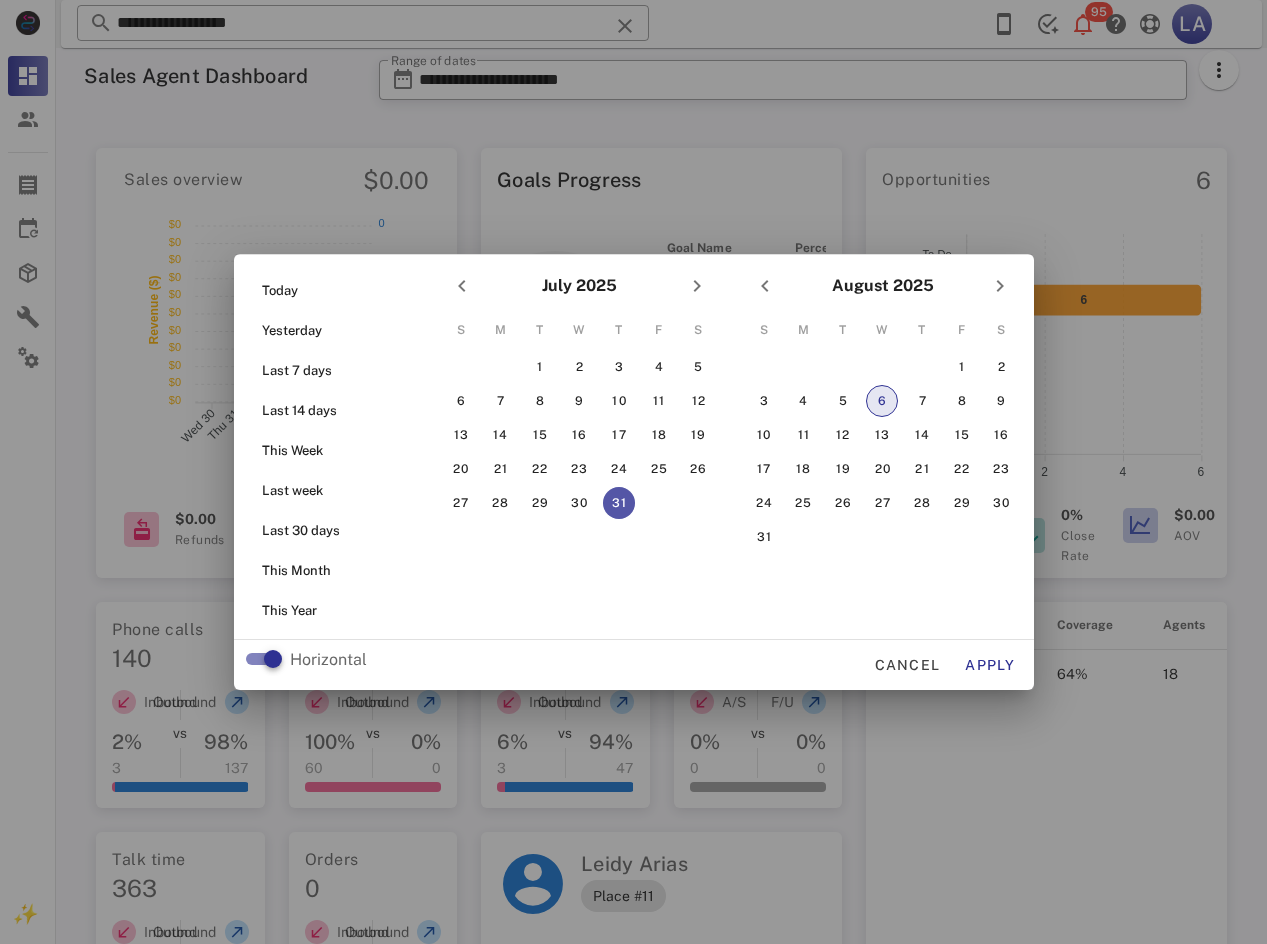 click on "6" at bounding box center [882, 401] 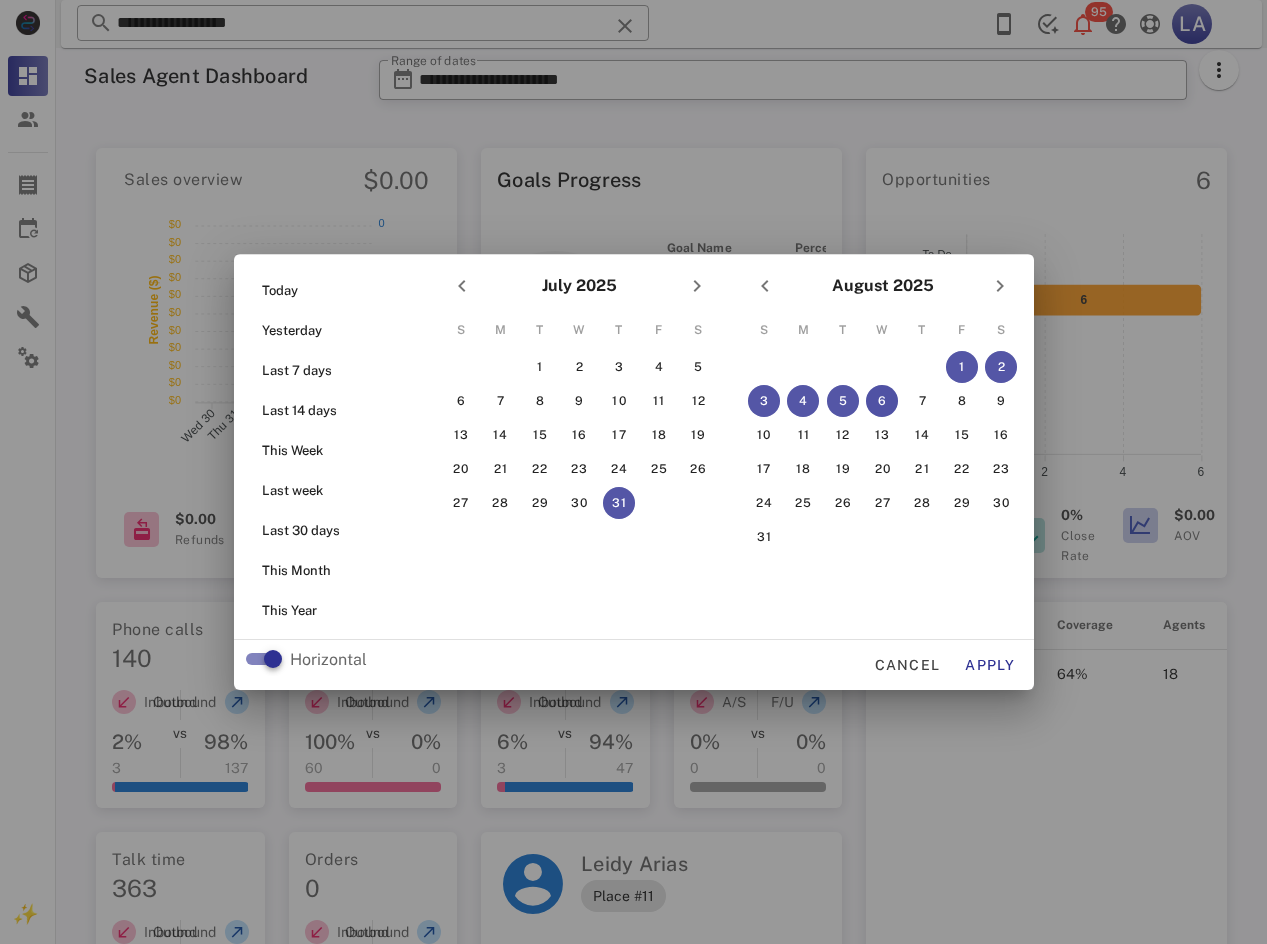 click on "6" at bounding box center (882, 401) 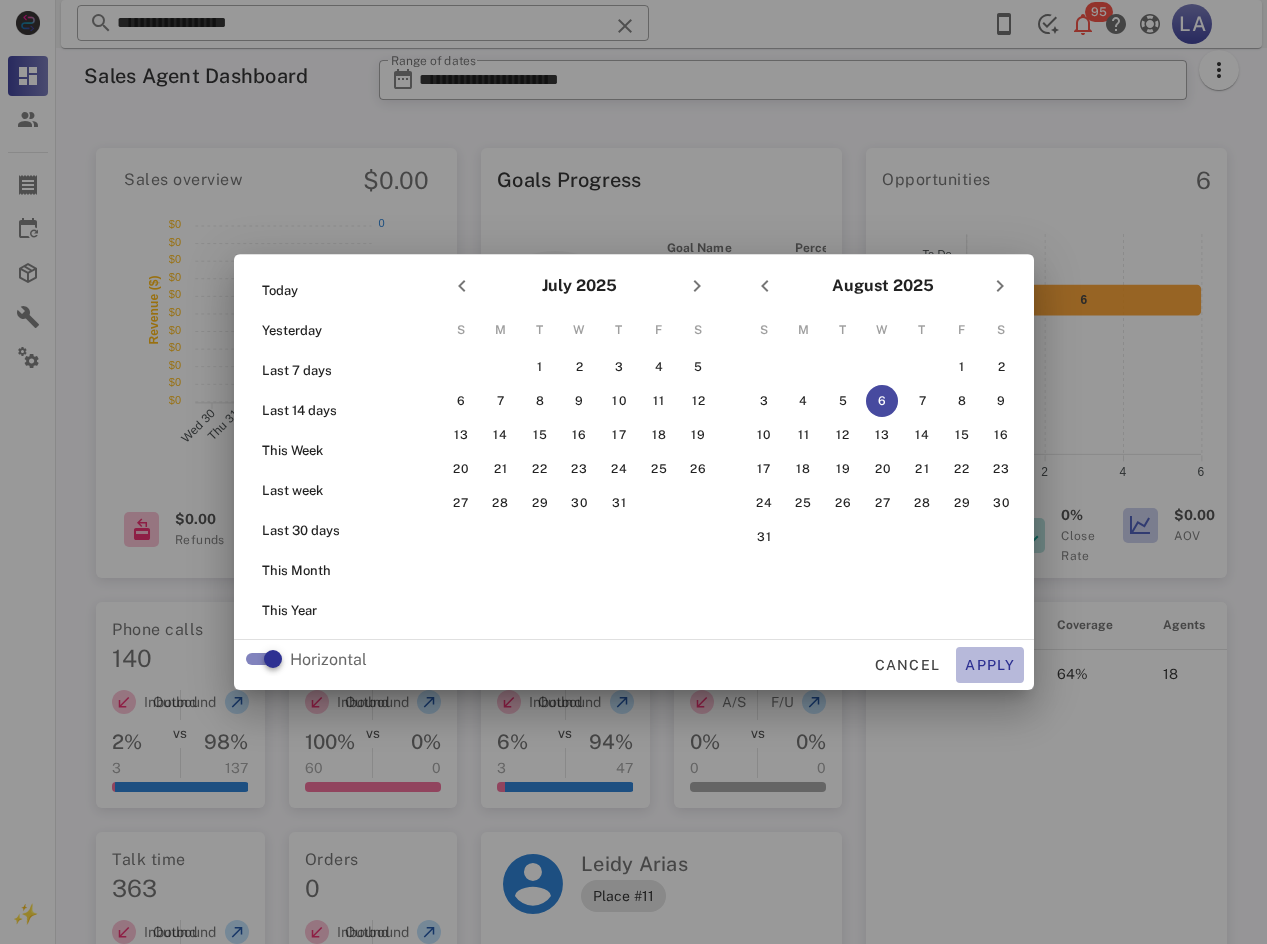 click on "Apply" at bounding box center (990, 665) 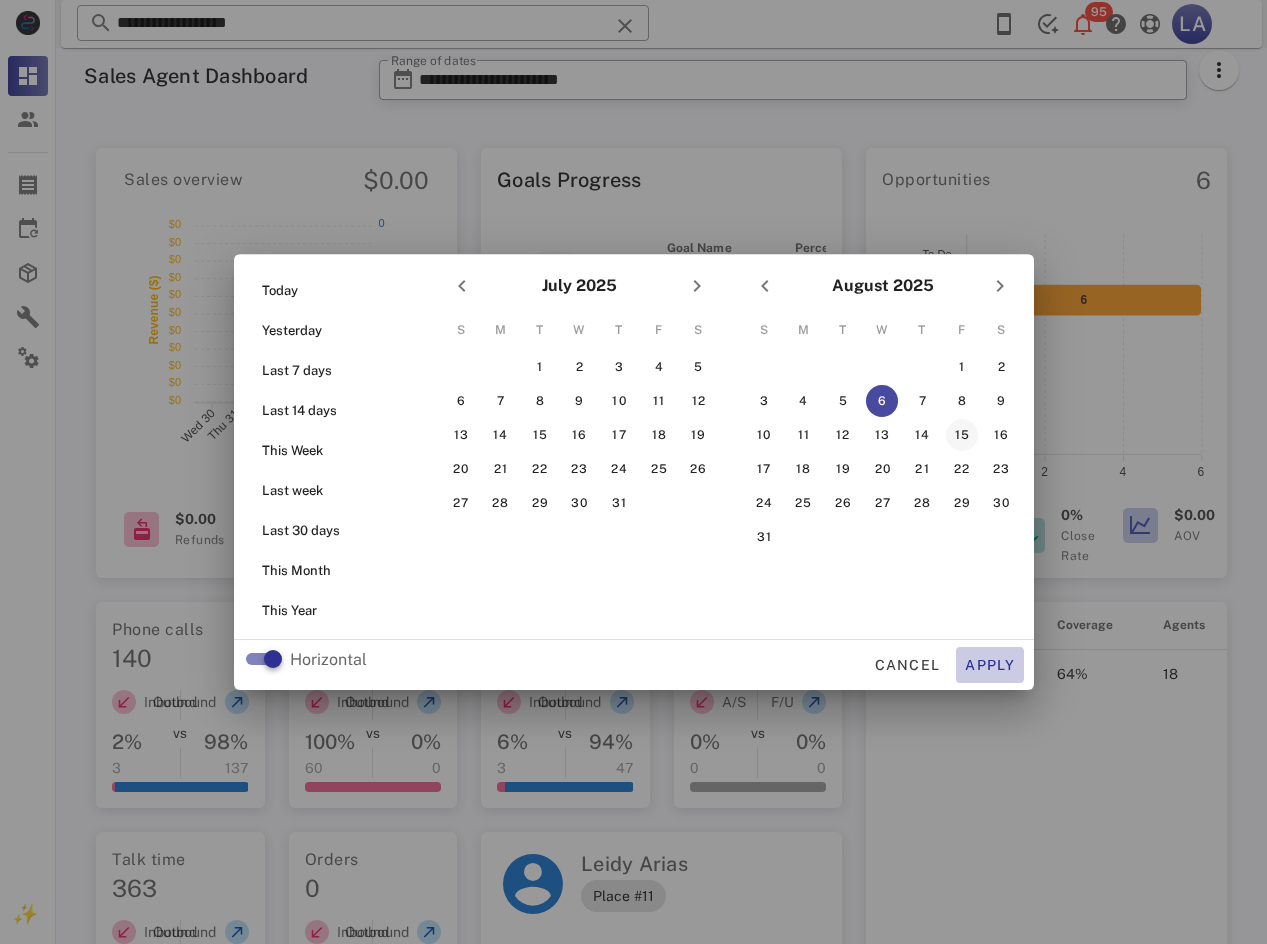 type on "**********" 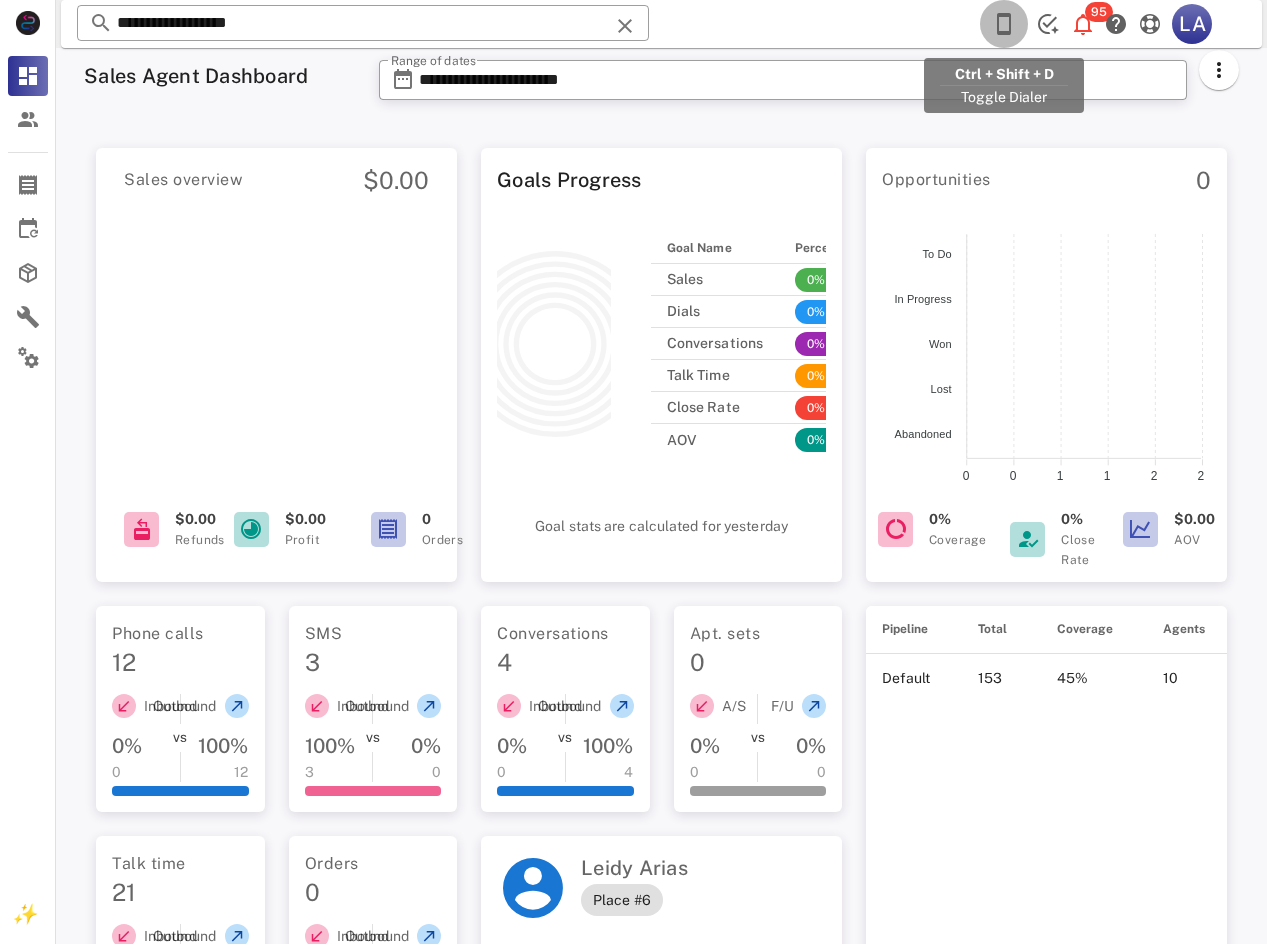 click at bounding box center (1004, 24) 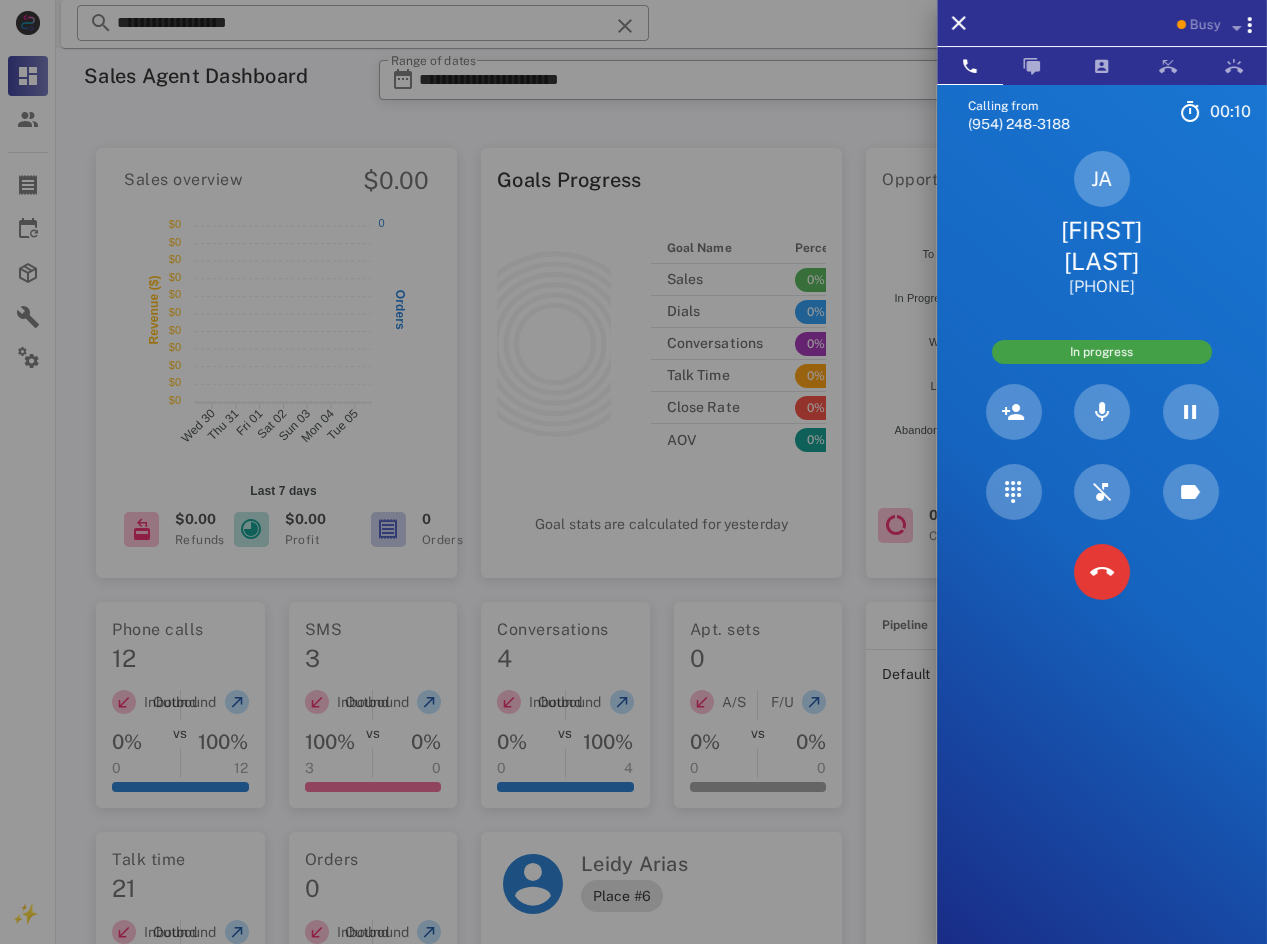 click on "[FIRST] [LAST]" at bounding box center (1102, 246) 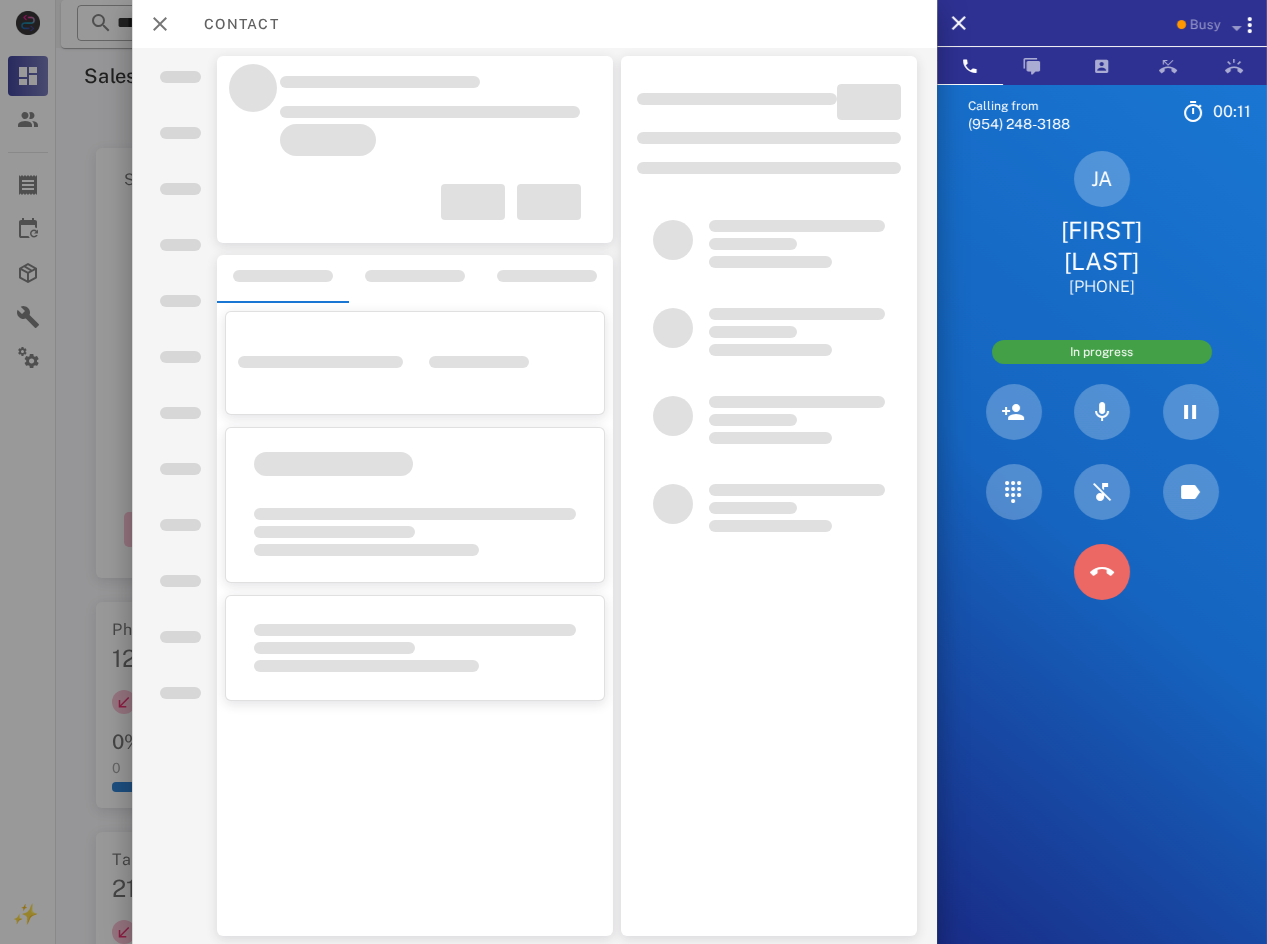 click at bounding box center (1102, 572) 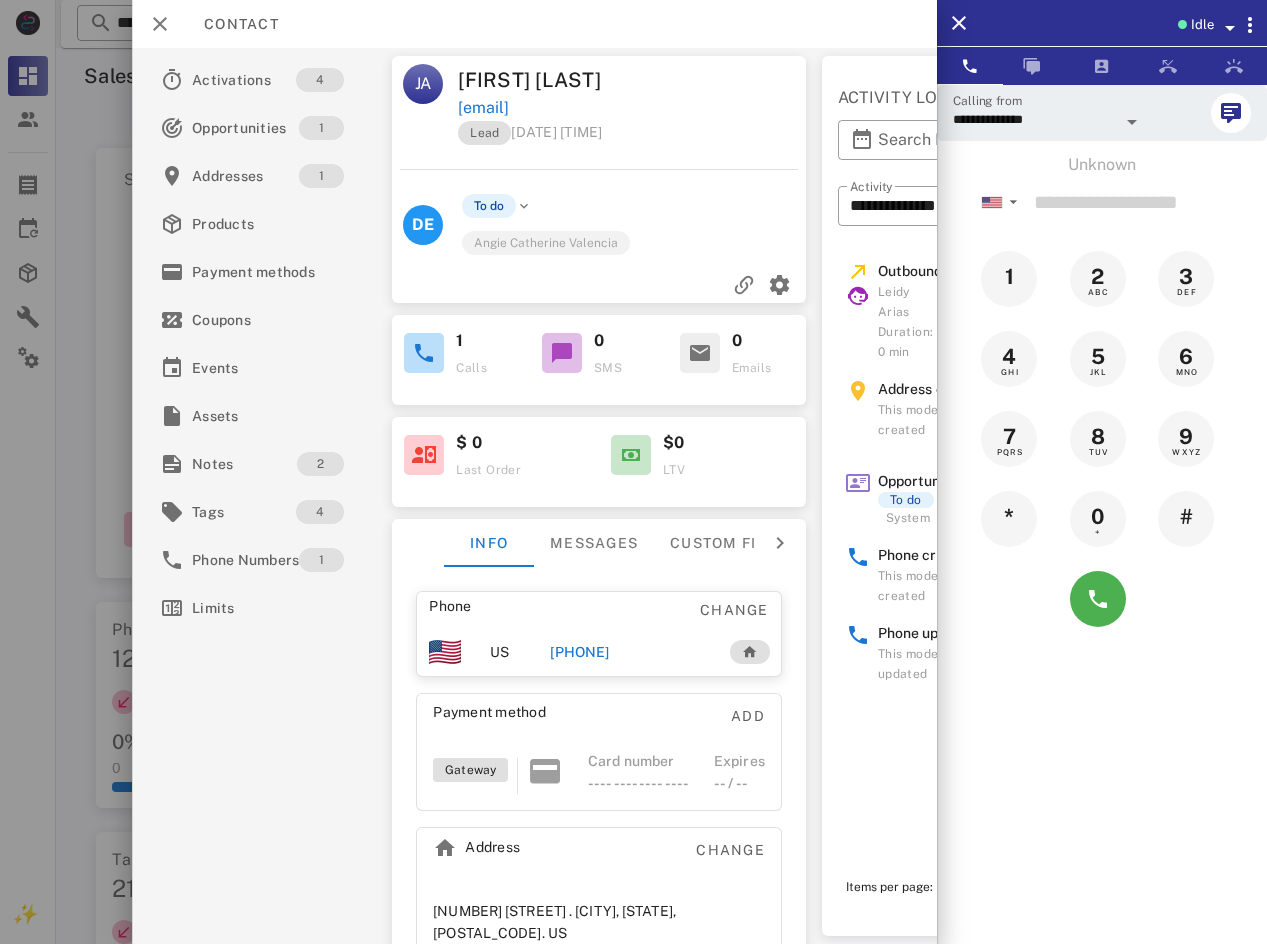 click on "[PHONE]" at bounding box center (579, 652) 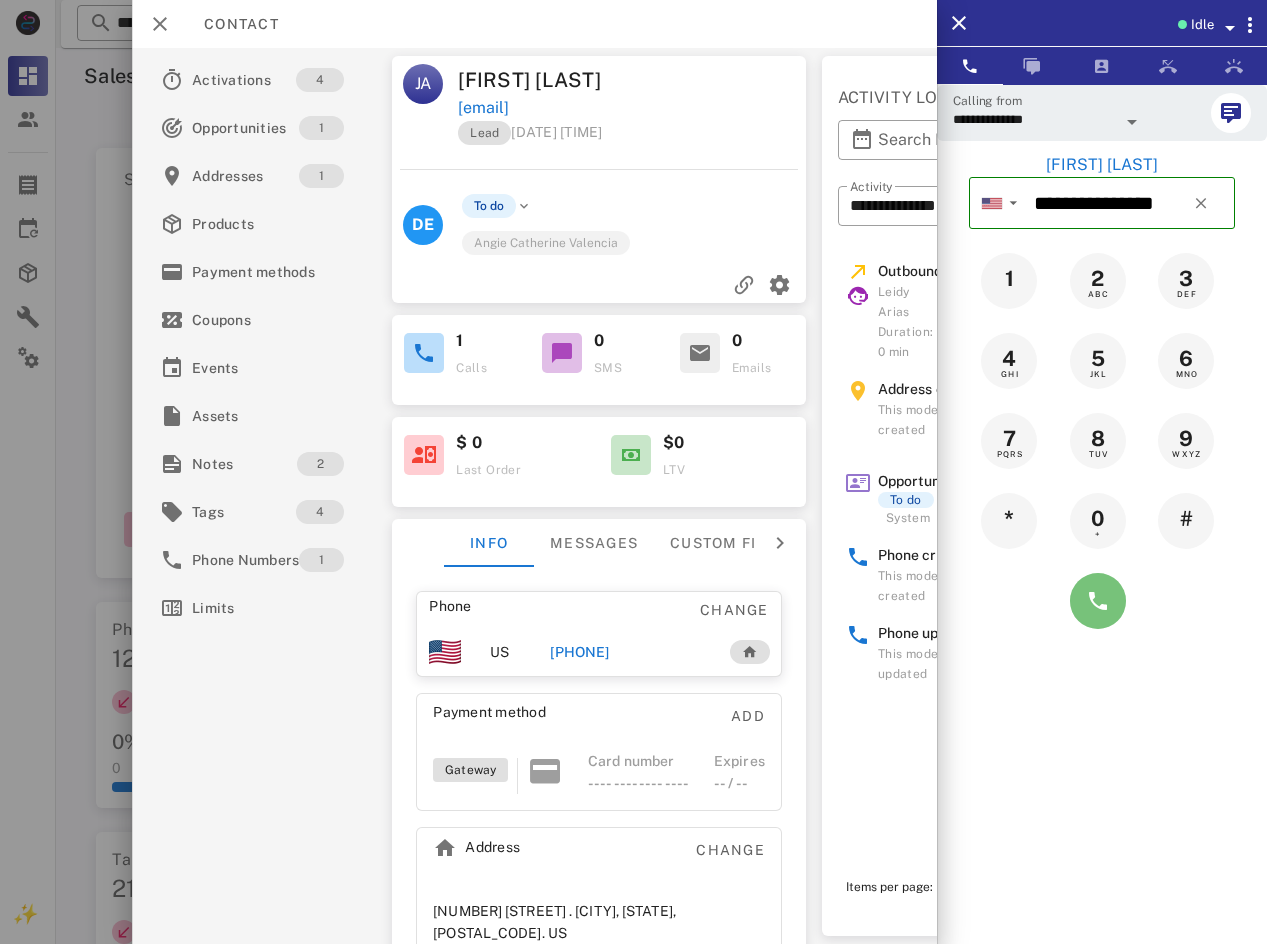 click at bounding box center (1098, 601) 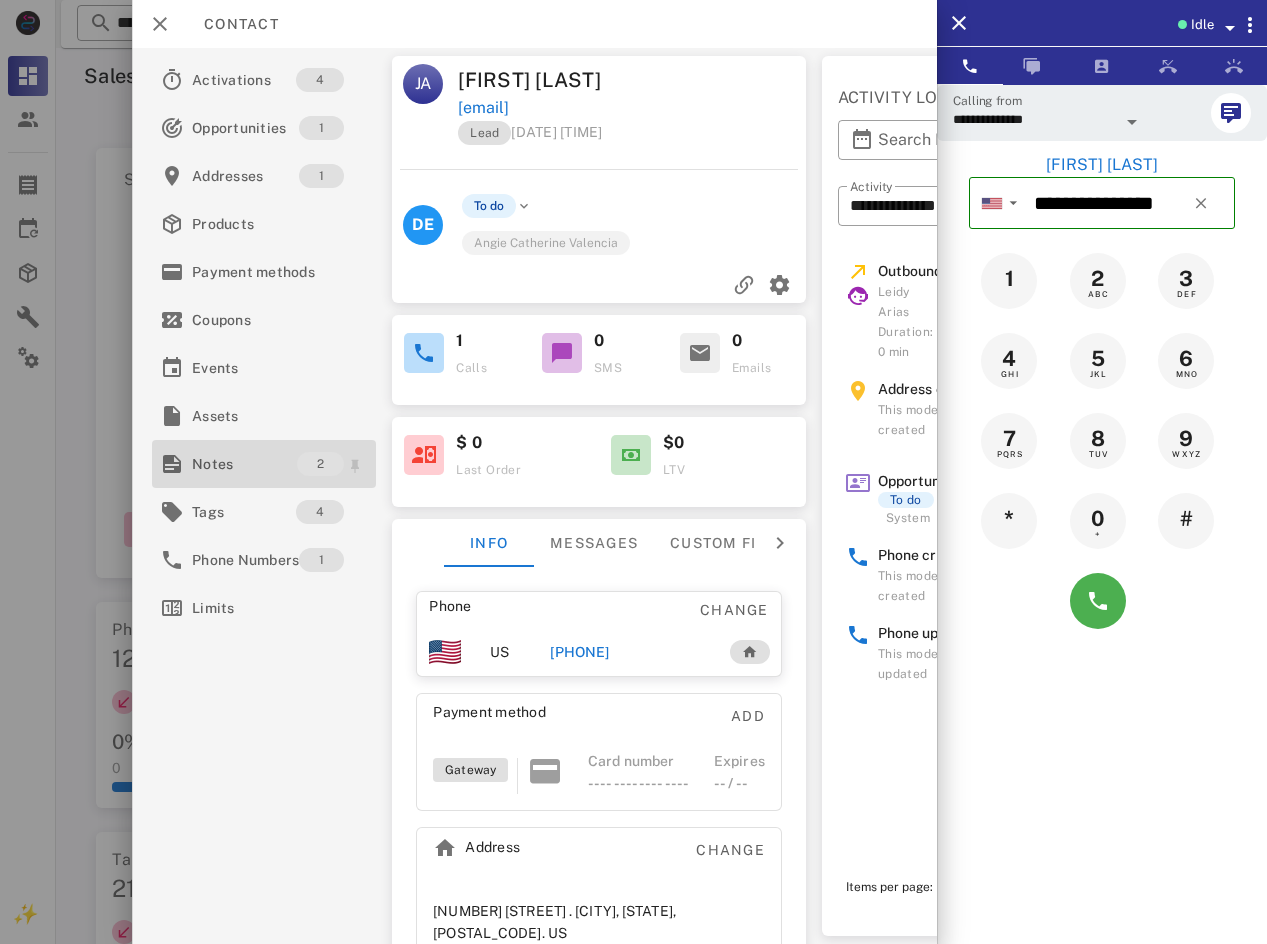 click on "Notes" at bounding box center [244, 464] 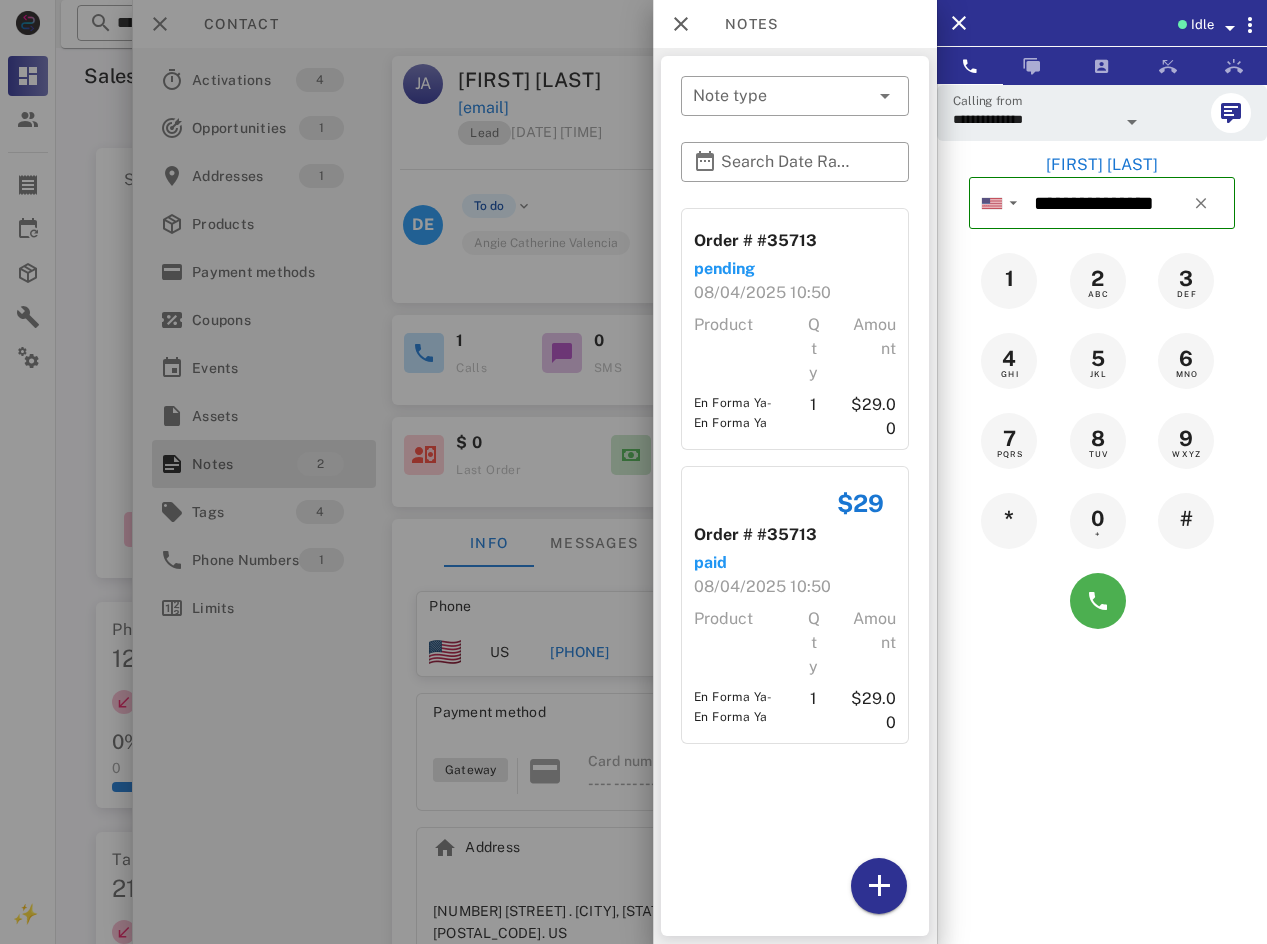 type 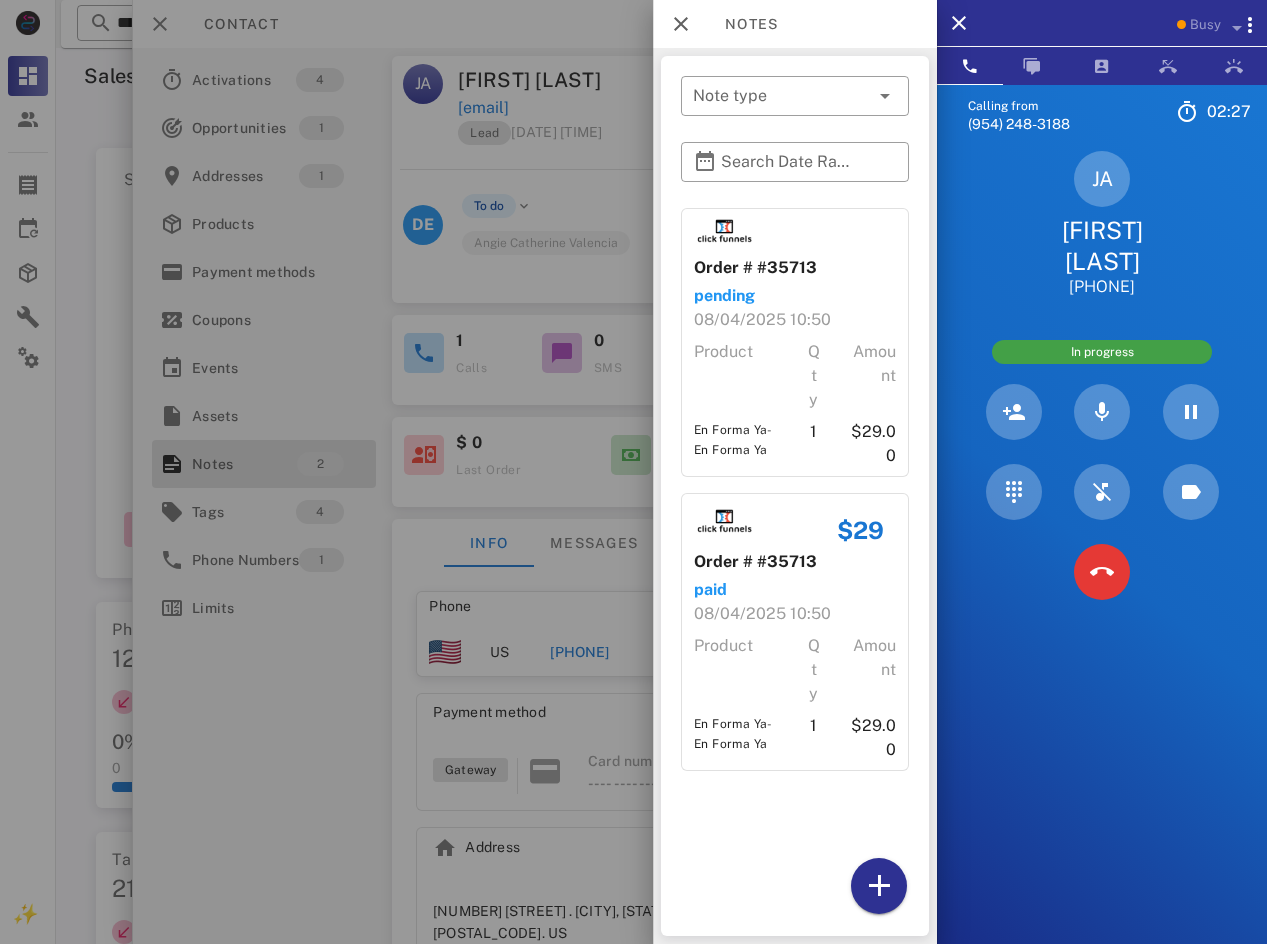 click at bounding box center [633, 472] 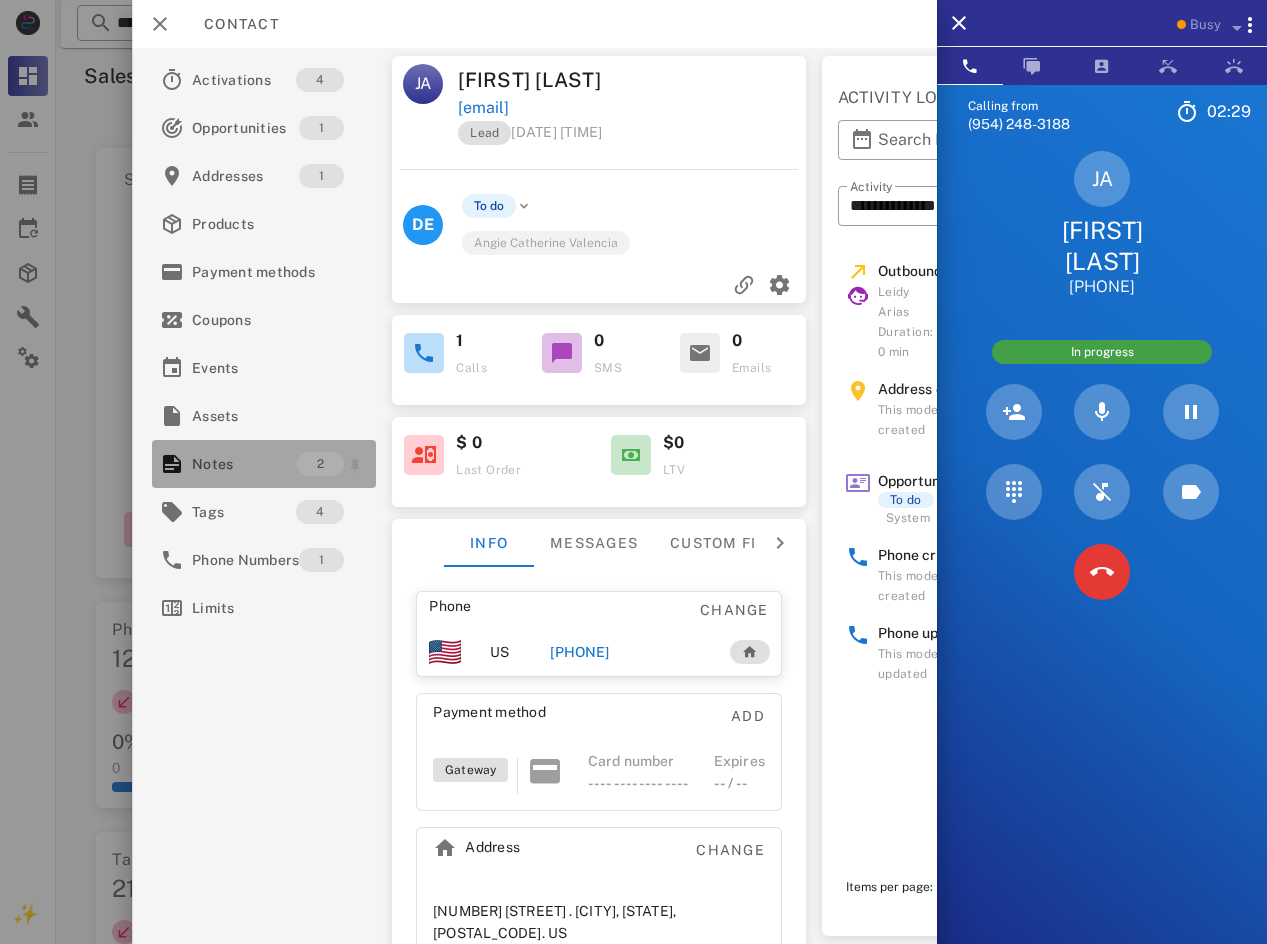 click on "Notes  2" at bounding box center [264, 464] 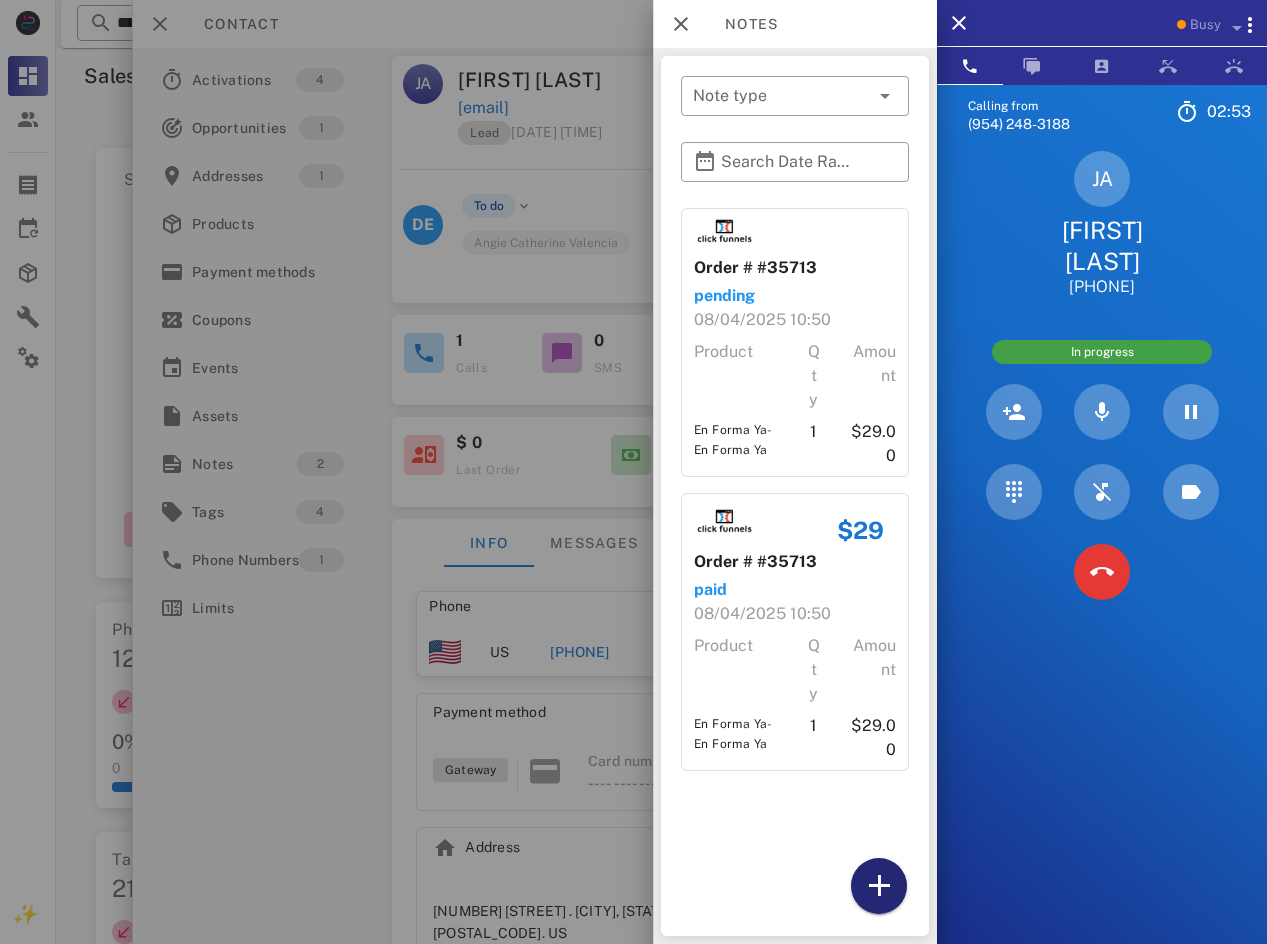 click at bounding box center [879, 886] 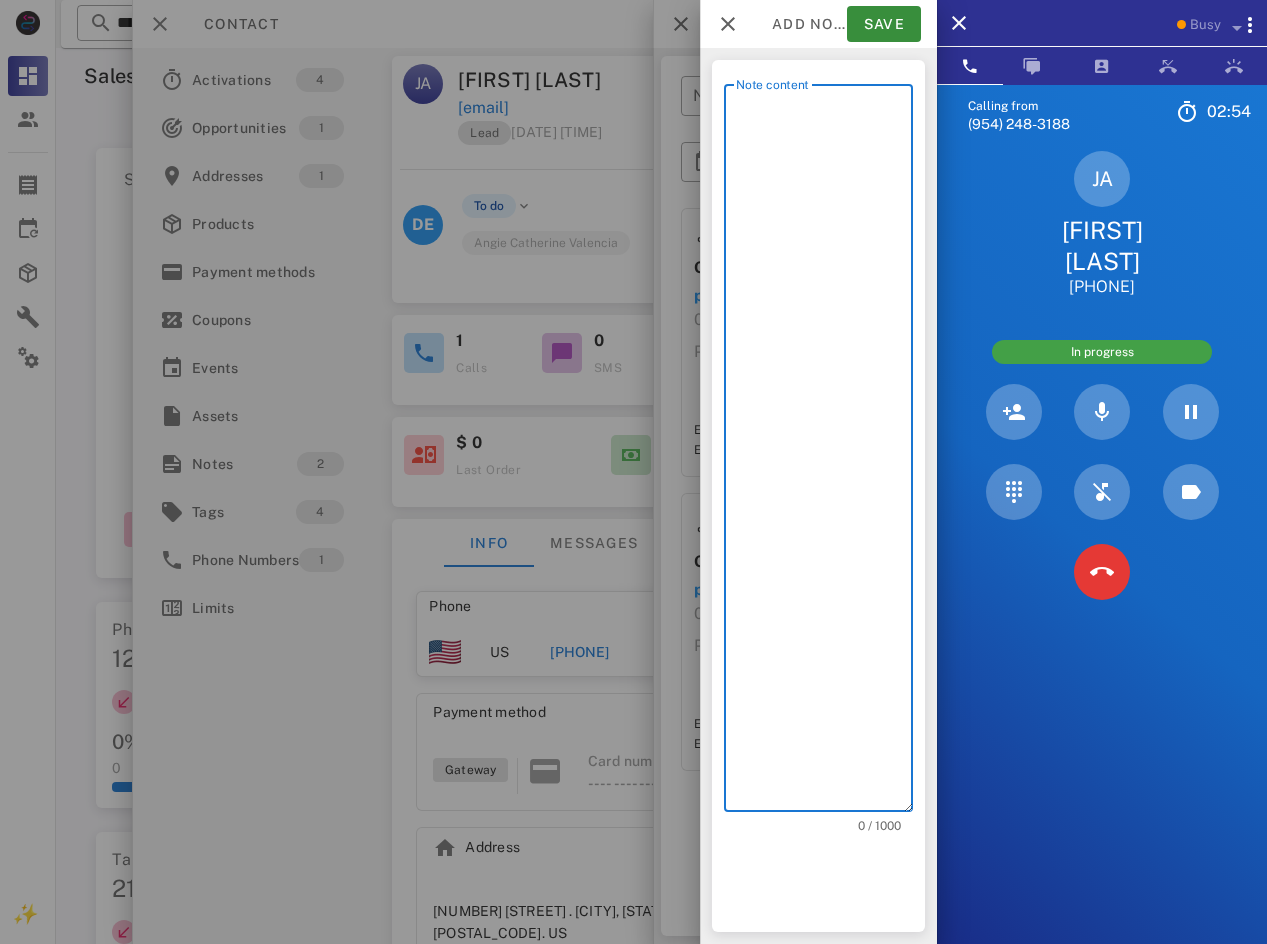 click on "Note content" at bounding box center [824, 453] 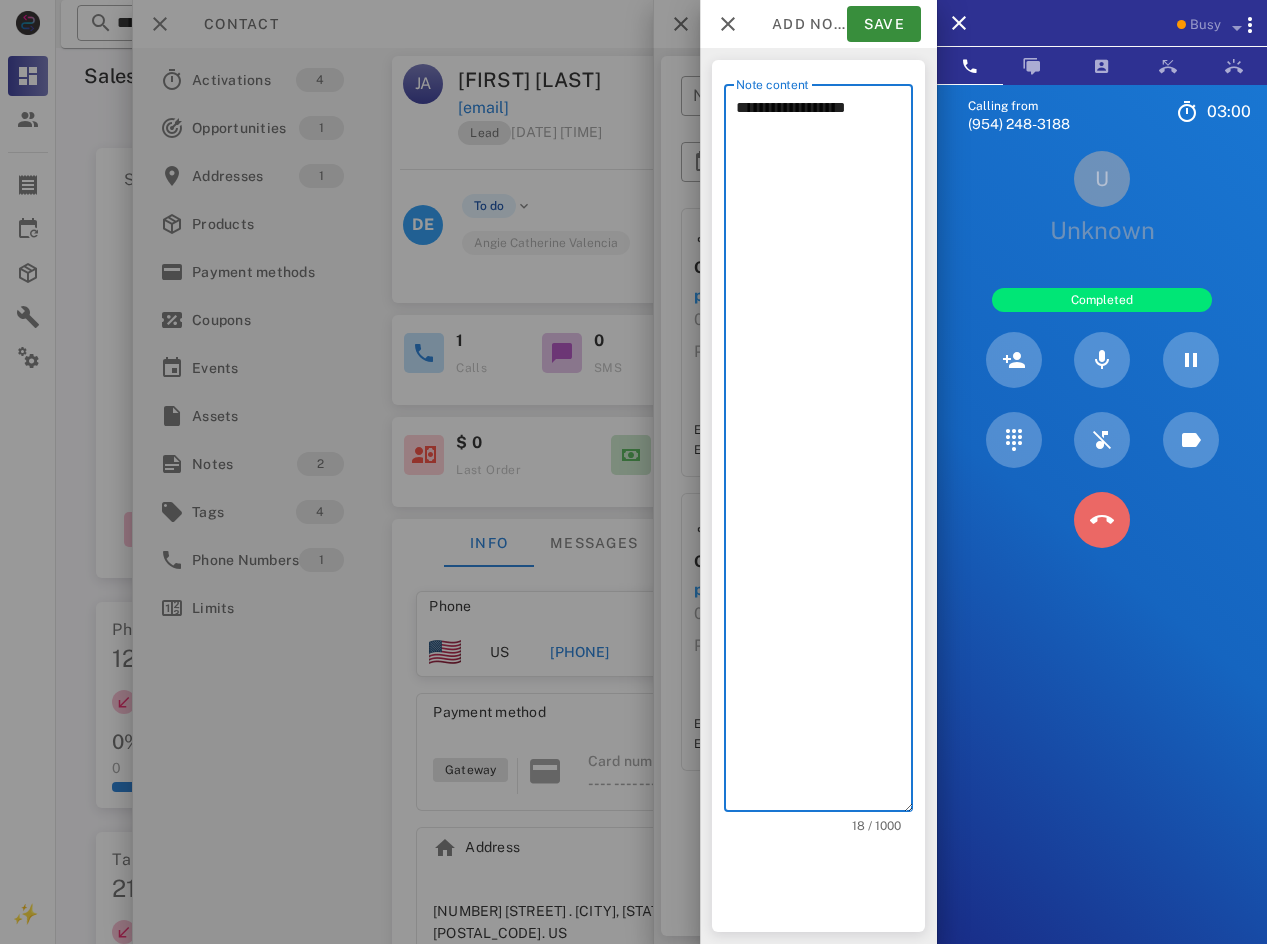 click at bounding box center (1102, 520) 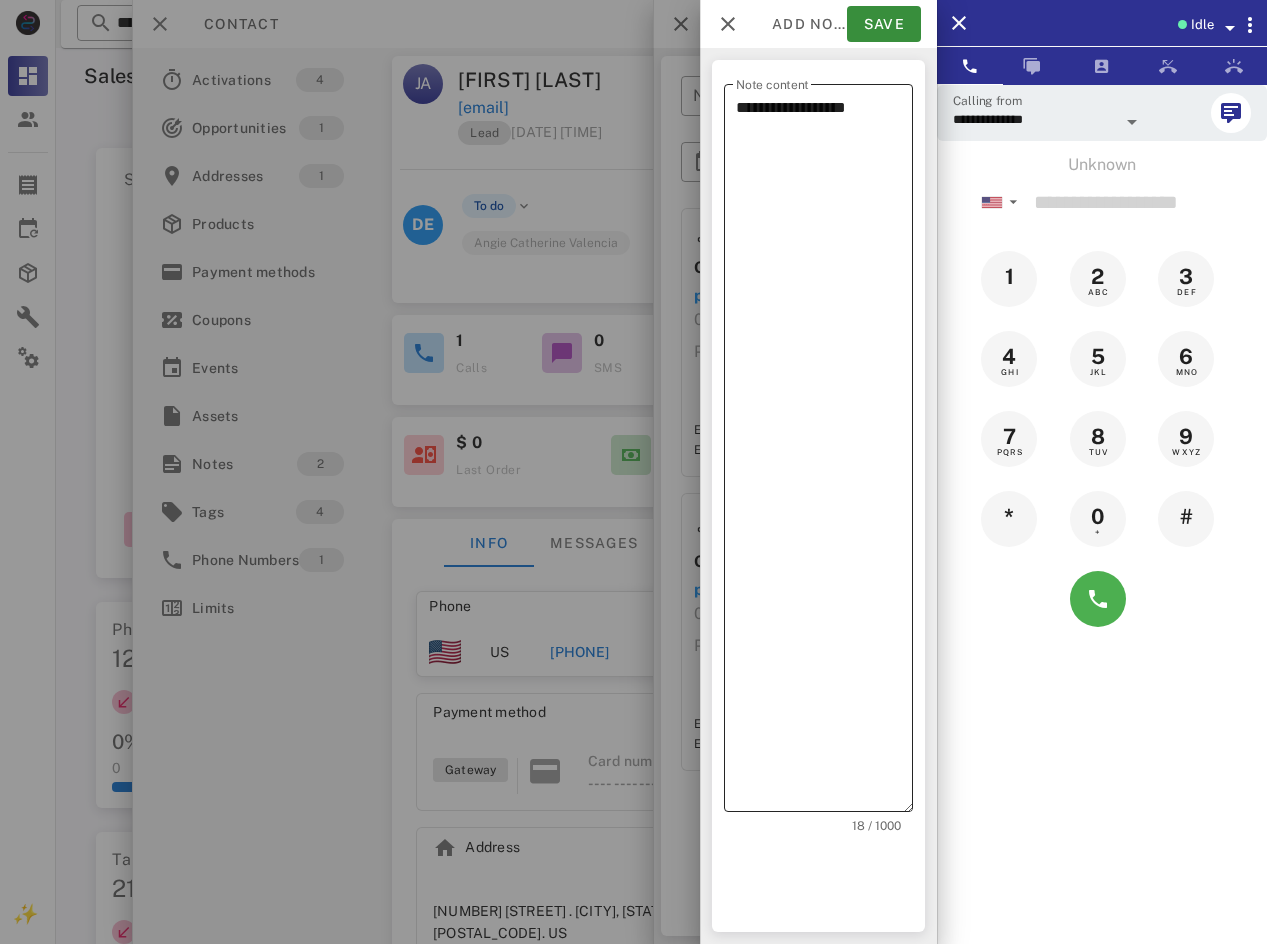 click on "**********" at bounding box center [824, 453] 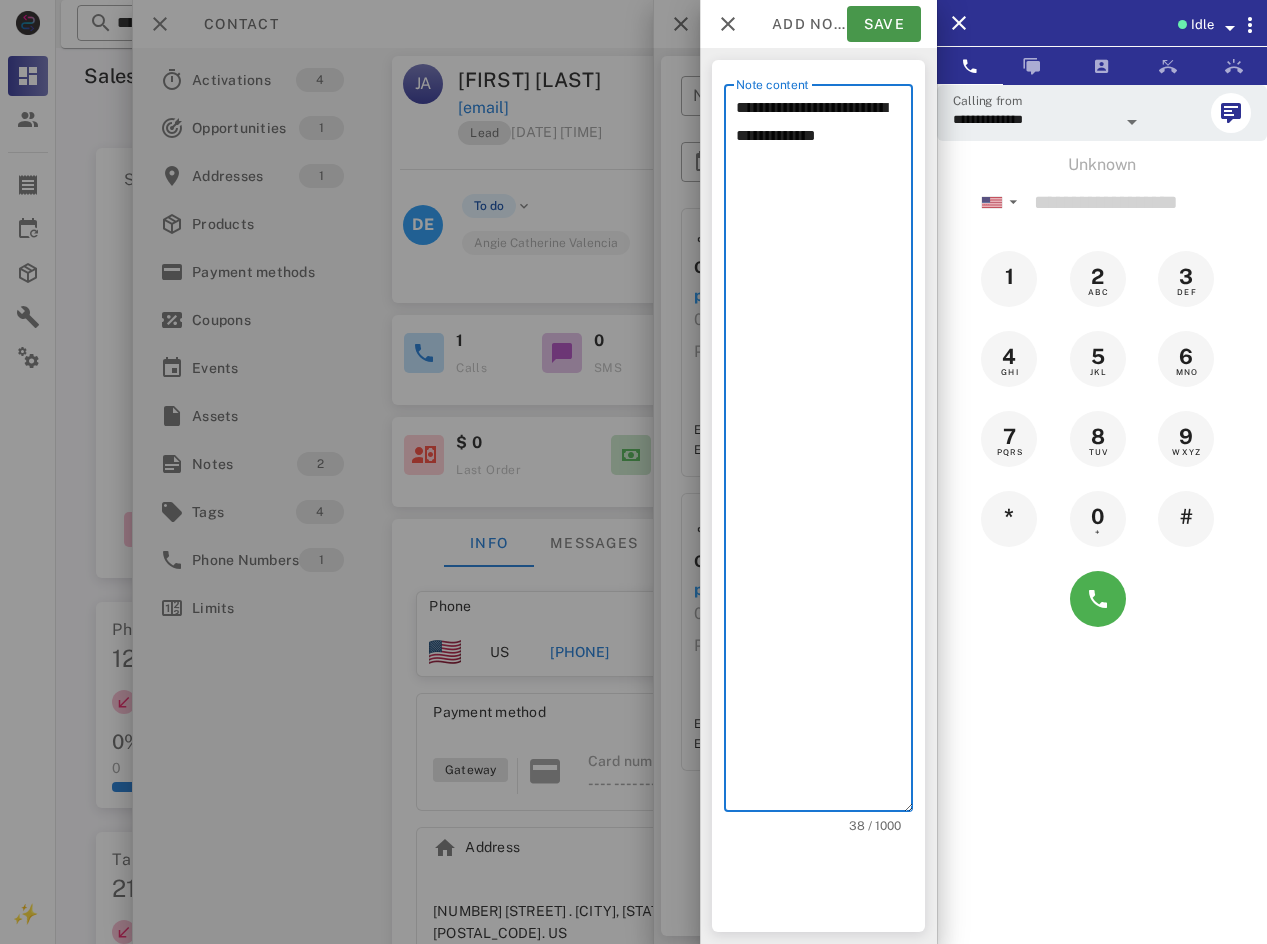 type on "**********" 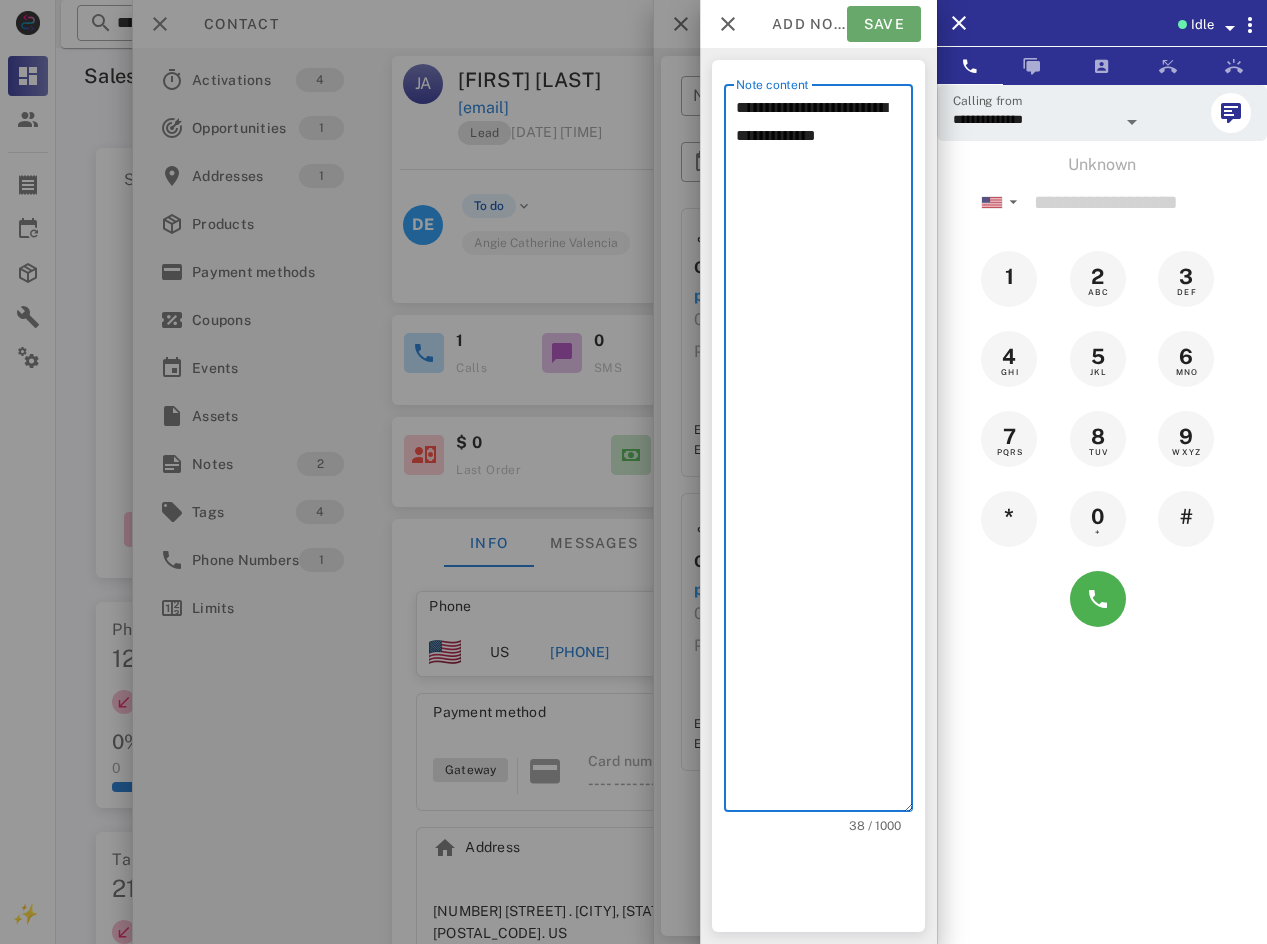 click on "Save" at bounding box center [884, 24] 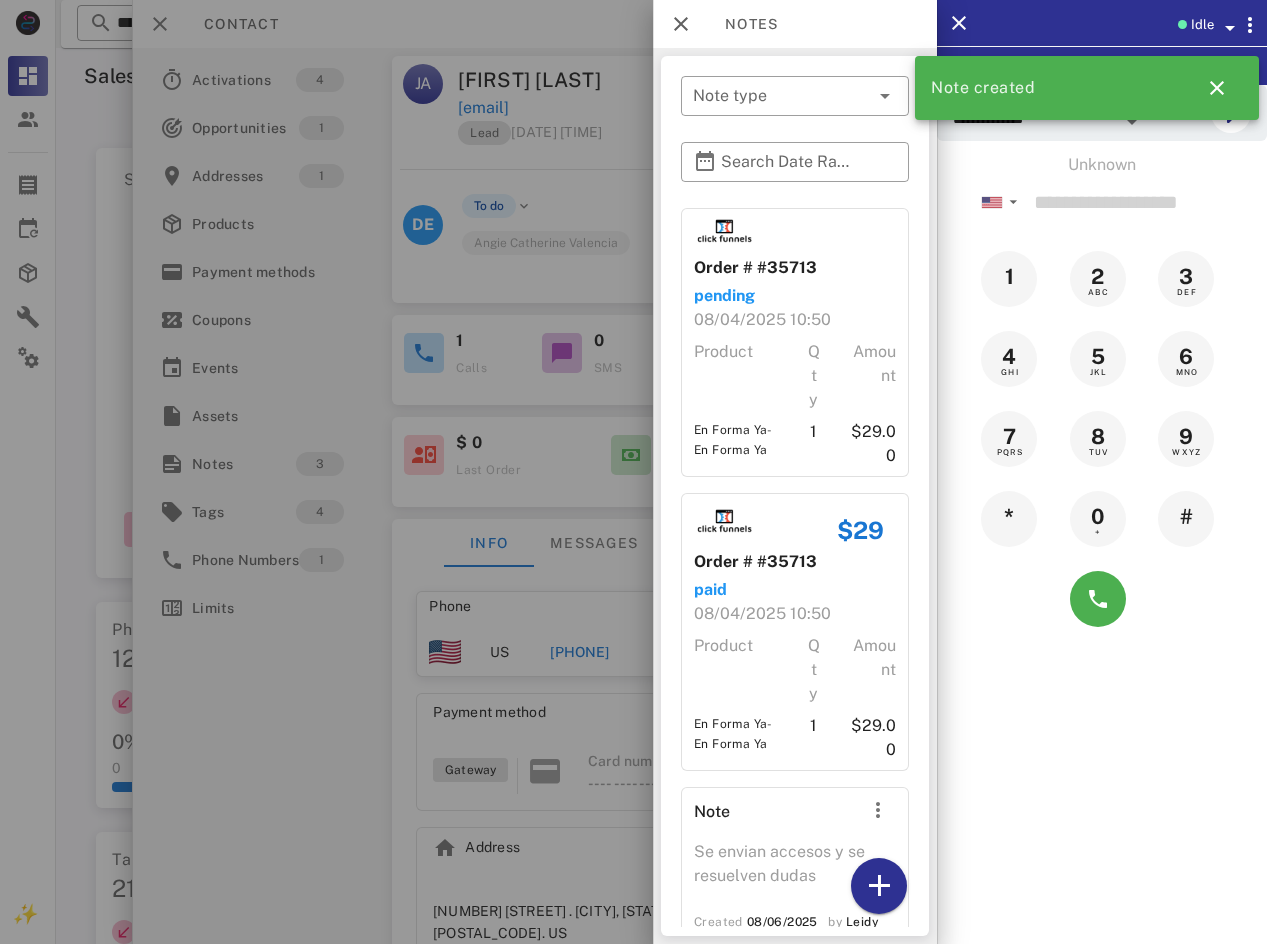 drag, startPoint x: 284, startPoint y: 50, endPoint x: 213, endPoint y: 27, distance: 74.63243 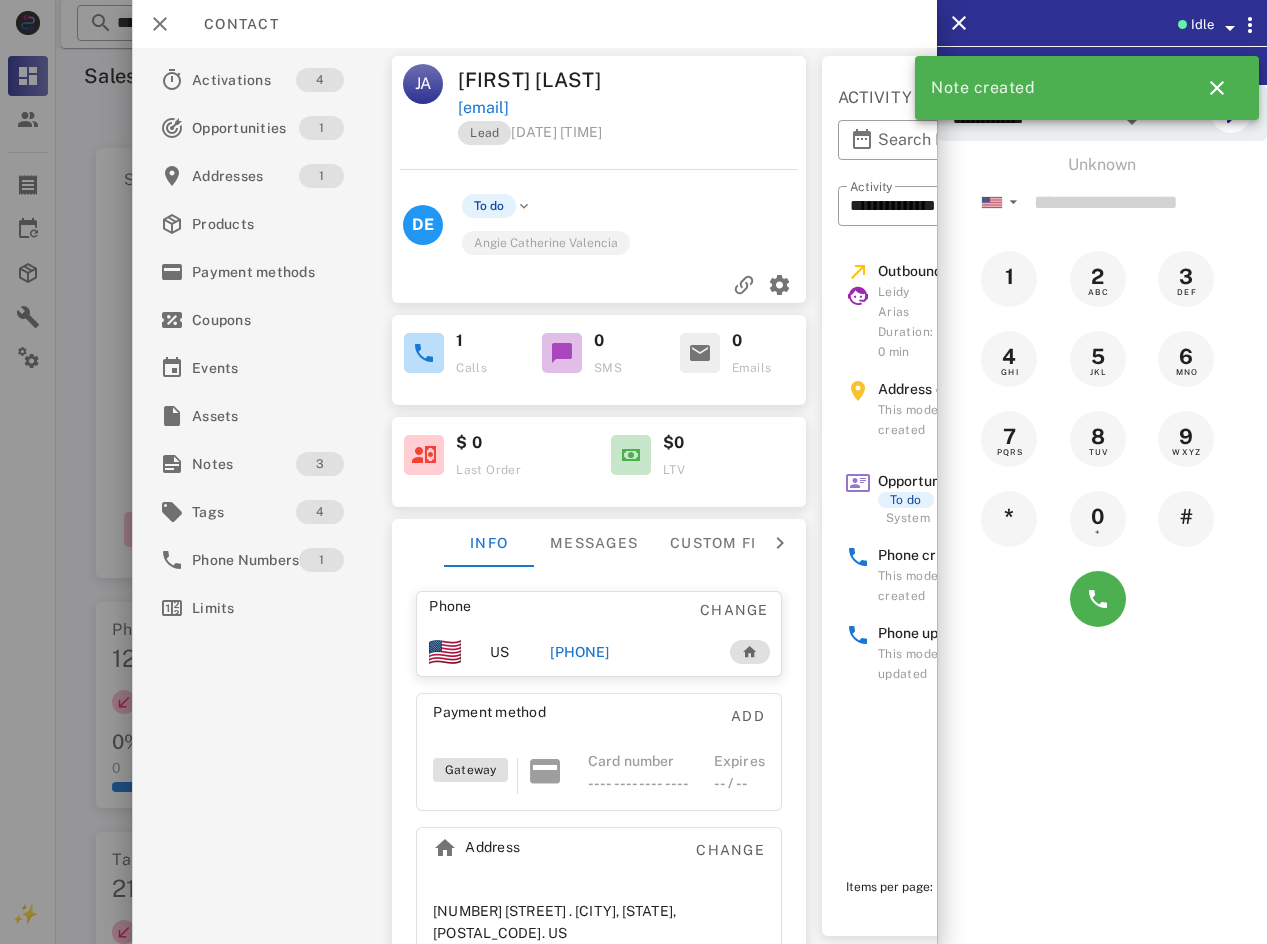 click on "Contact" at bounding box center [231, 24] 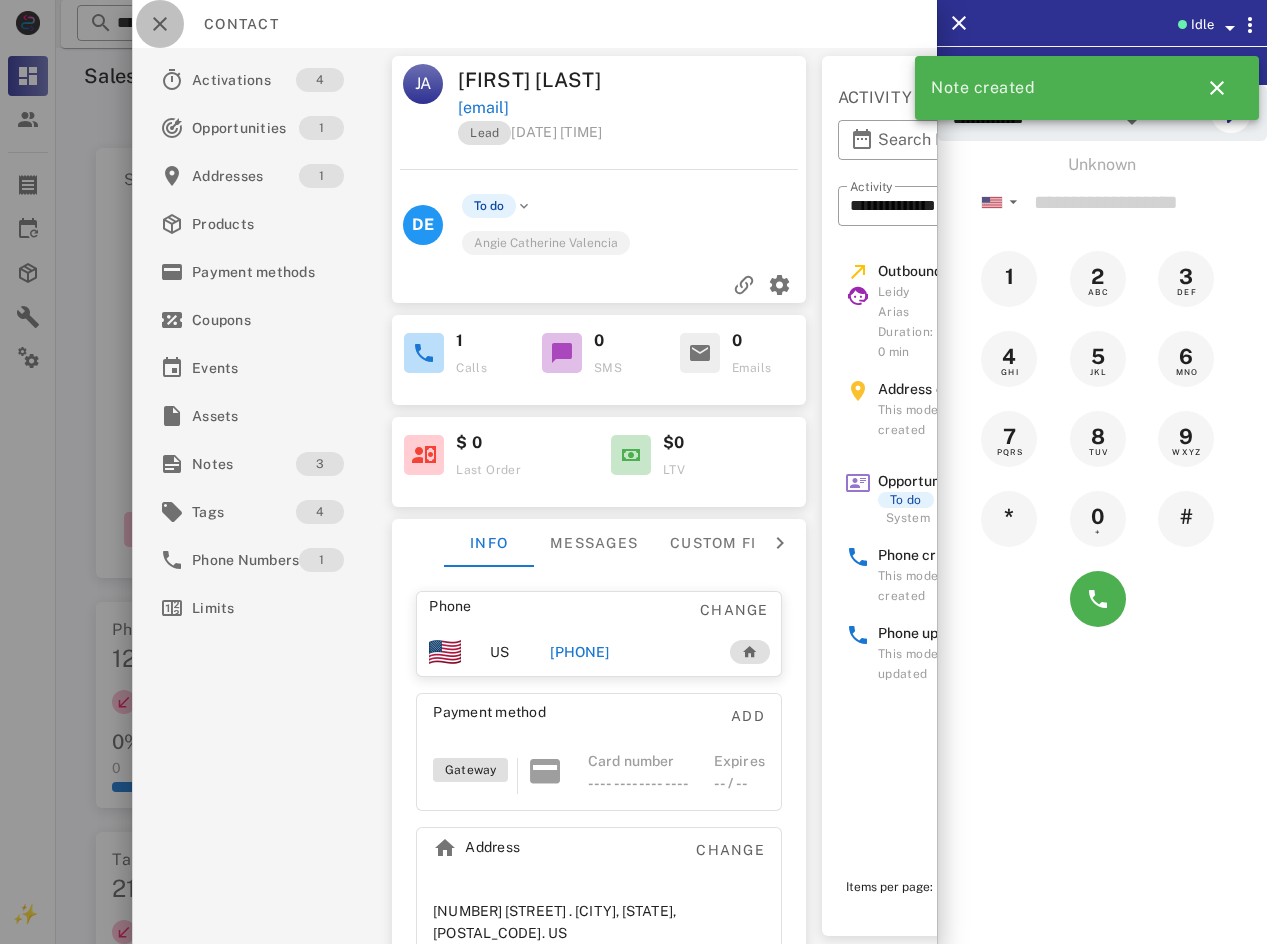 click at bounding box center [160, 24] 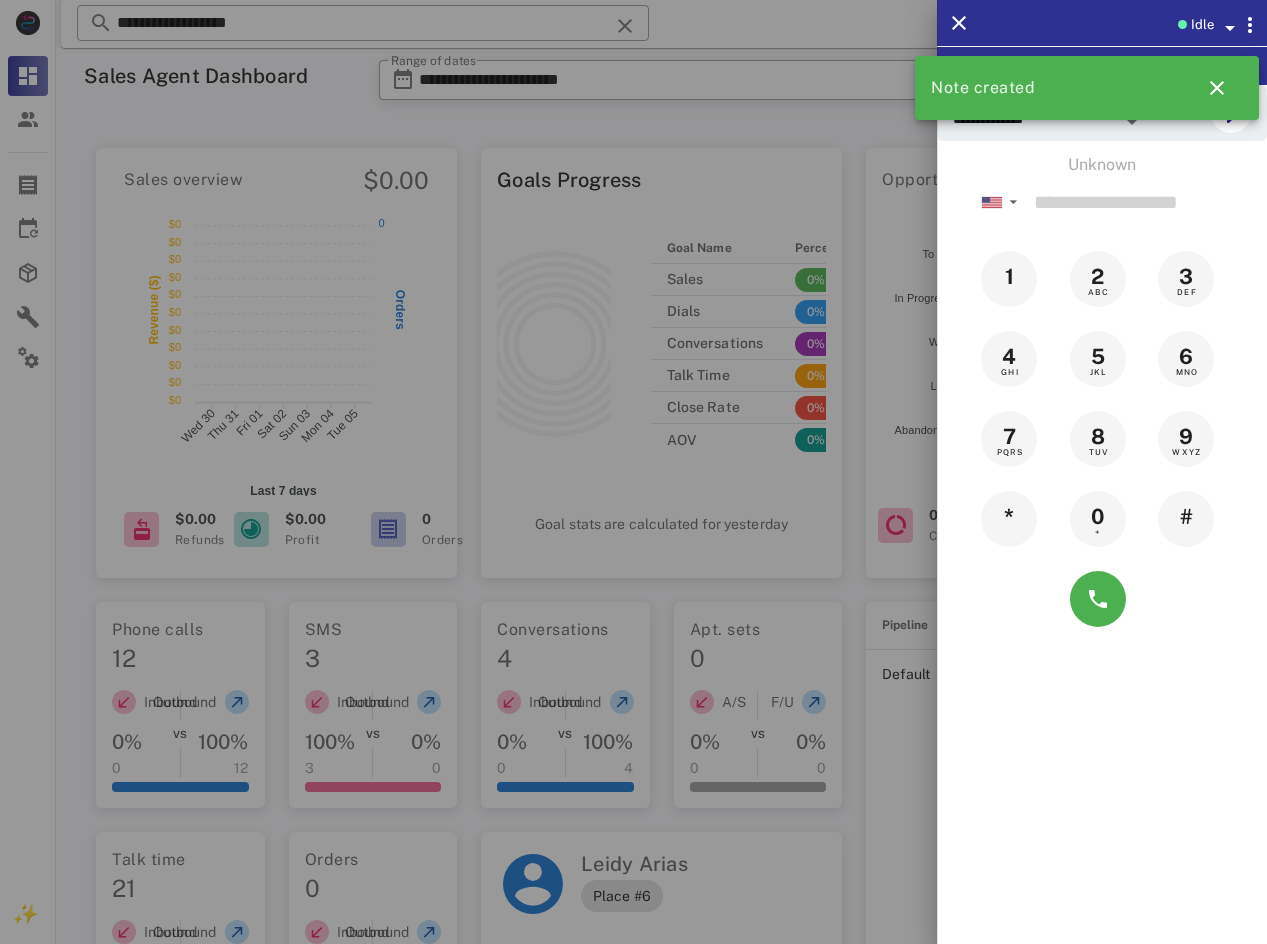 click at bounding box center [633, 472] 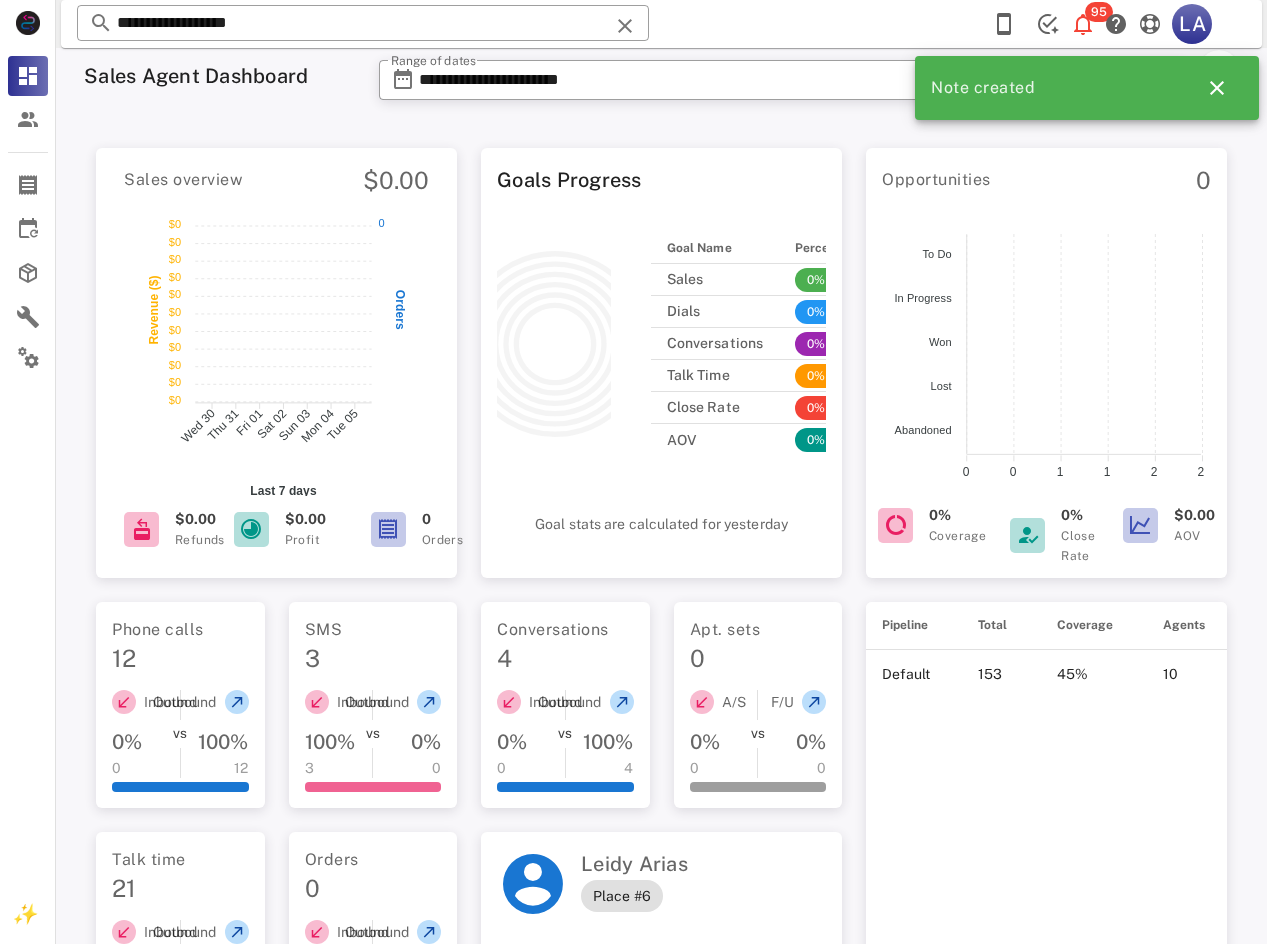 click on "**********" at bounding box center [363, 23] 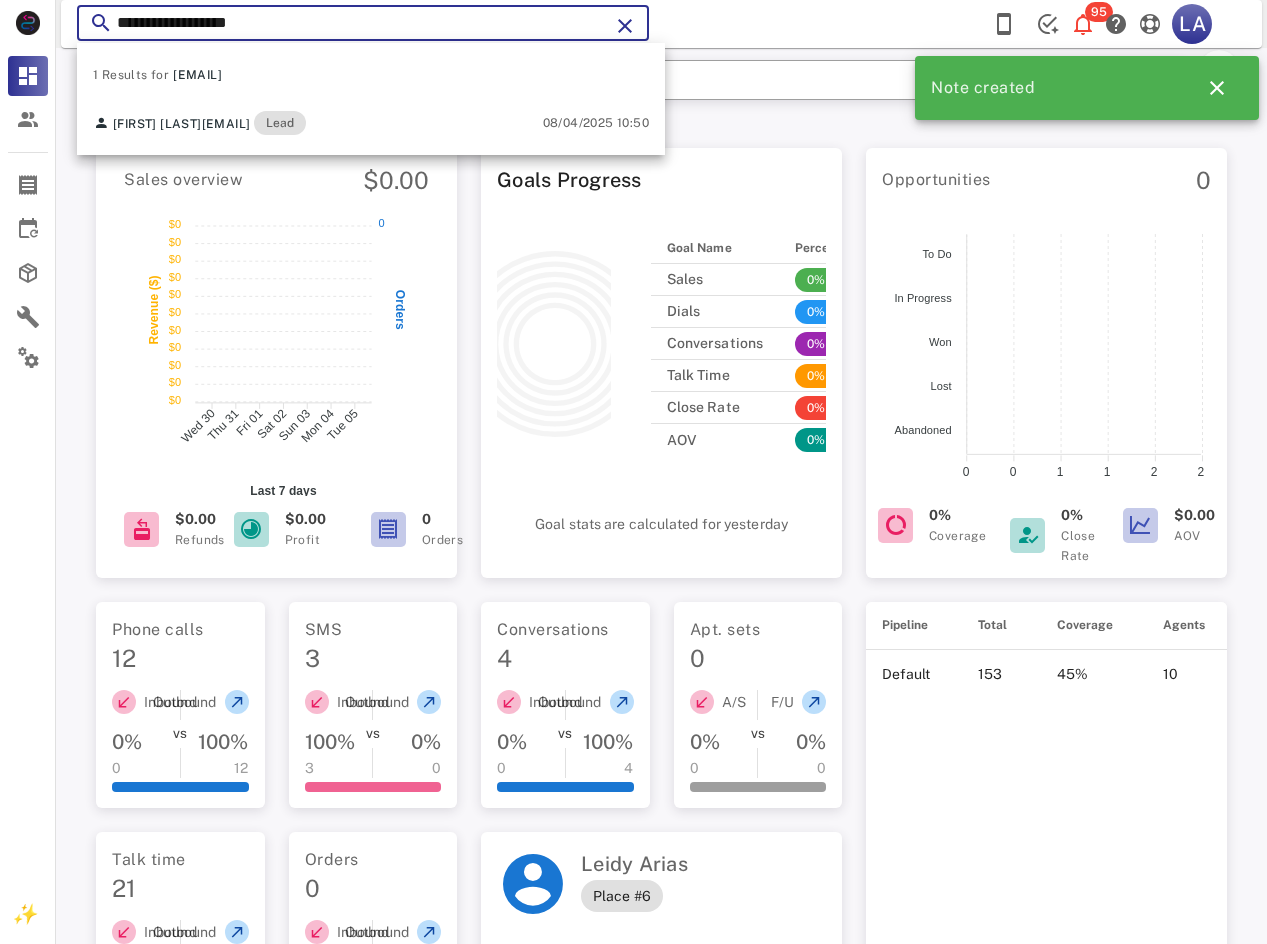 click on "**********" at bounding box center [363, 23] 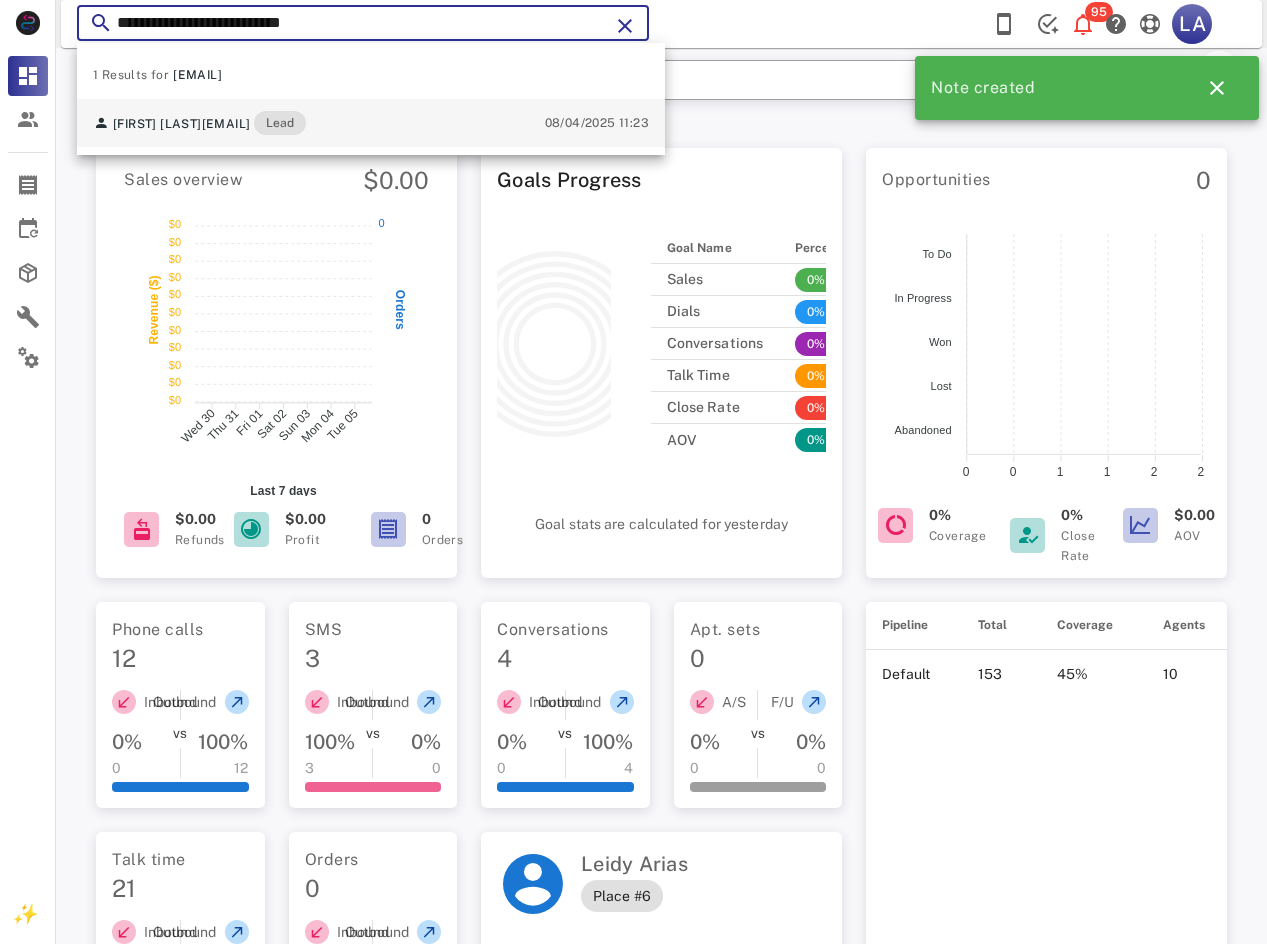 type on "**********" 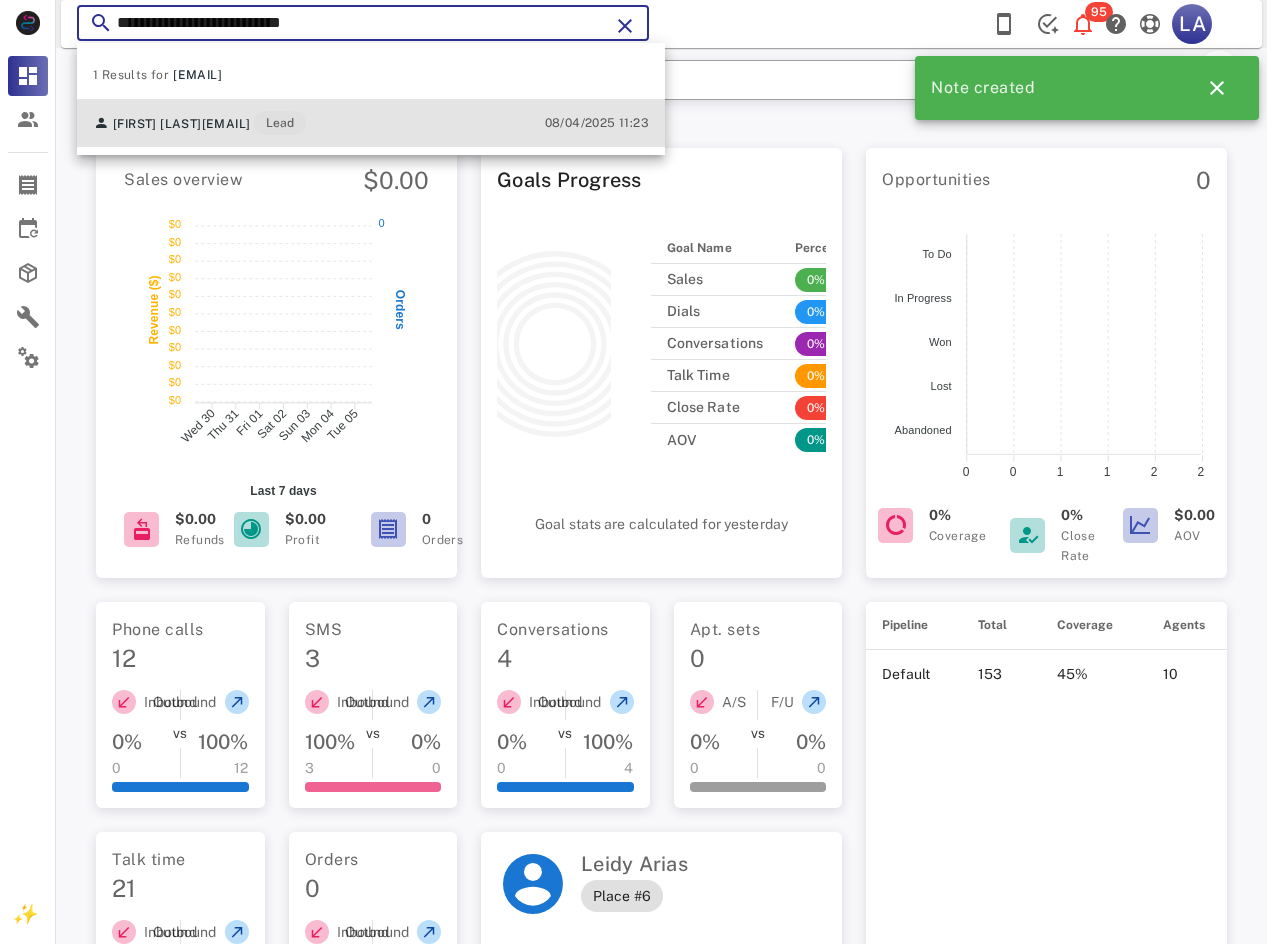 click on "[FIRST] [LAST]" at bounding box center (157, 124) 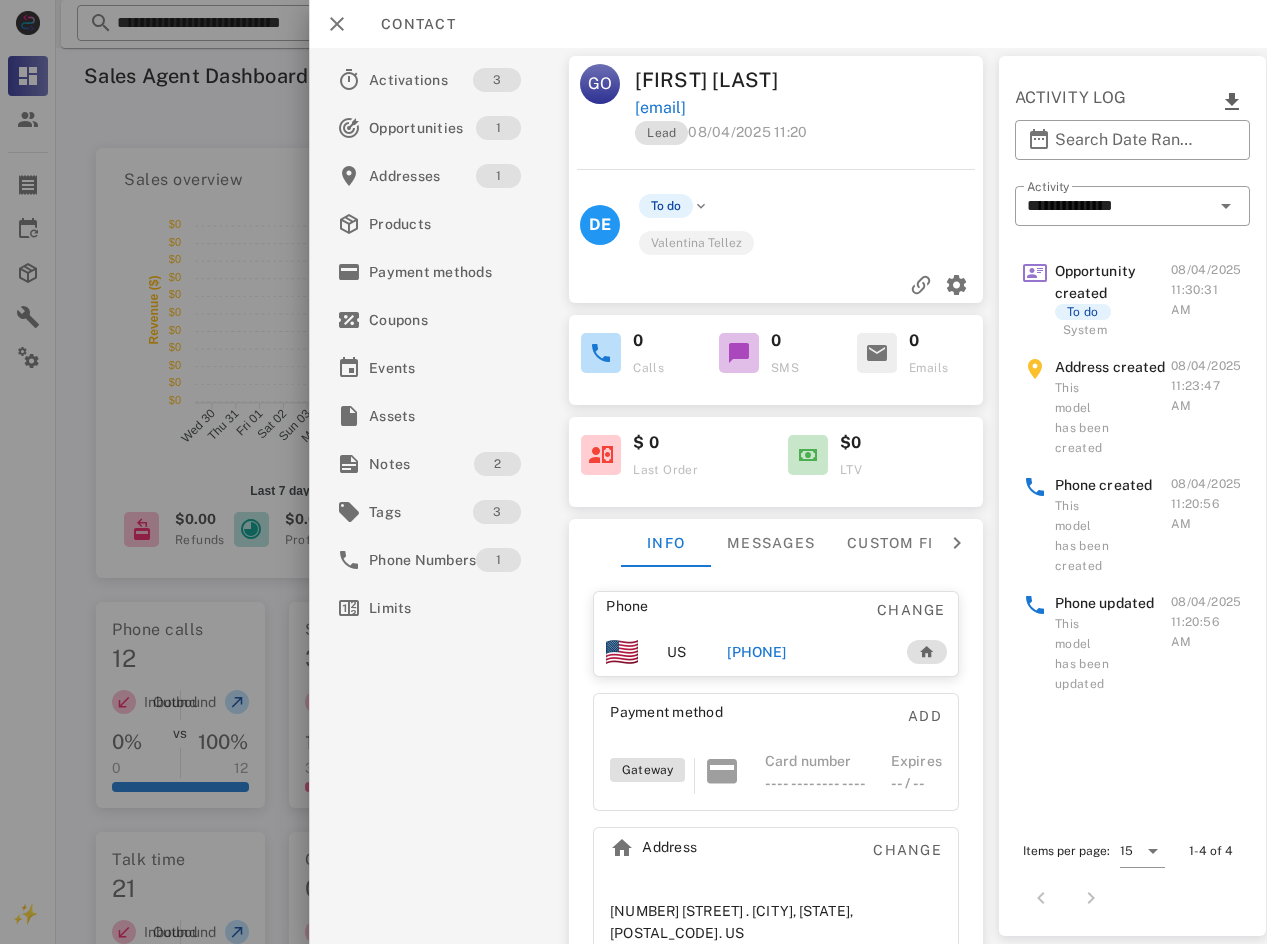 click on "[PHONE]" at bounding box center [757, 652] 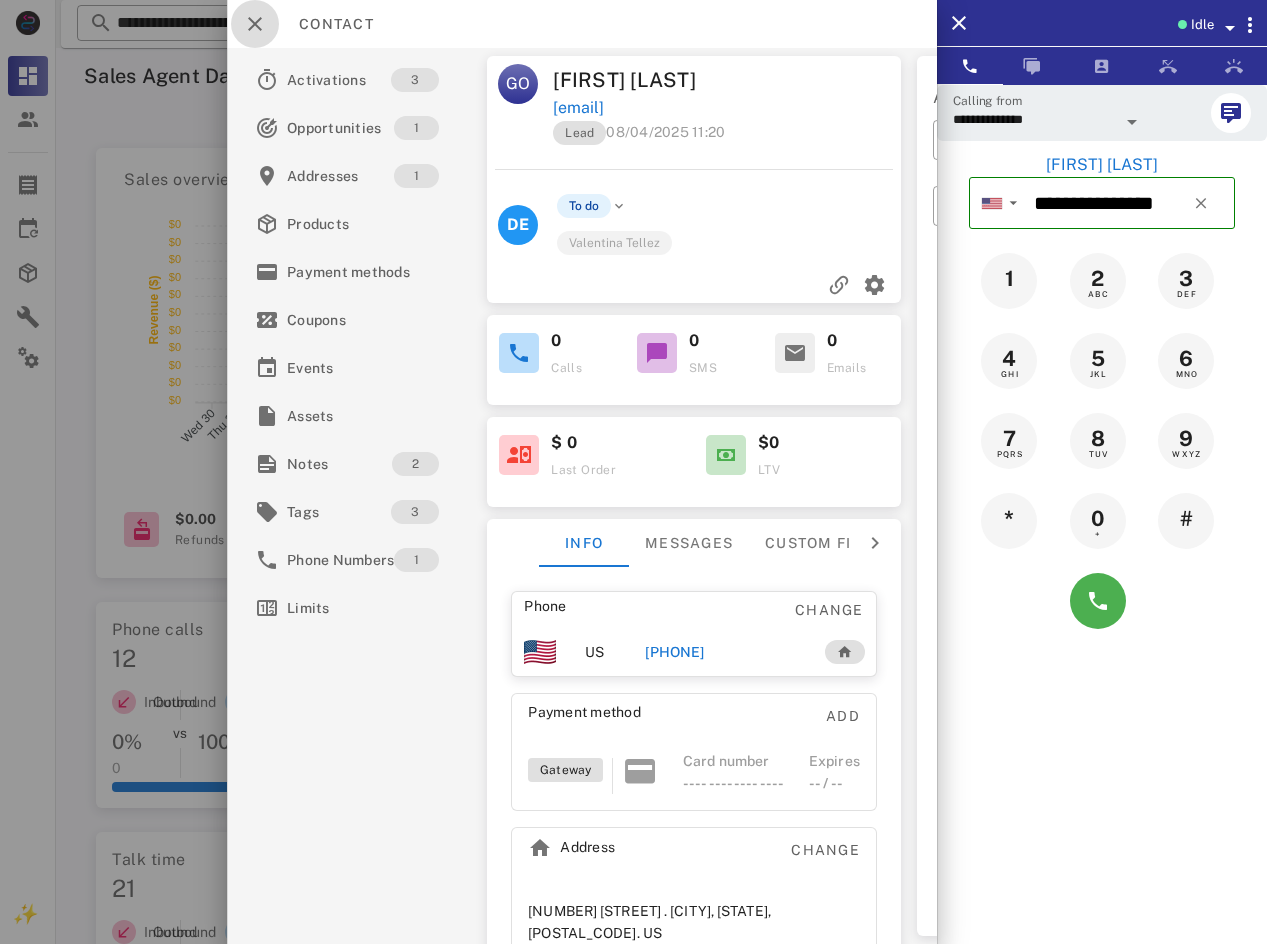 click at bounding box center (255, 24) 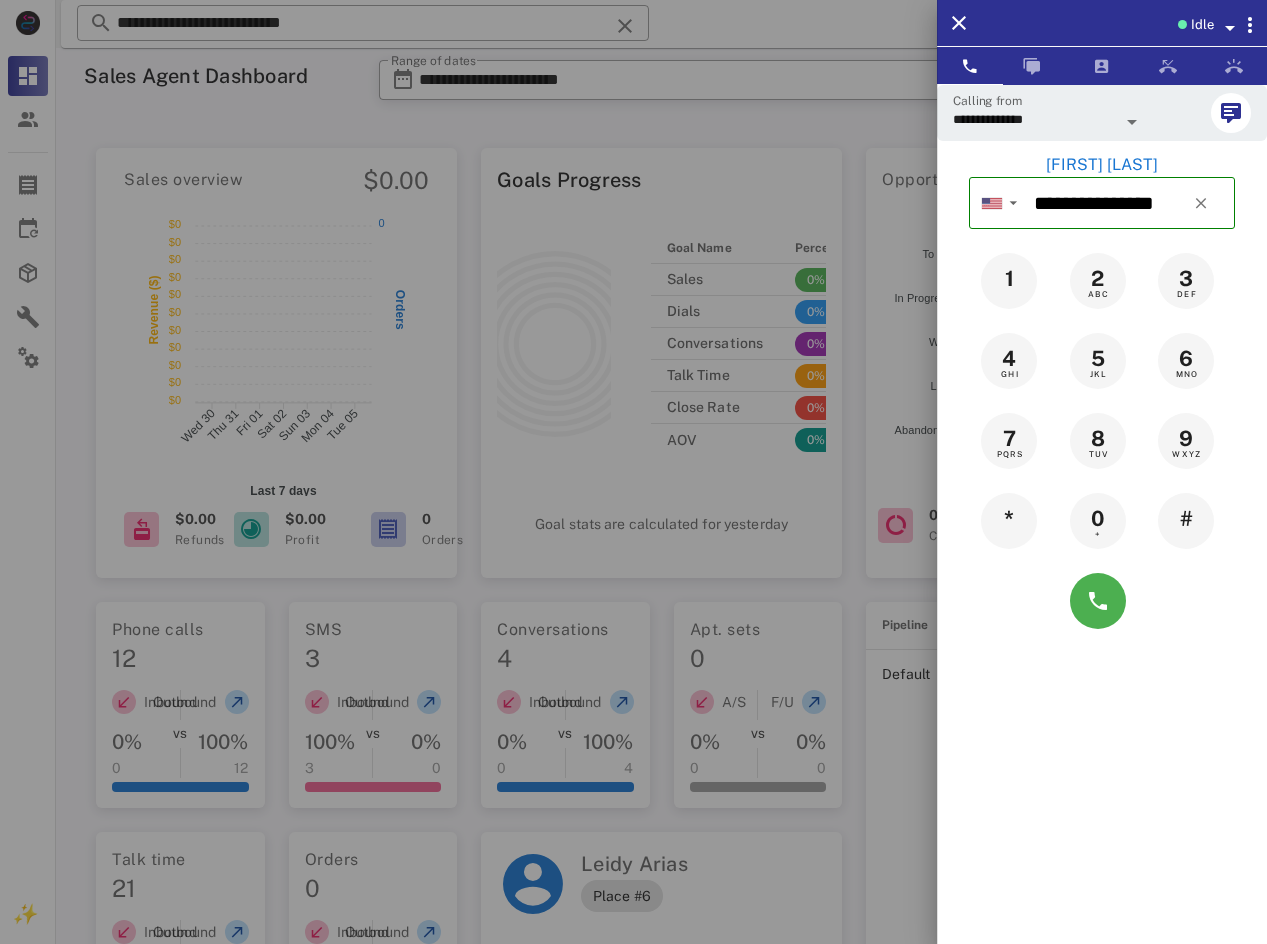 click at bounding box center [633, 472] 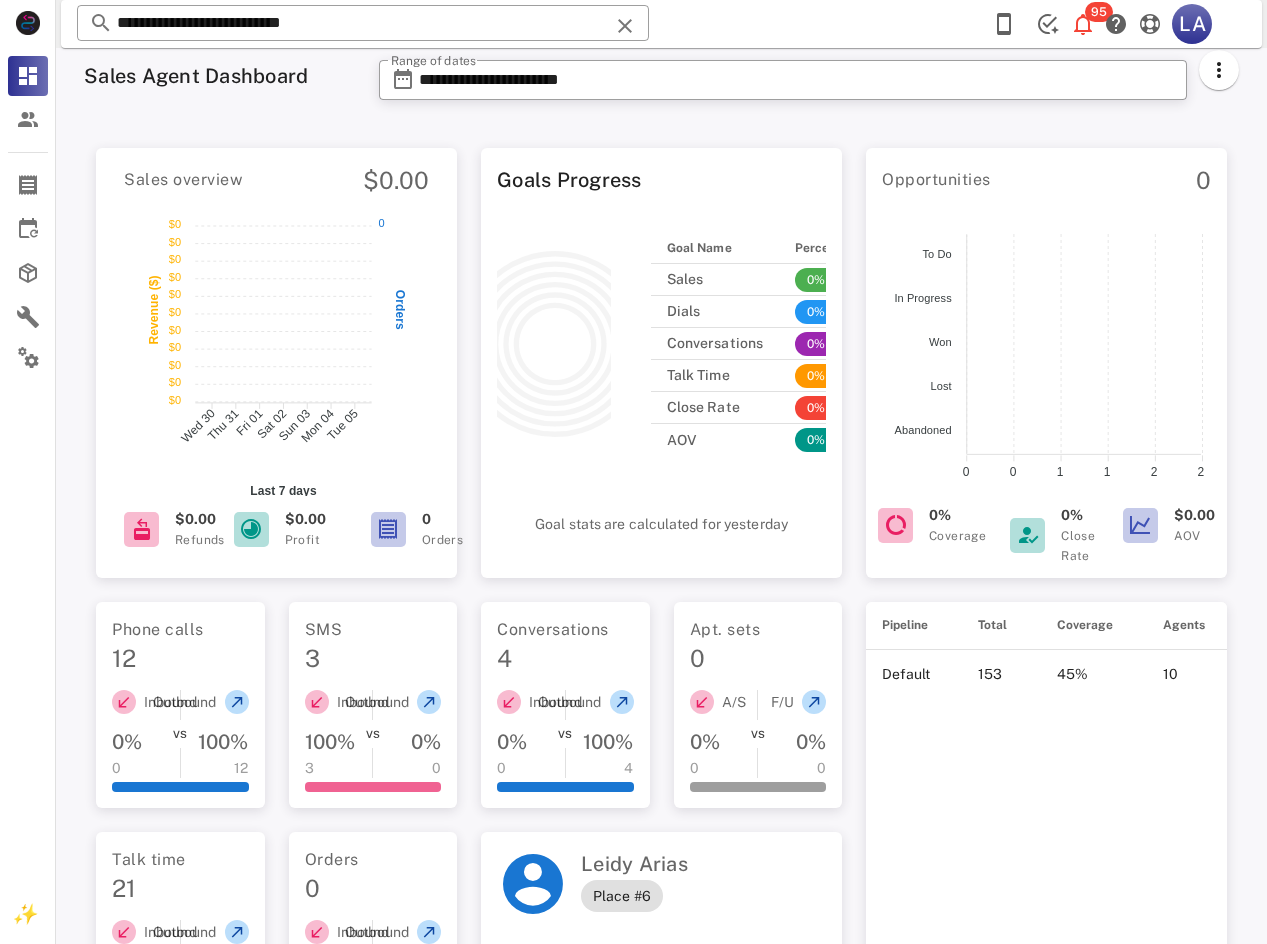 click on "**********" at bounding box center (363, 23) 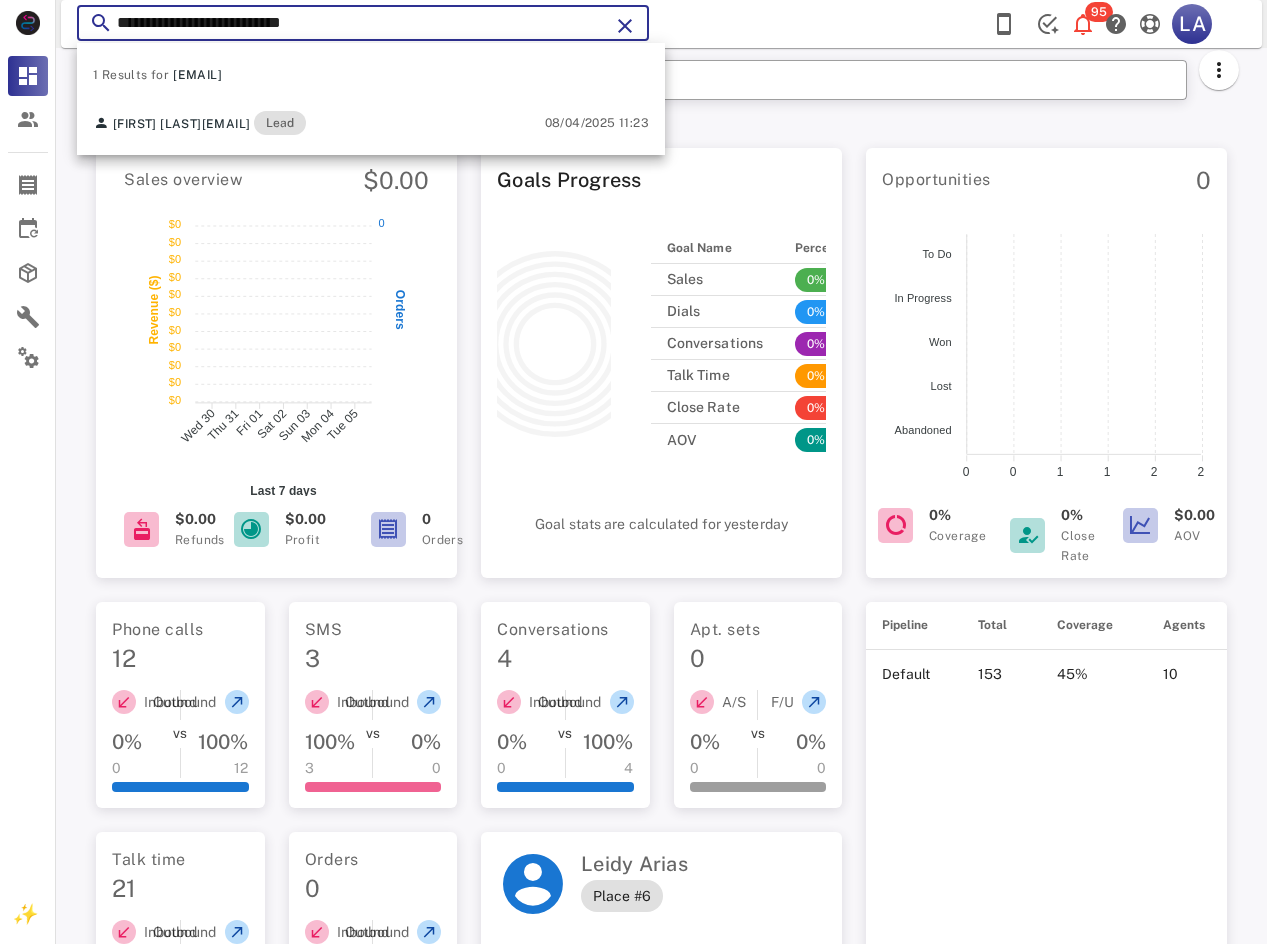click on "**********" at bounding box center (363, 23) 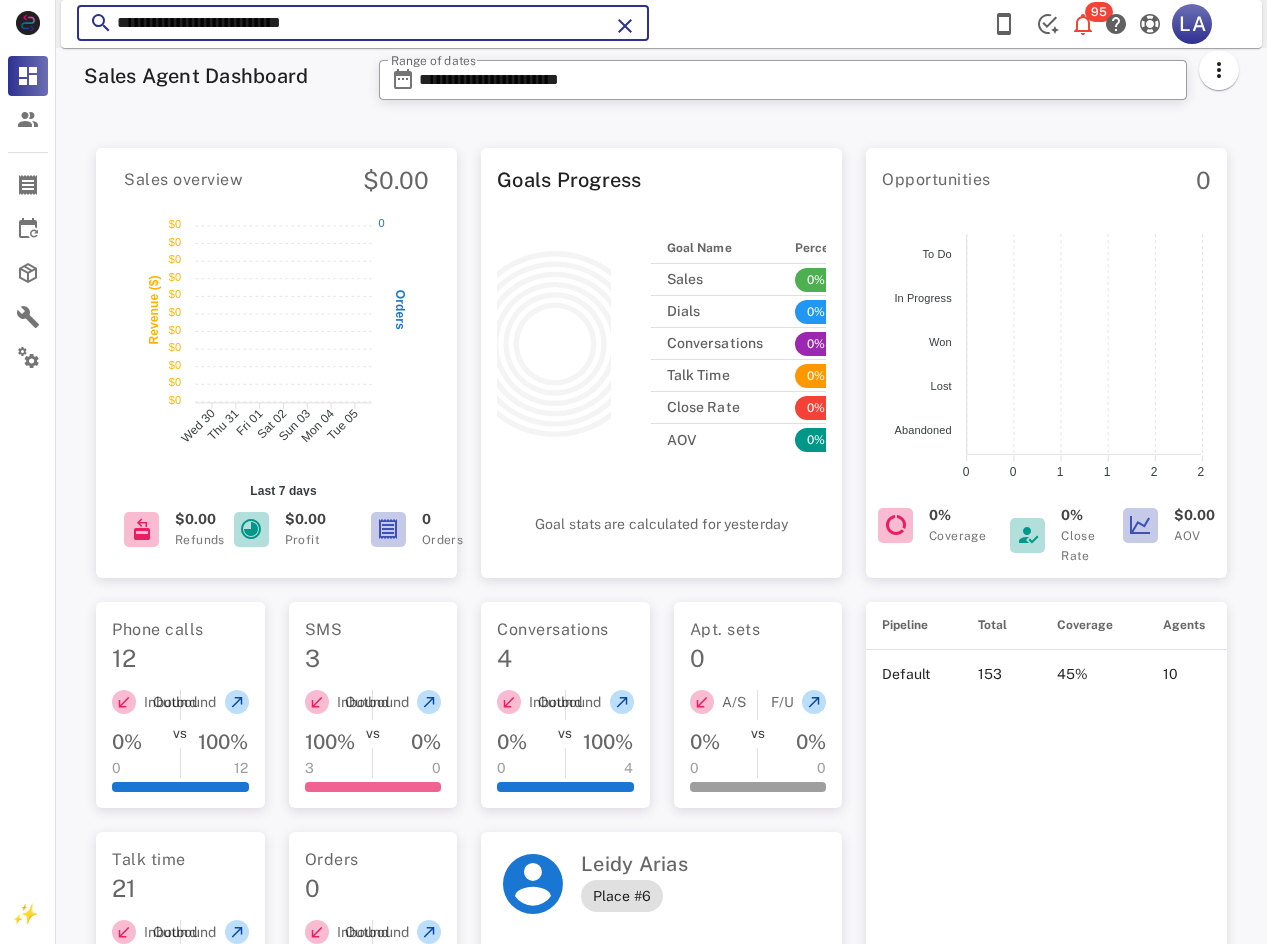 paste 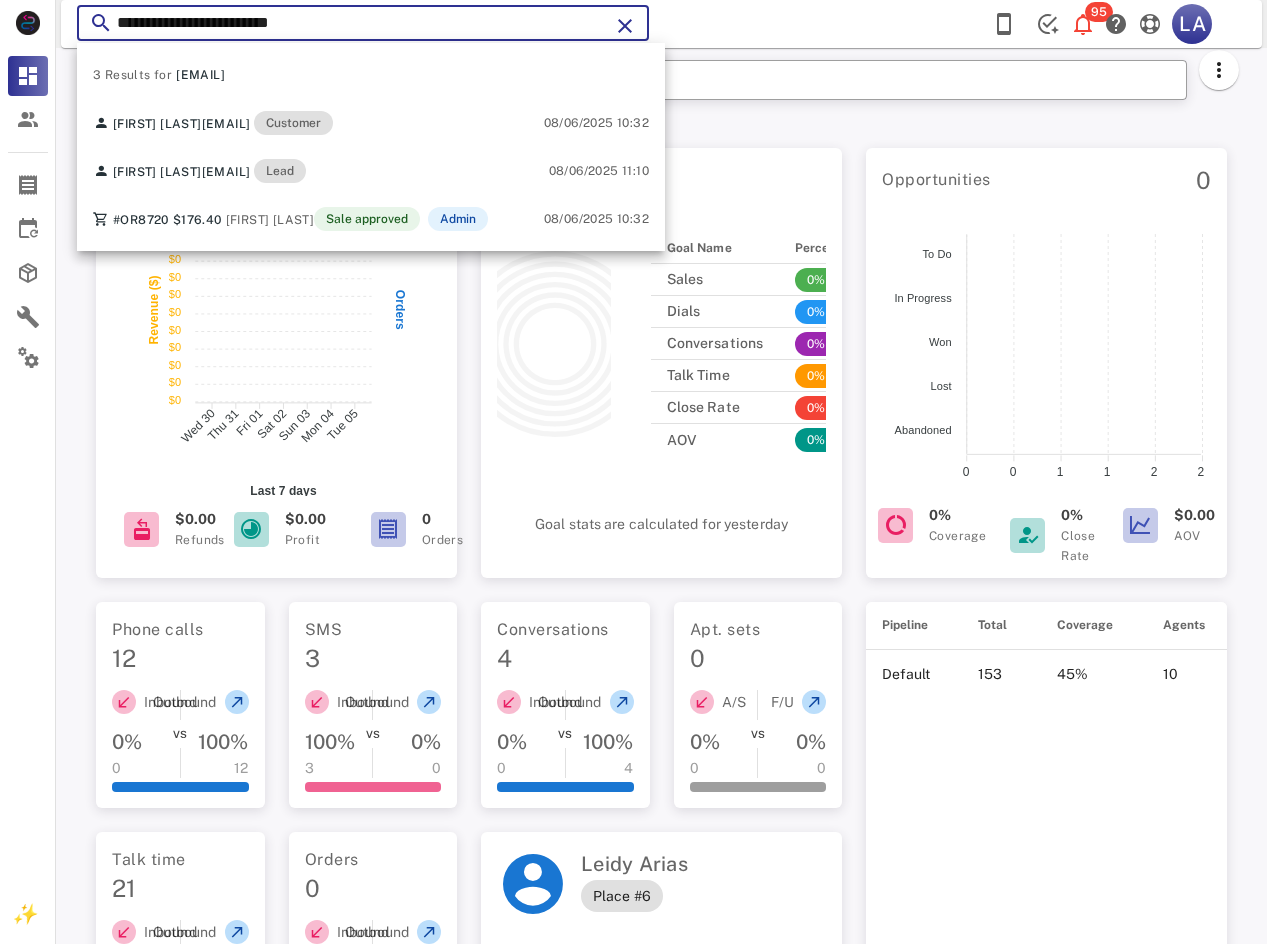 type on "**********" 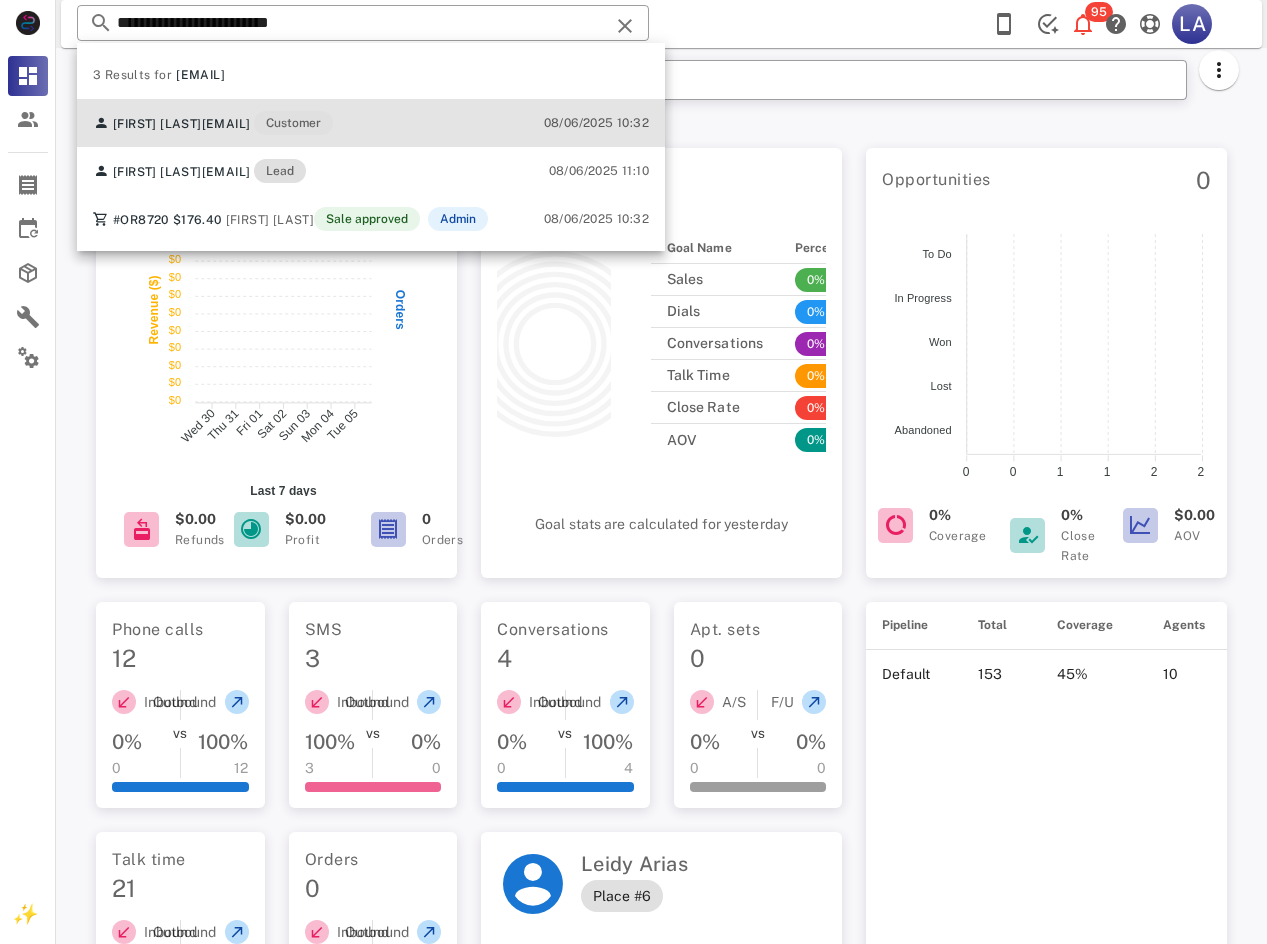 click on "[EMAIL]" at bounding box center (226, 124) 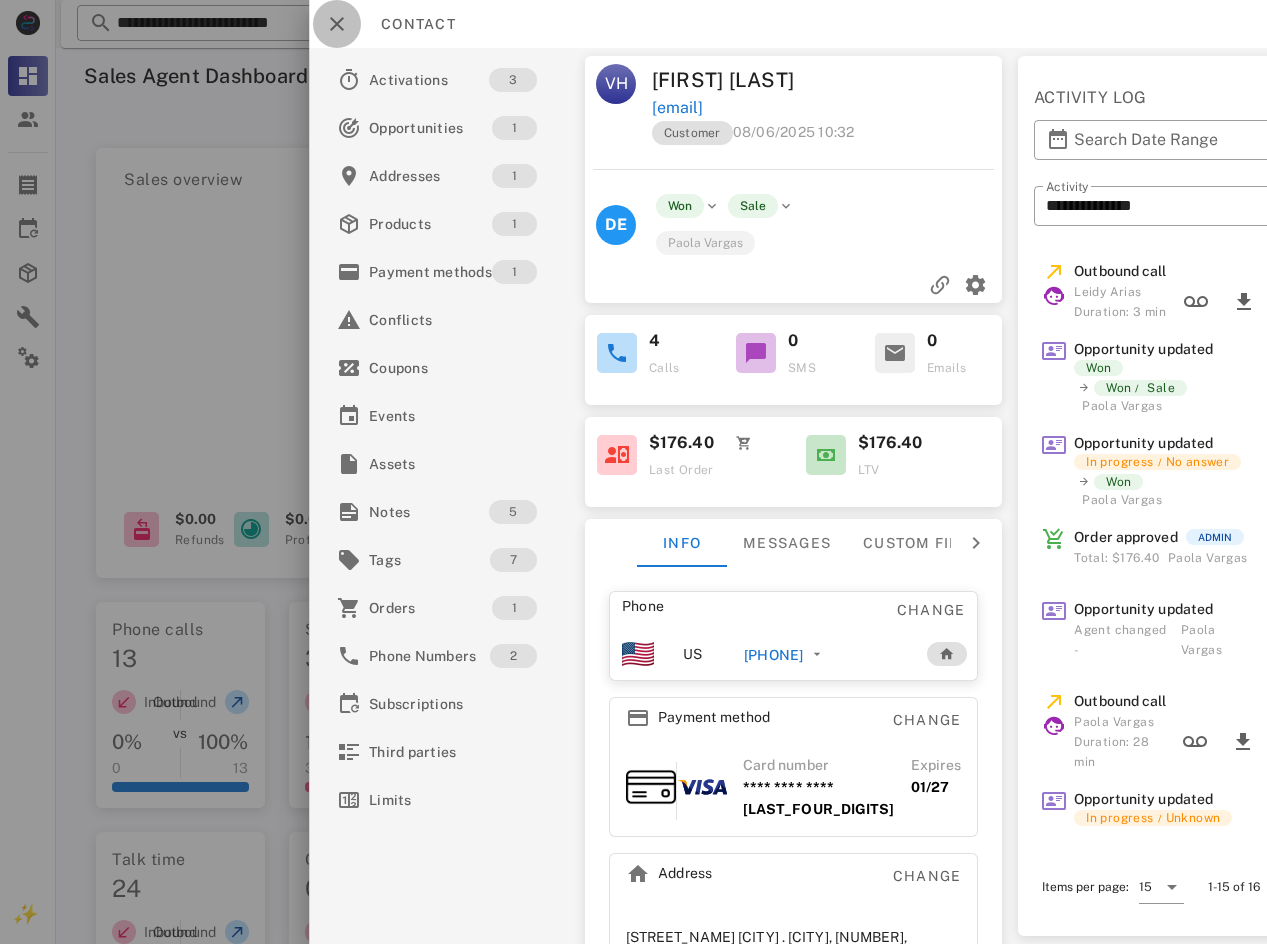 click at bounding box center [337, 24] 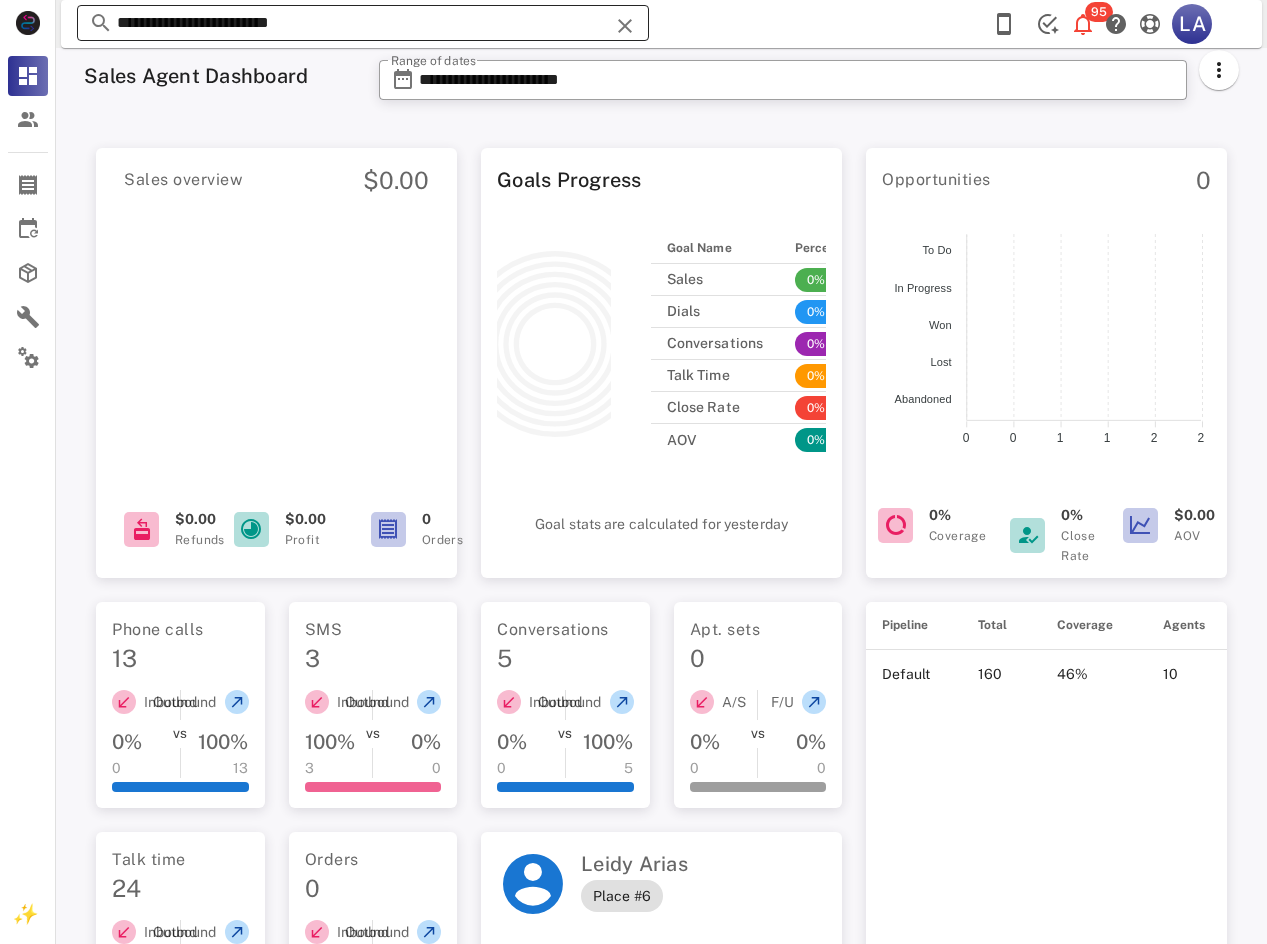click on "**********" at bounding box center [363, 23] 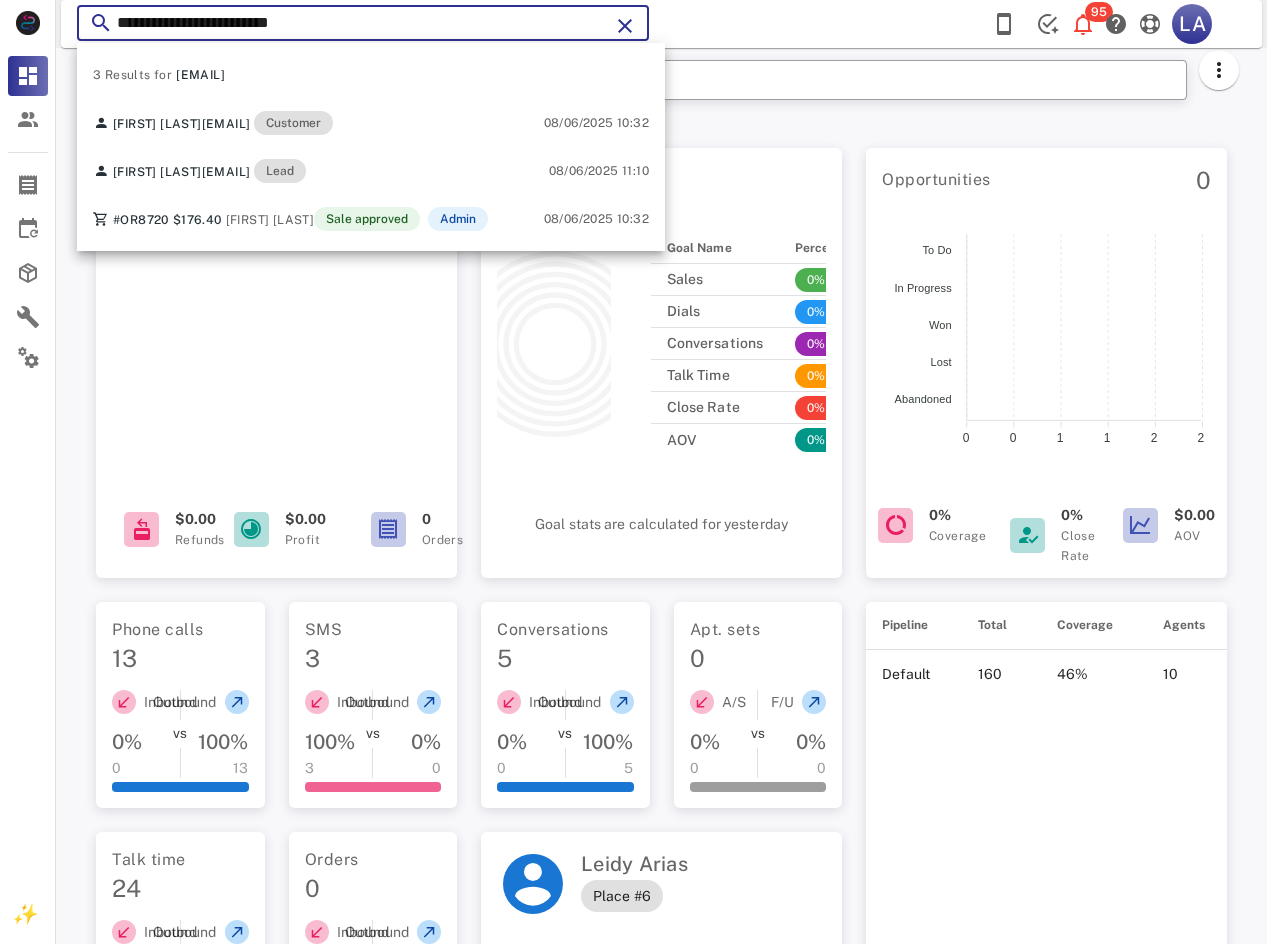 click on "**********" at bounding box center [363, 23] 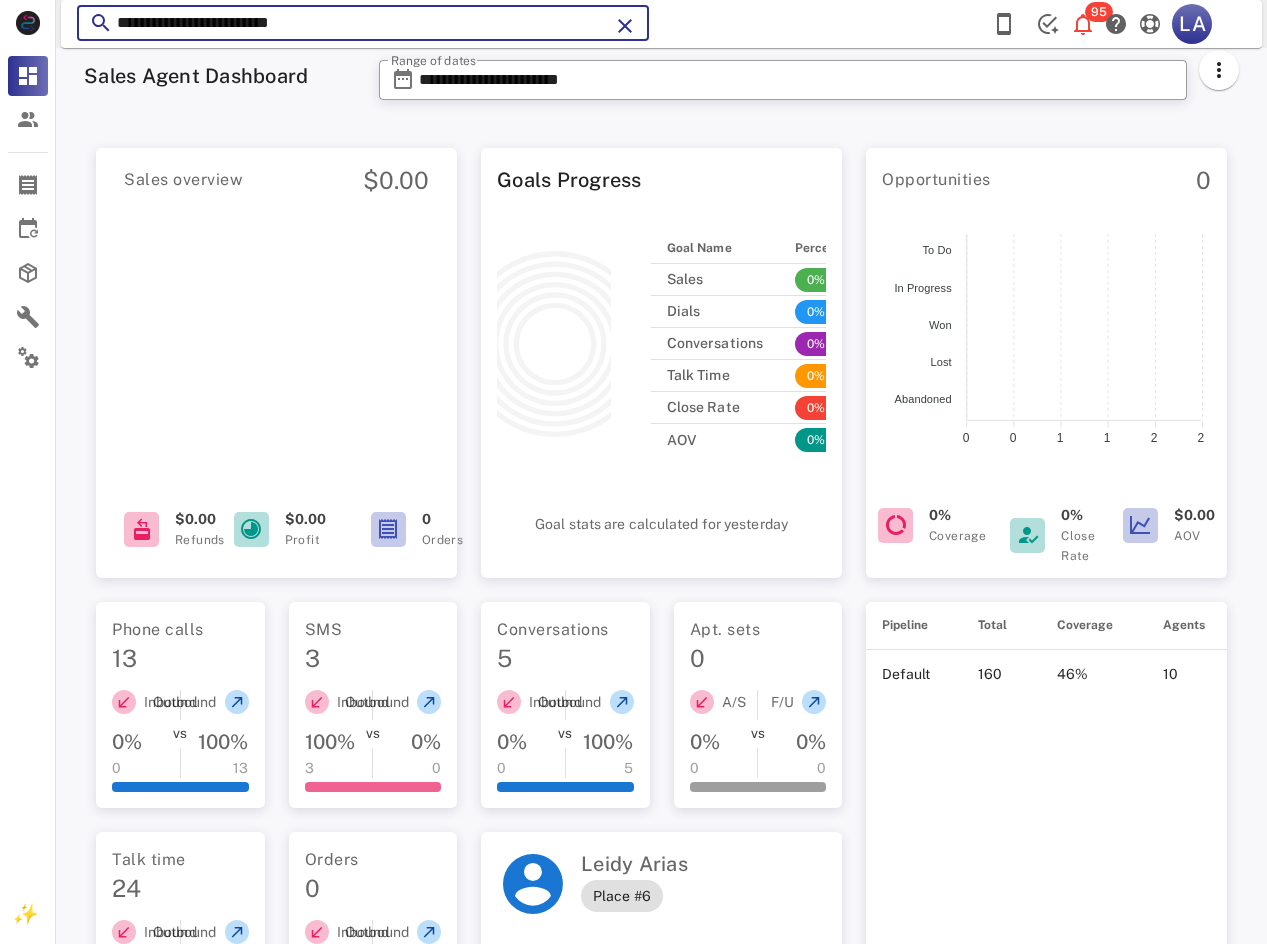 click on "**********" at bounding box center (363, 23) 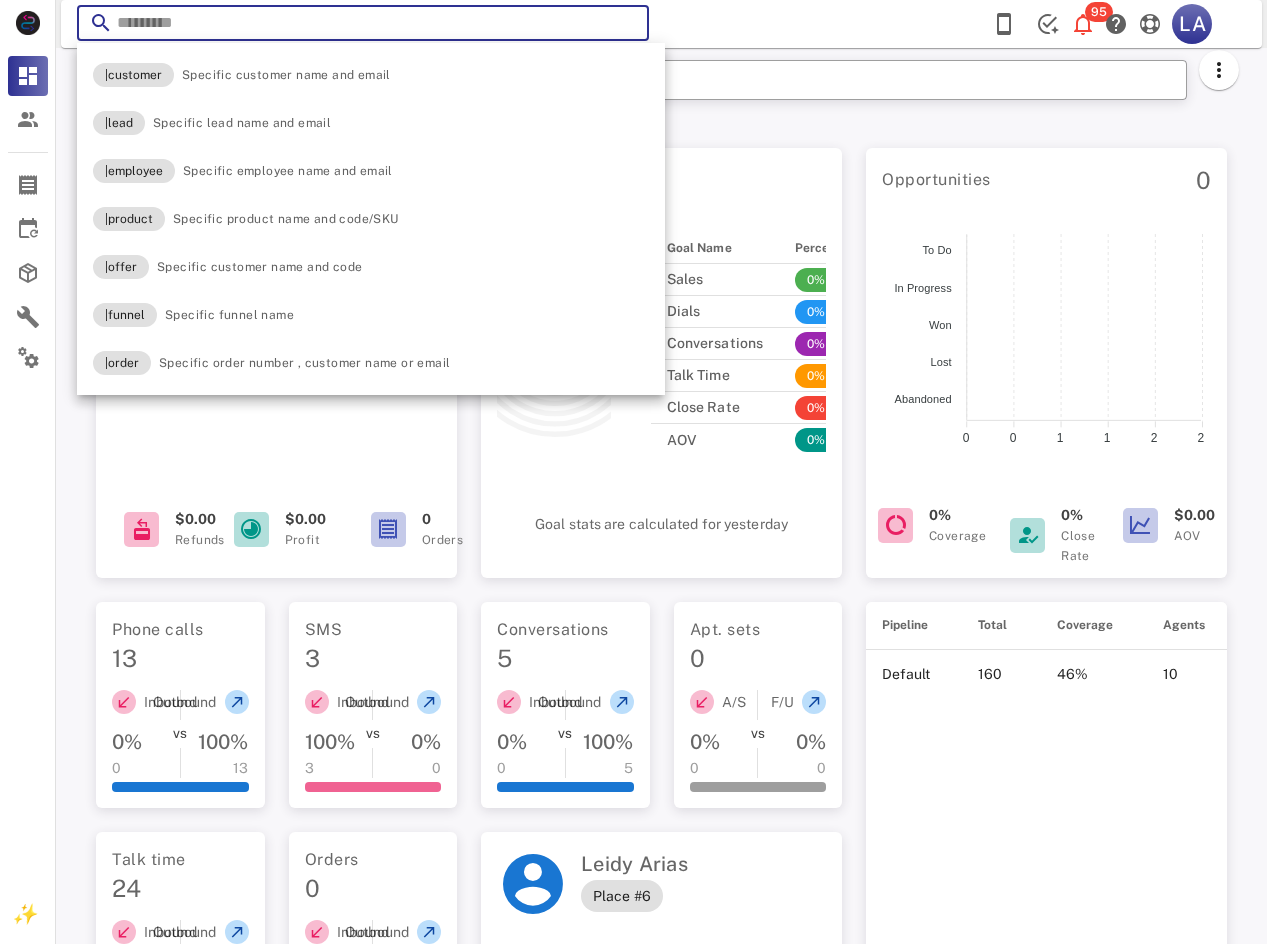 paste on "**********" 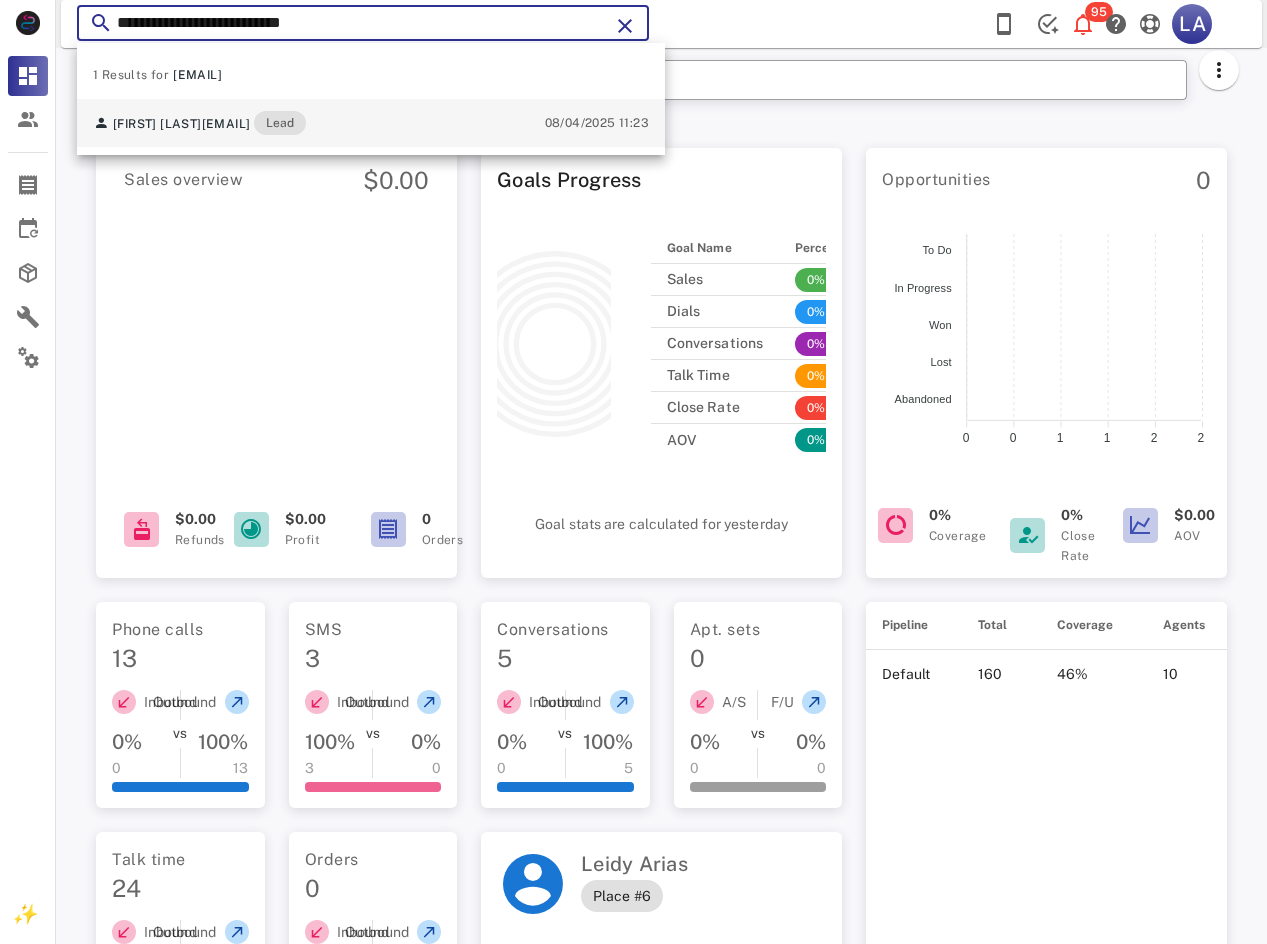 type on "**********" 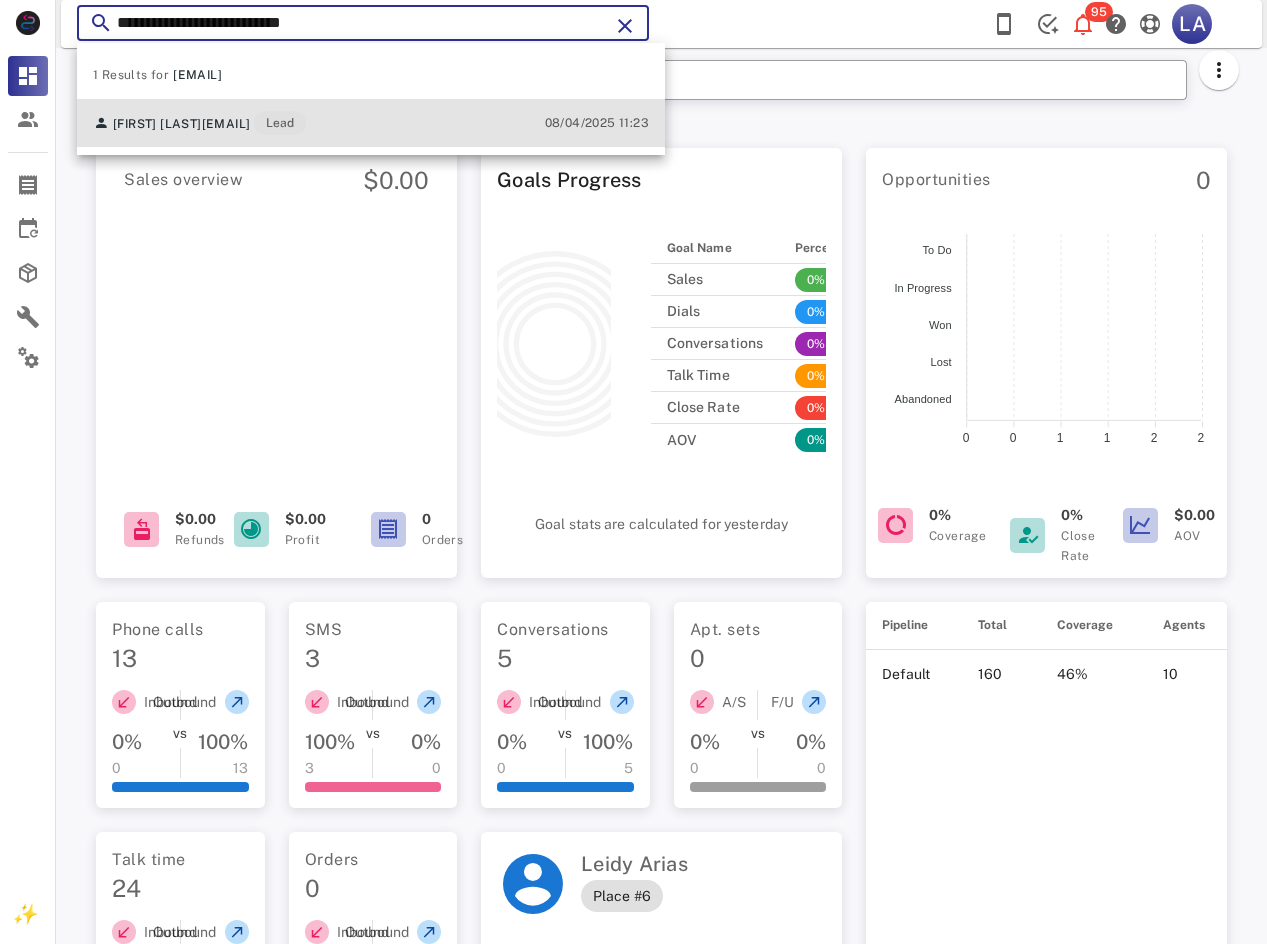 click on "[FIRST] [LAST]   [EMAIL]   Lead   [DATE] [TIME]" at bounding box center [371, 123] 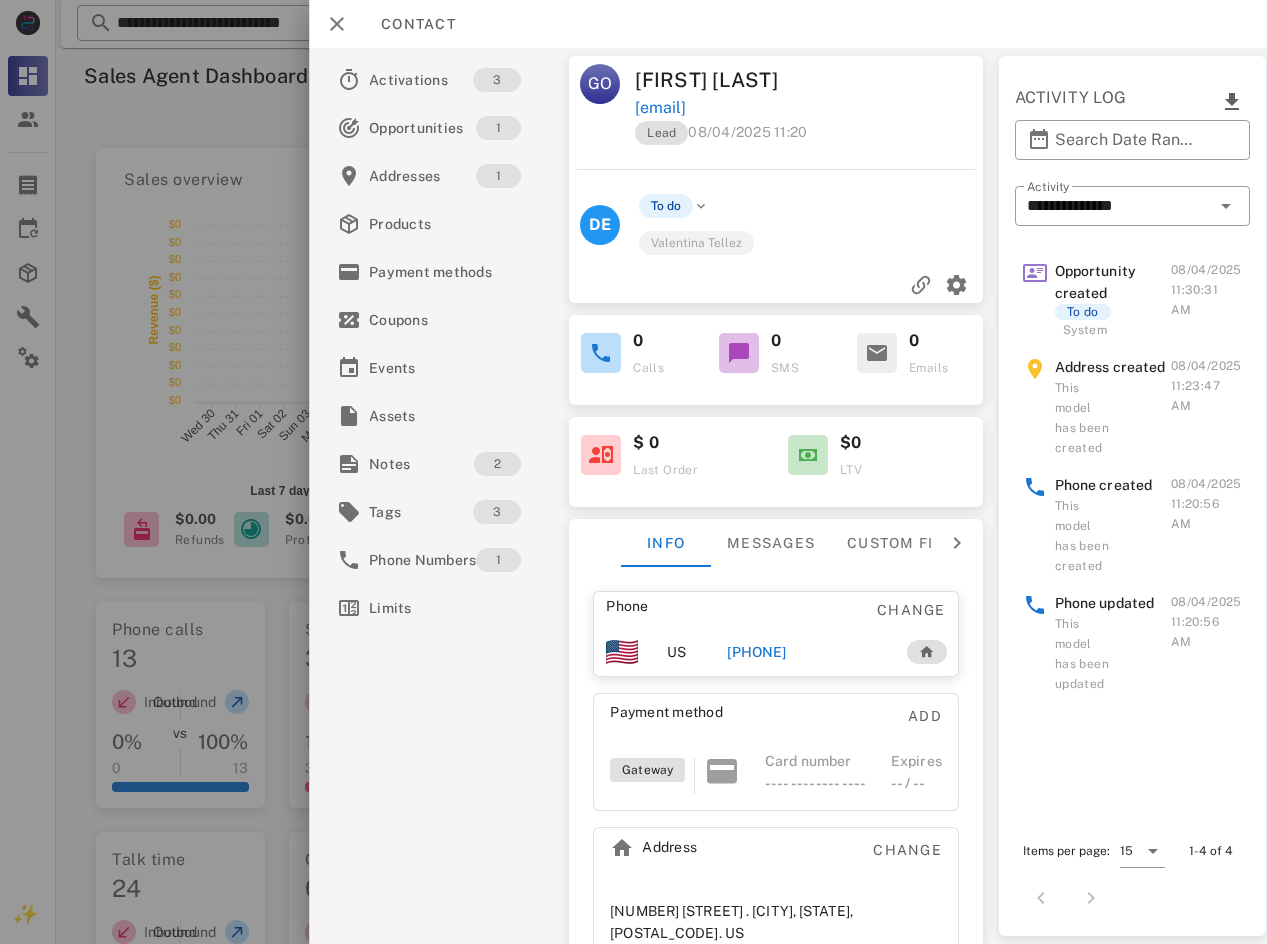 click on "[PHONE]" at bounding box center (757, 652) 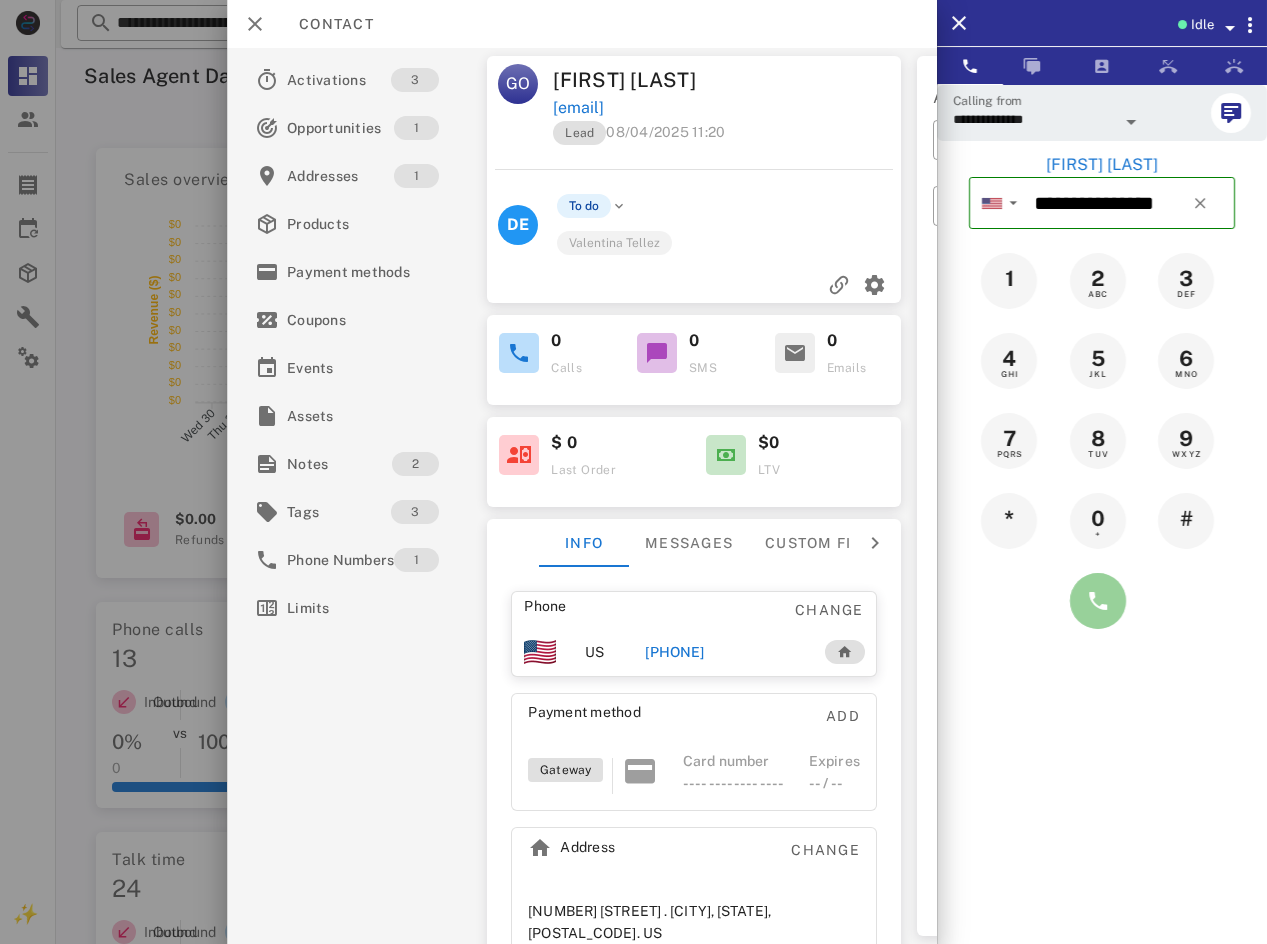 click at bounding box center (1098, 601) 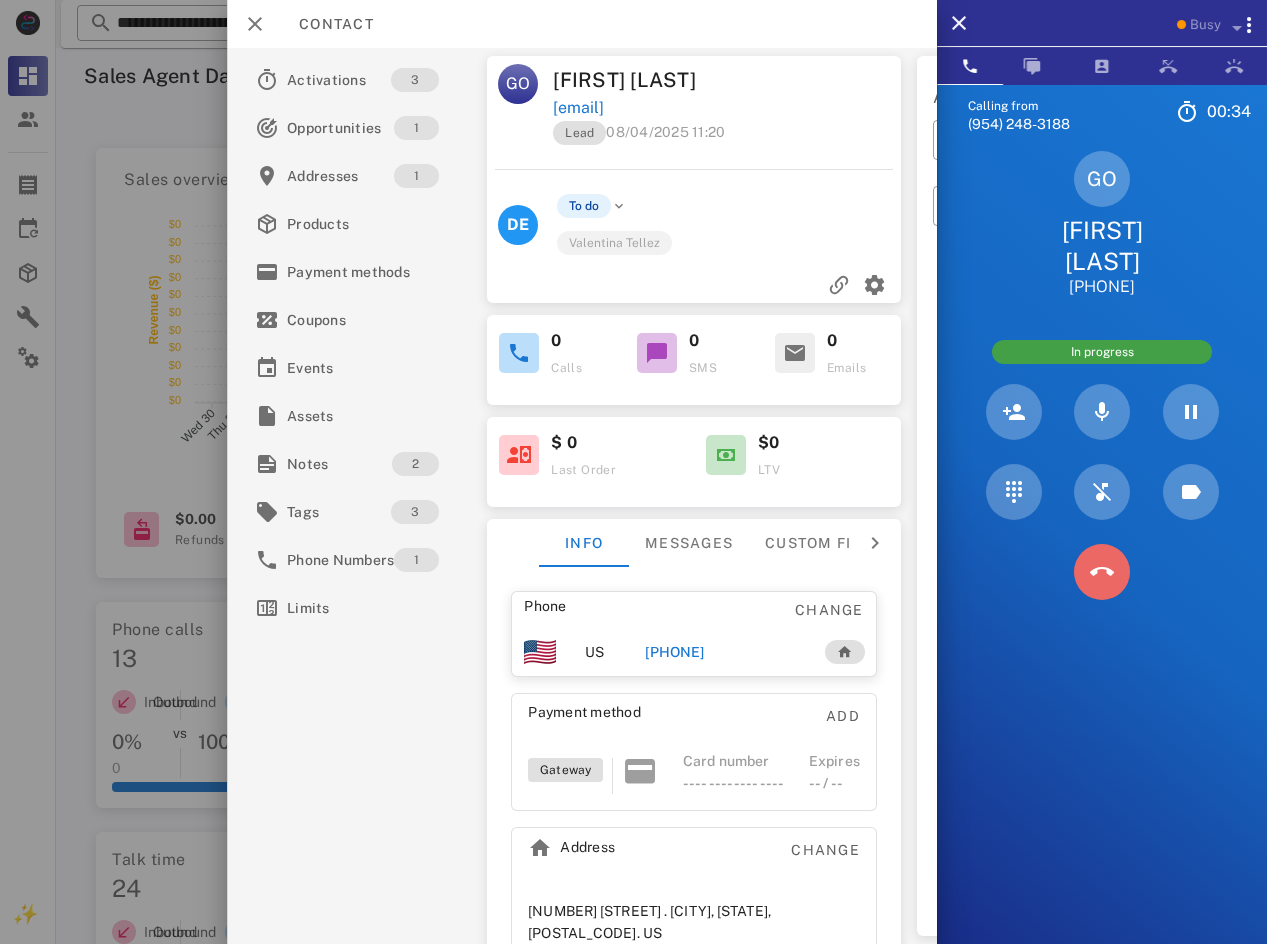 click at bounding box center [1102, 572] 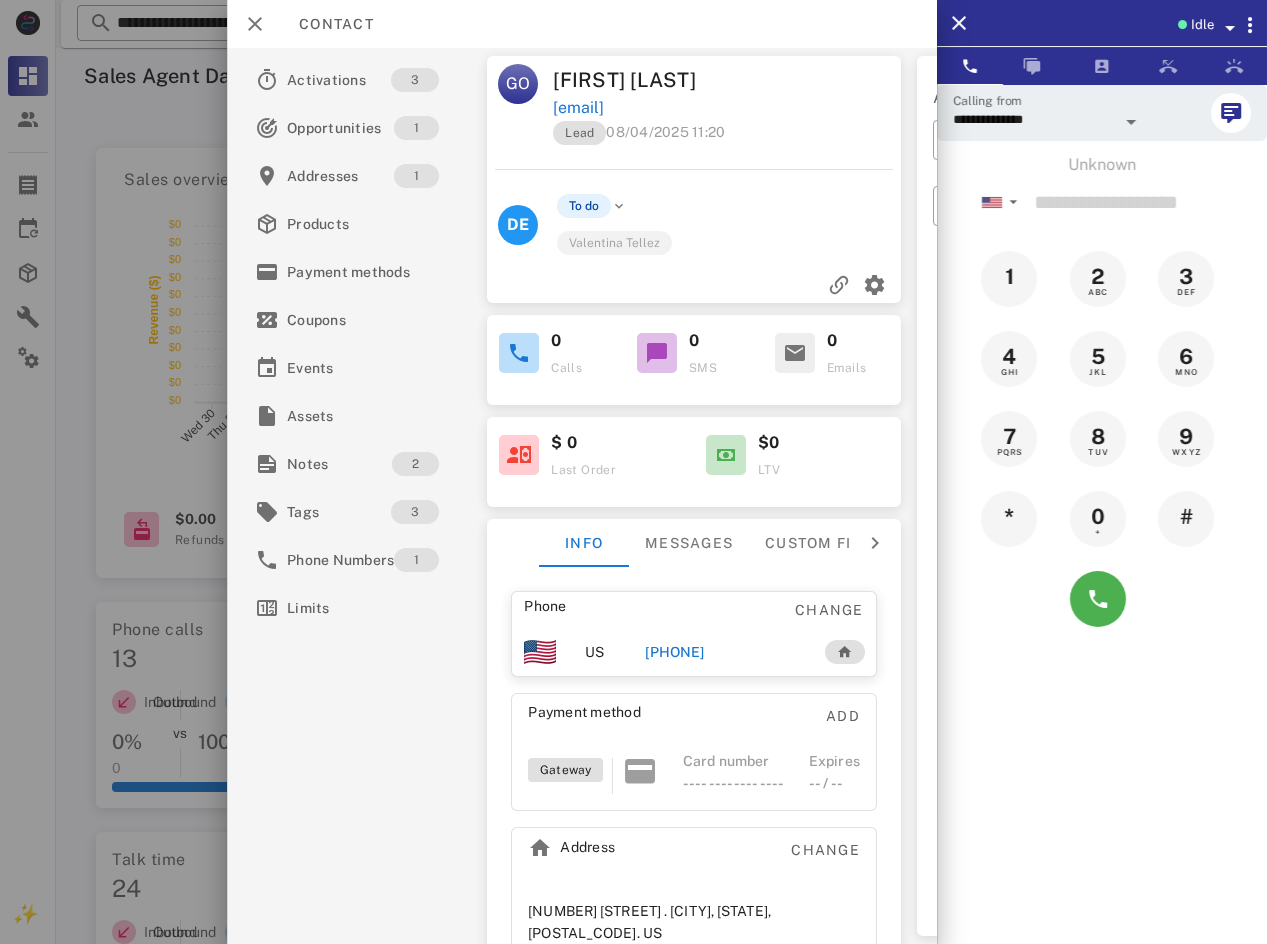 click on "[PHONE]" at bounding box center (674, 652) 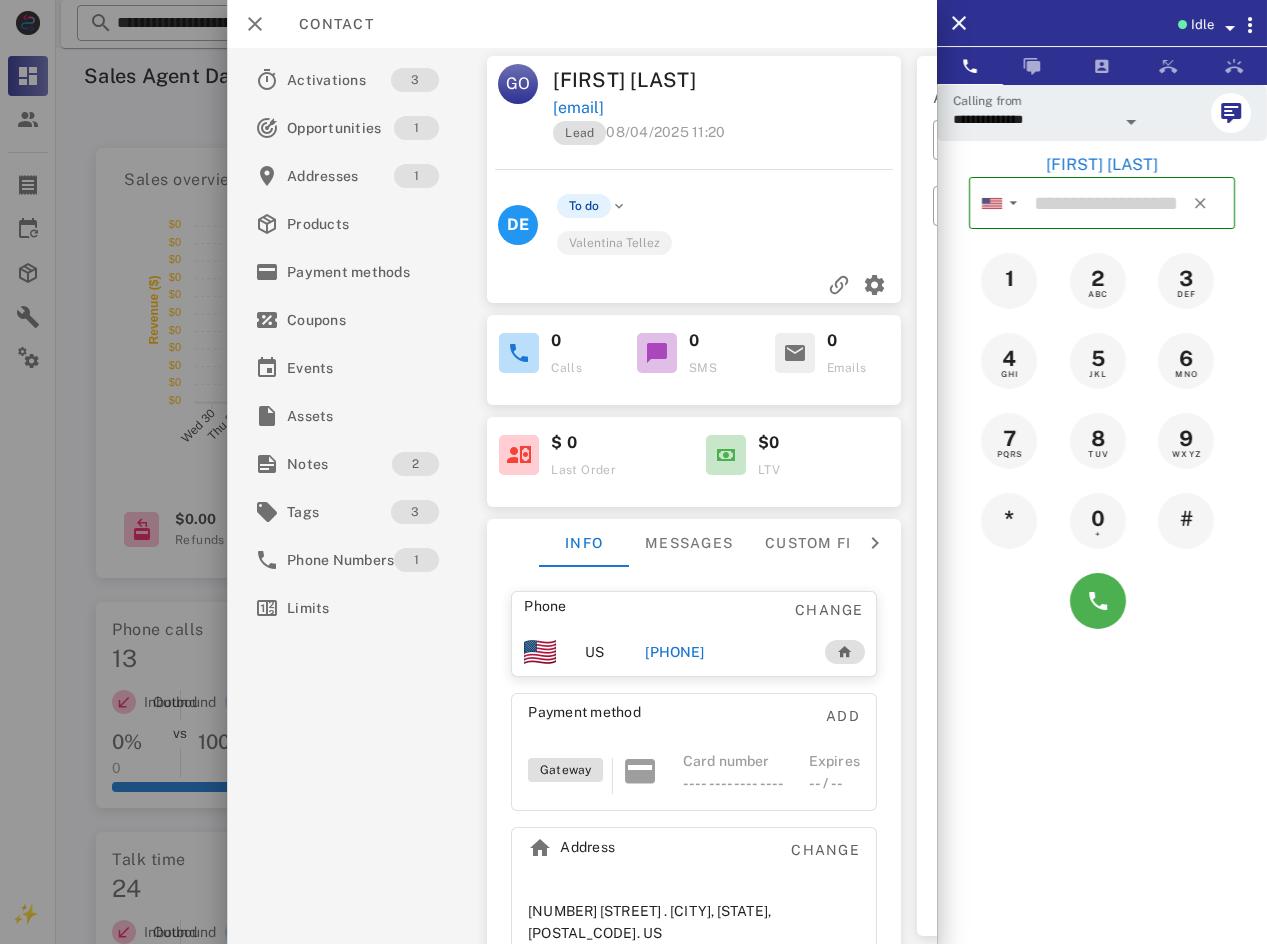 type on "**********" 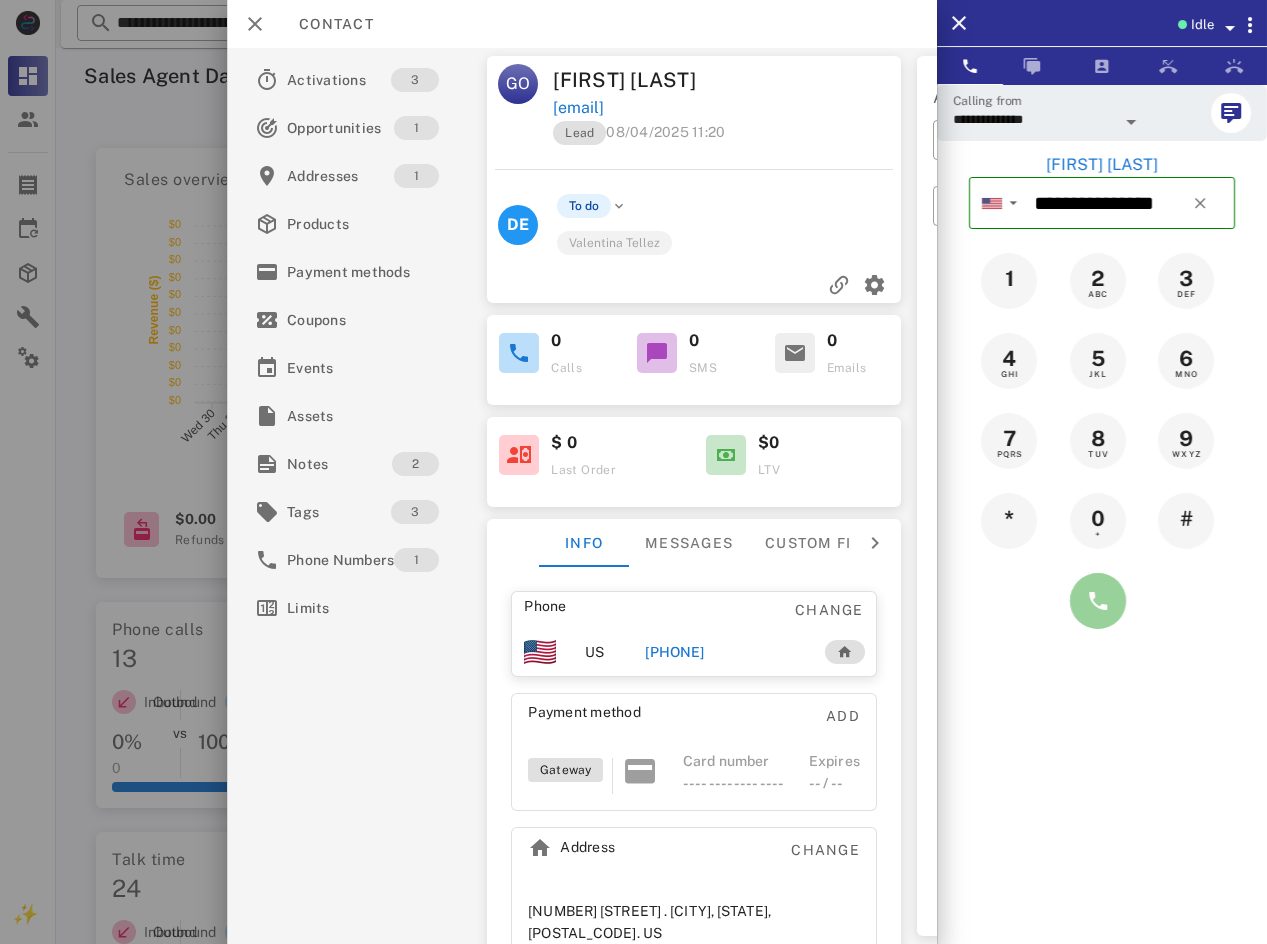 click at bounding box center (1098, 601) 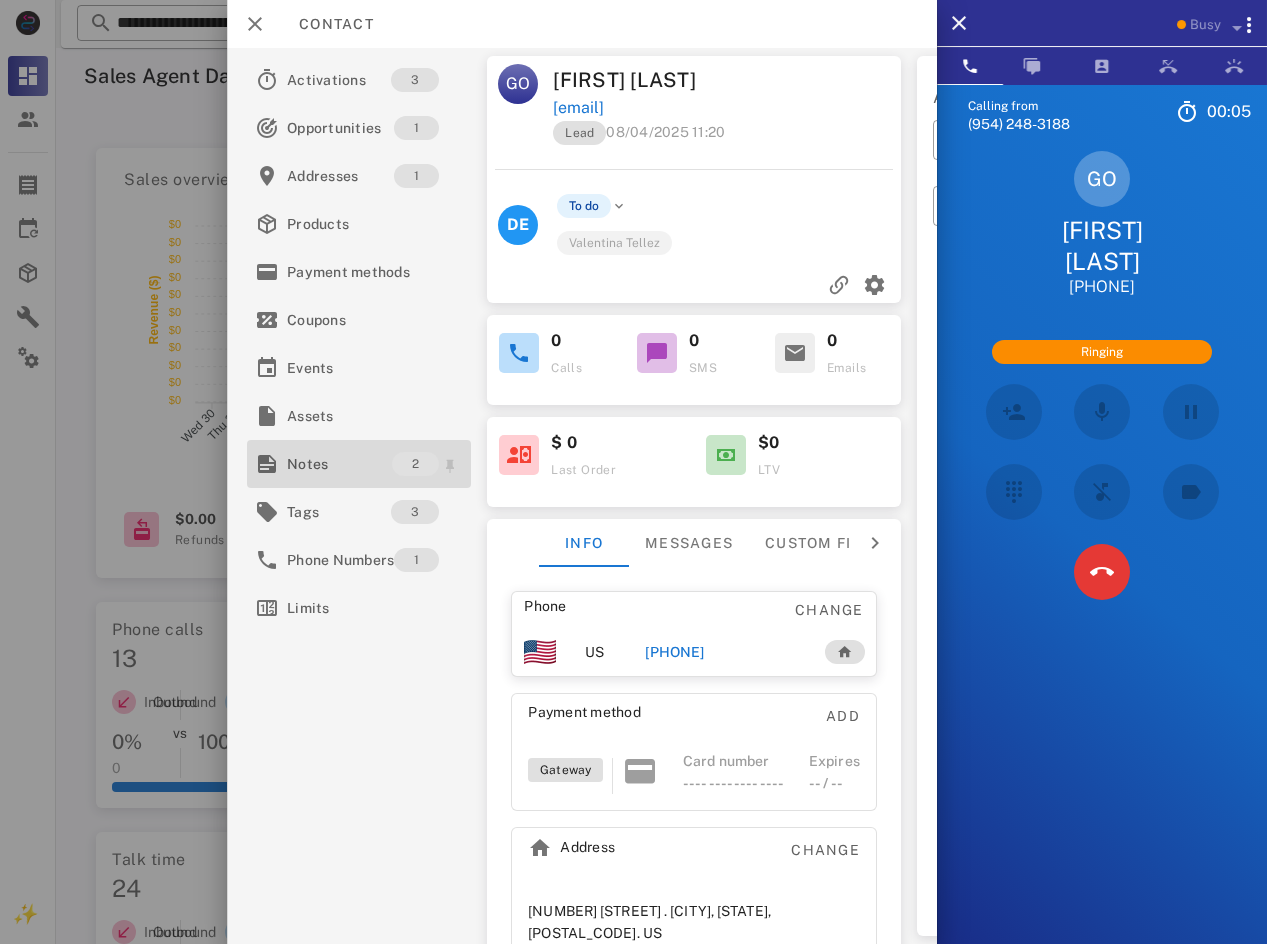 click on "Notes" at bounding box center (339, 464) 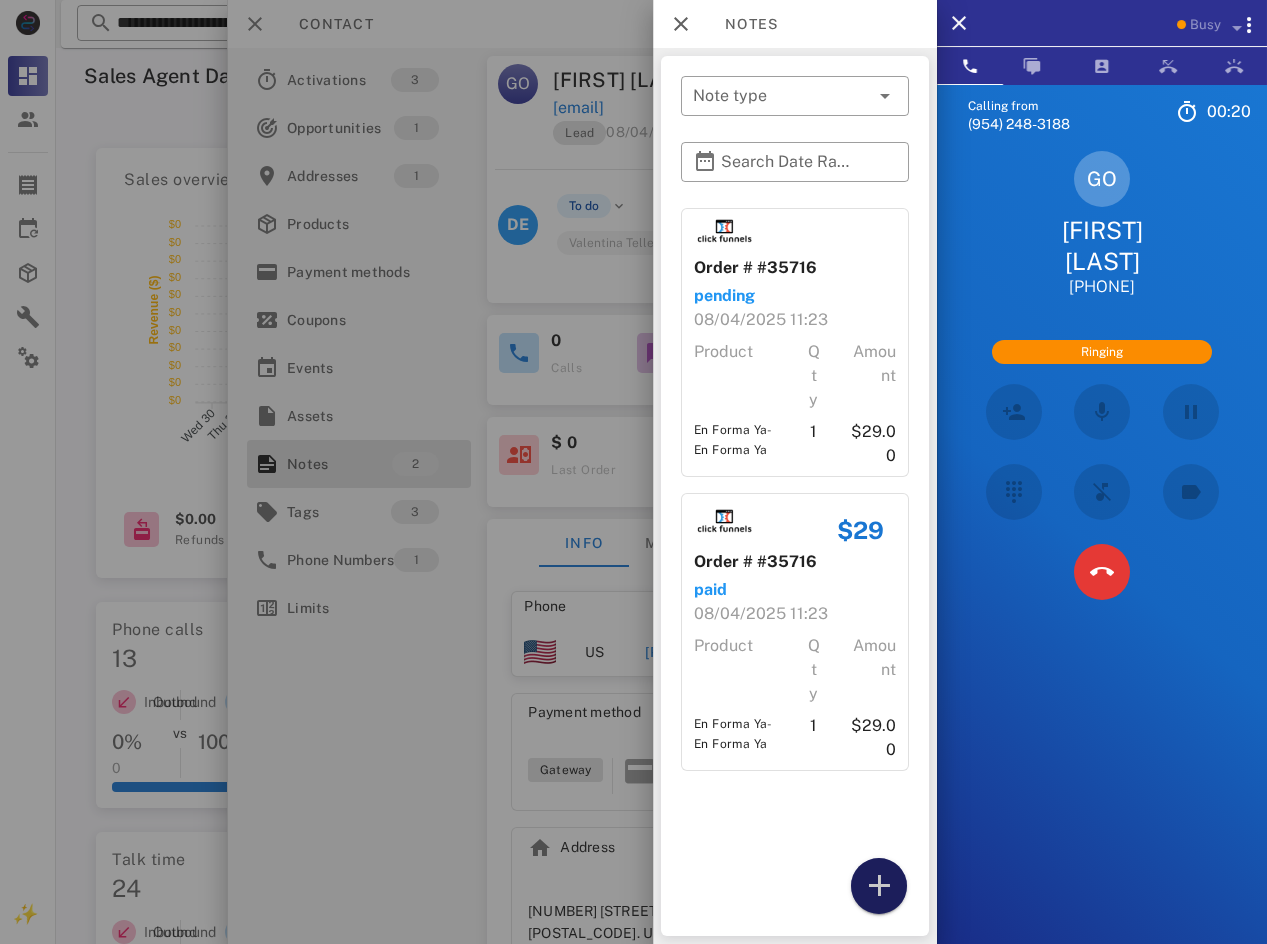 click at bounding box center [879, 886] 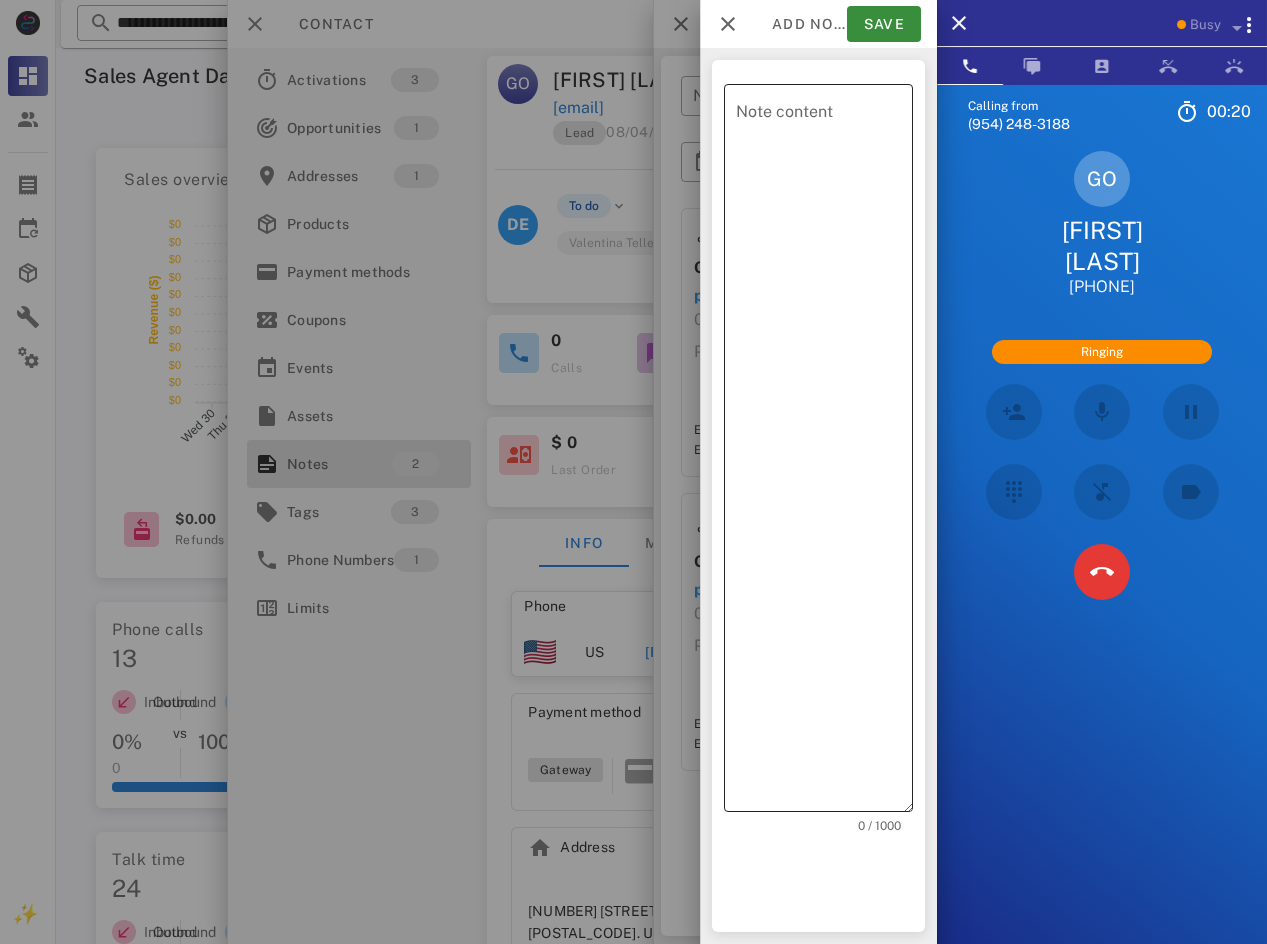 click on "Note content" at bounding box center [824, 453] 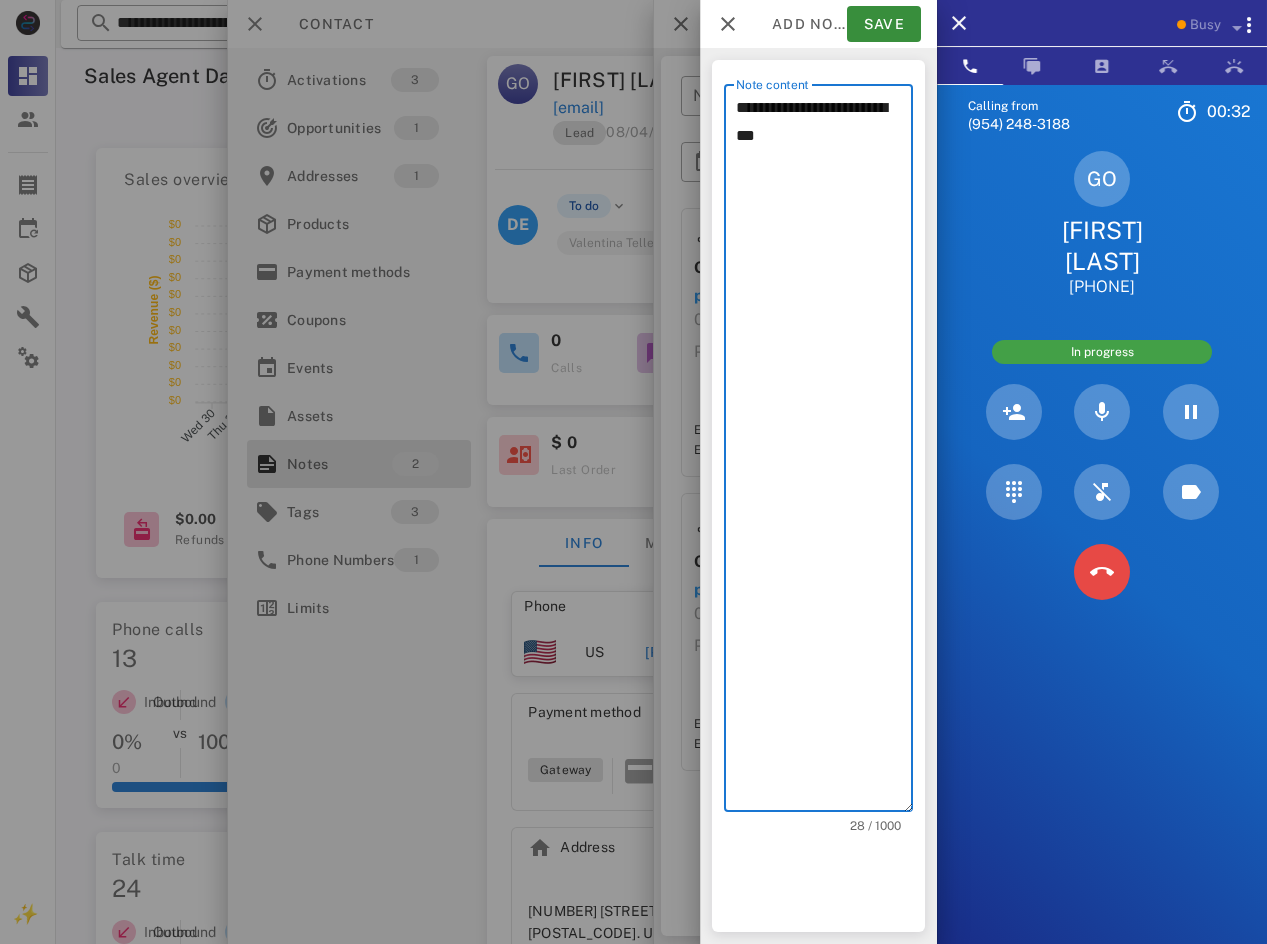 type on "**********" 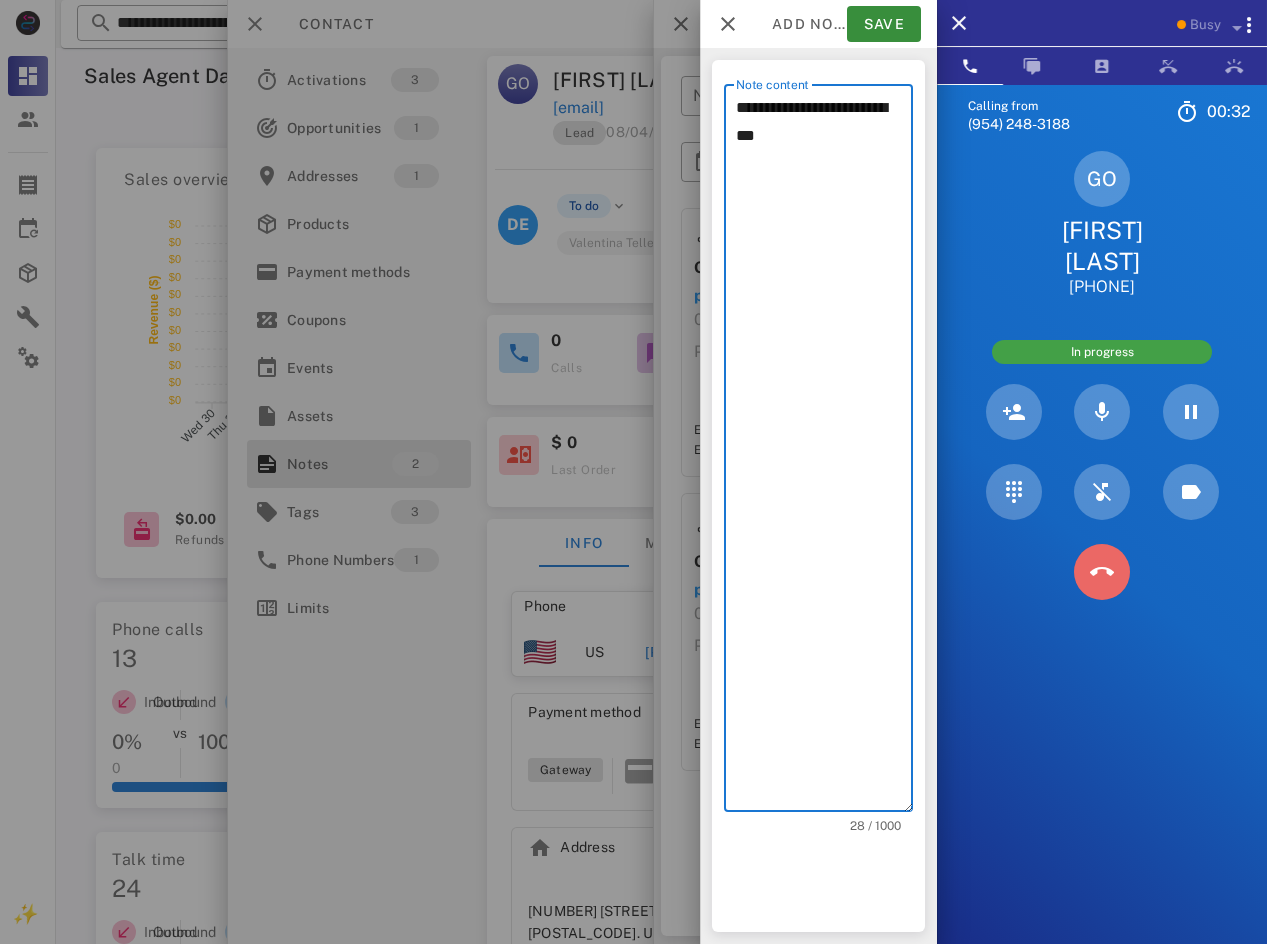 click at bounding box center [1102, 572] 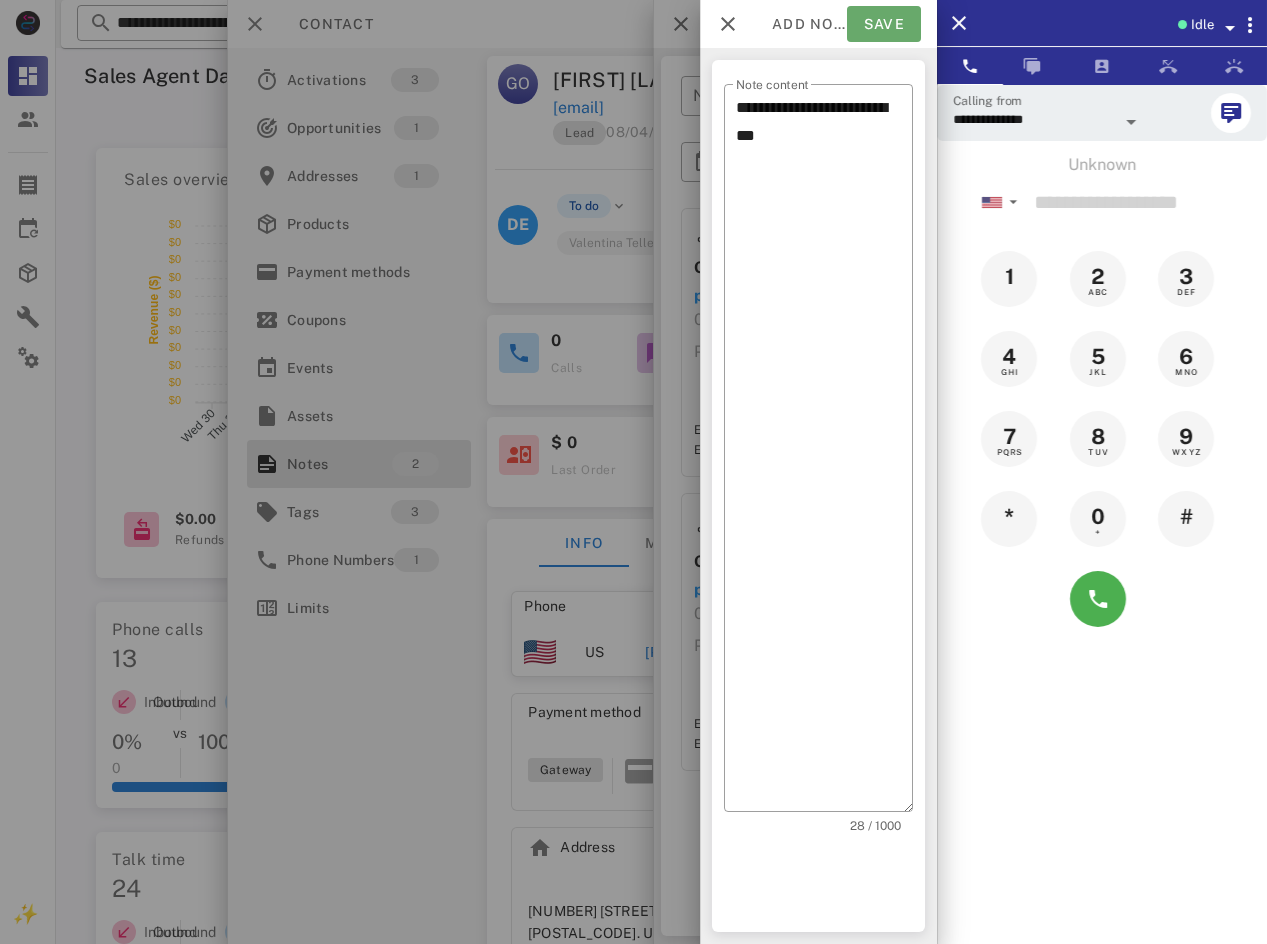click on "Save" at bounding box center (884, 24) 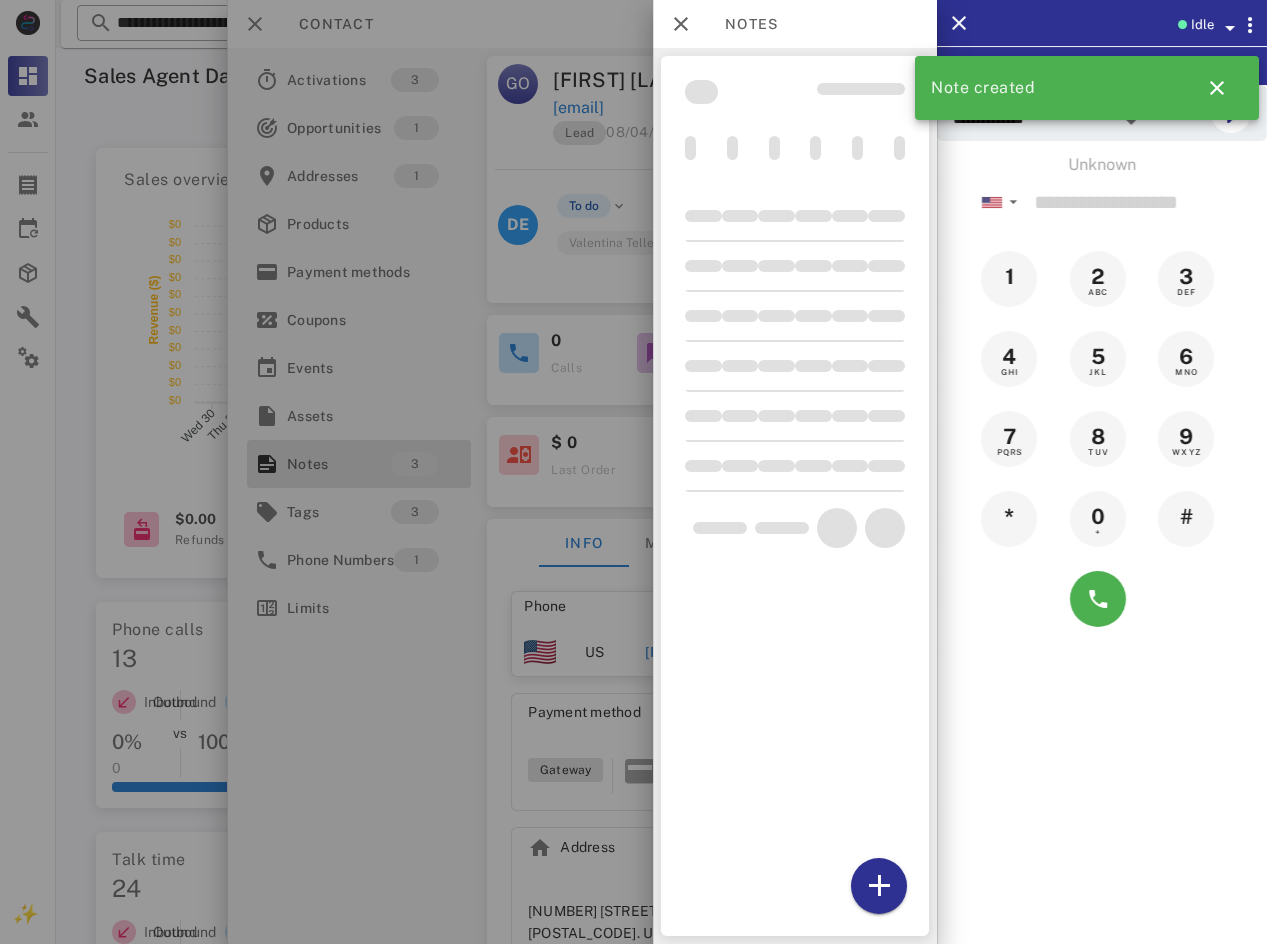 click at bounding box center (633, 472) 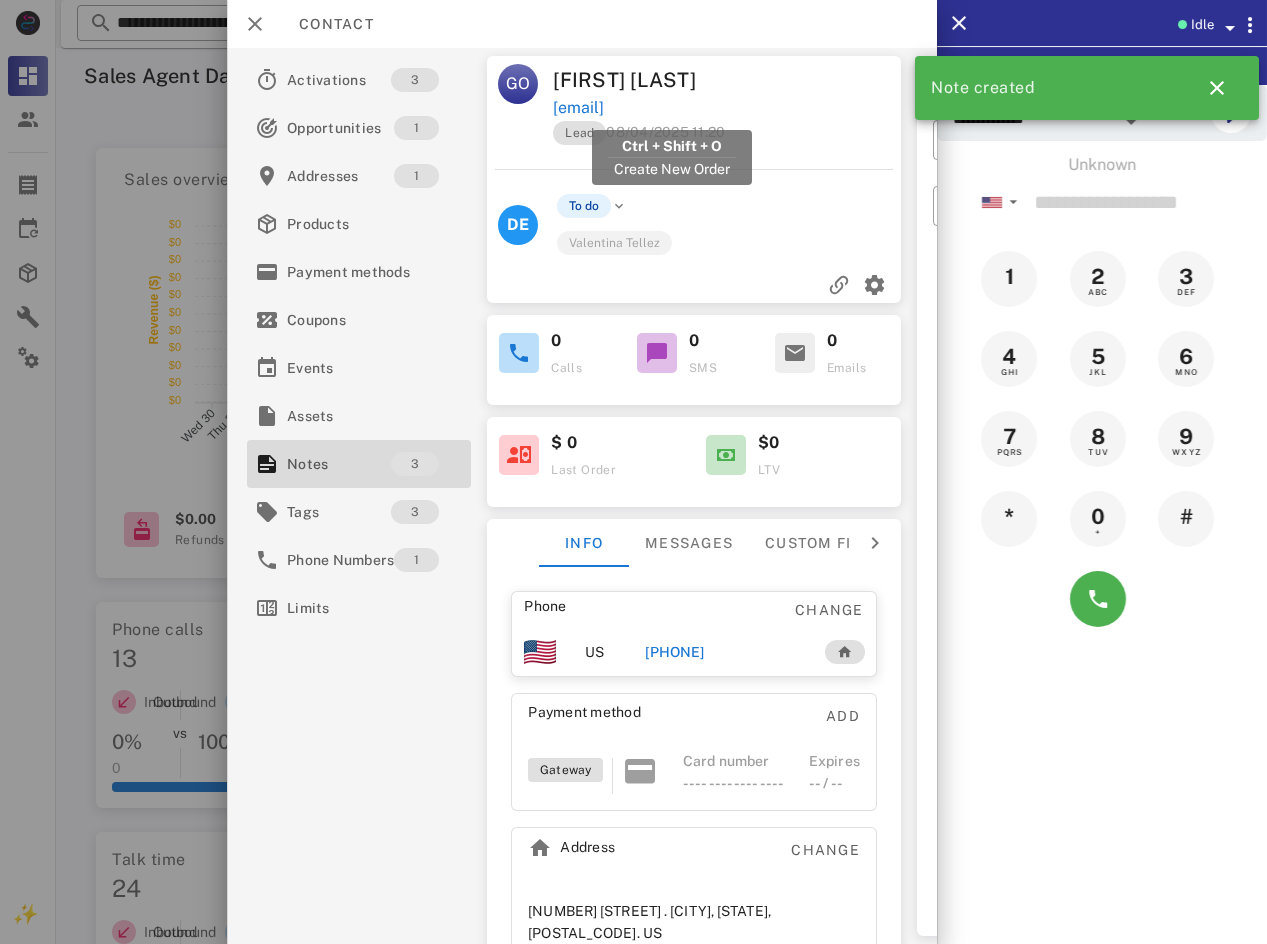 drag, startPoint x: 804, startPoint y: 101, endPoint x: 554, endPoint y: 108, distance: 250.09798 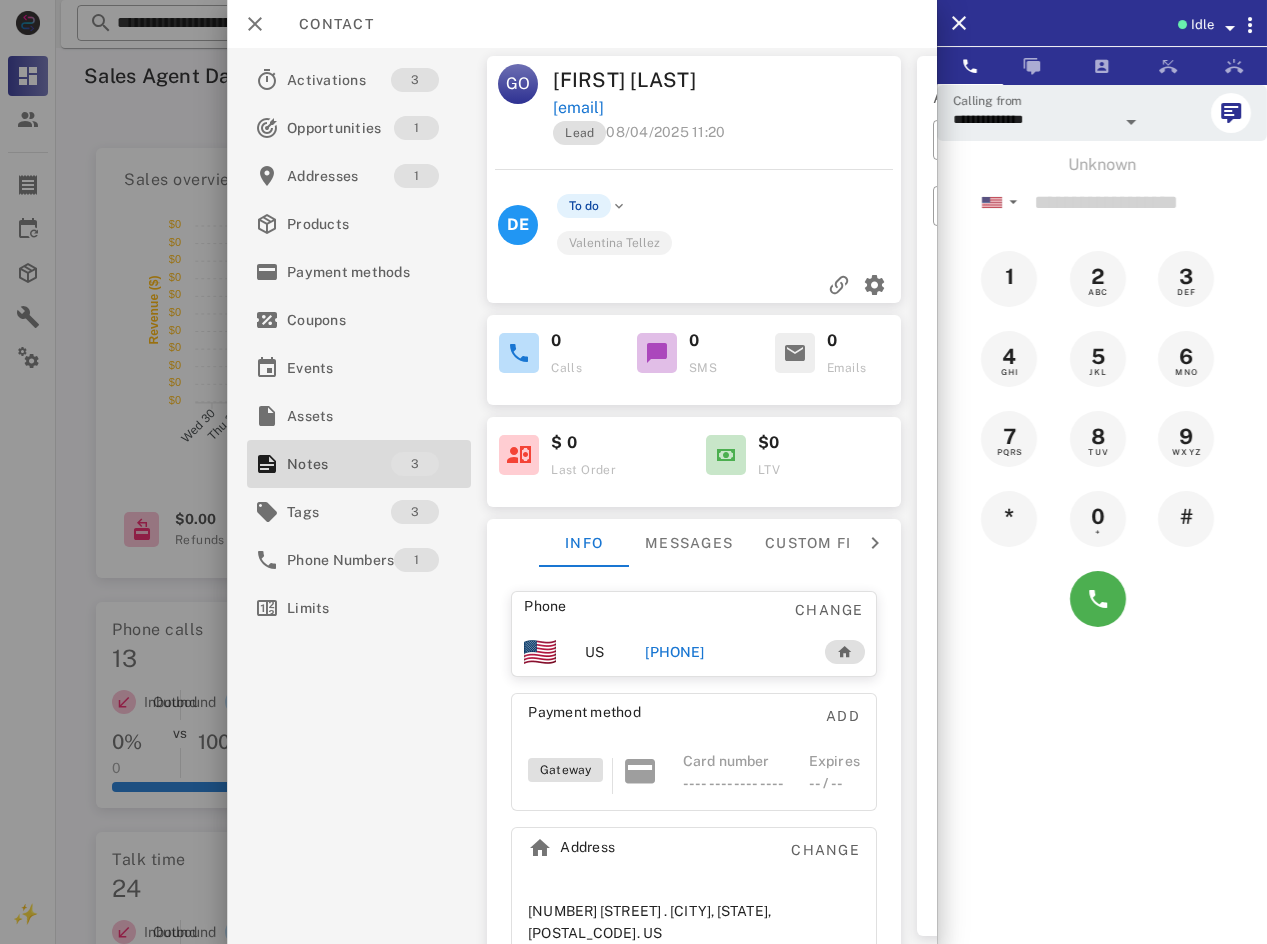 click on "Idle" at bounding box center [1202, 25] 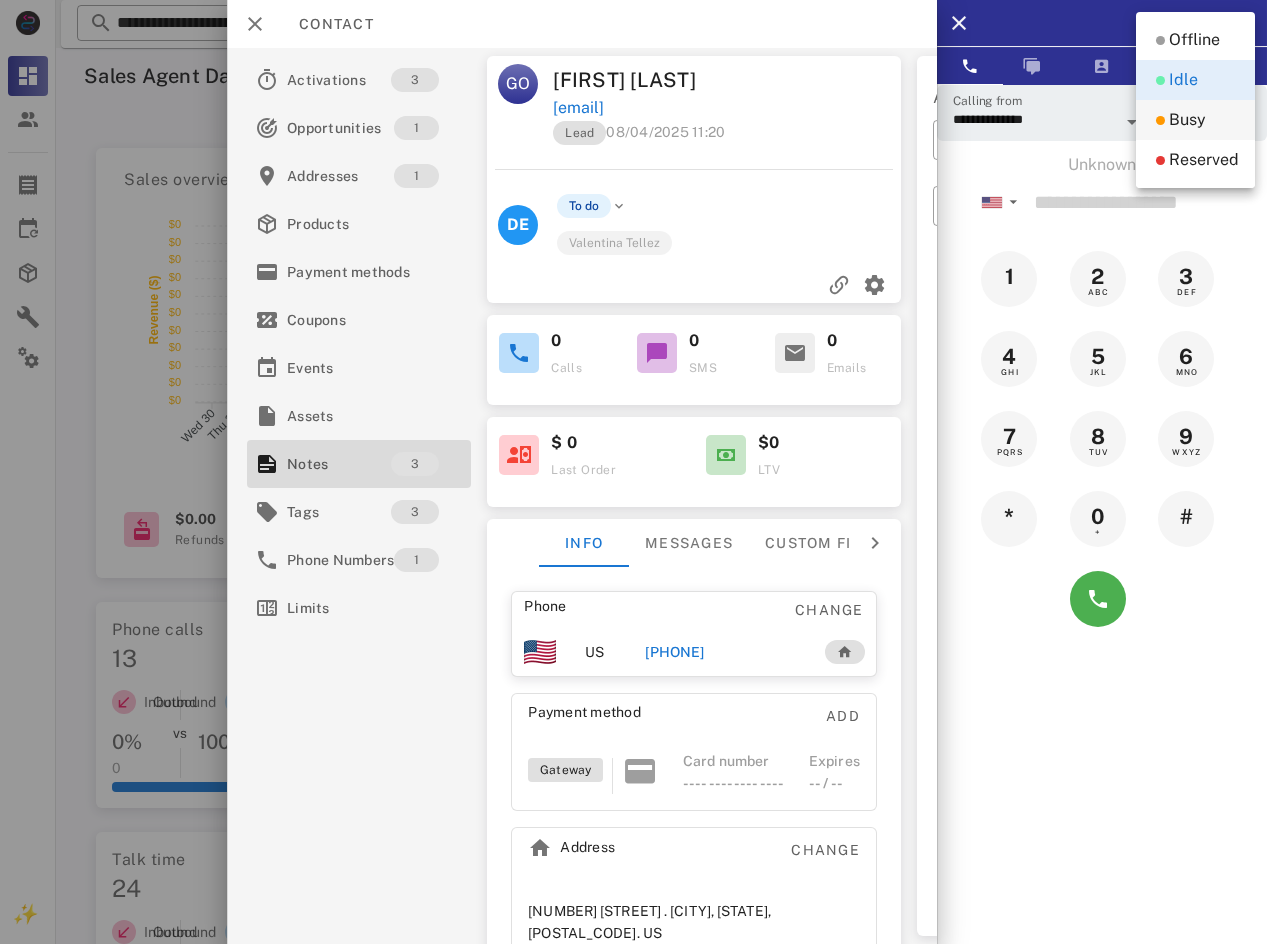 click on "Busy" at bounding box center [1187, 120] 